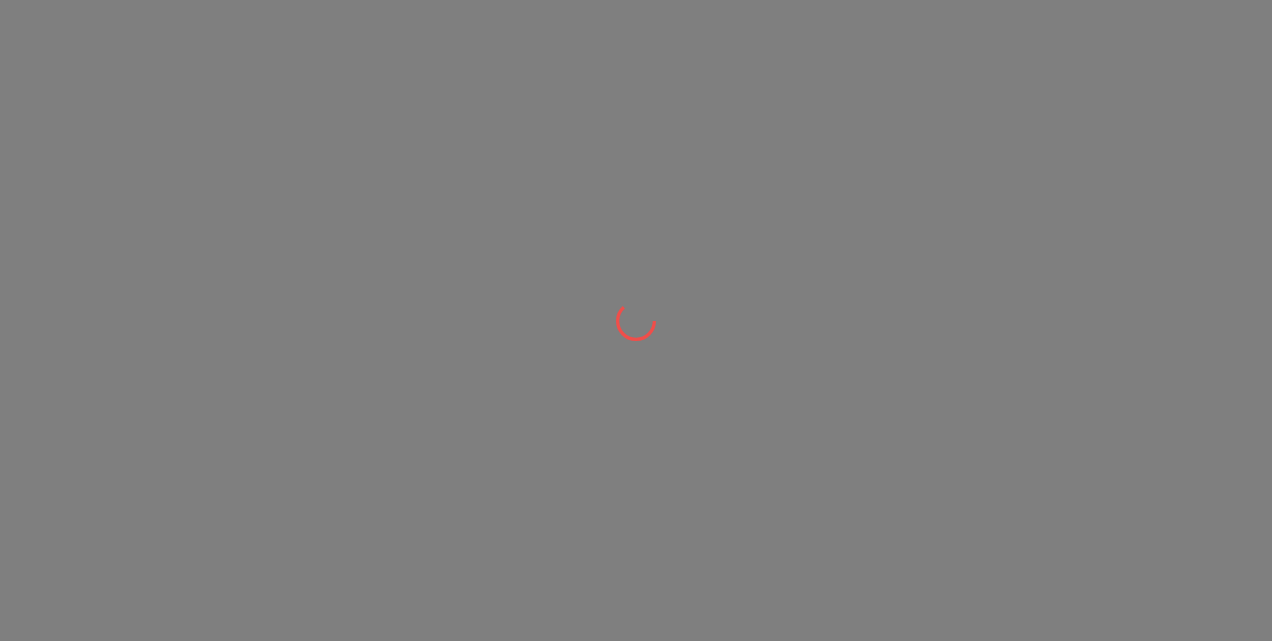 scroll, scrollTop: 0, scrollLeft: 0, axis: both 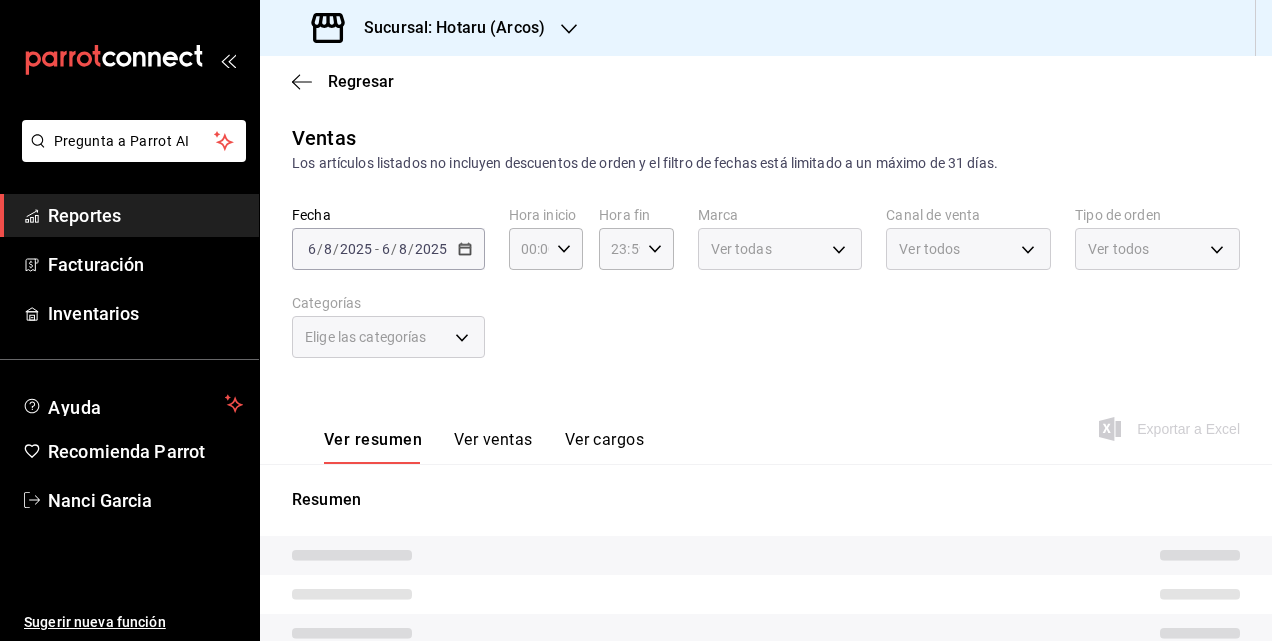 type on "05:00" 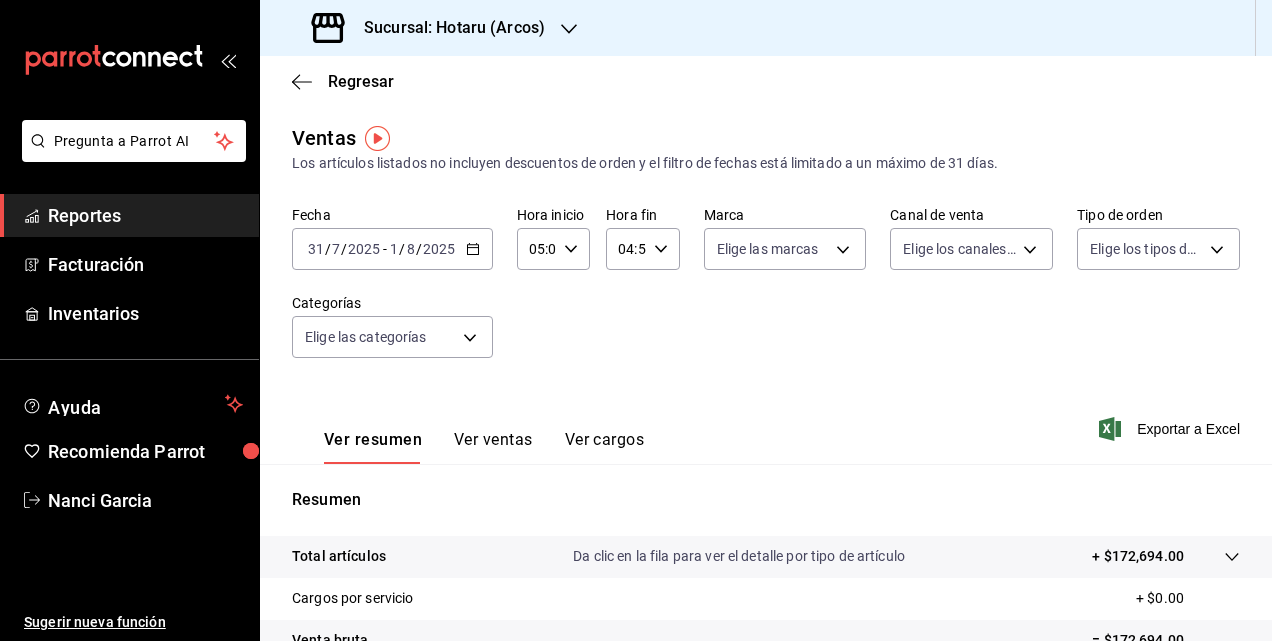 click on "Sucursal: Hotaru (Arcos)" at bounding box center (446, 28) 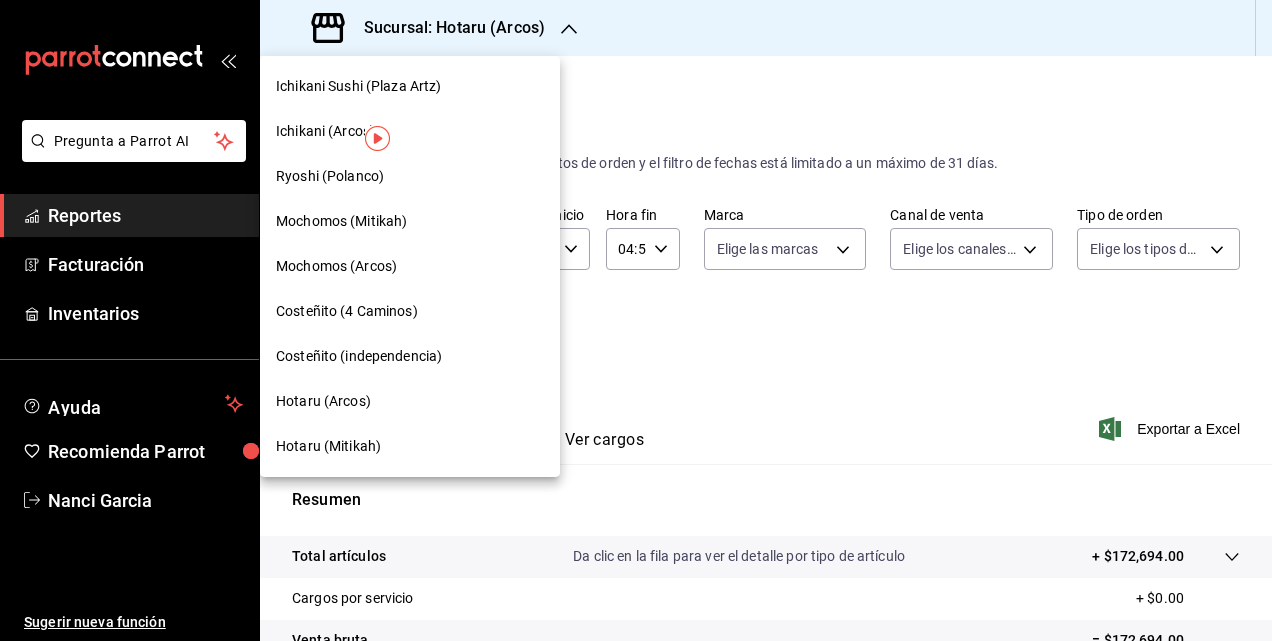 click on "Ichikani (Arcos)" at bounding box center (325, 131) 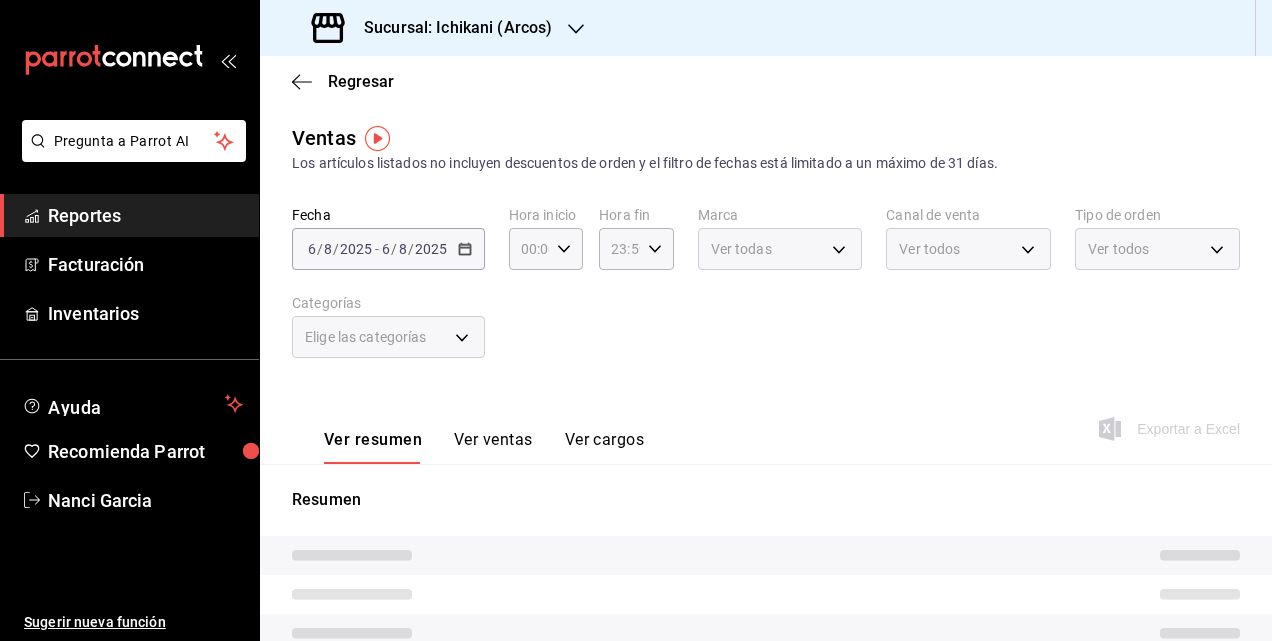 type on "05:00" 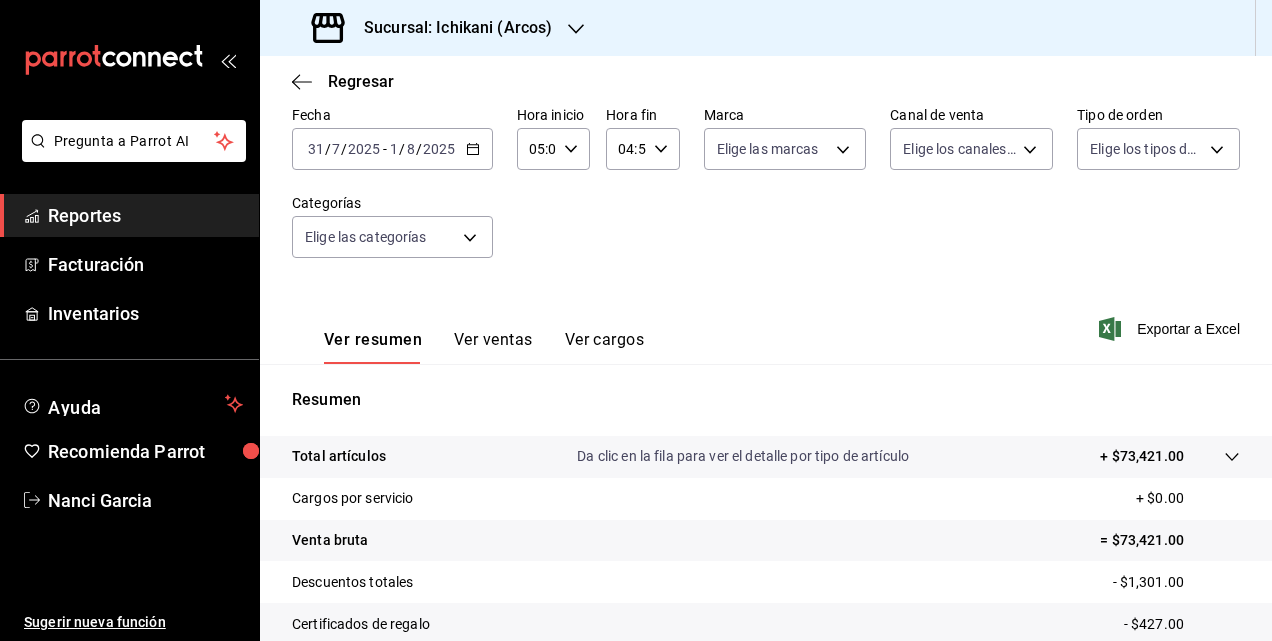scroll, scrollTop: 0, scrollLeft: 0, axis: both 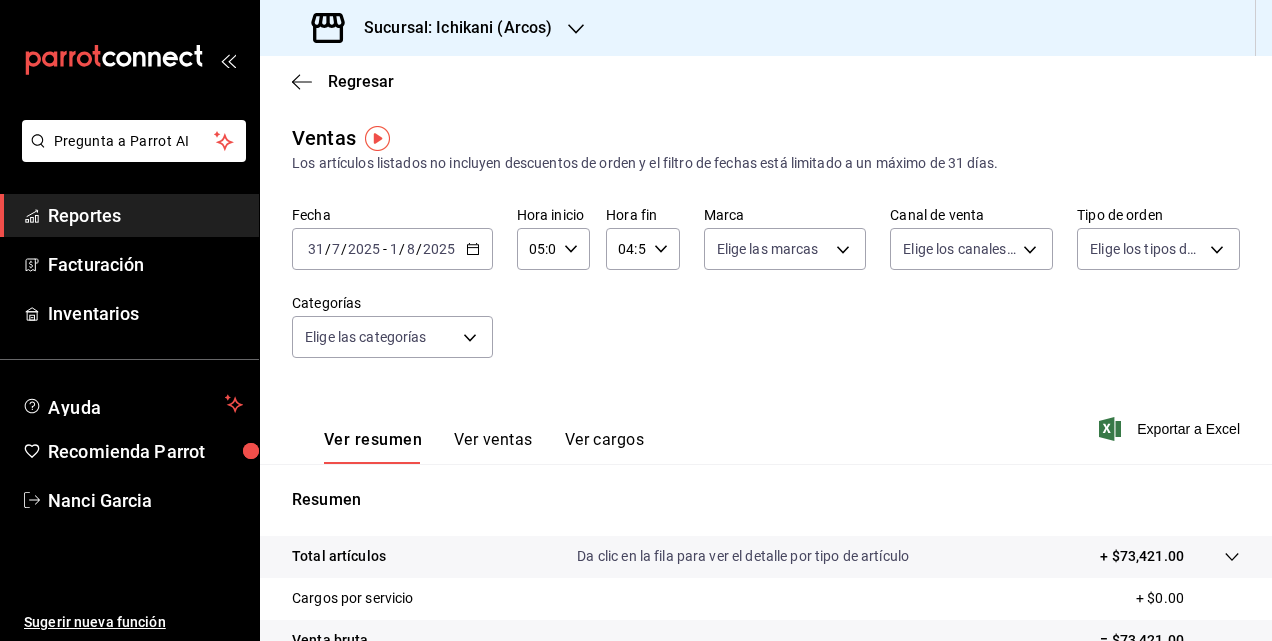 click on "[DATE] [DATE] - [DATE] [DATE]" at bounding box center [392, 249] 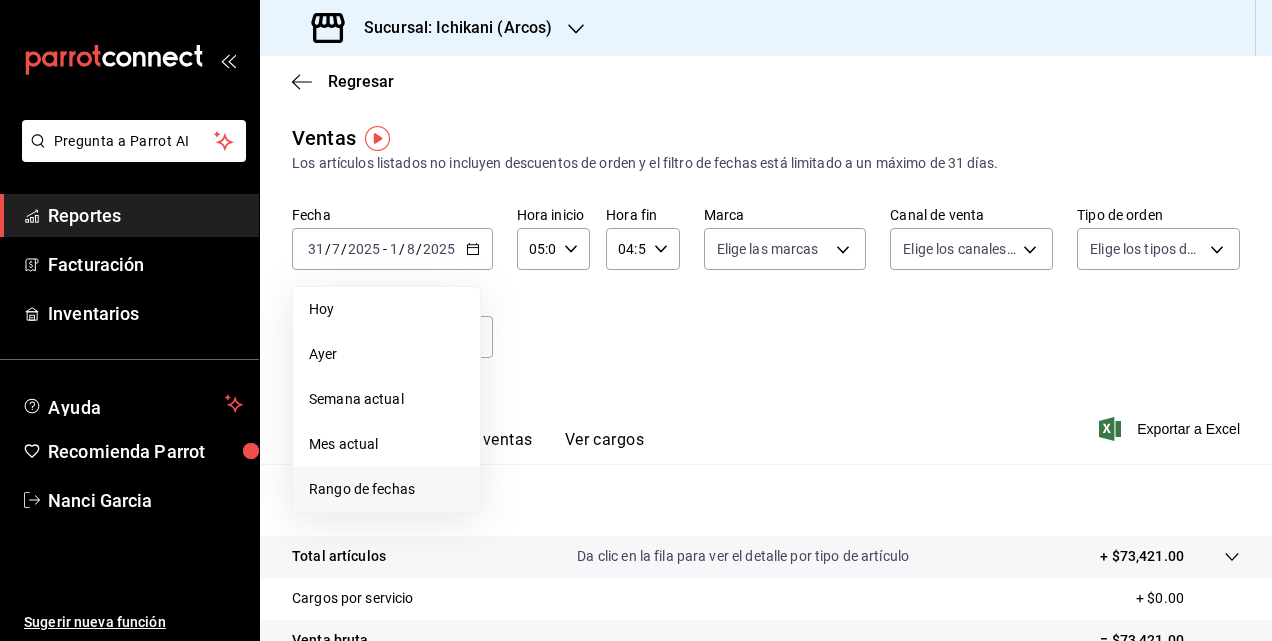 click on "Rango de fechas" at bounding box center (386, 489) 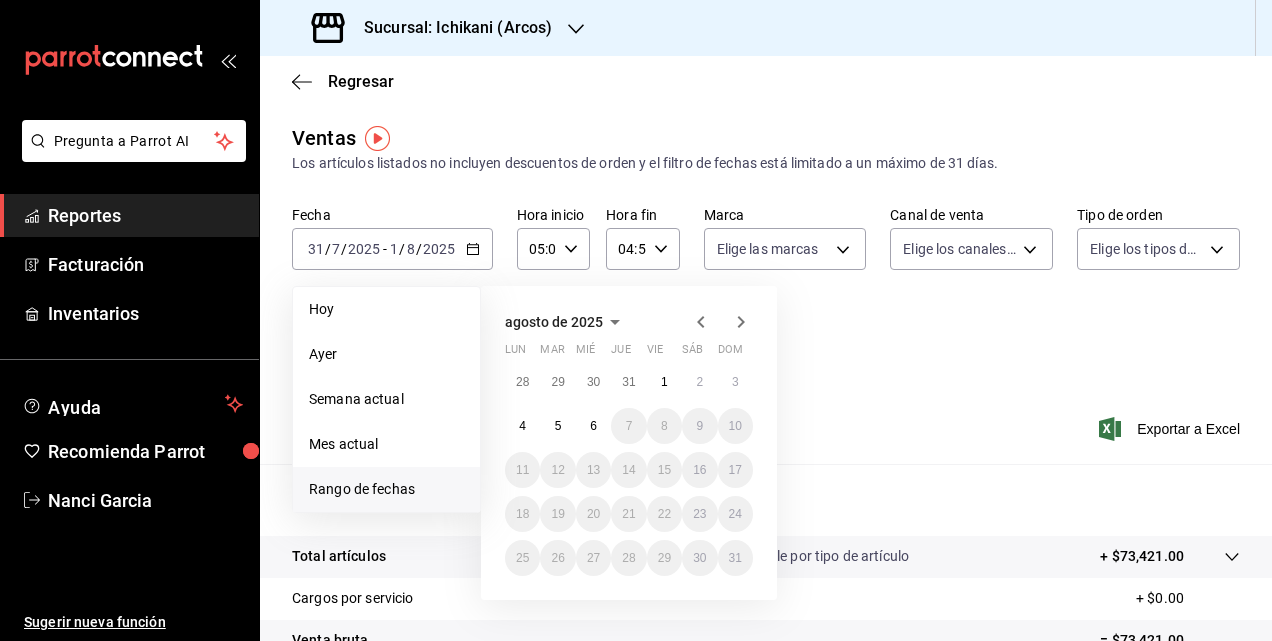 click 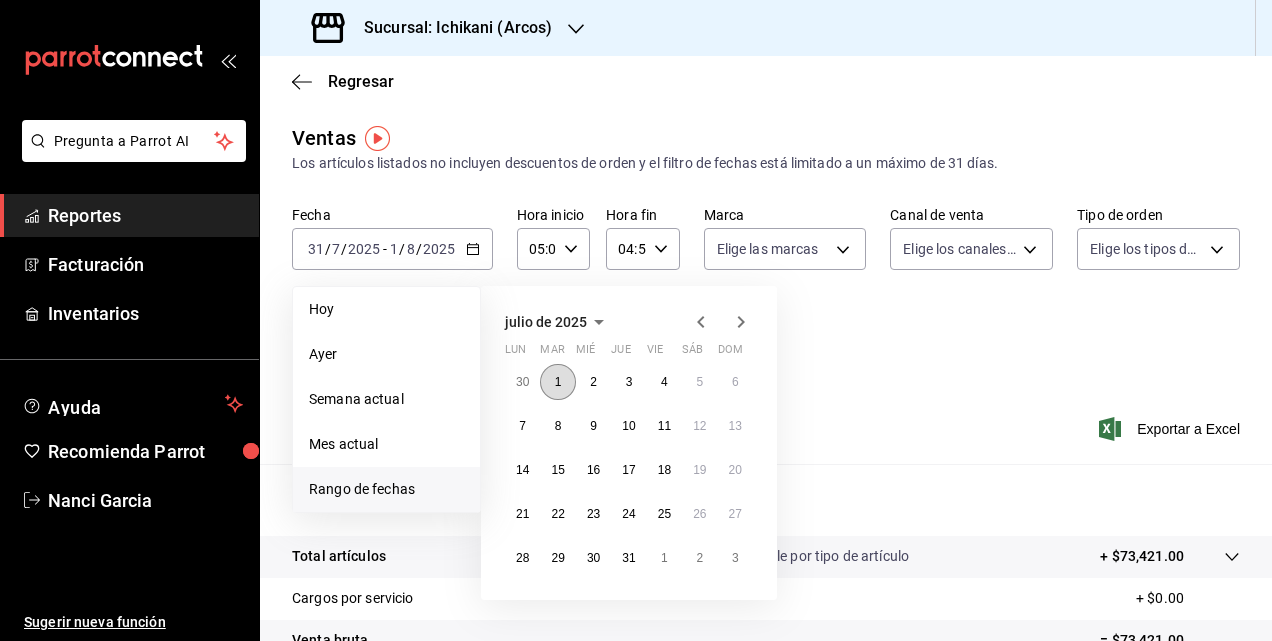click on "1" at bounding box center [558, 382] 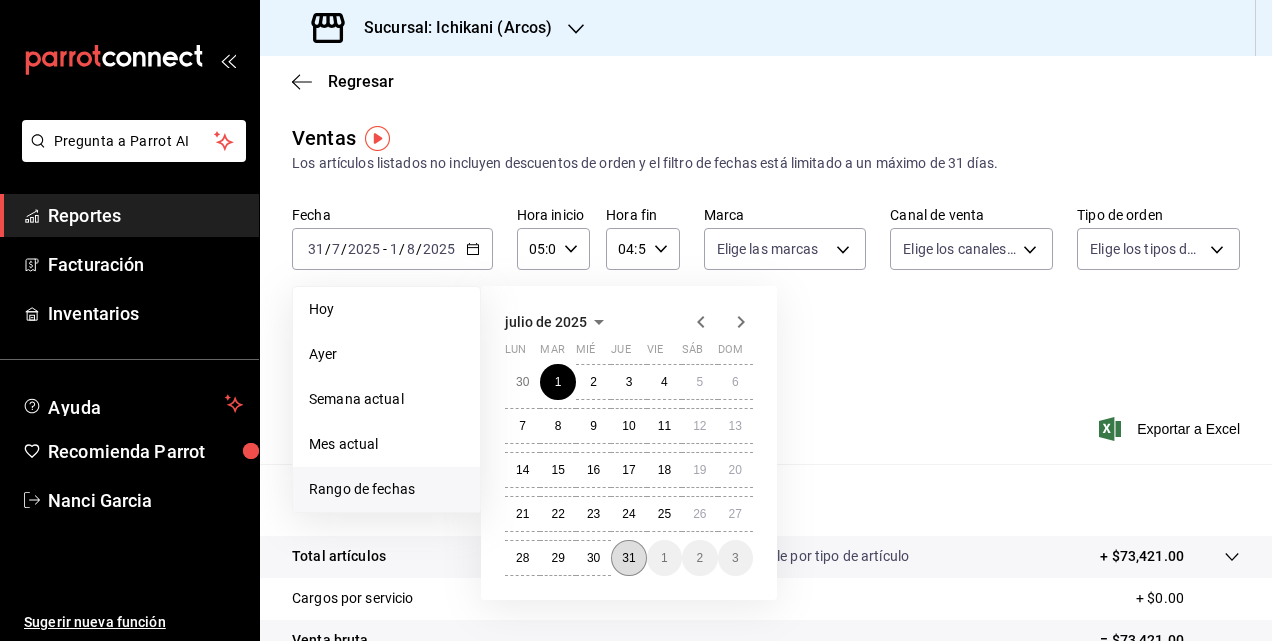 click on "31" at bounding box center (628, 558) 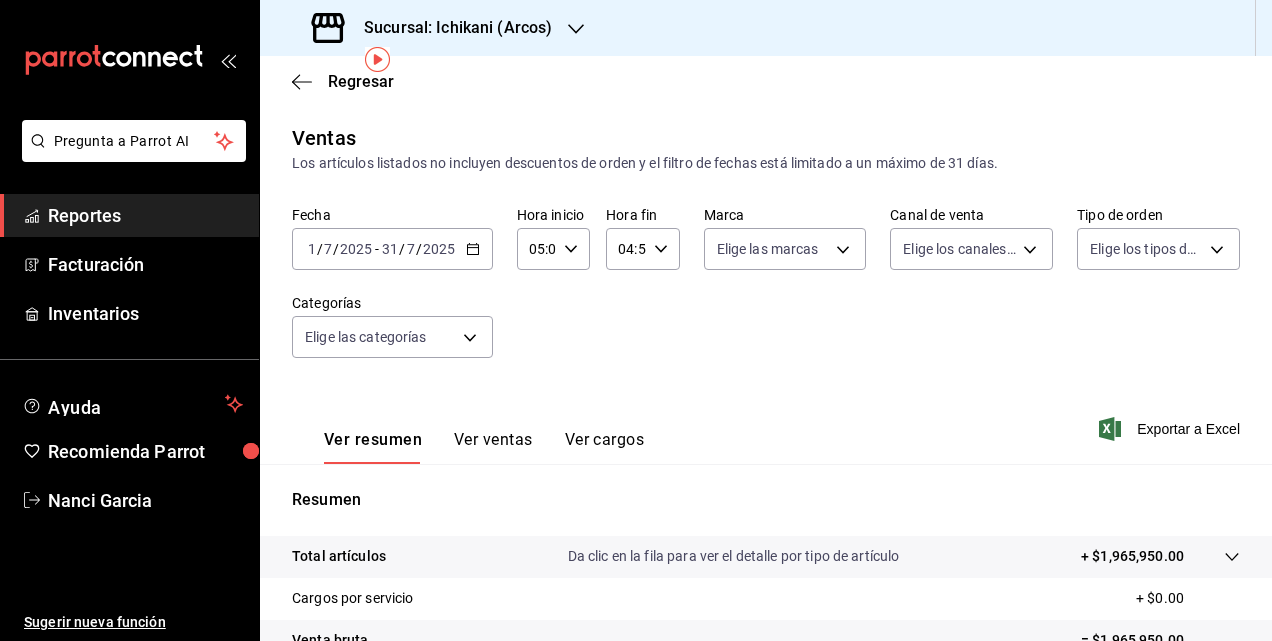 scroll, scrollTop: 300, scrollLeft: 0, axis: vertical 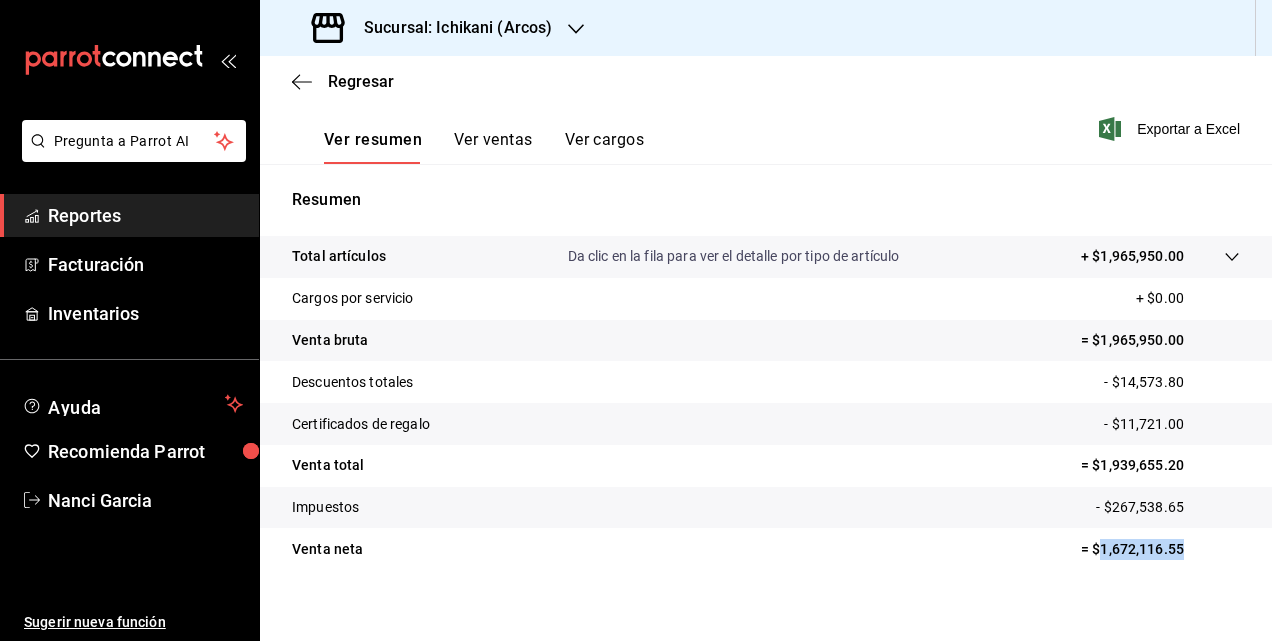 drag, startPoint x: 1084, startPoint y: 553, endPoint x: 1188, endPoint y: 552, distance: 104.00481 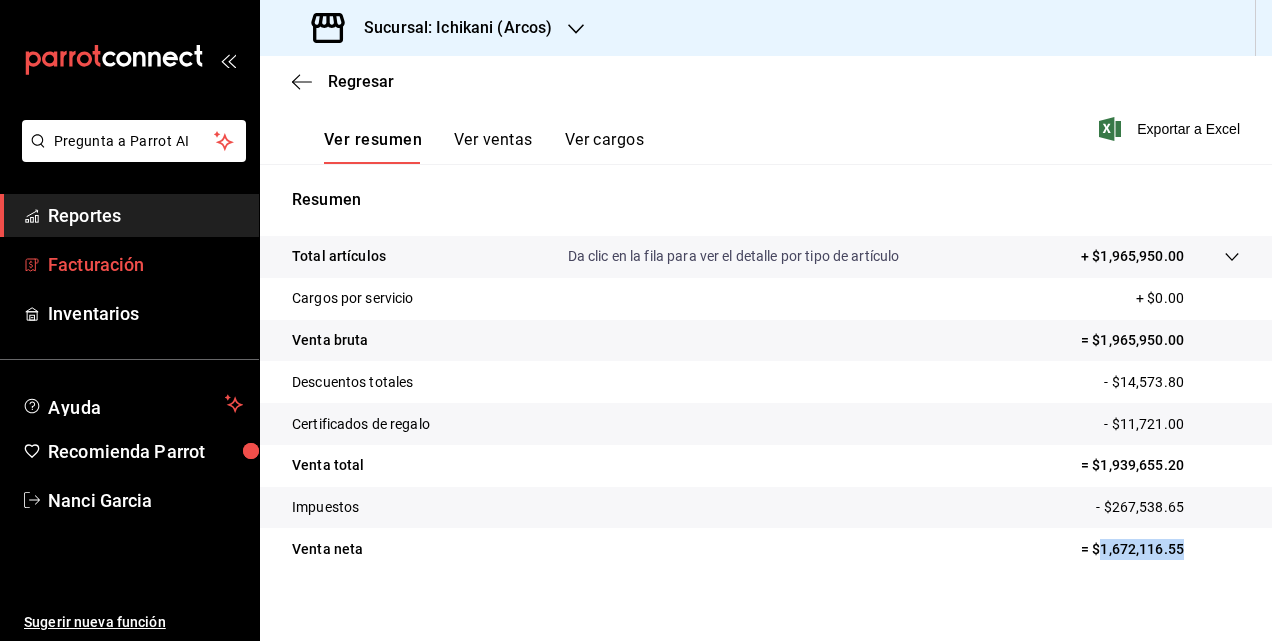 click on "Facturación" at bounding box center [145, 264] 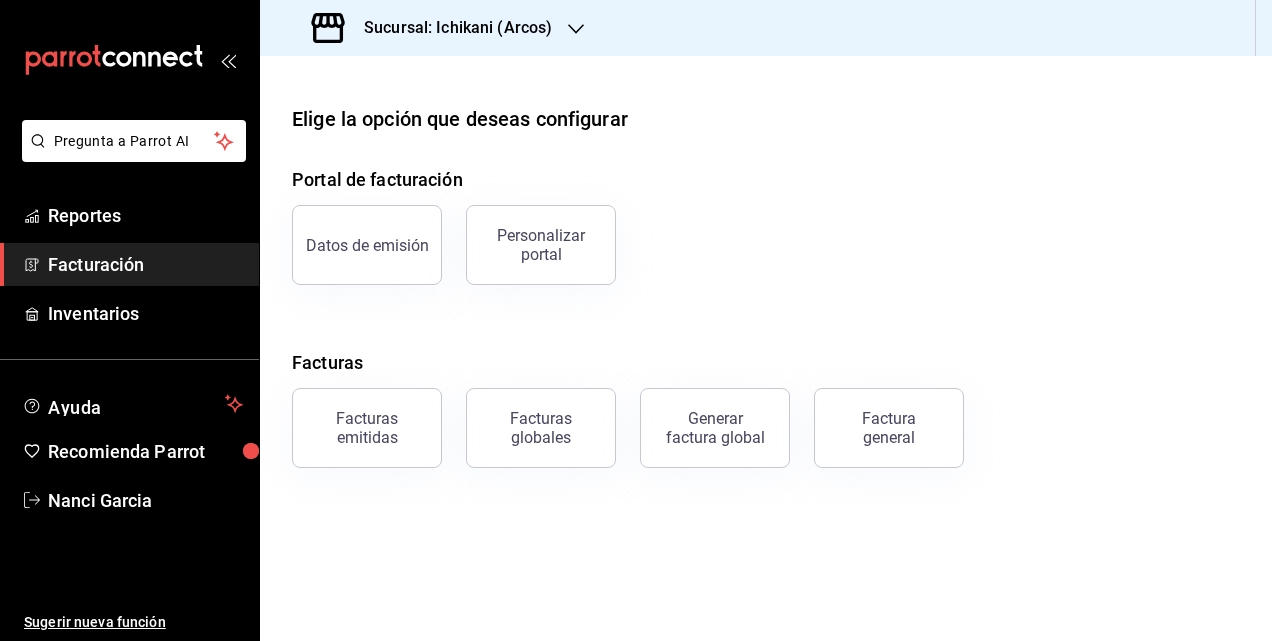 click on "Sucursal: Ichikani (Arcos)" at bounding box center (450, 28) 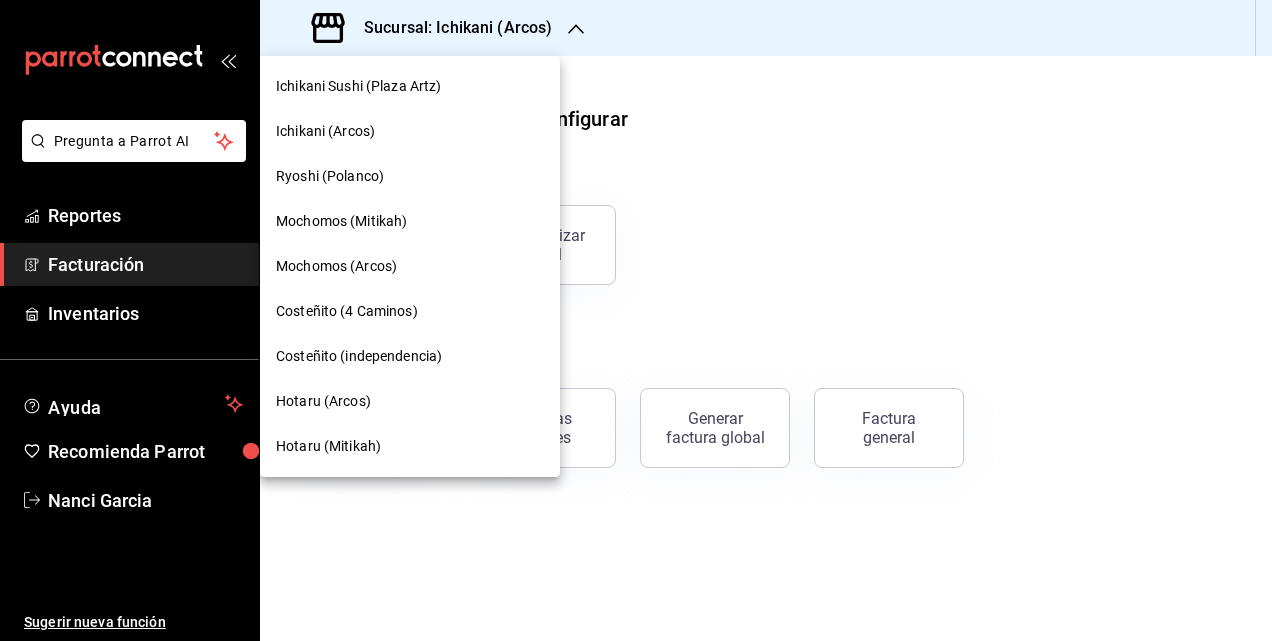 click on "Hotaru (Arcos)" at bounding box center [323, 401] 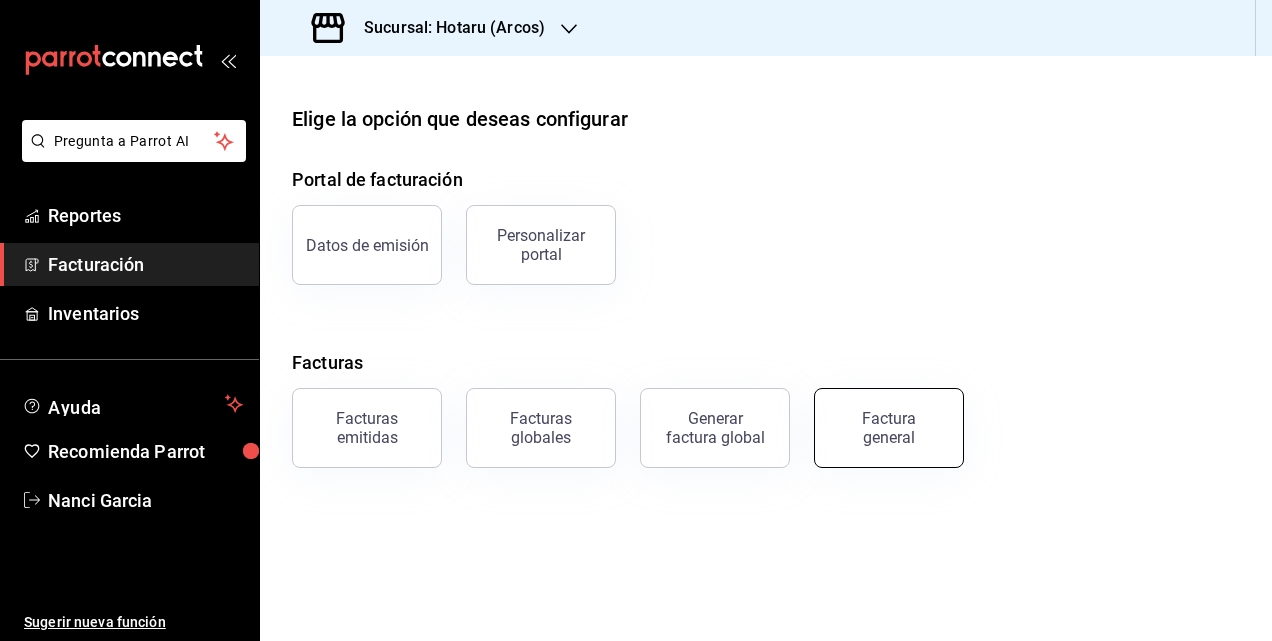 click on "Factura general" at bounding box center [889, 428] 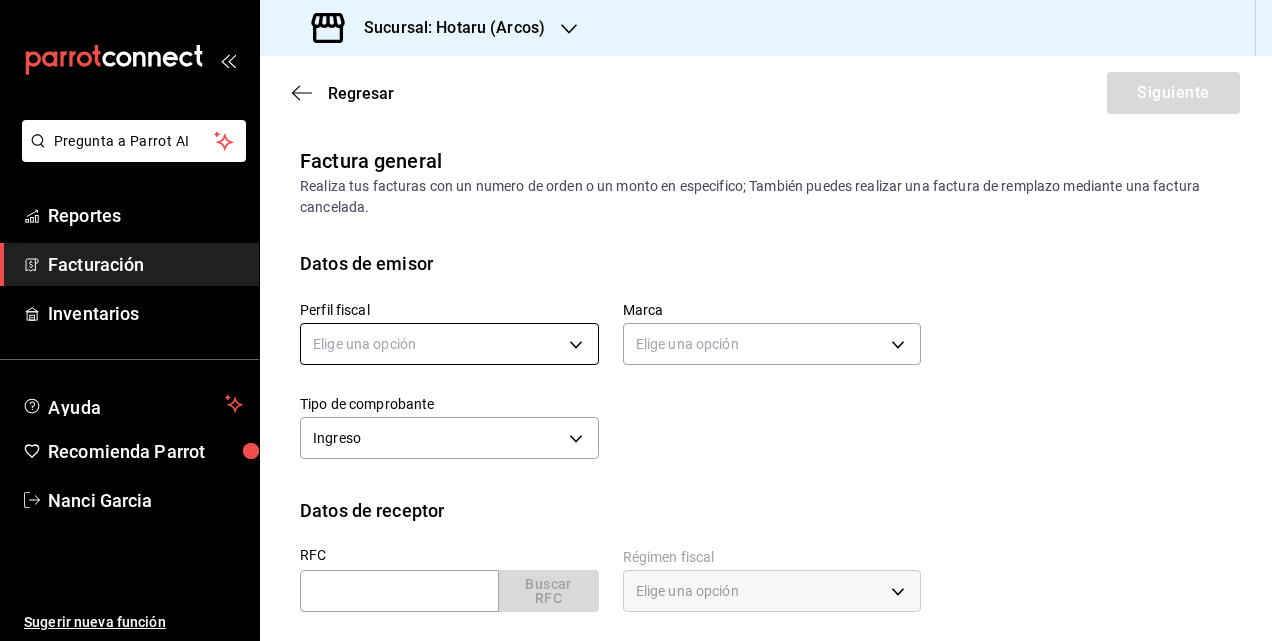 click on "Pregunta a Parrot AI Reportes   Facturación   Inventarios   Ayuda Recomienda Parrot   [FIRST] [LAST]   Sugerir nueva función   Sucursal: Hotaru (Arcos) Regresar Siguiente Factura general Realiza tus facturas con un numero de orden o un monto en especifico; También puedes realizar una factura de remplazo mediante una factura cancelada. Datos de emisor Perfil fiscal Elige una opción Marca Elige una opción Tipo de comprobante Ingreso I Datos de receptor RFC Buscar RFC Régimen fiscal Elige una opción Uso de CFDI Elige una opción Correo electrónico Dirección Calle # exterior # interior Código postal Estado ​Municipio ​ Colonia ​ GANA 1 MES GRATIS EN TU SUSCRIPCIÓN AQUÍ ¿Recuerdas cómo empezó tu restaurante?
Hoy puedes ayudar a un colega a tener el mismo cambio que tú viviste.
Recomienda Parrot directamente desde tu Portal Administrador.
Es fácil y rápido.
🎁 Por cada restaurante que se una, ganas 1 mes gratis. Pregunta a Parrot AI Reportes   Facturación   Inventarios   Ayuda" at bounding box center (636, 320) 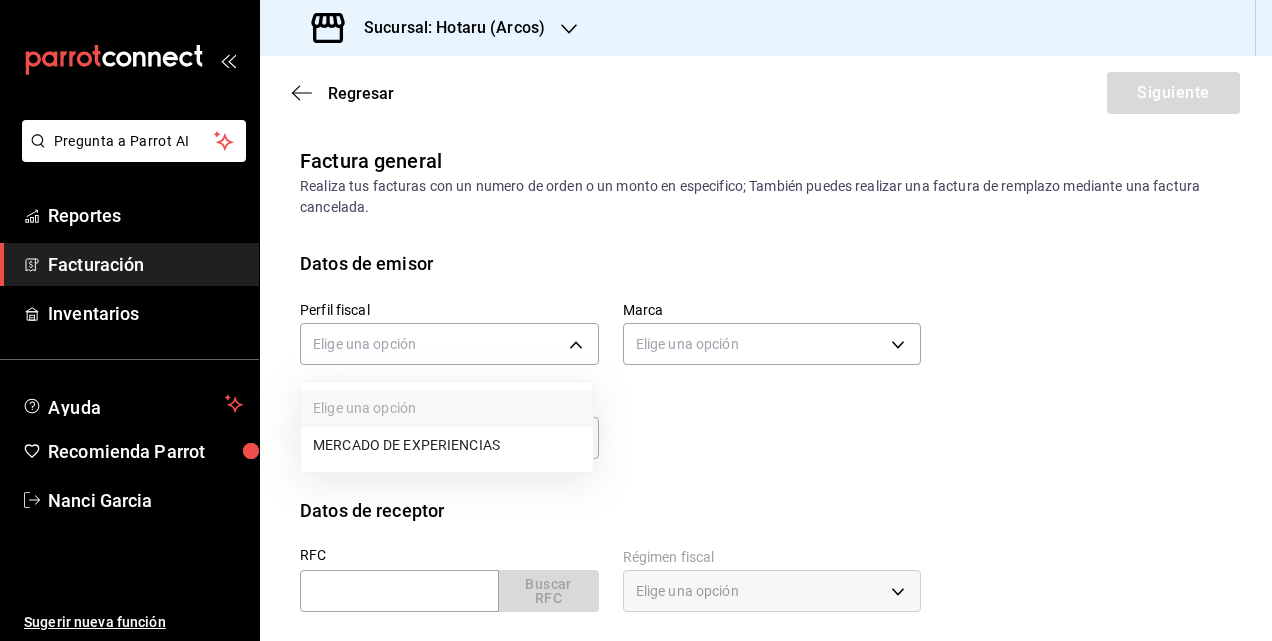 click on "MERCADO DE EXPERIENCIAS" at bounding box center (447, 445) 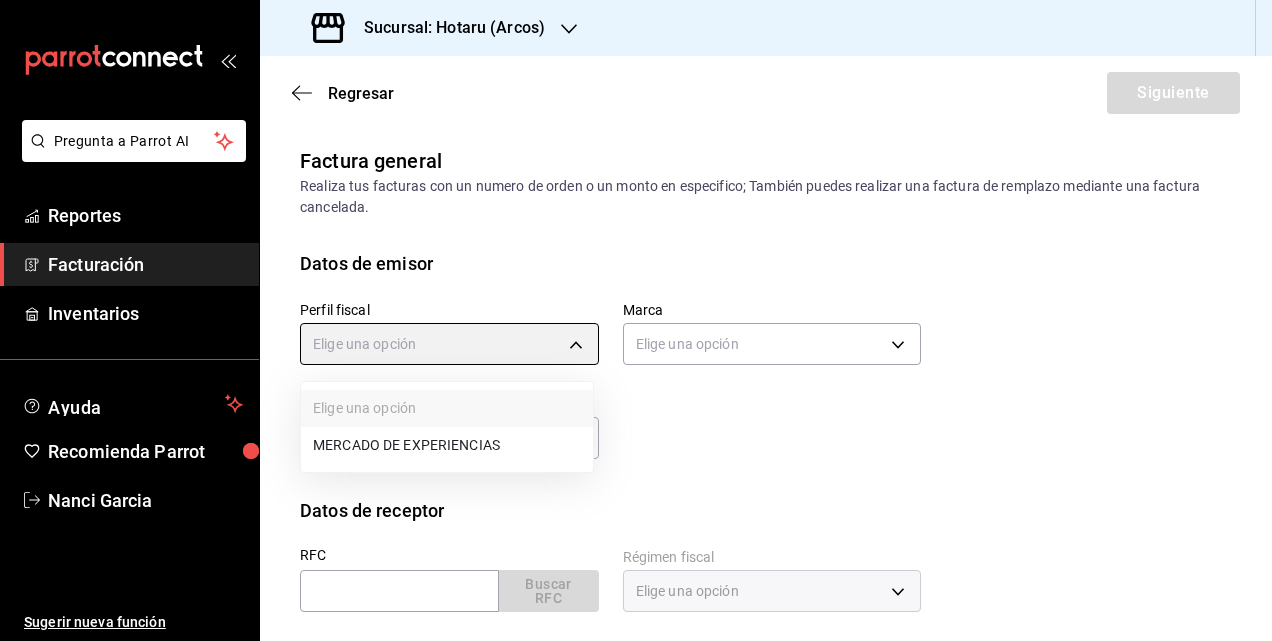 type on "020db070-9405-4ee8-8d9e-32465de2f699" 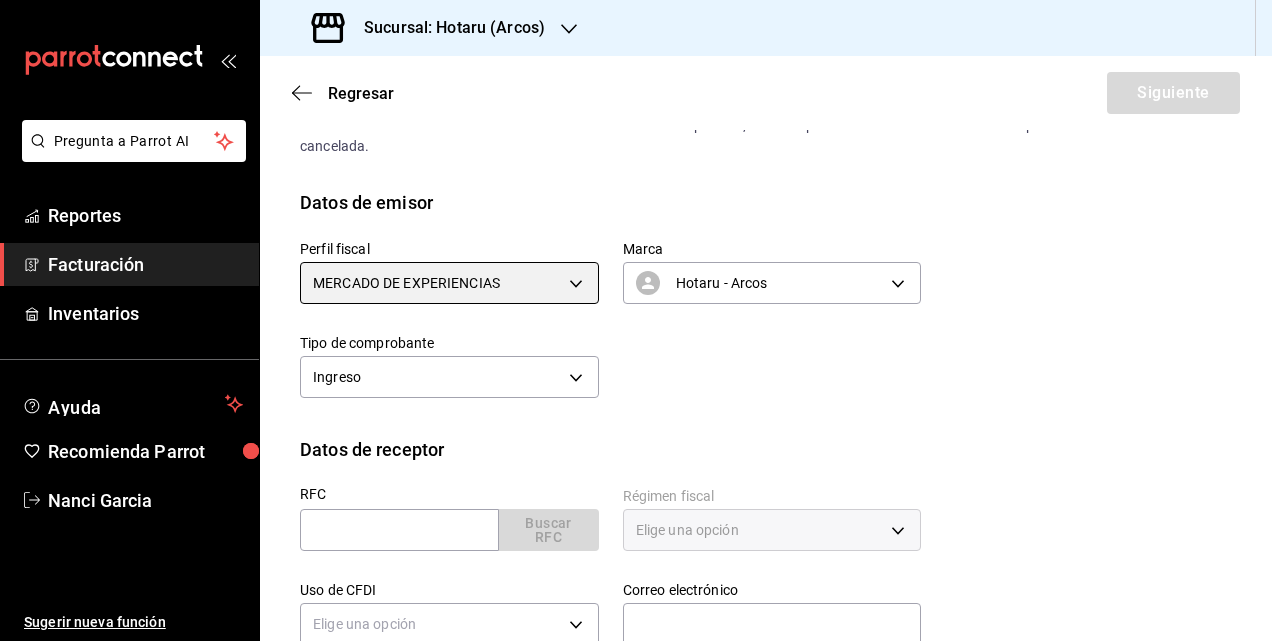 scroll, scrollTop: 100, scrollLeft: 0, axis: vertical 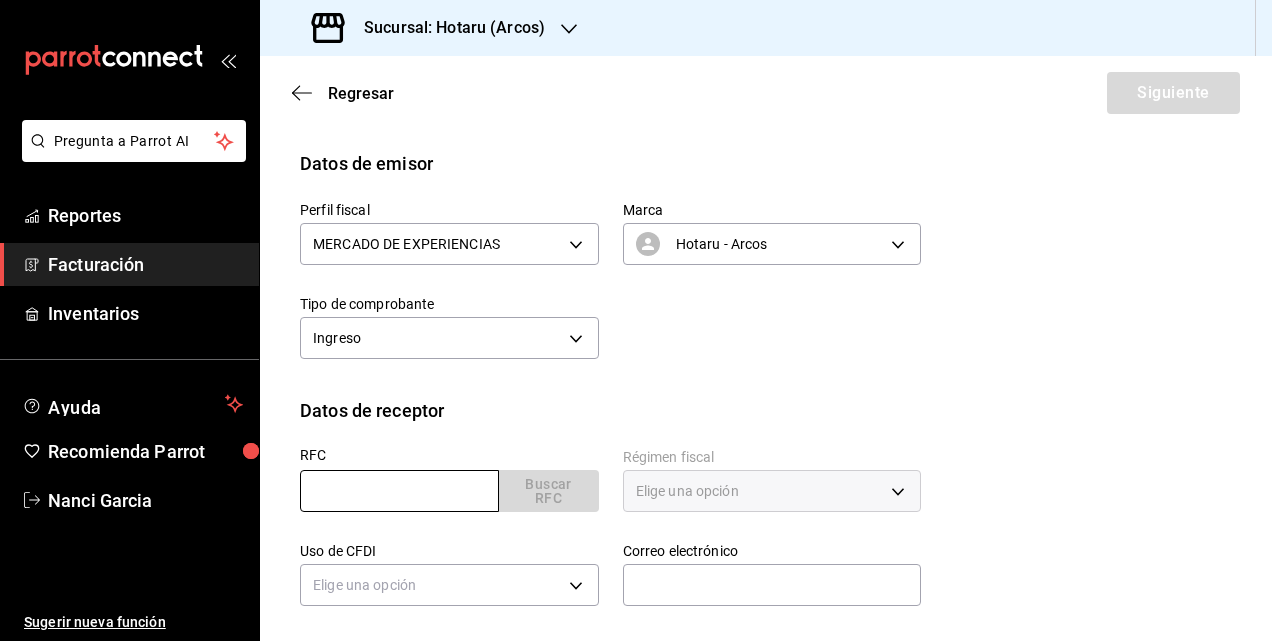 click at bounding box center (399, 491) 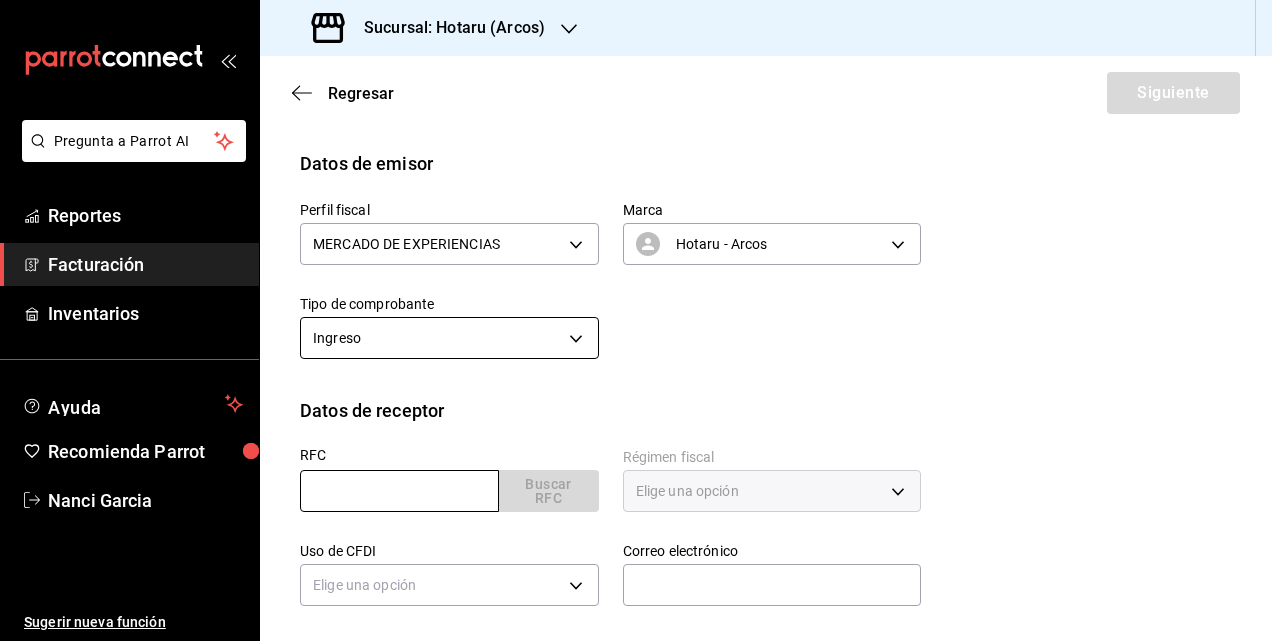 paste on "[RFC]" 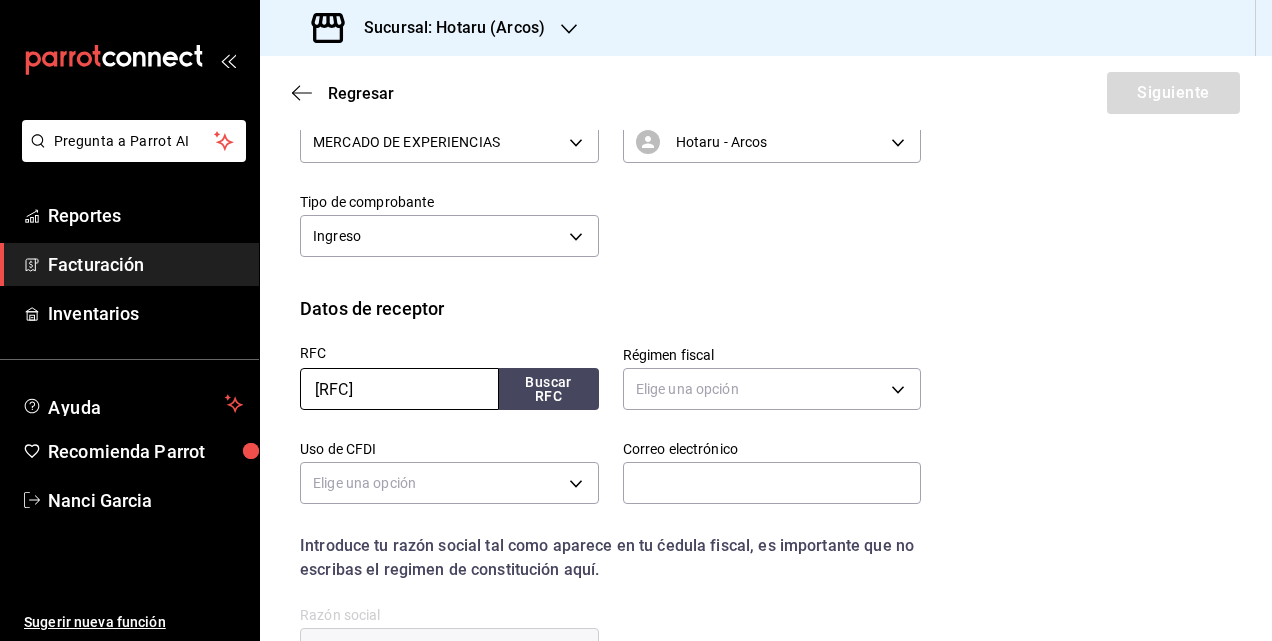 scroll, scrollTop: 300, scrollLeft: 0, axis: vertical 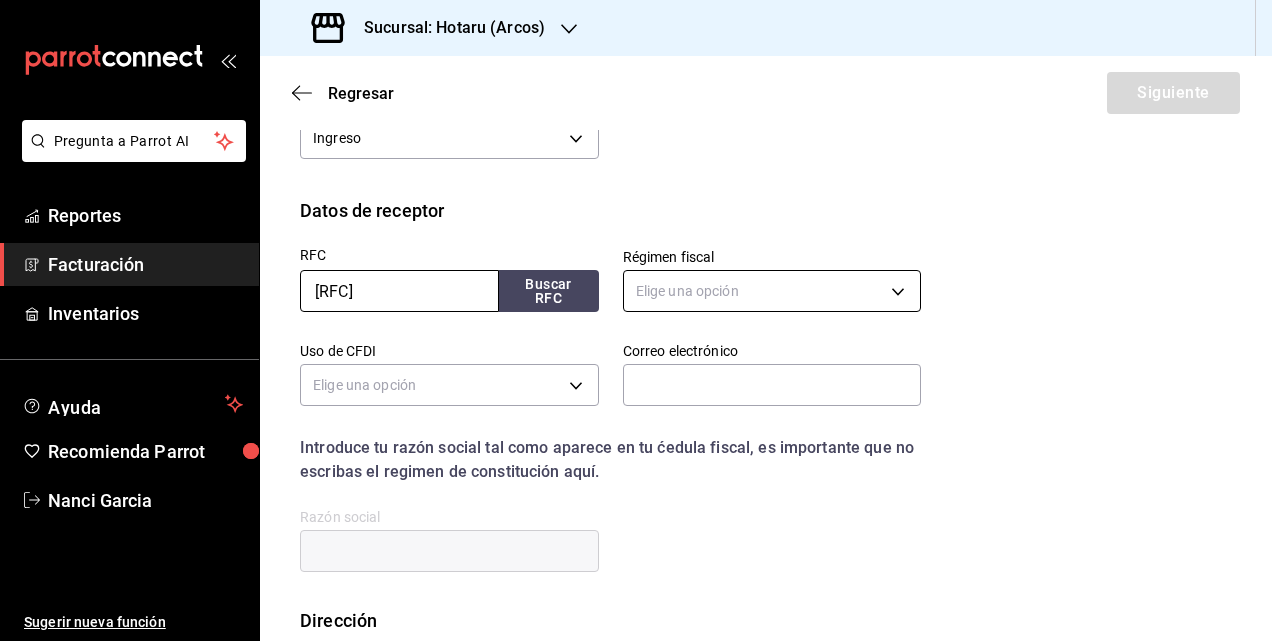 type on "[RFC]" 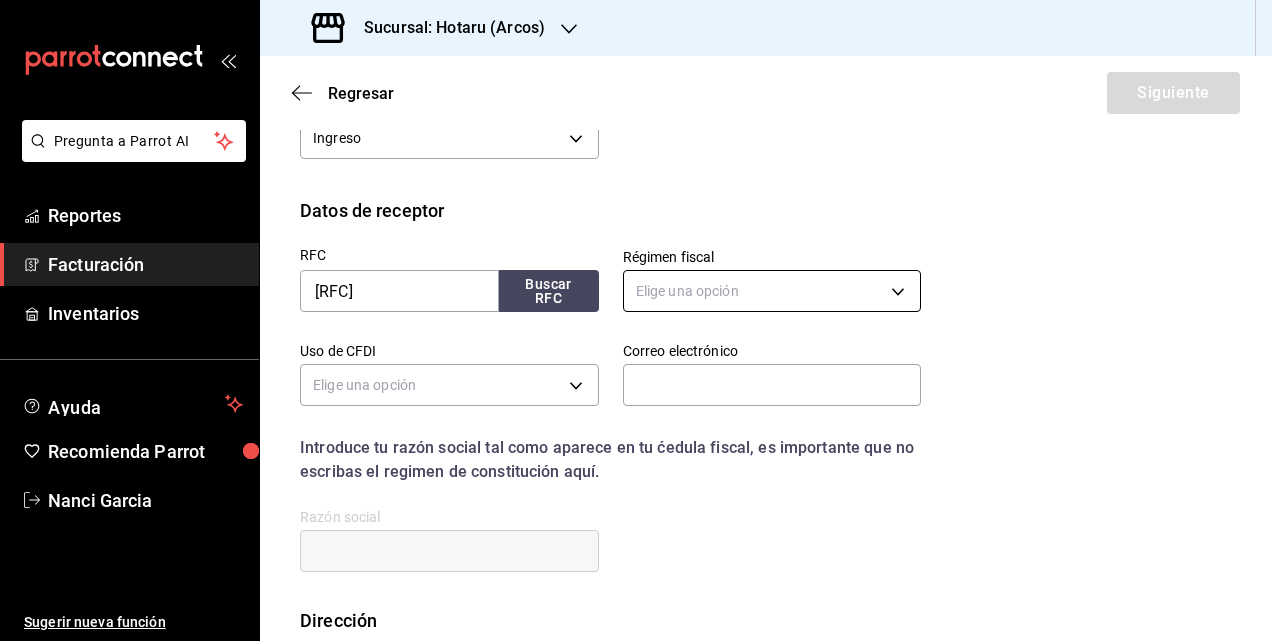 click on "Pregunta a Parrot AI Reportes   Facturación   Inventarios   Ayuda Recomienda Parrot   [FIRST] [LAST]   Sugerir nueva función   Sucursal: Hotaru (Arcos) Regresar Siguiente Factura general Realiza tus facturas con un numero de orden o un monto en especifico; También puedes realizar una factura de remplazo mediante una factura cancelada. Datos de emisor Perfil fiscal MERCADO DE EXPERIENCIAS [UUID] Marca Hotaru - Arcos [UUID] Tipo de comprobante Ingreso I Datos de receptor RFC [RFC] Buscar RFC Régimen fiscal Elige una opción Uso de CFDI Elige una opción Correo electrónico Introduce tu razón social tal como aparece en tu ćedula fiscal, es importante que no escribas el regimen de constitución aquí. company Razón social Dirección Calle # exterior # interior Código postal Estado ​[STATE] ​Municipio ​[CITY] ​Colonia ​ GANA 1 MES GRATIS EN TU SUSCRIPCIÓN AQUÍ Pregunta a Parrot AI Reportes   Facturación   Inventarios   Ayuda Recomienda Parrot" at bounding box center (636, 320) 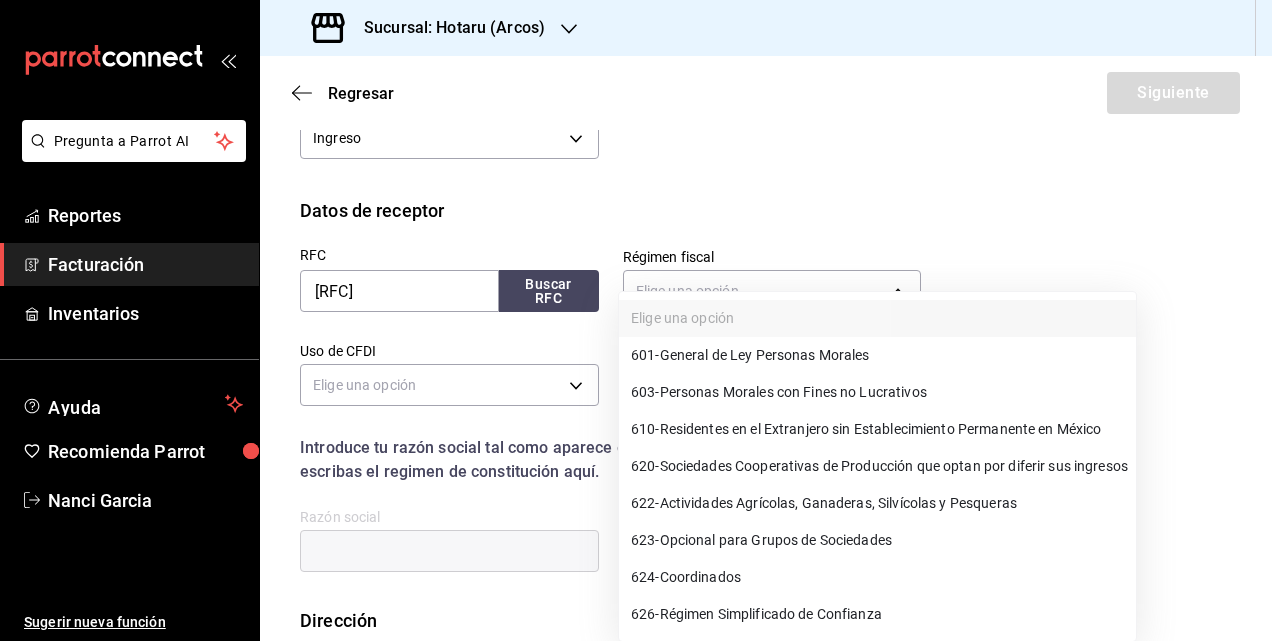 click on "601  -  General de Ley Personas Morales" at bounding box center [750, 355] 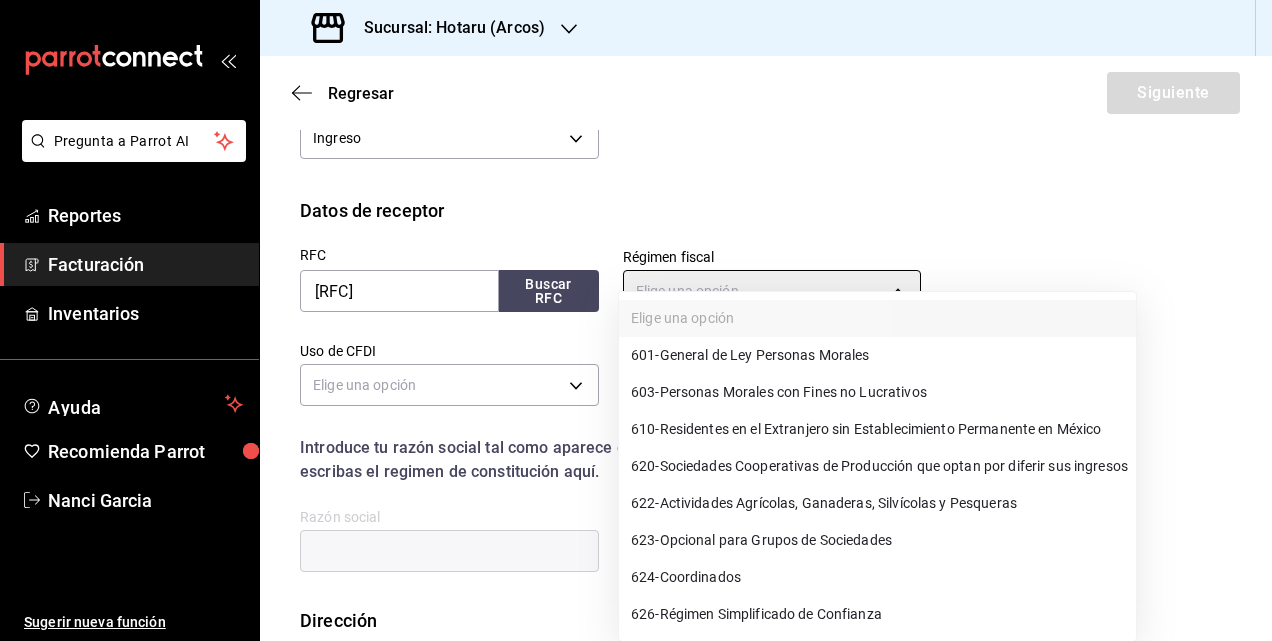 type on "601" 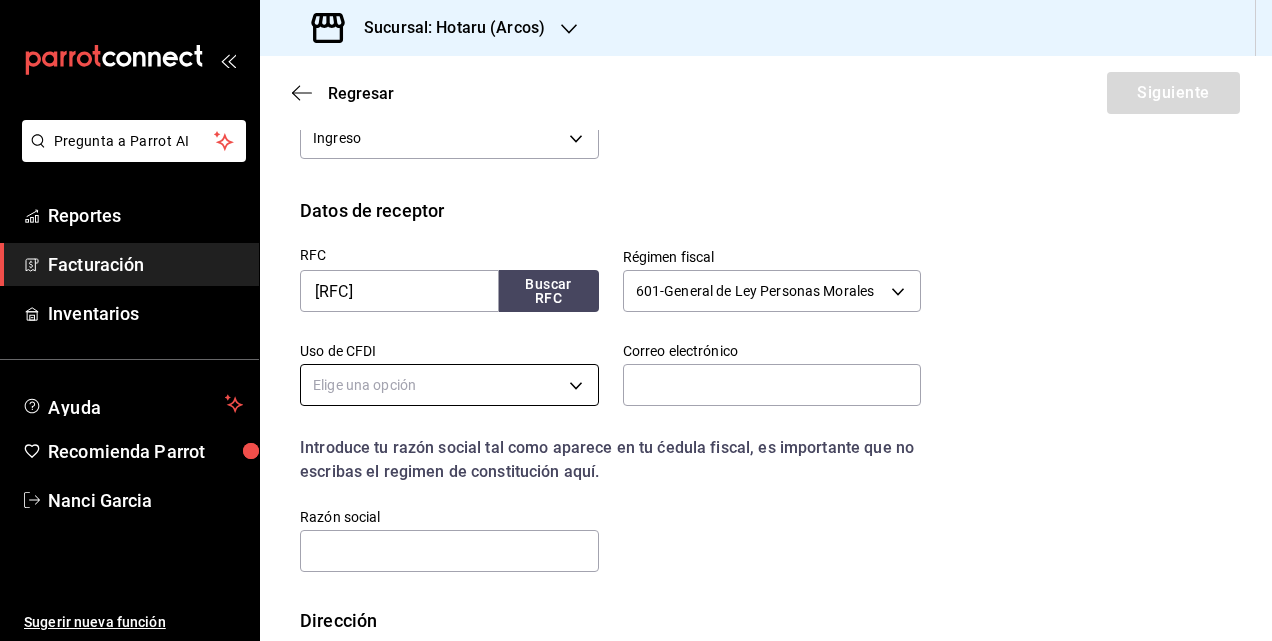 click on "Pregunta a Parrot AI Reportes   Facturación   Inventarios   Ayuda Recomienda Parrot   Nanci Garcia   Sugerir nueva función   Sucursal: Hotaru (Arcos) Regresar Siguiente Factura general Realiza tus facturas con un numero de orden o un monto en especifico; También puedes realizar una factura de remplazo mediante una factura cancelada. Datos de emisor Perfil fiscal MERCADO DE EXPERIENCIAS 020db070-9405-4ee8-8d9e-32465de2f699 Marca Hotaru - Arcos 63fd3758-a1b5-4c03-9065-df3279ac1636 Tipo de comprobante Ingreso I Datos de receptor RFC PCA980618PQ0 Buscar RFC Régimen fiscal 601  -  General de Ley Personas Morales 601 Uso de CFDI Elige una opción Correo electrónico Introduce tu razón social tal como aparece en tu ćedula fiscal, es importante que no escribas el regimen de constitución aquí. company Razón social Dirección Calle # exterior # interior Código postal Estado ​ Municipio ​ Colonia ​ GANA 1 MES GRATIS EN TU SUSCRIPCIÓN AQUÍ Pregunta a Parrot AI Reportes   Facturación   Inventarios" at bounding box center [636, 320] 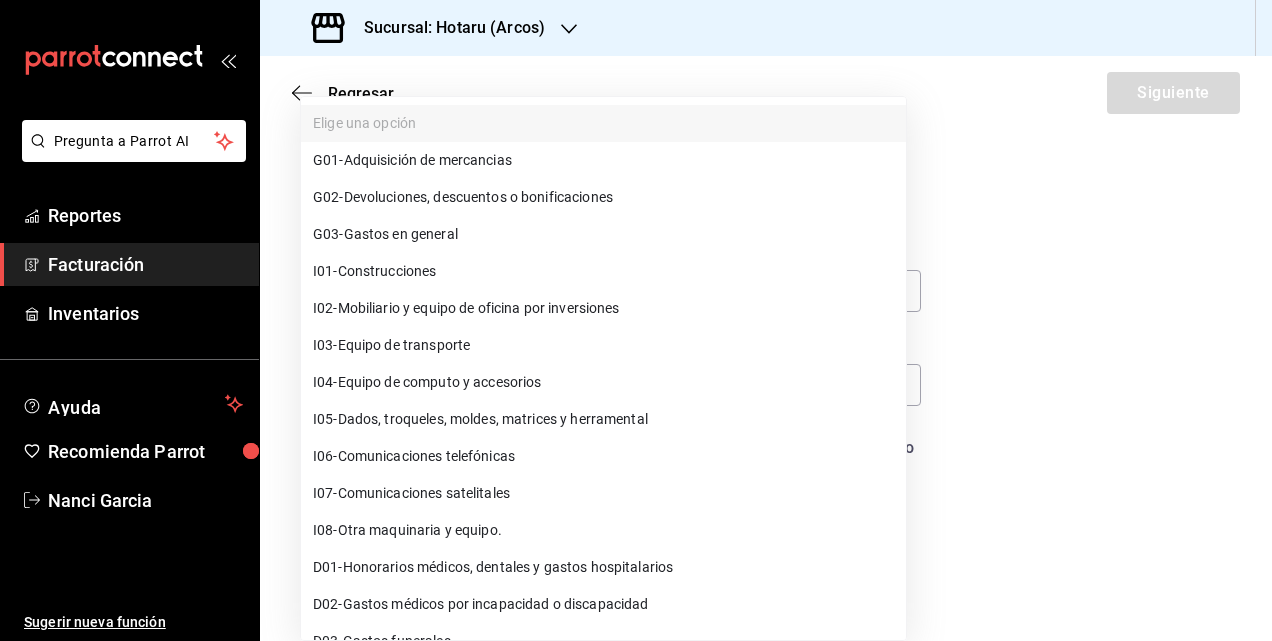click on "G03  -  Gastos en general" at bounding box center (385, 234) 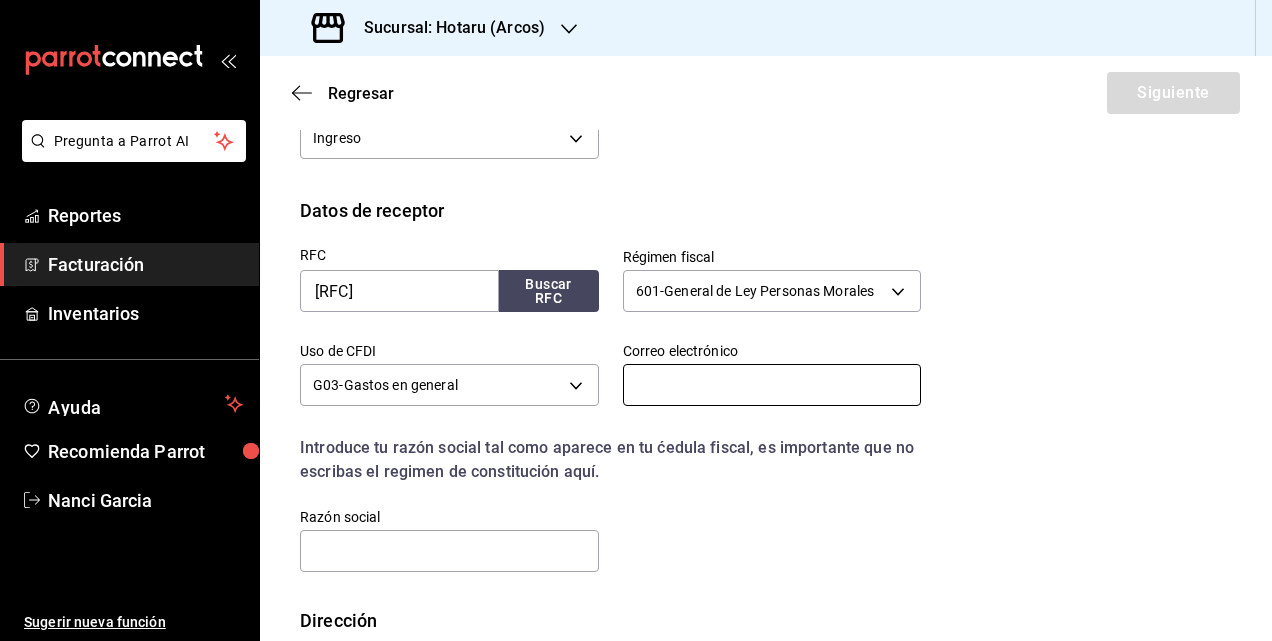drag, startPoint x: 717, startPoint y: 391, endPoint x: 718, endPoint y: 408, distance: 17.029387 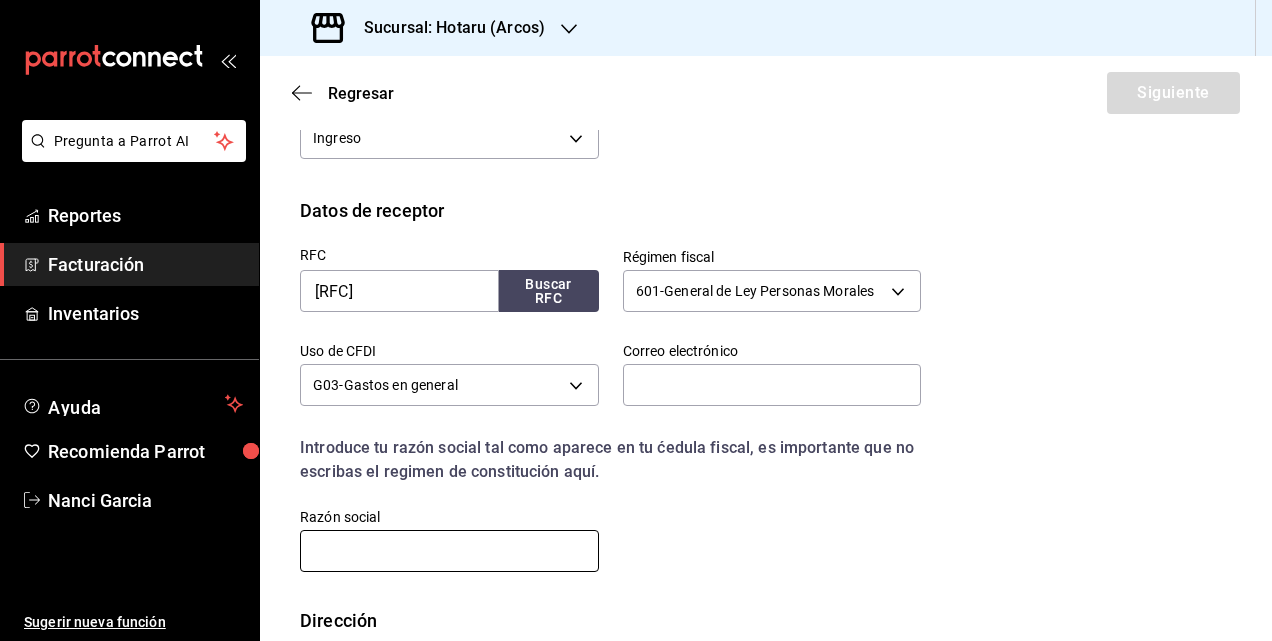 click at bounding box center [449, 551] 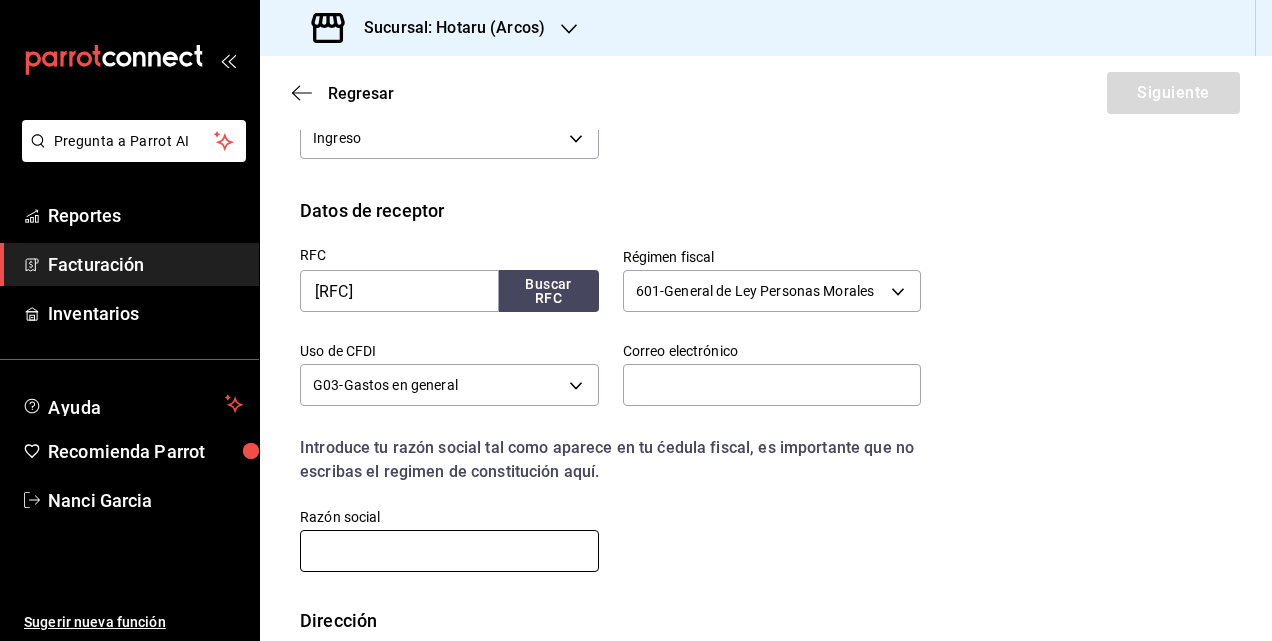 paste on "LUXE ADMINISTRACION Y" 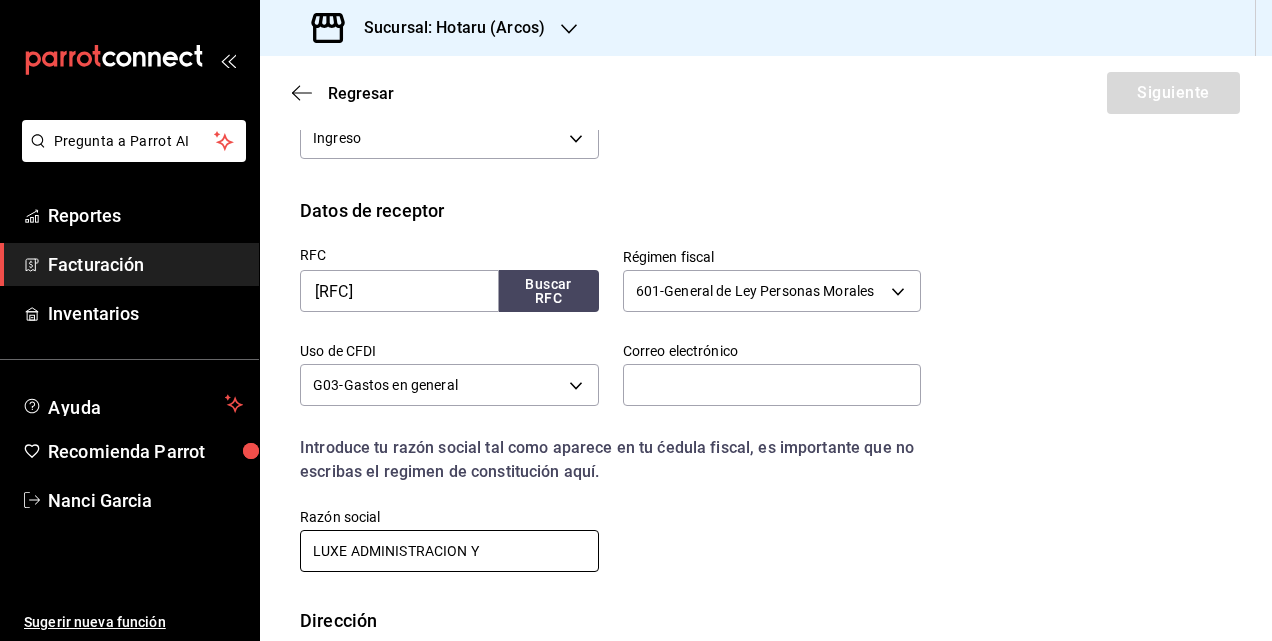 paste on "CONTROL INMOBILIARIO" 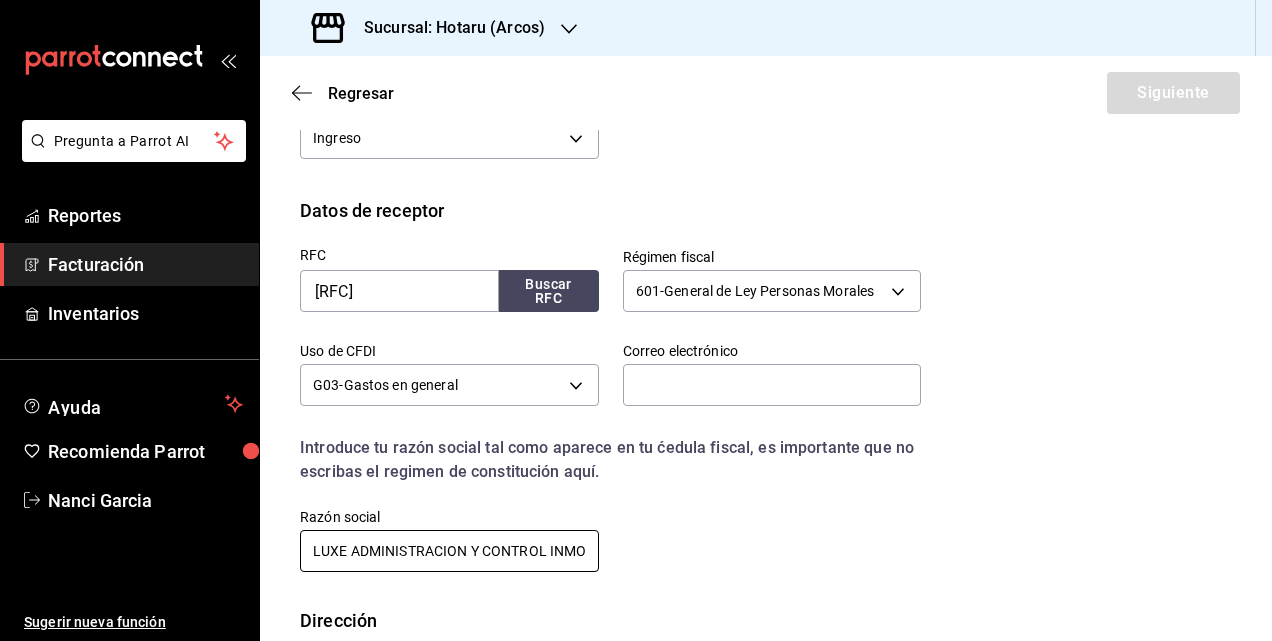 scroll, scrollTop: 0, scrollLeft: 61, axis: horizontal 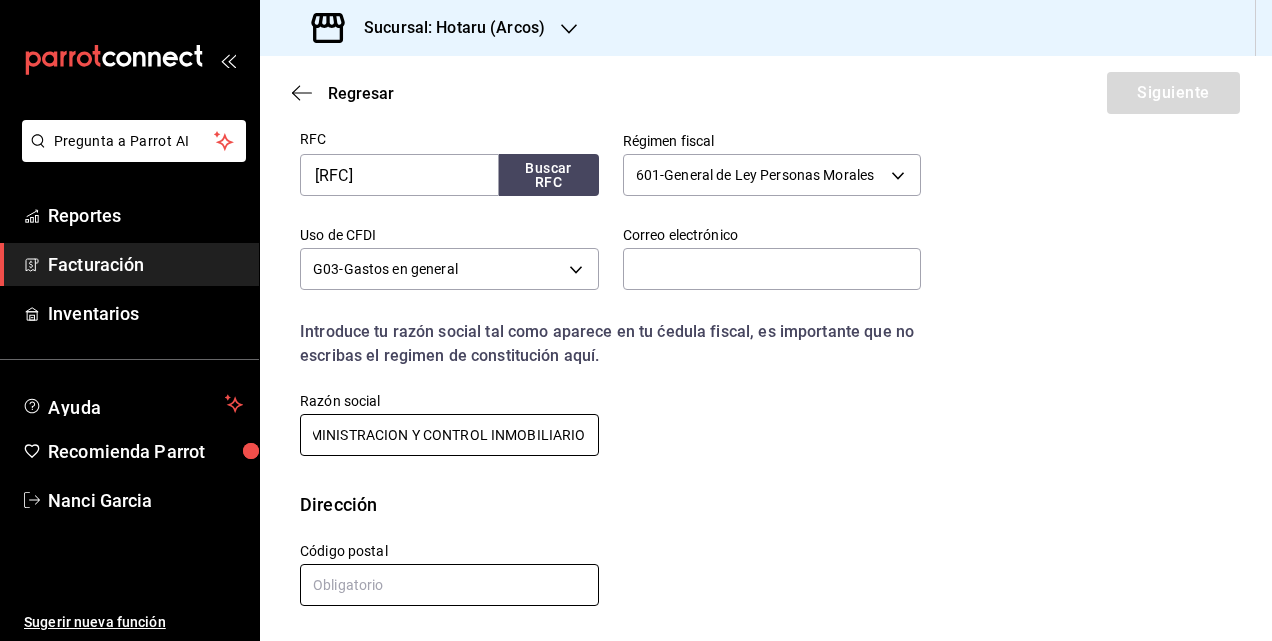 type on "LUXE ADMINISTRACION Y CONTROL INMOBILIARIO" 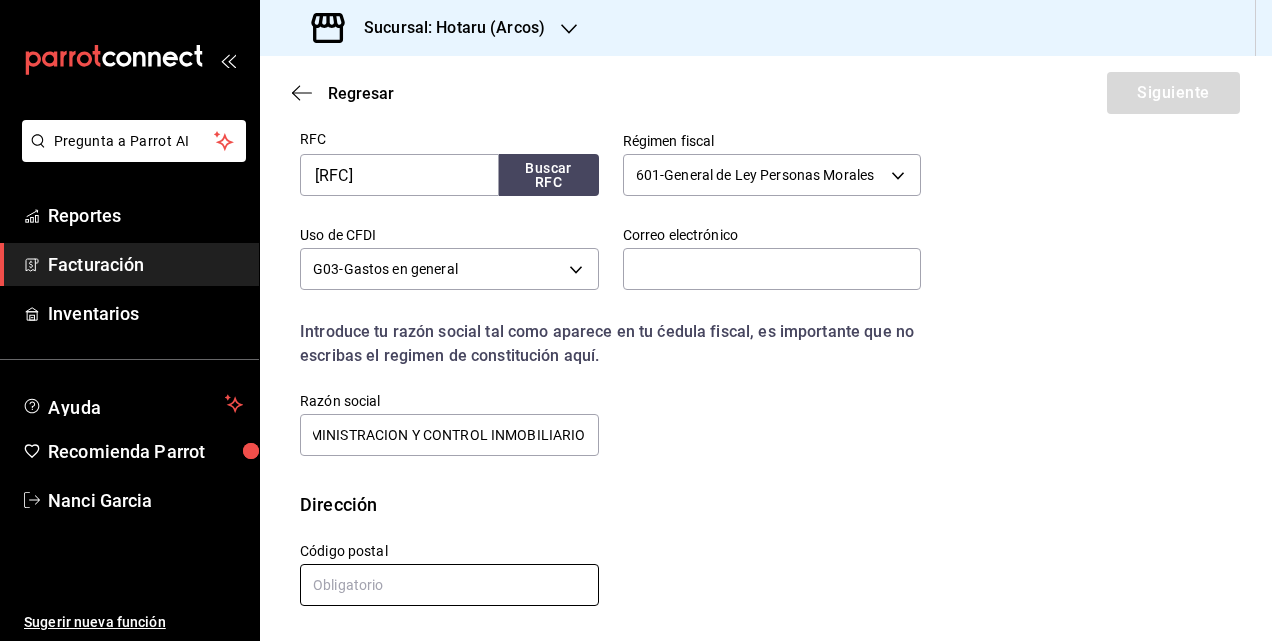 click at bounding box center [449, 585] 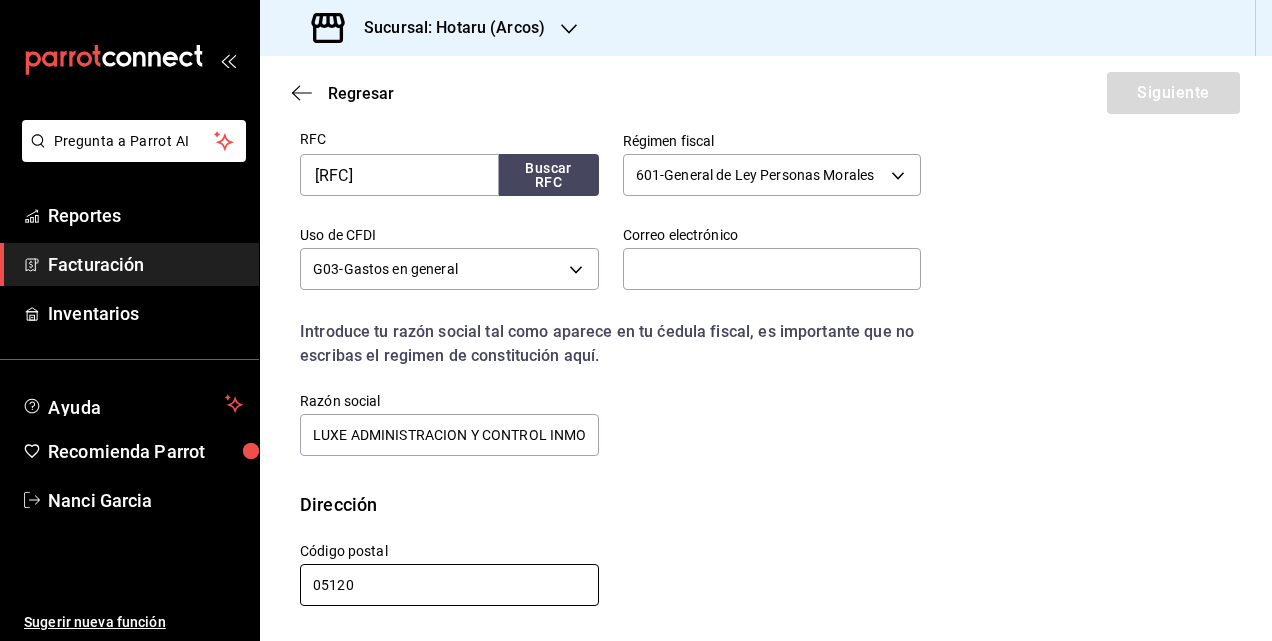 type on "05120" 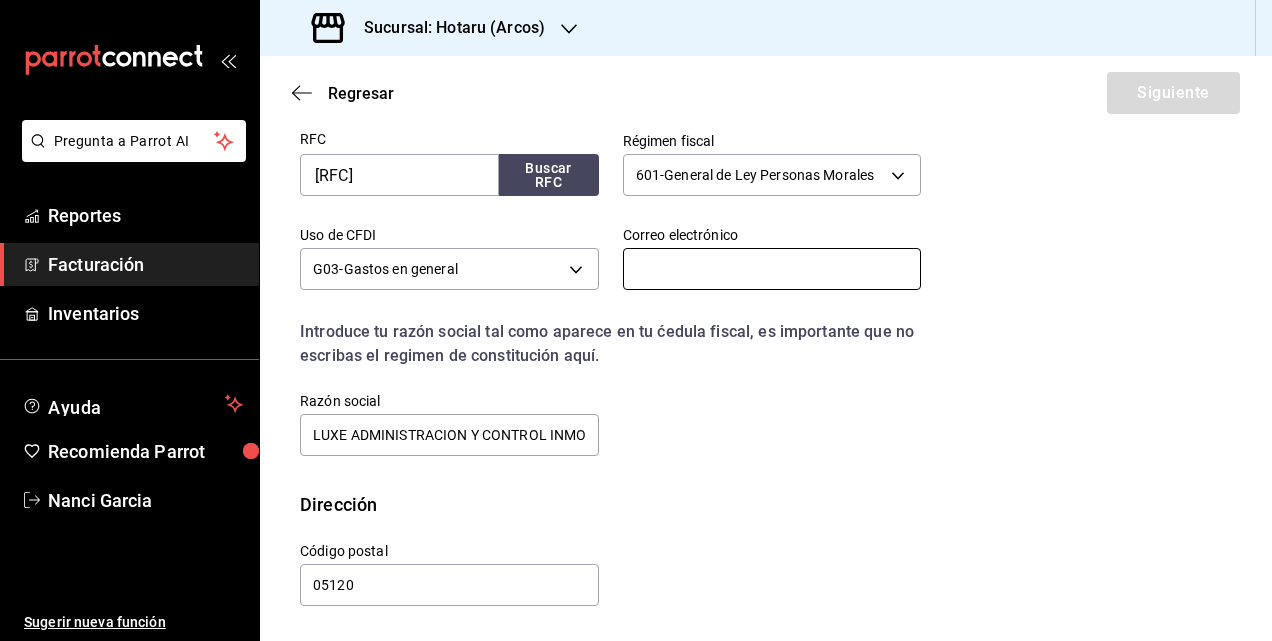 click at bounding box center [772, 269] 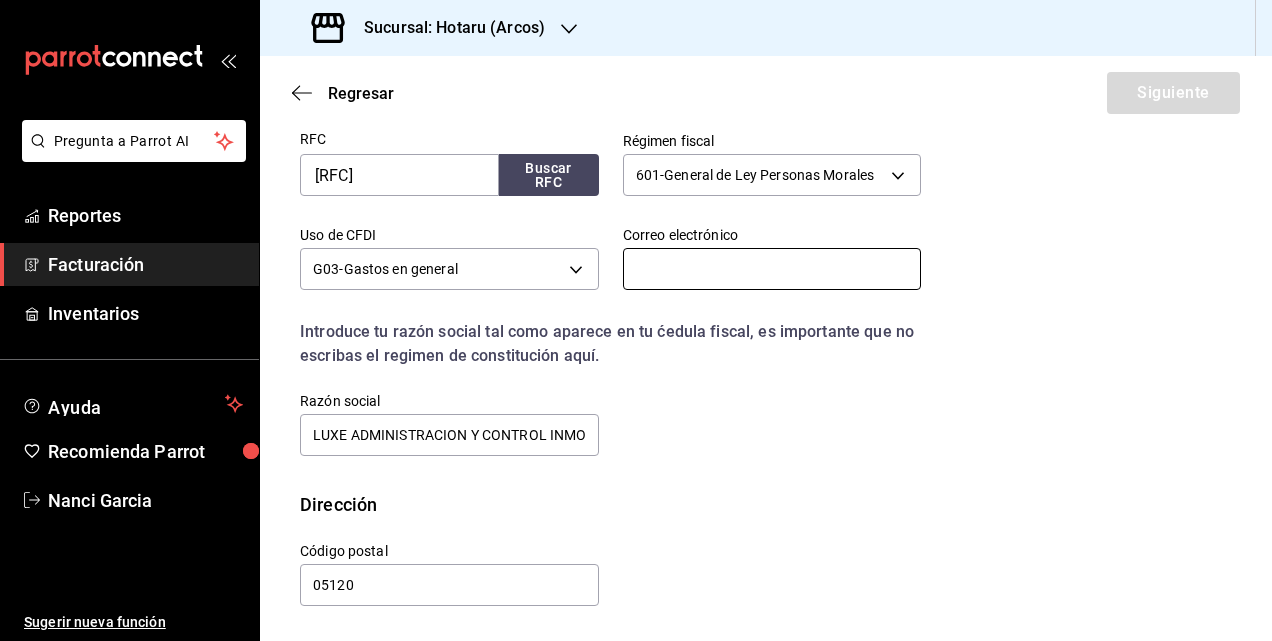 paste on "[EMAIL]" 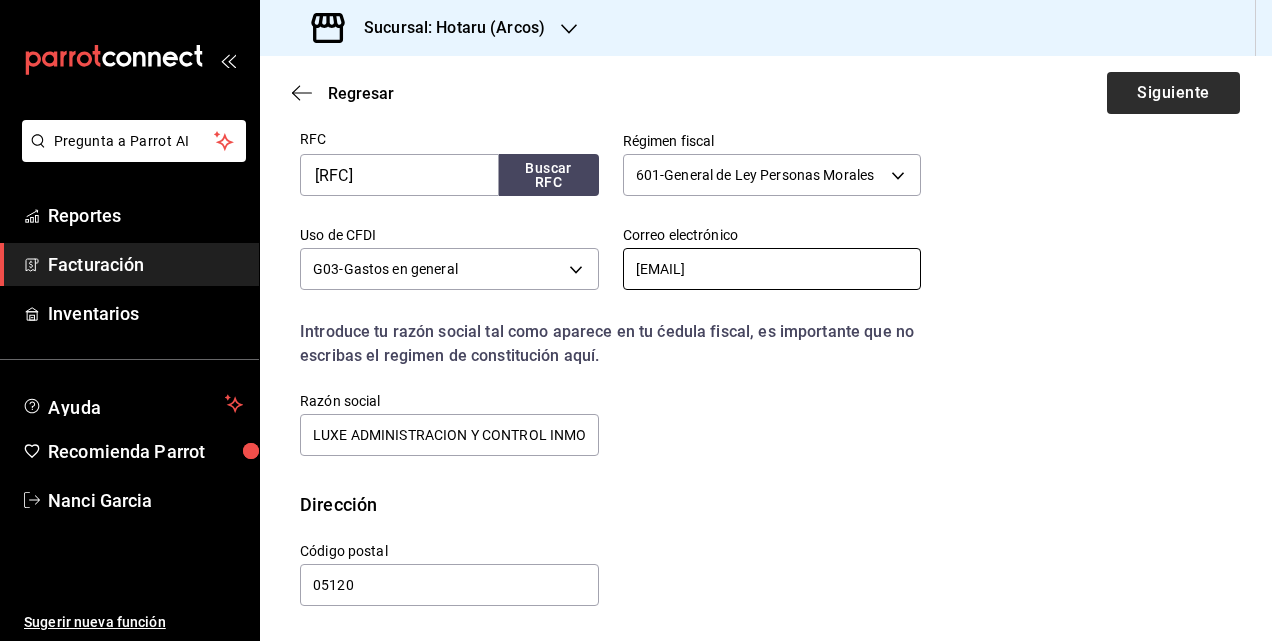type on "[EMAIL]" 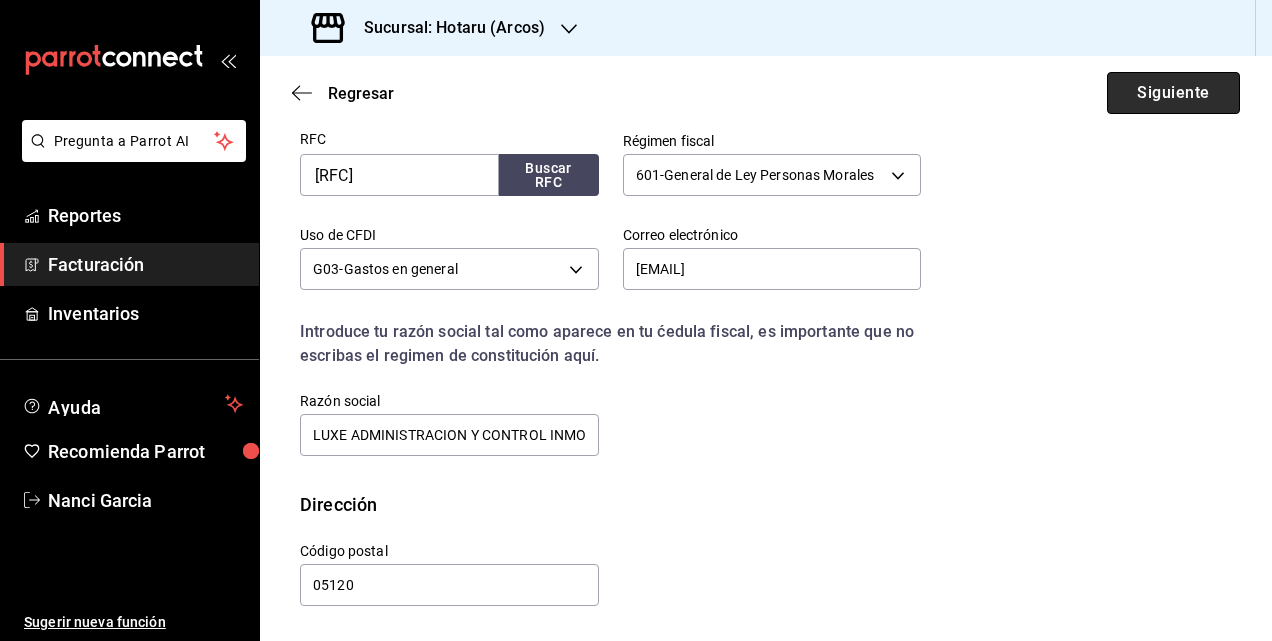 click on "Siguiente" at bounding box center [1173, 93] 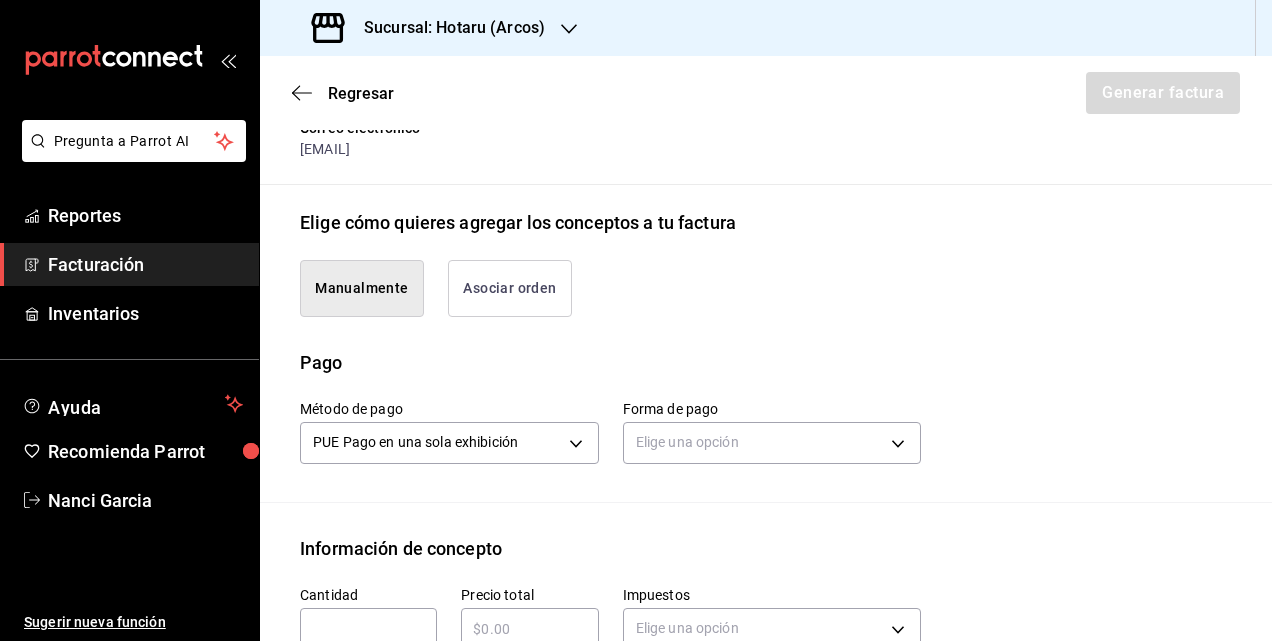 scroll, scrollTop: 616, scrollLeft: 0, axis: vertical 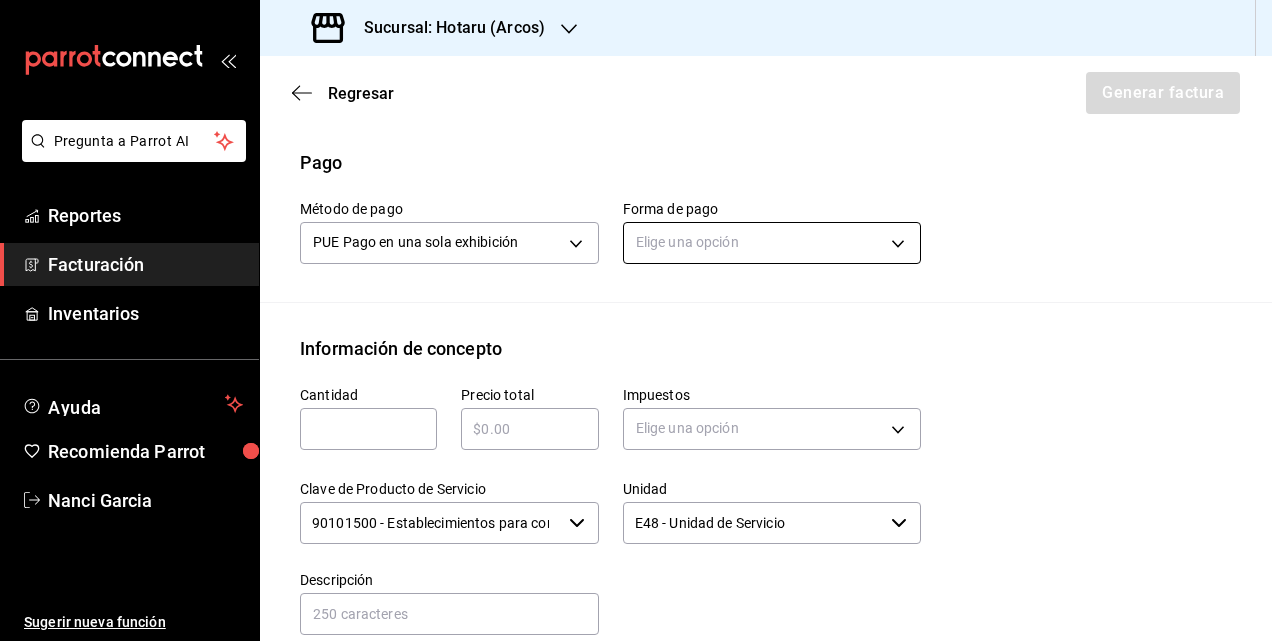 click on "Pregunta a Parrot AI Reportes   Facturación   Inventarios   Ayuda Recomienda Parrot   [FIRST] [LAST]   Sugerir nueva función   Sucursal: Hotaru (Arcos) Regresar Generar factura Emisor Perfil fiscal MERCADO DE EXPERIENCIAS Tipo de comprobante Ingreso Receptor Nombre / Razón social LUXE ADMINISTRACION Y CONTROL INMOBILIARIO RFC Receptor [RFC] Régimen fiscal General de Ley Personas Morales Uso de CFDI G03: Gastos en general Correo electrónico [EMAIL] Elige cómo quieres agregar los conceptos a tu factura Manualmente Asociar orden Pago Método de pago PUE   Pago en una sola exhibición PUE Forma de pago Elige una opción Información de concepto Cantidad ​ Precio total ​ Impuestos Elige una opción Clave de Producto de Servicio 90101500 - Establecimientos para comer y beber ​ Unidad E48 - Unidad de Servicio ​ Descripción Agregar IVA Total $0.00 IEPS Total $0.00 Subtotal $0.00 Total $0.00 Orden Cantidad Clave Unidad Monto Impuesto Subtotal Total Pregunta a Parrot AI Reportes" at bounding box center [636, 320] 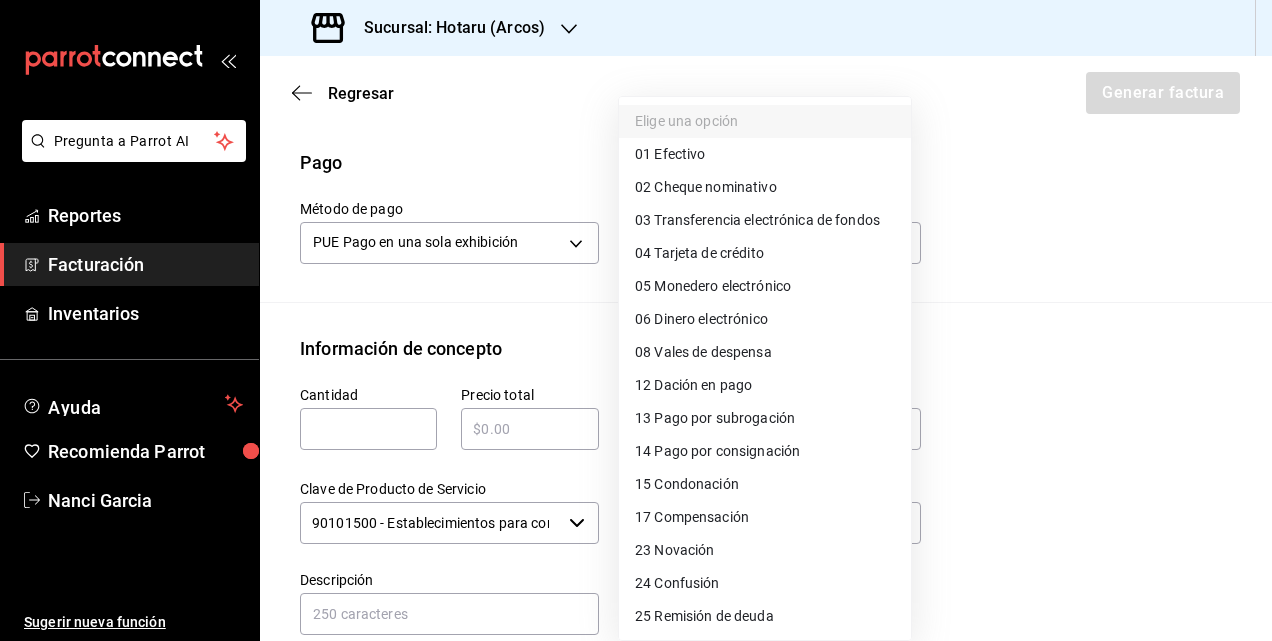 click on "04   Tarjeta de crédito" at bounding box center (699, 253) 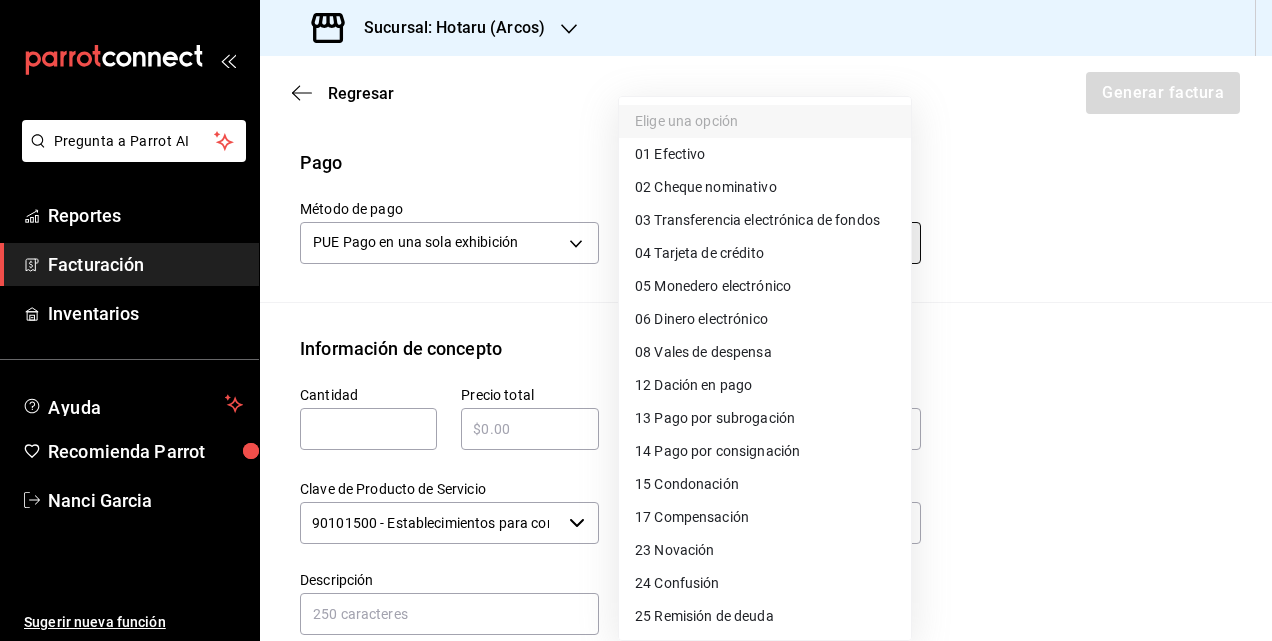 type on "04" 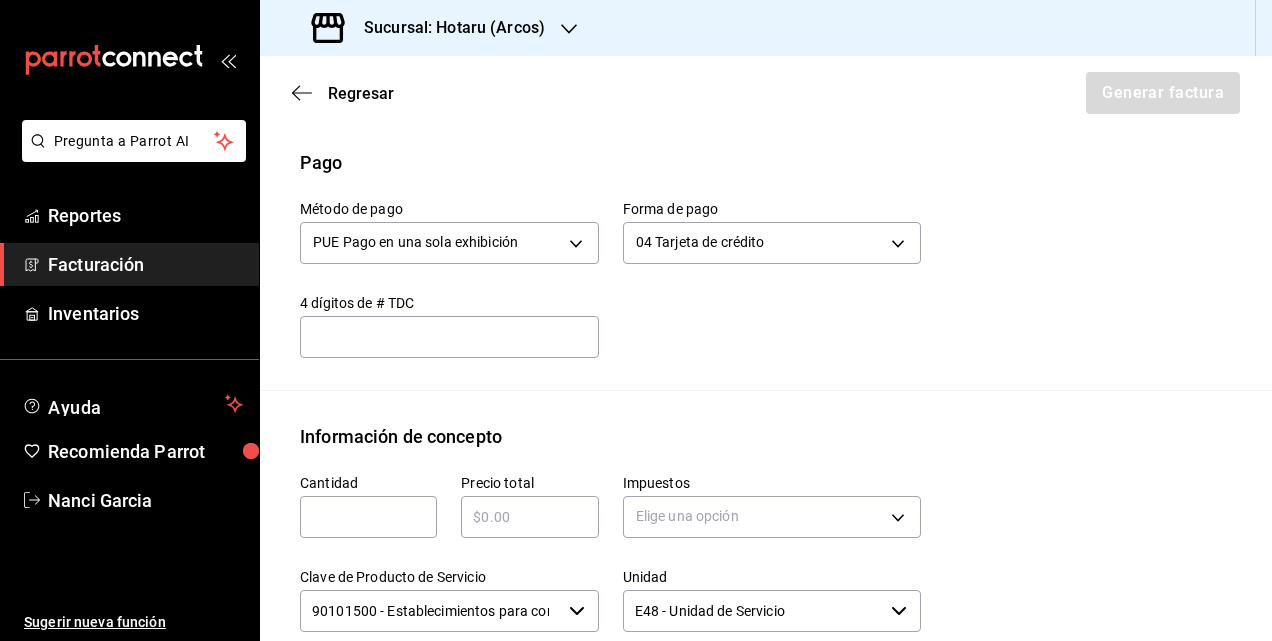 click on "​" at bounding box center [368, 517] 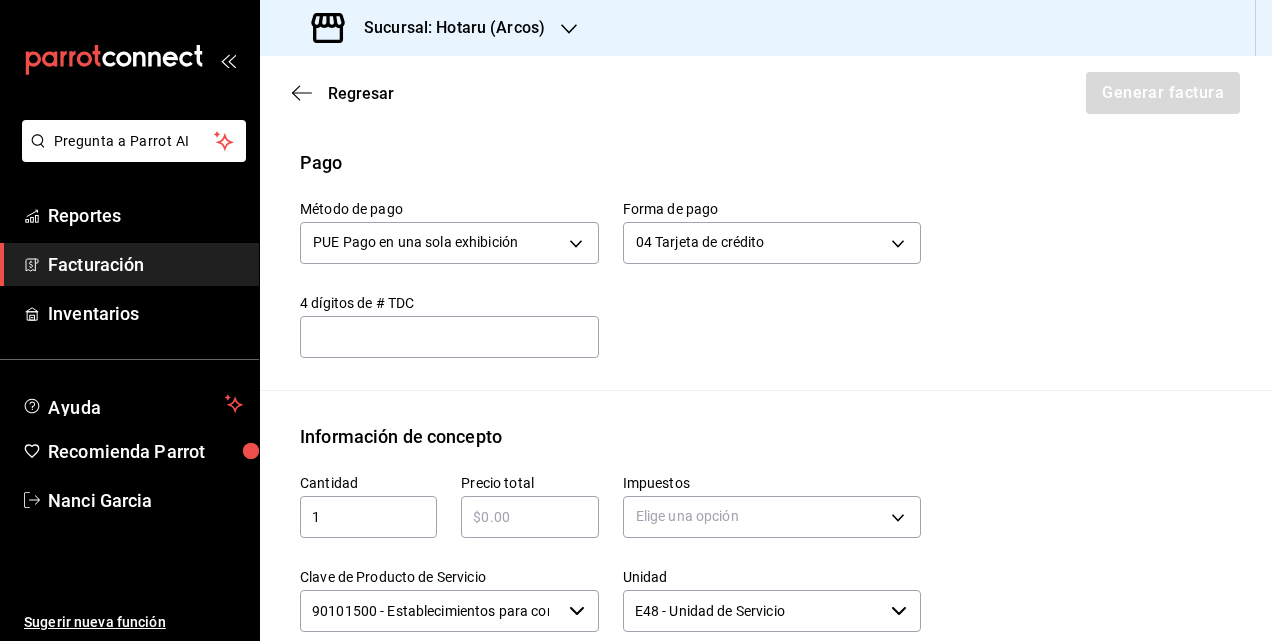type on "1" 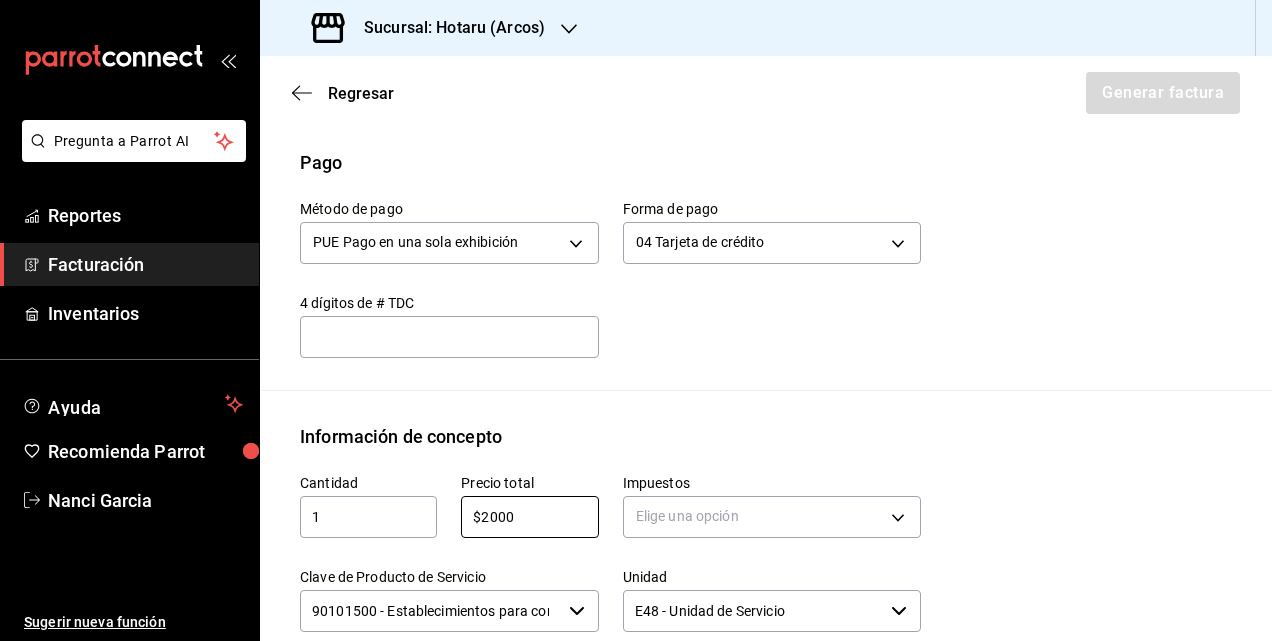 type on "$2000" 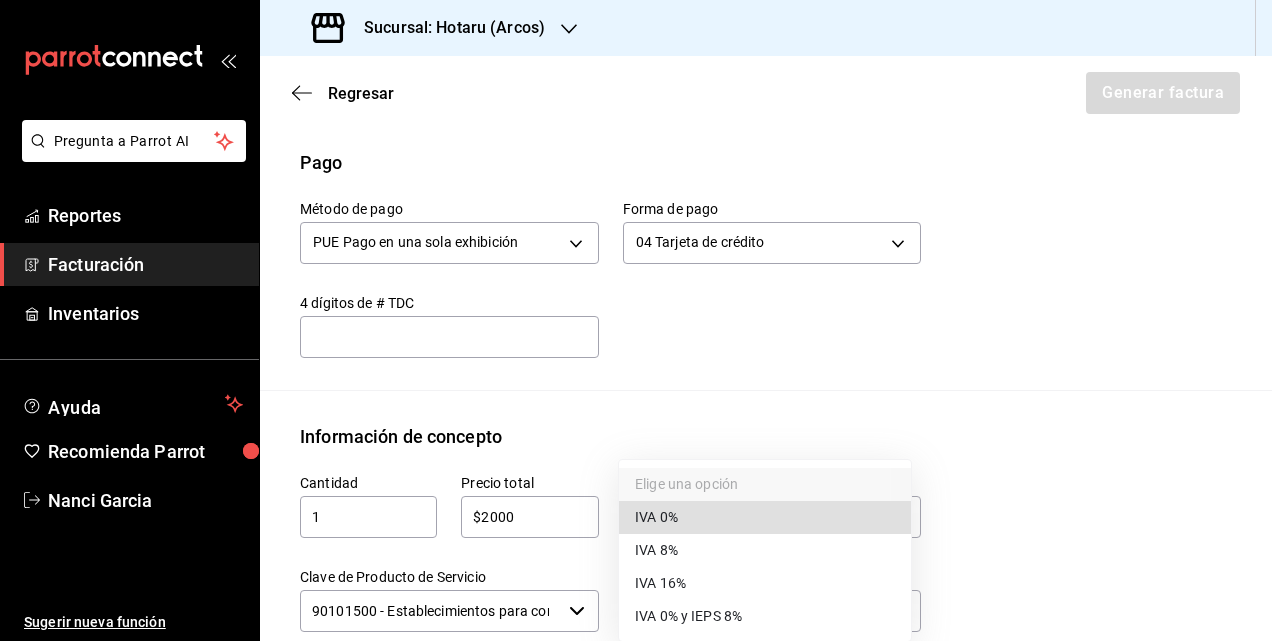 type 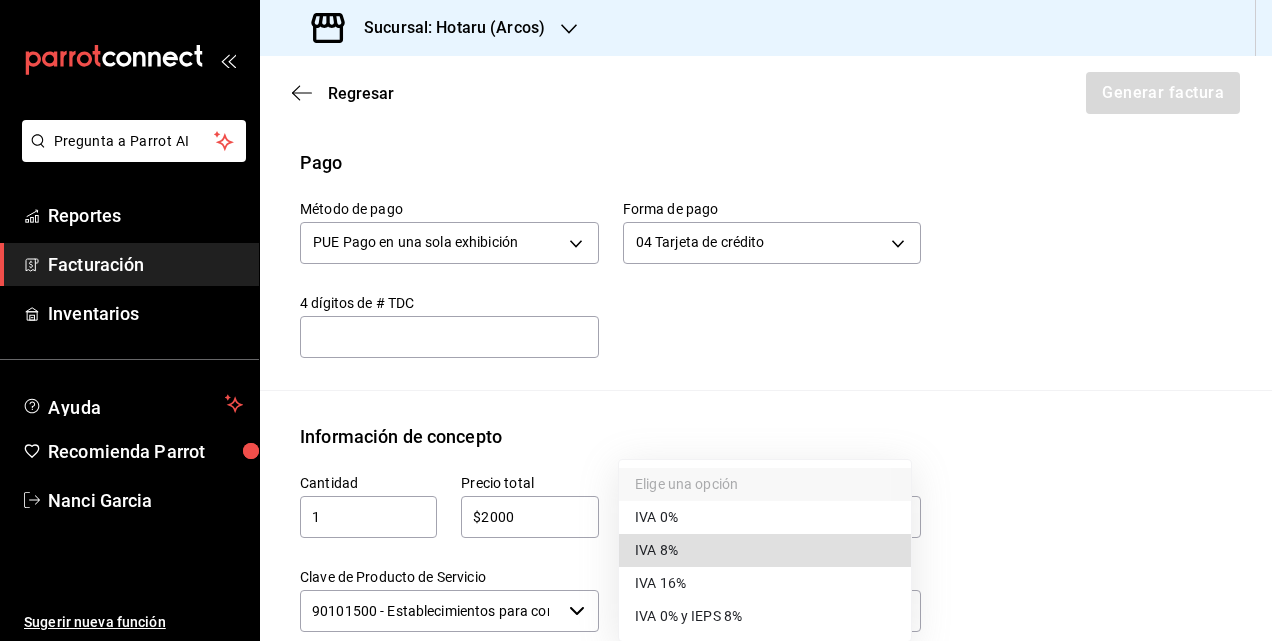 type 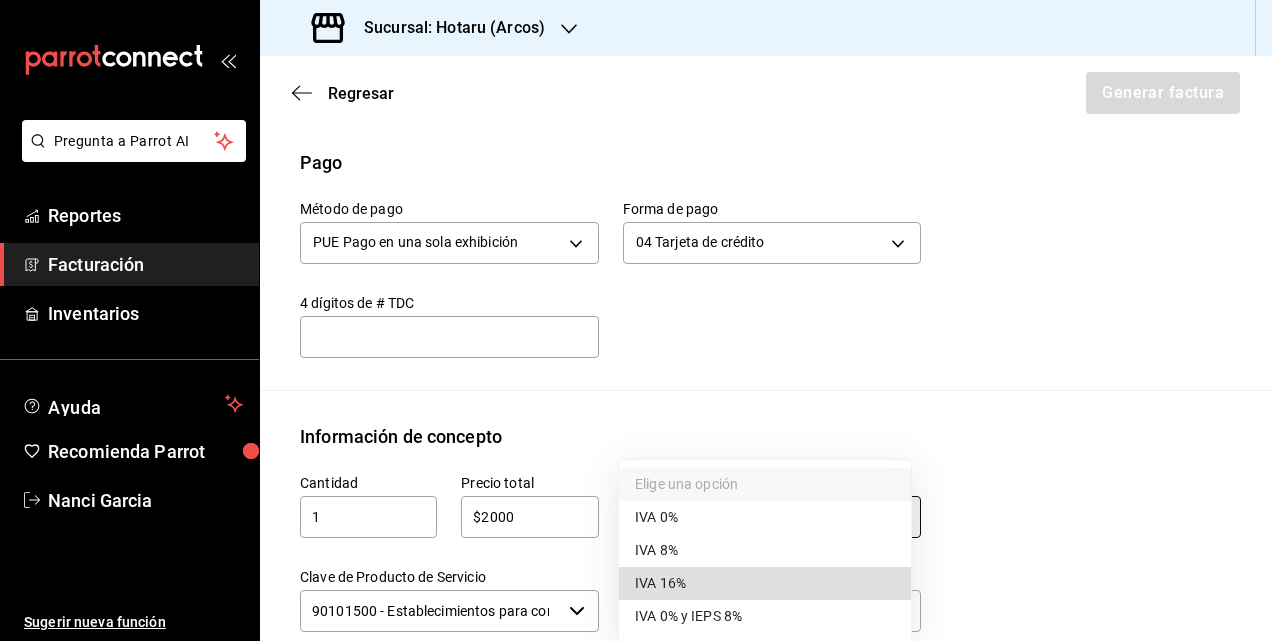 type on "IVA_16" 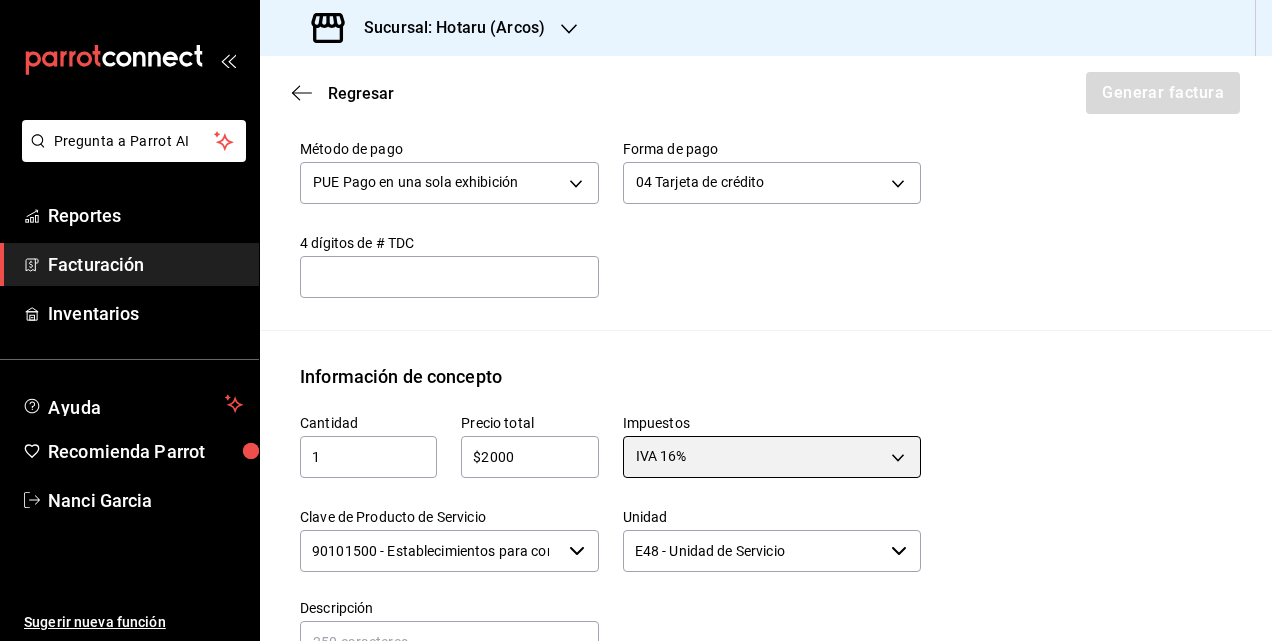 scroll, scrollTop: 916, scrollLeft: 0, axis: vertical 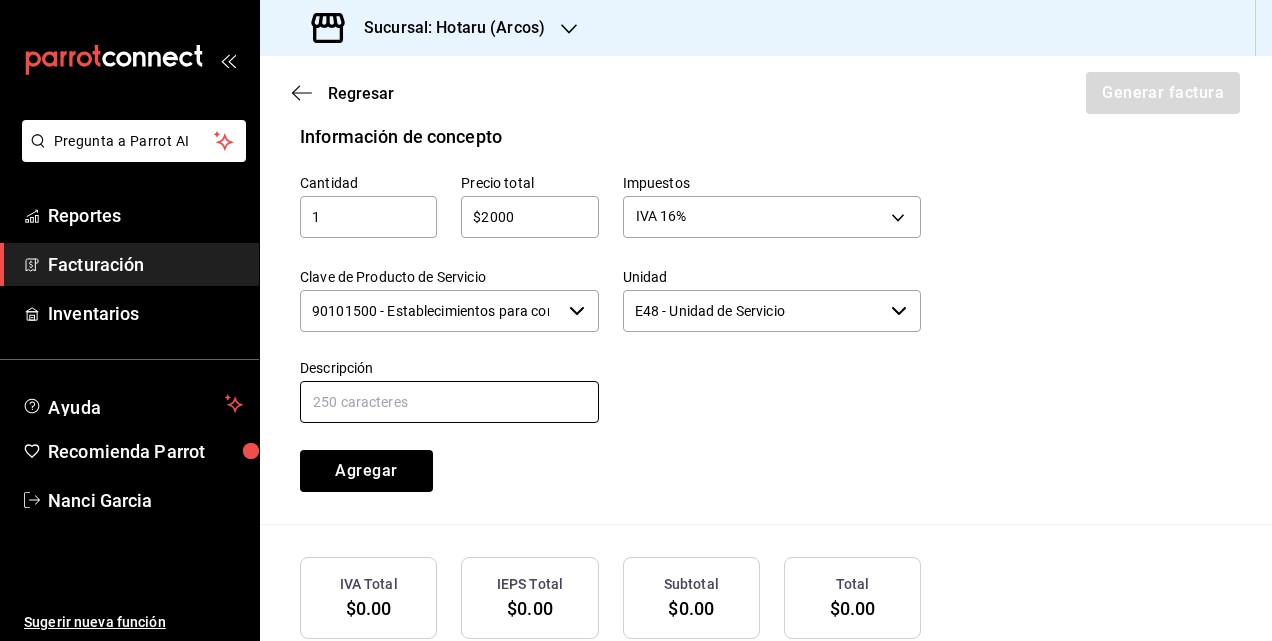click at bounding box center (449, 402) 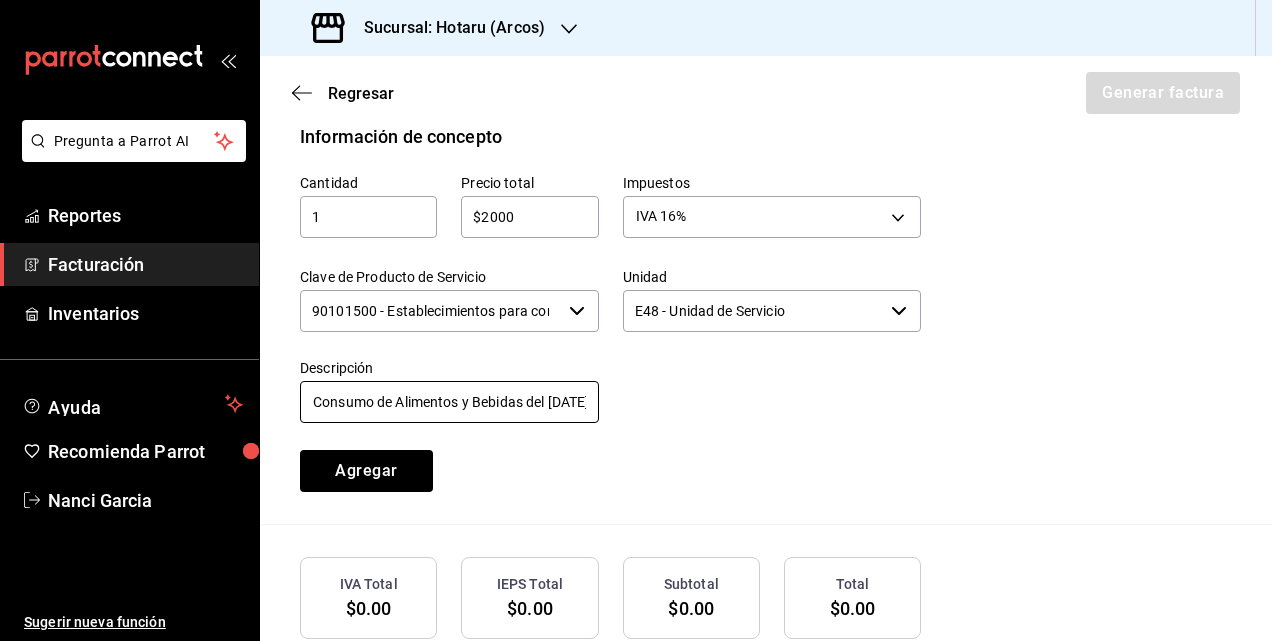 scroll, scrollTop: 0, scrollLeft: 27, axis: horizontal 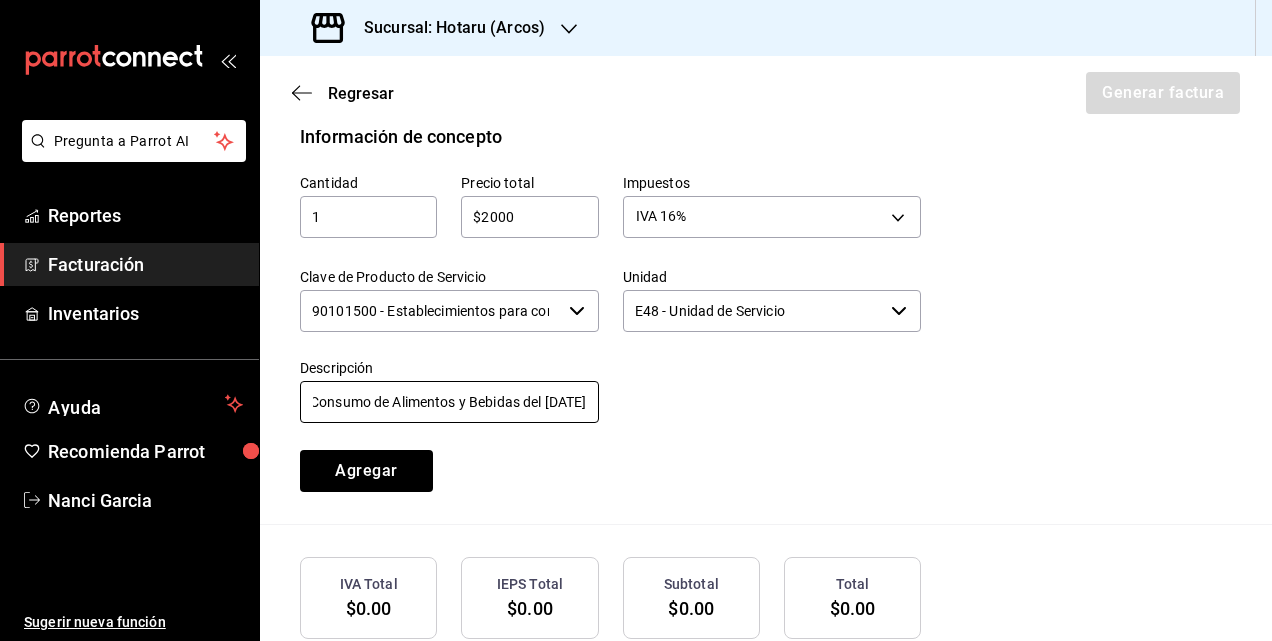 drag, startPoint x: 525, startPoint y: 400, endPoint x: 747, endPoint y: 425, distance: 223.40323 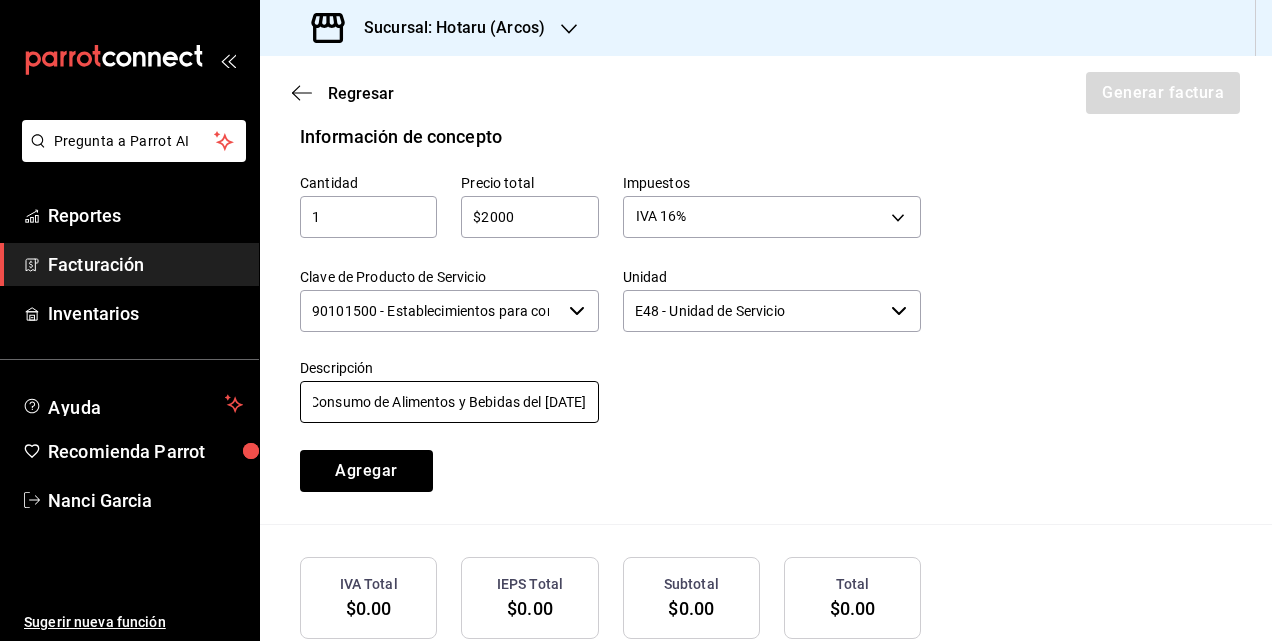 scroll, scrollTop: 0, scrollLeft: 0, axis: both 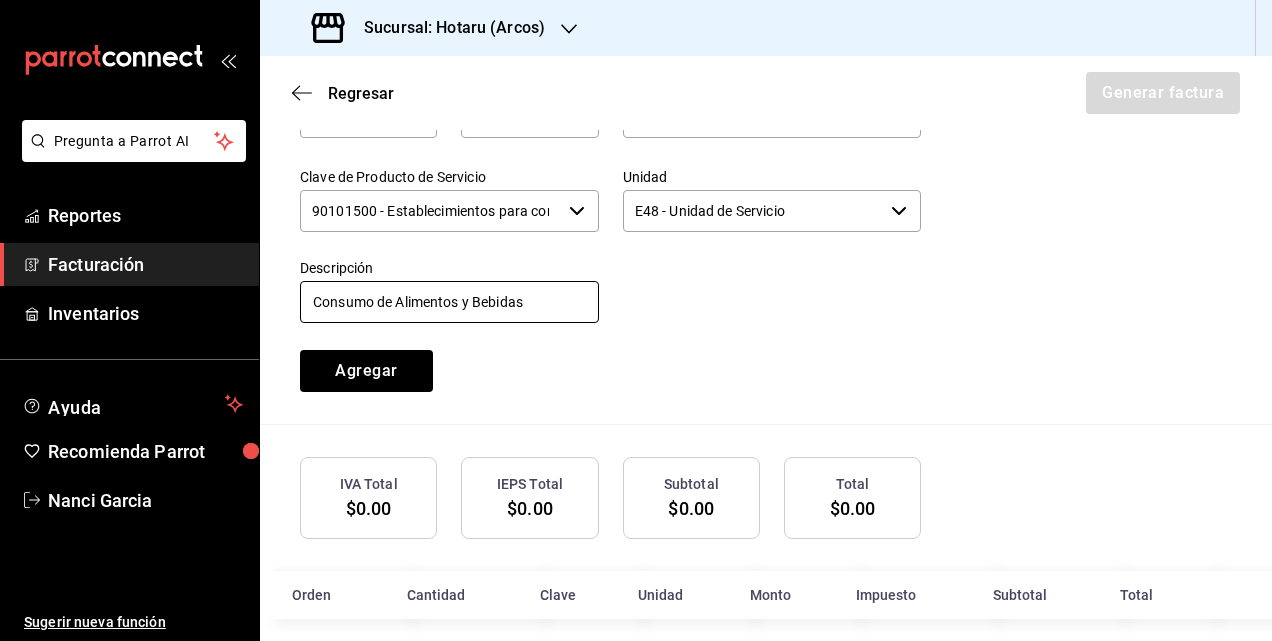 type on "Consumo de Alimentos y Bebidas" 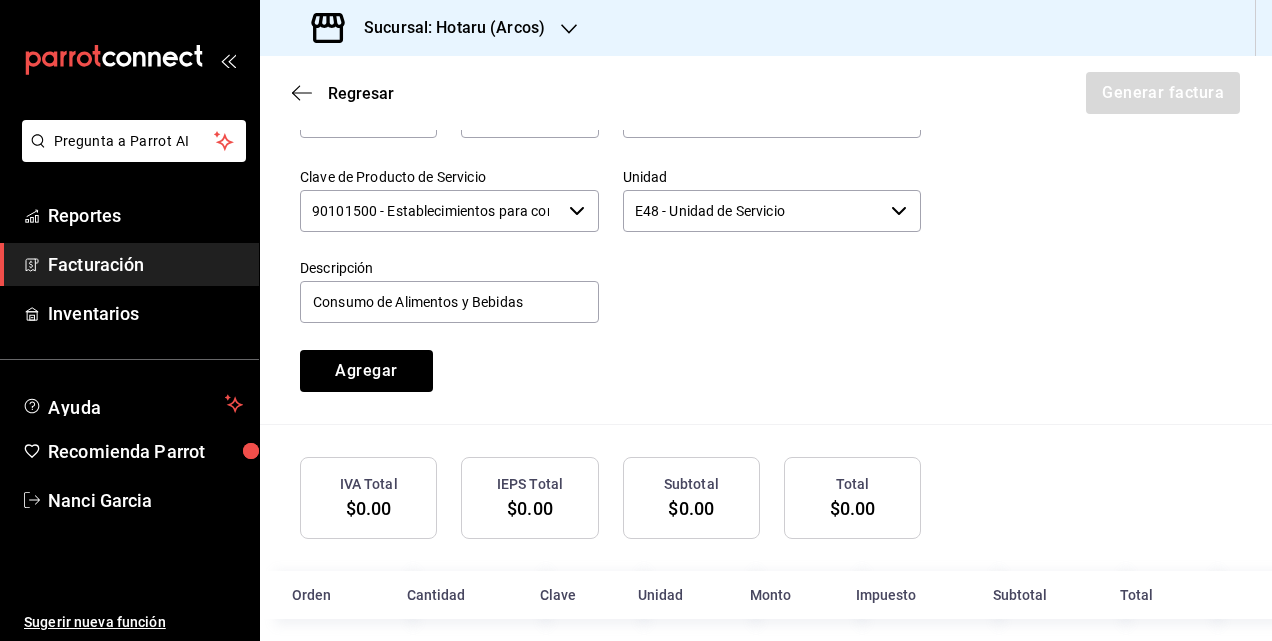 drag, startPoint x: 866, startPoint y: 348, endPoint x: 838, endPoint y: 357, distance: 29.410883 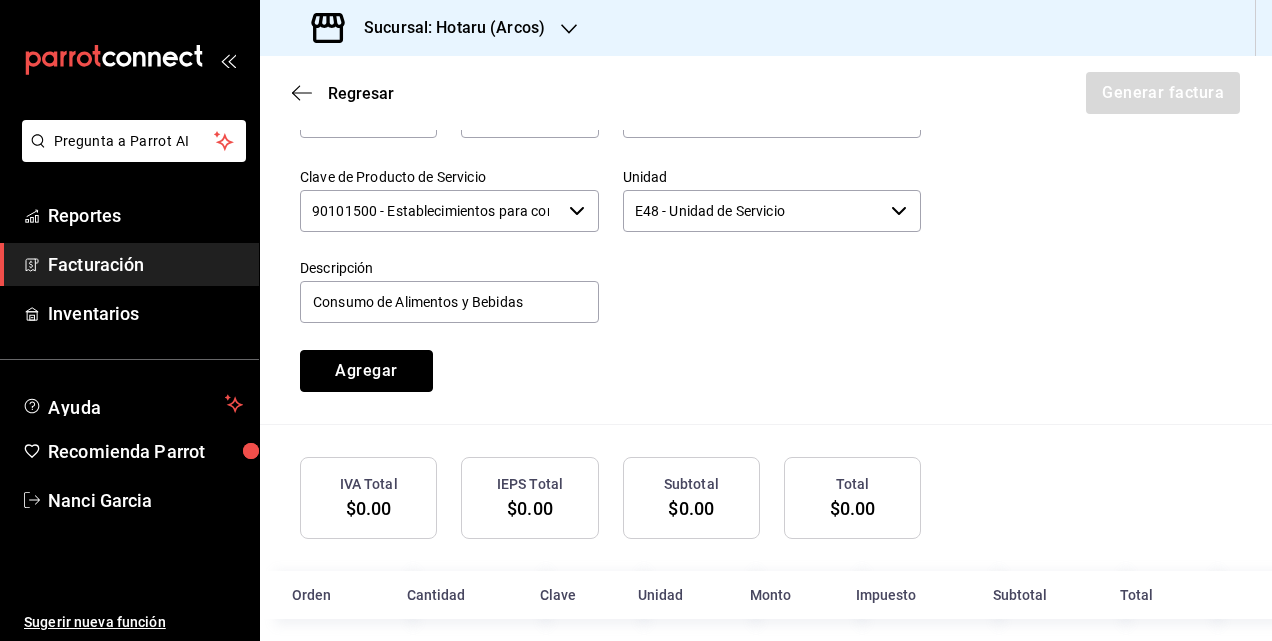 click on "Agregar" at bounding box center [366, 371] 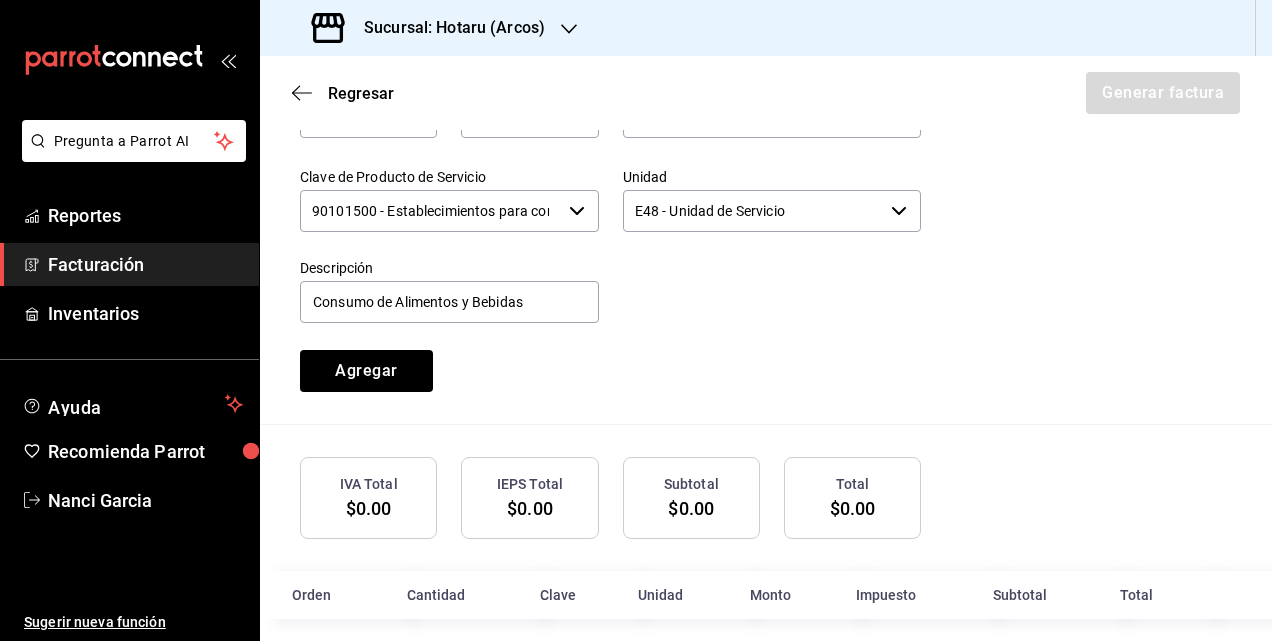 type 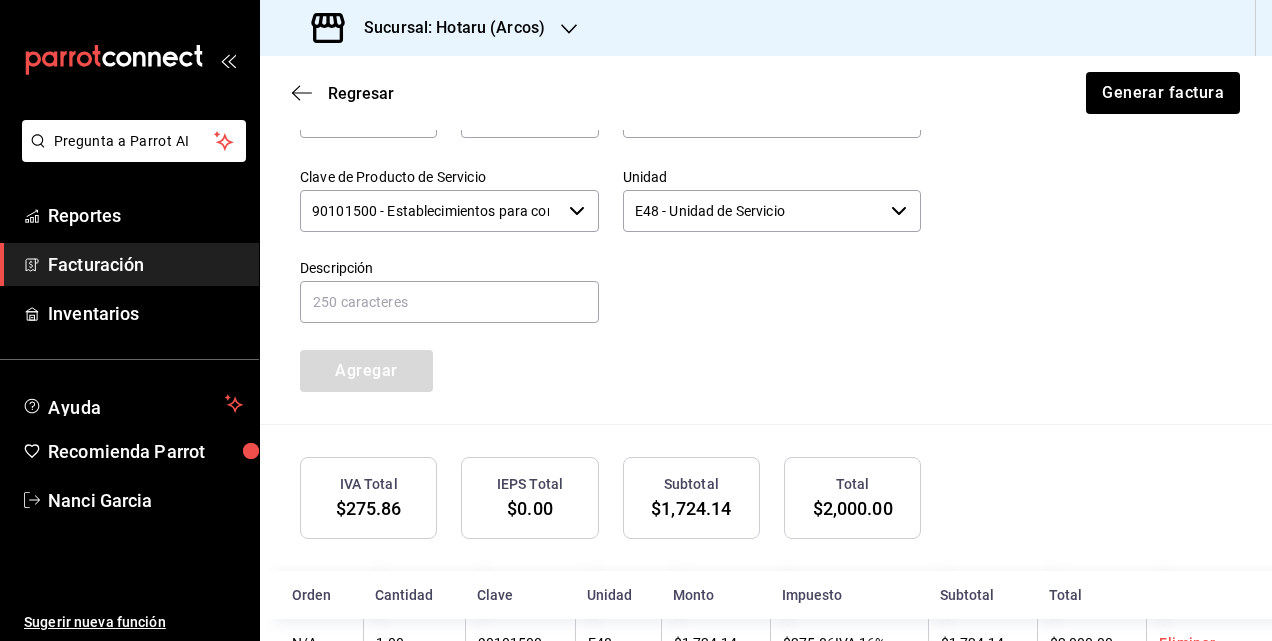 scroll, scrollTop: 1080, scrollLeft: 0, axis: vertical 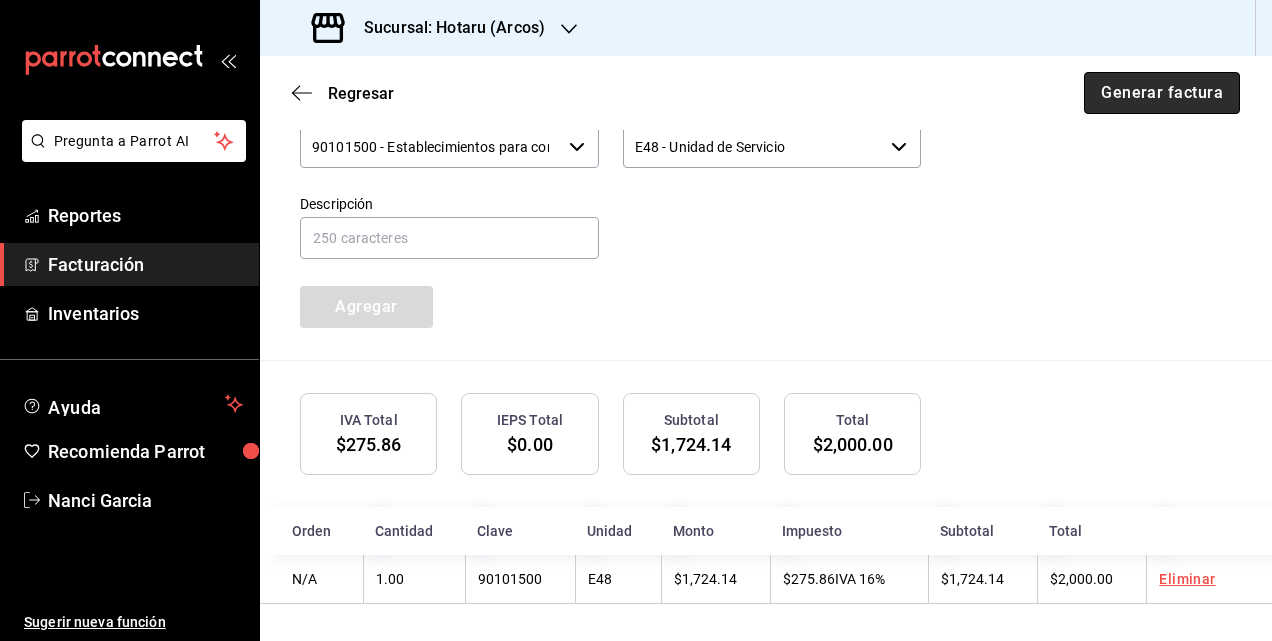 click on "Generar factura" at bounding box center [1162, 93] 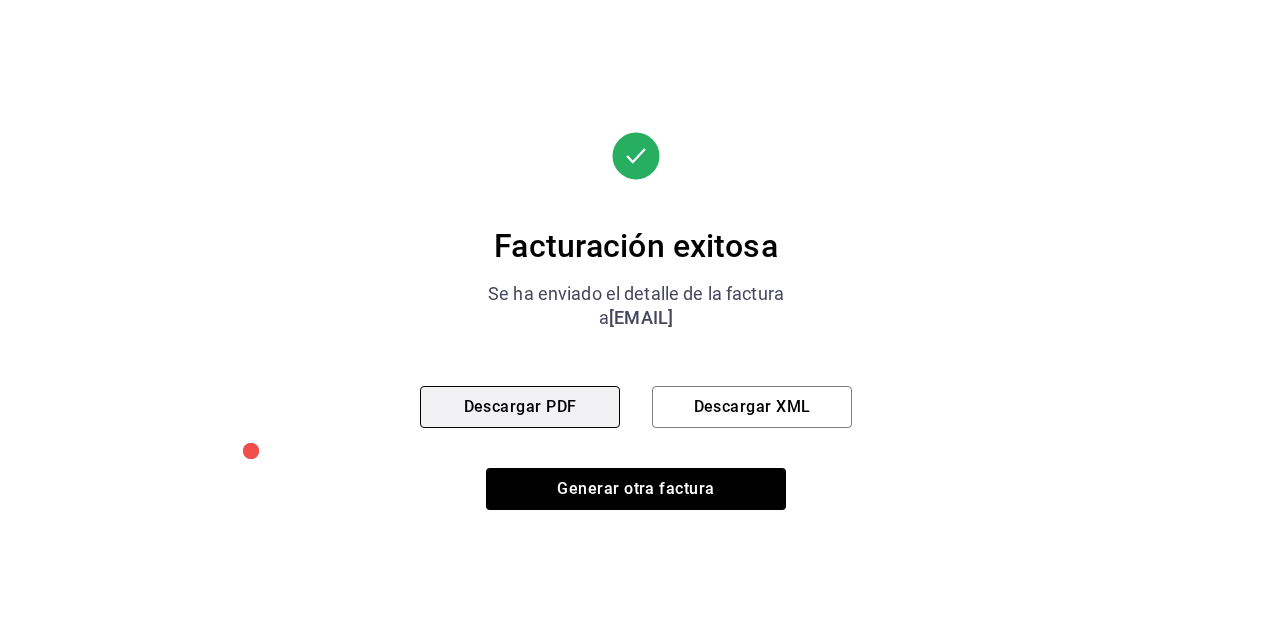 click on "Descargar PDF" at bounding box center [520, 407] 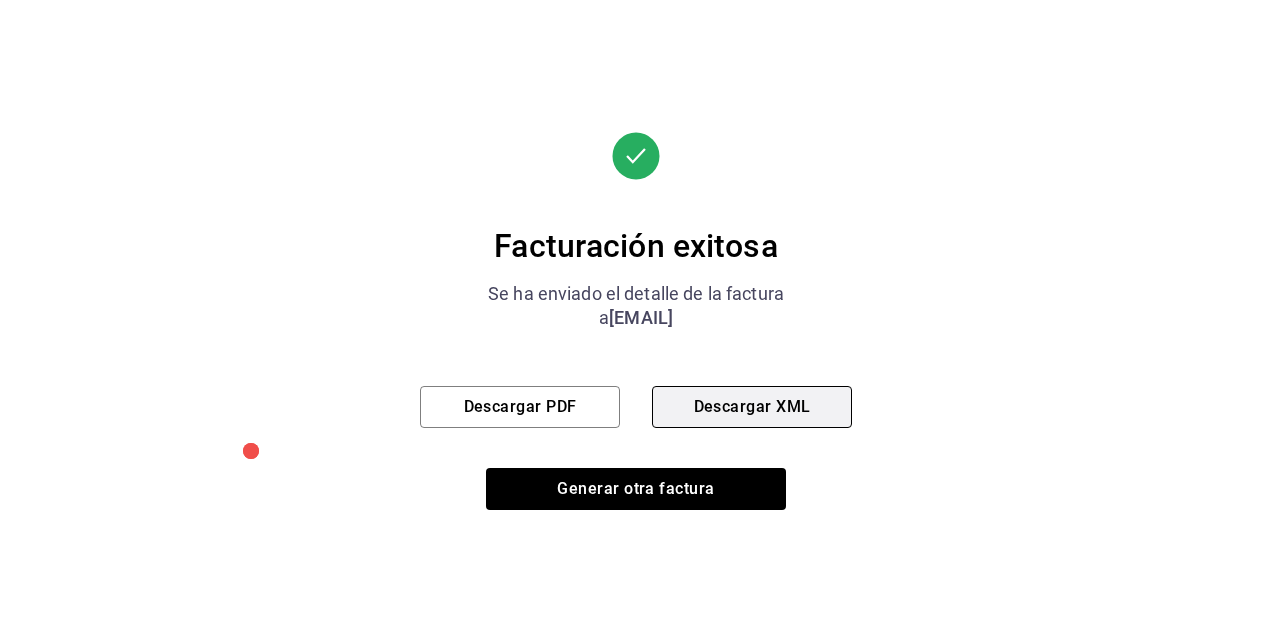 click on "Descargar XML" at bounding box center [752, 407] 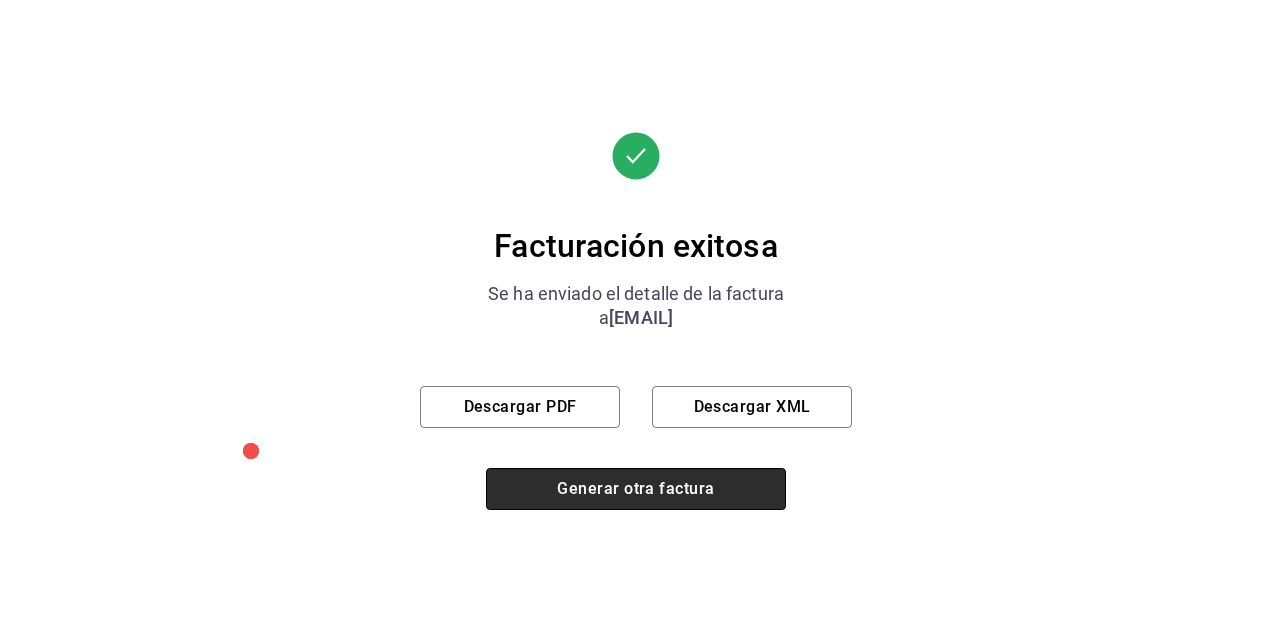 click on "Generar otra factura" at bounding box center (636, 489) 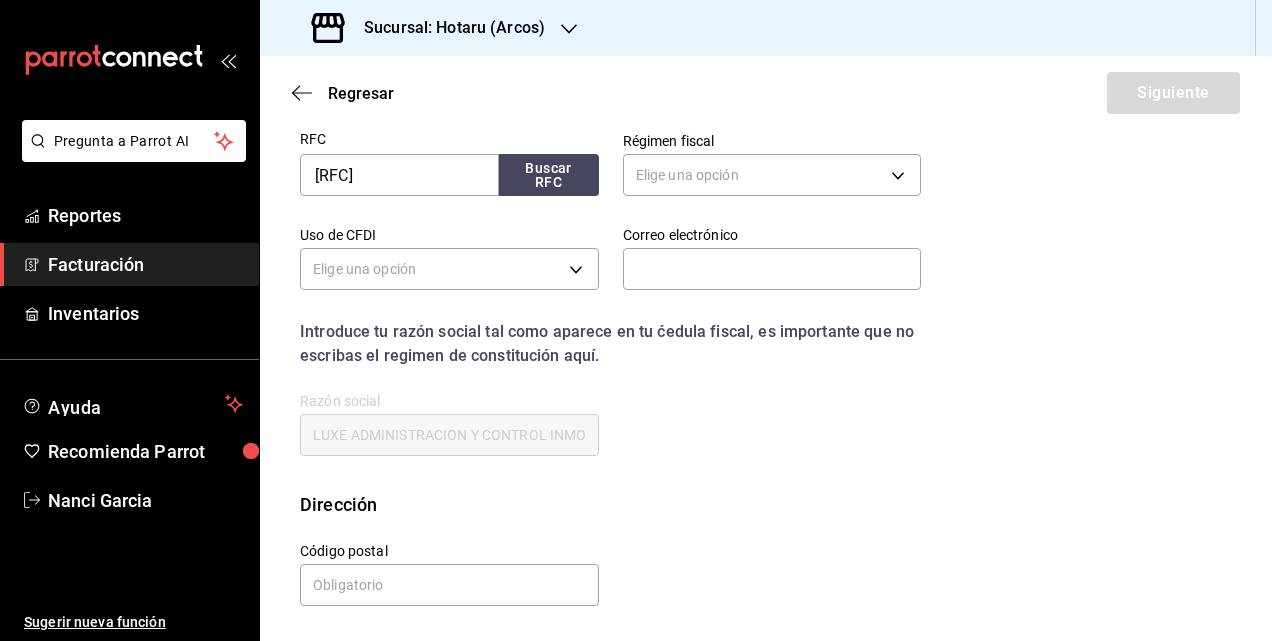 scroll, scrollTop: 252, scrollLeft: 0, axis: vertical 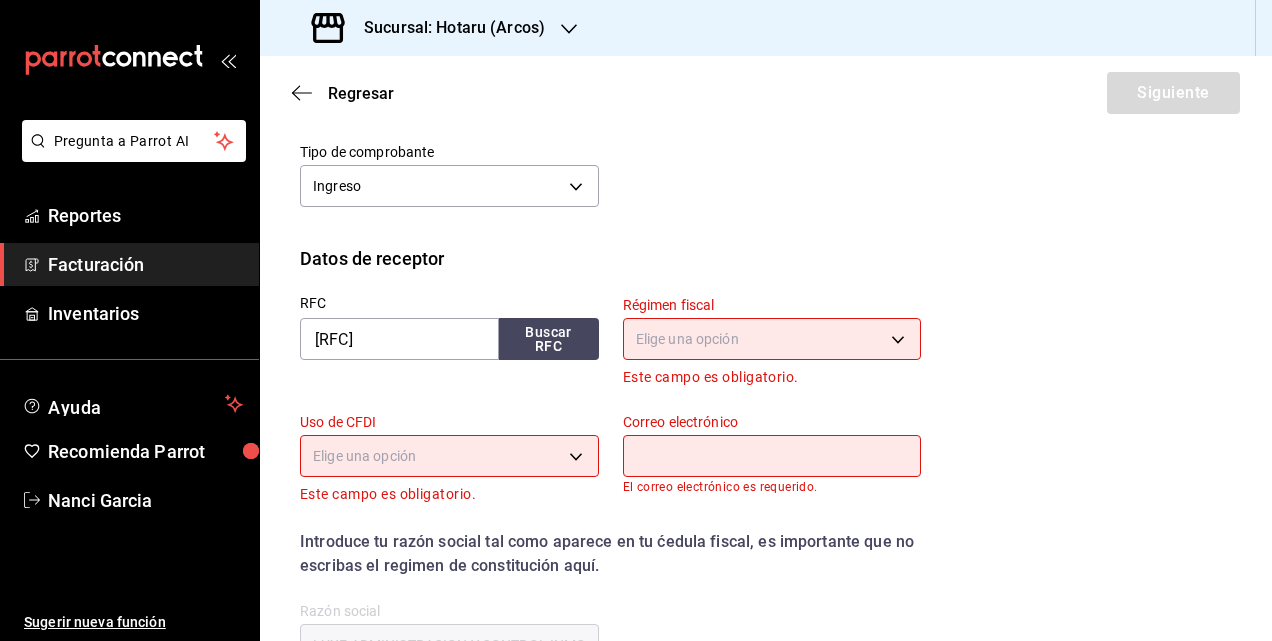 click on "Sucursal: Hotaru (Arcos)" at bounding box center [446, 28] 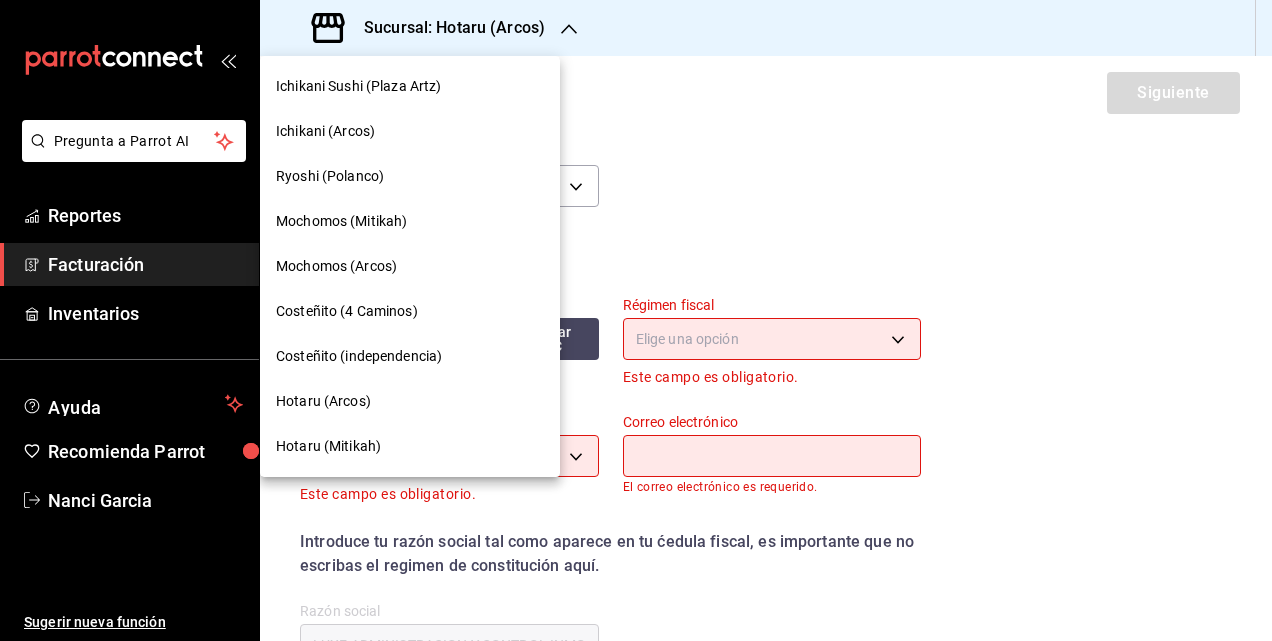 click on "Hotaru (Mitikah)" at bounding box center (410, 446) 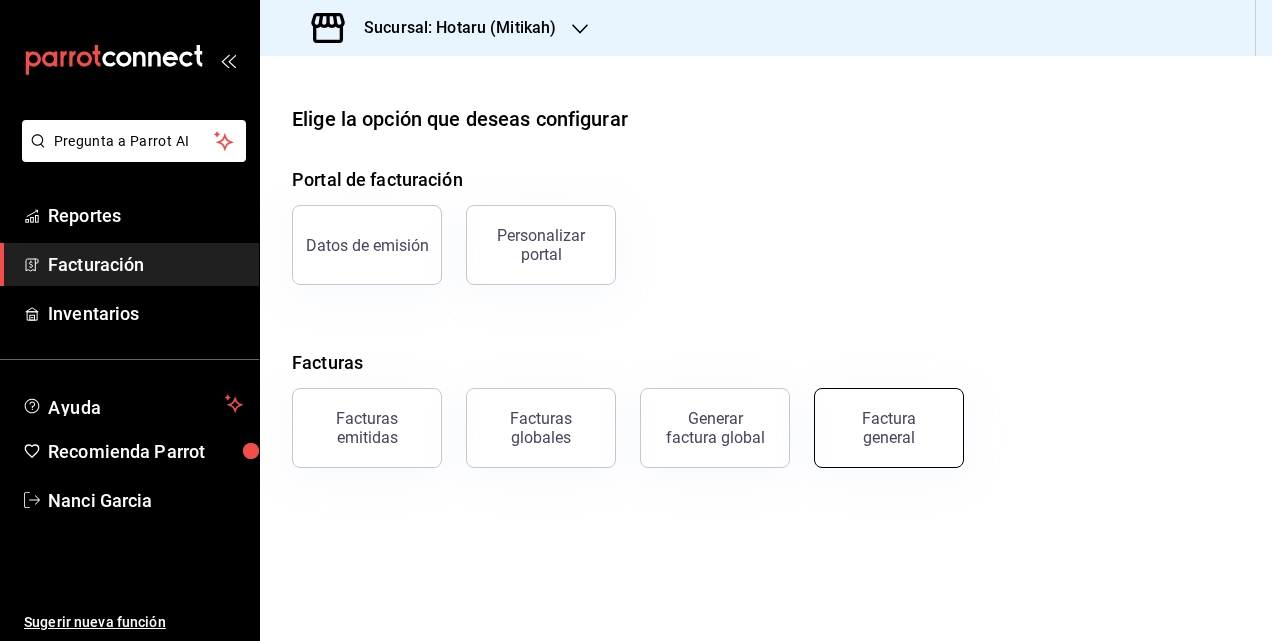 click on "Factura general" at bounding box center (889, 428) 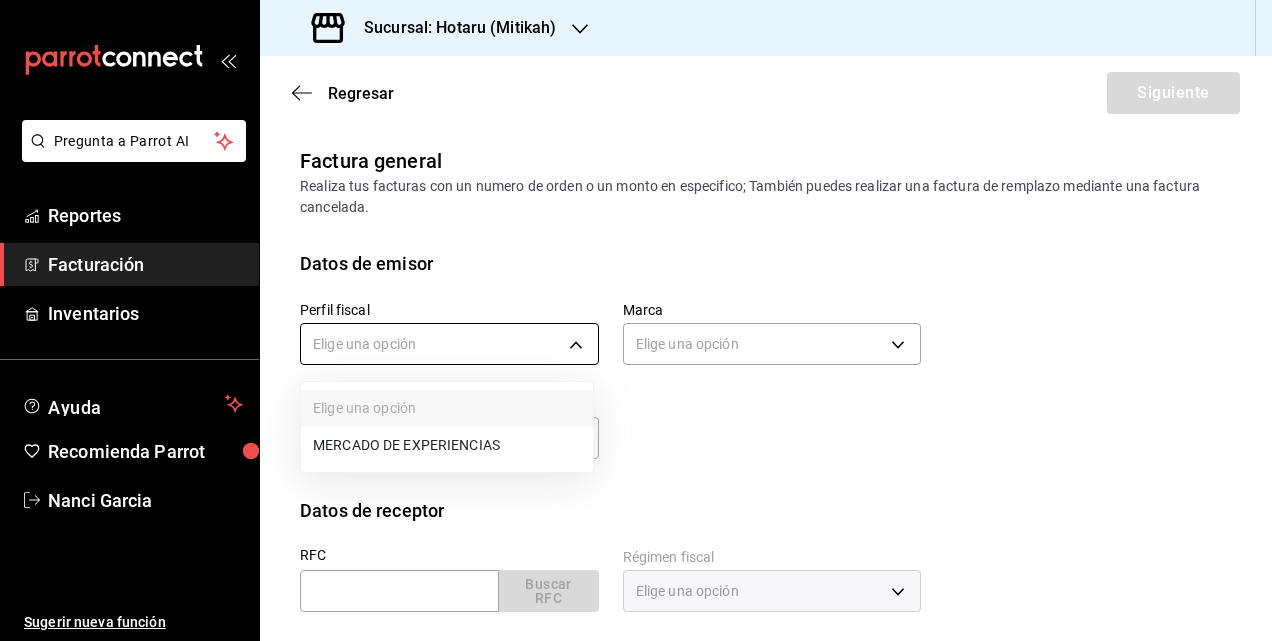 click on "Pregunta a Parrot AI Reportes   Facturación   Inventarios   Ayuda Recomienda Parrot   [FIRST] [LAST]   Sugerir nueva función   Sucursal: Hotaru (Mitikah) Regresar Siguiente Factura general Realiza tus facturas con un numero de orden o un monto en especifico; También puedes realizar una factura de remplazo mediante una factura cancelada. Datos de emisor Perfil fiscal Elige una opción Marca Elige una opción Tipo de comprobante Ingreso I Datos de receptor RFC Buscar RFC Régimen fiscal Elige una opción Uso de CFDI Elige una opción Correo electrónico Dirección Calle # exterior # interior Código postal Estado ​ Municipio ​ Colonia ​ GANA 1 MES GRATIS EN TU SUSCRIPCIÓN AQUÍ ¿Recuerdas cómo empezó tu restaurante?
Hoy puedes ayudar a un colega a tener el mismo cambio que tú viviste.
Recomienda Parrot directamente desde tu Portal Administrador.
Es fácil y rápido.
🎁 Por cada restaurante que se una, ganas 1 mes gratis. Pregunta a Parrot AI Reportes   Facturación   Inventarios   Ayuda" at bounding box center [636, 320] 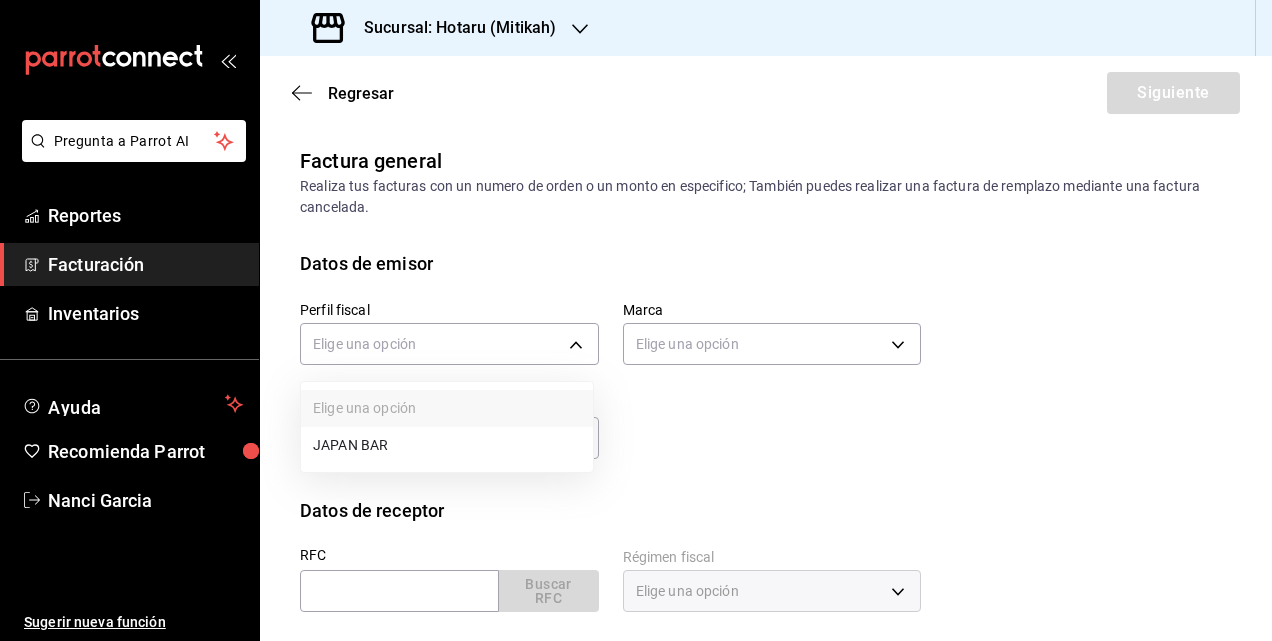 click on "JAPAN BAR" at bounding box center [447, 445] 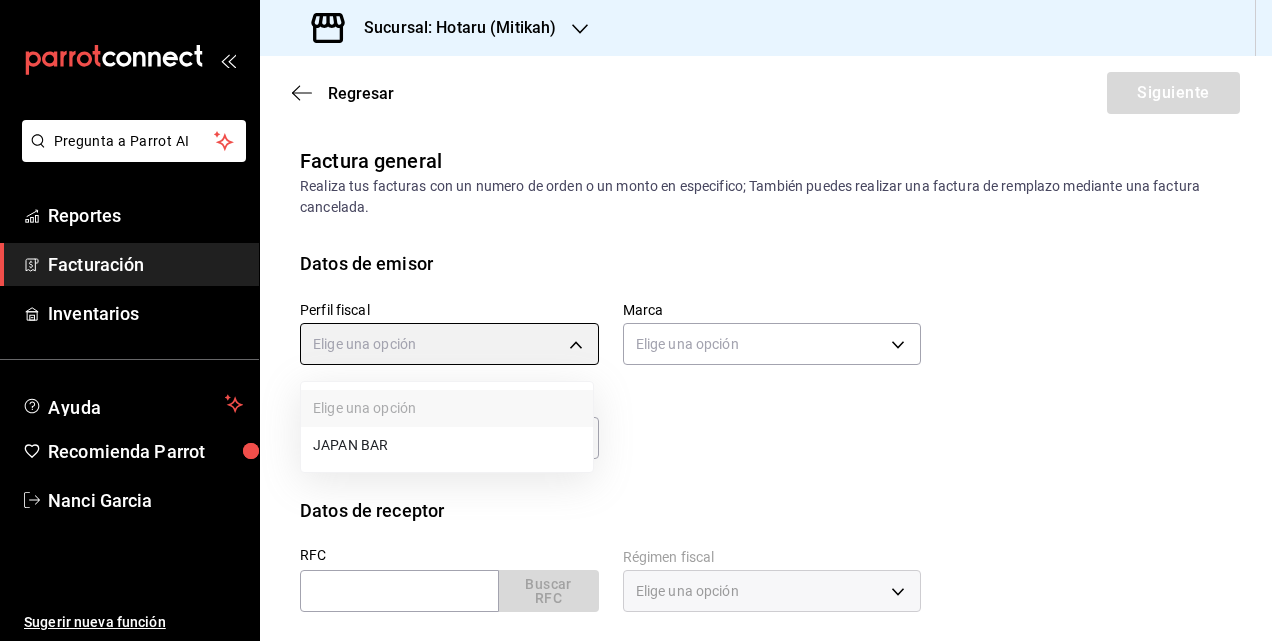type on "574eb26e-7380-4f63-90b4-cdca3d52c3b4" 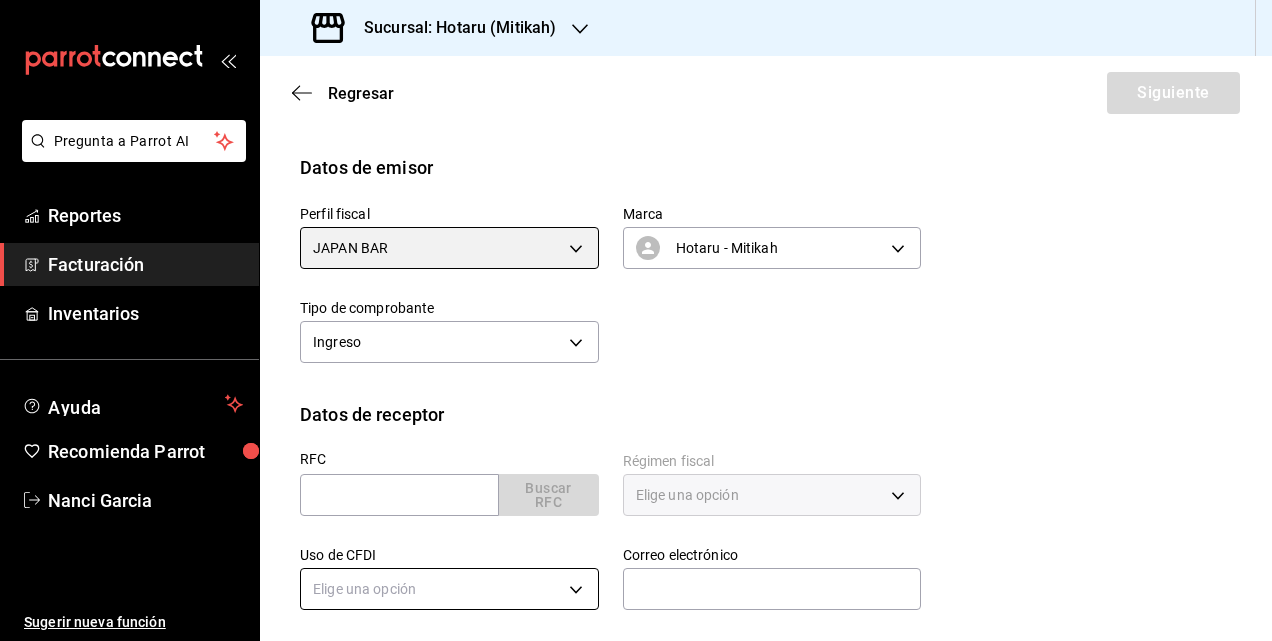 scroll, scrollTop: 252, scrollLeft: 0, axis: vertical 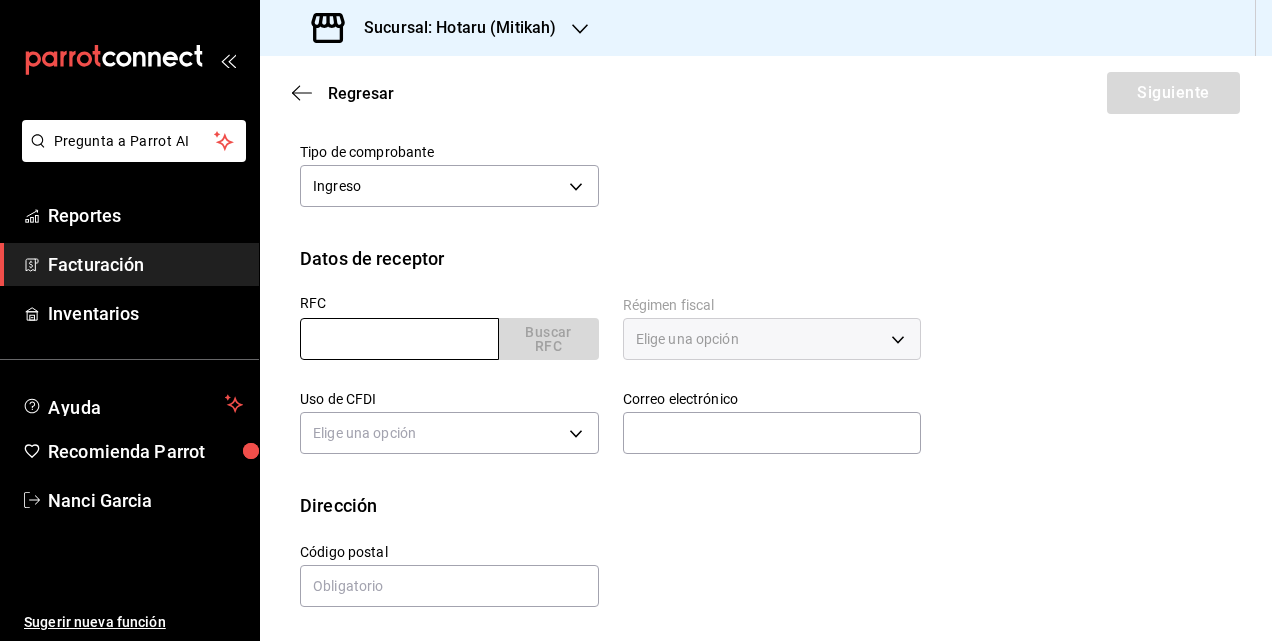 click at bounding box center (399, 339) 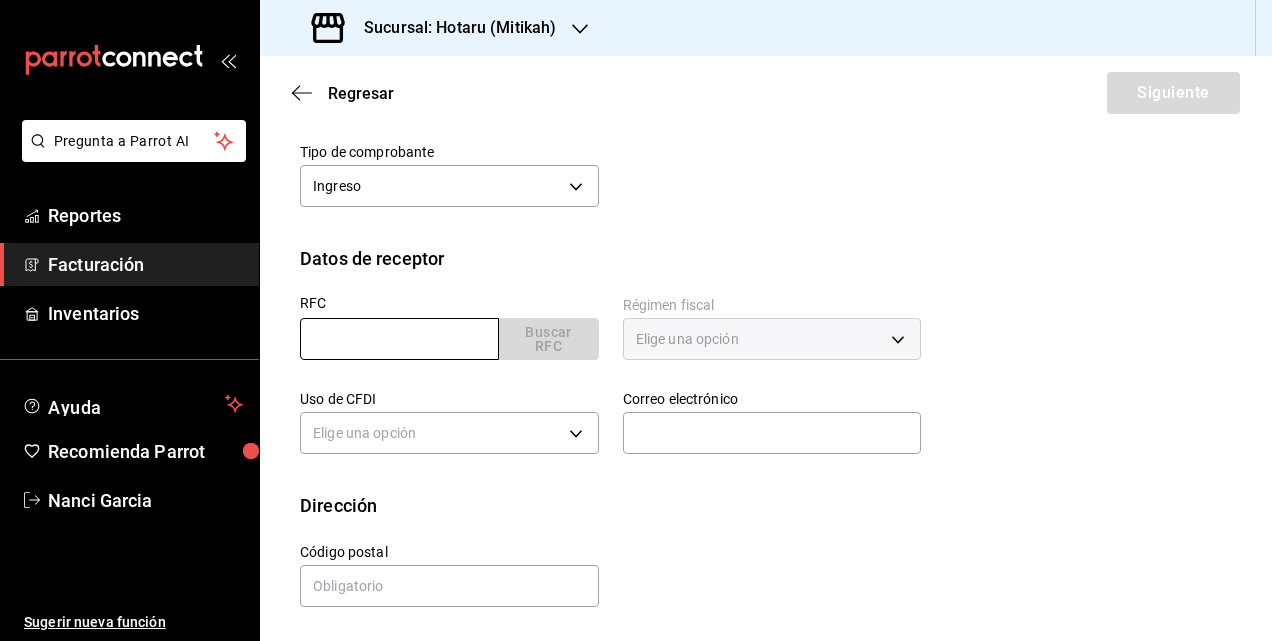 paste on "MWO0201311W6" 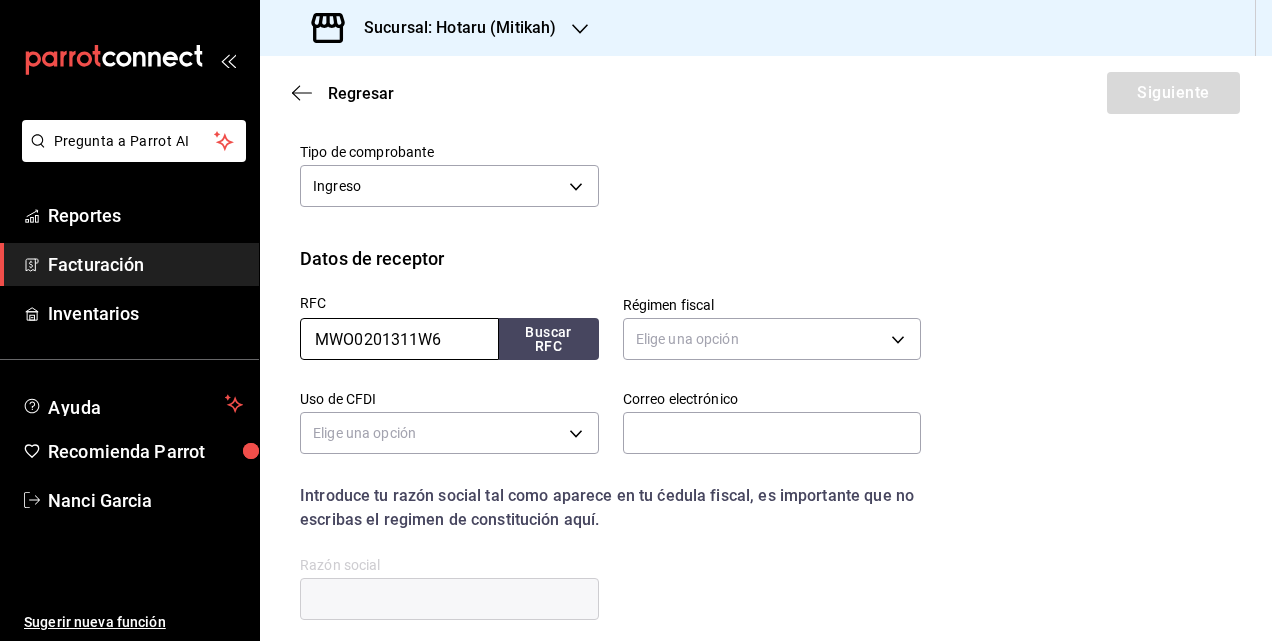 type on "MWO0201311W6" 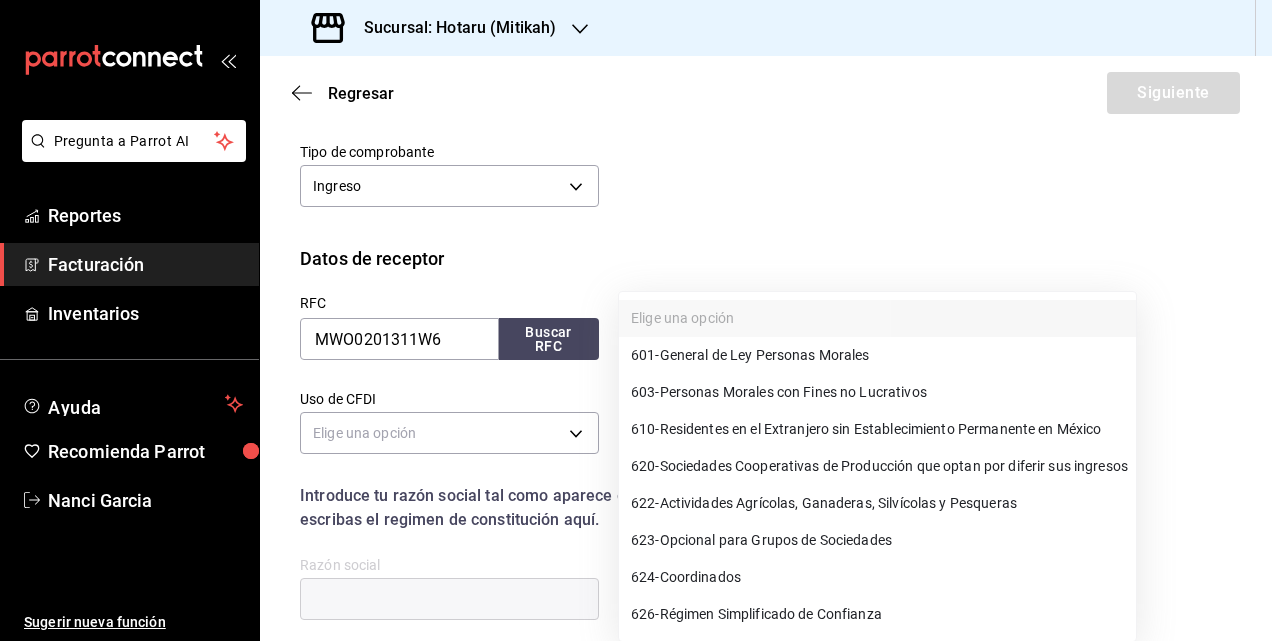 click on "Pregunta a Parrot AI Reportes   Facturación   Inventarios   Ayuda Recomienda Parrot   Nanci Garcia   Sugerir nueva función   Sucursal: Hotaru (Mitikah) Regresar Siguiente Factura general Realiza tus facturas con un numero de orden o un monto en especifico; También puedes realizar una factura de remplazo mediante una factura cancelada. Datos de emisor Perfil fiscal JAPAN BAR 574eb26e-7380-4f63-90b4-cdca3d52c3b4 Marca Hotaru - Mitikah d84d5940-0e8c-40c5-88cd-2414b97e757c Tipo de comprobante Ingreso I Datos de receptor RFC MWO0201311W6 Buscar RFC Régimen fiscal Elige una opción Uso de CFDI Elige una opción Correo electrónico Introduce tu razón social tal como aparece en tu ćedula fiscal, es importante que no escribas el regimen de constitución aquí. company Razón social Dirección Calle # exterior # interior Código postal Estado ​Municipio ​ Colonia ​ GANA 1 MES GRATIS EN TU SUSCRIPCIÓN AQUÍ Pregunta a Parrot AI Reportes   Facturación   Inventarios   Ayuda Recomienda Parrot   Nanci Garcia" at bounding box center (636, 320) 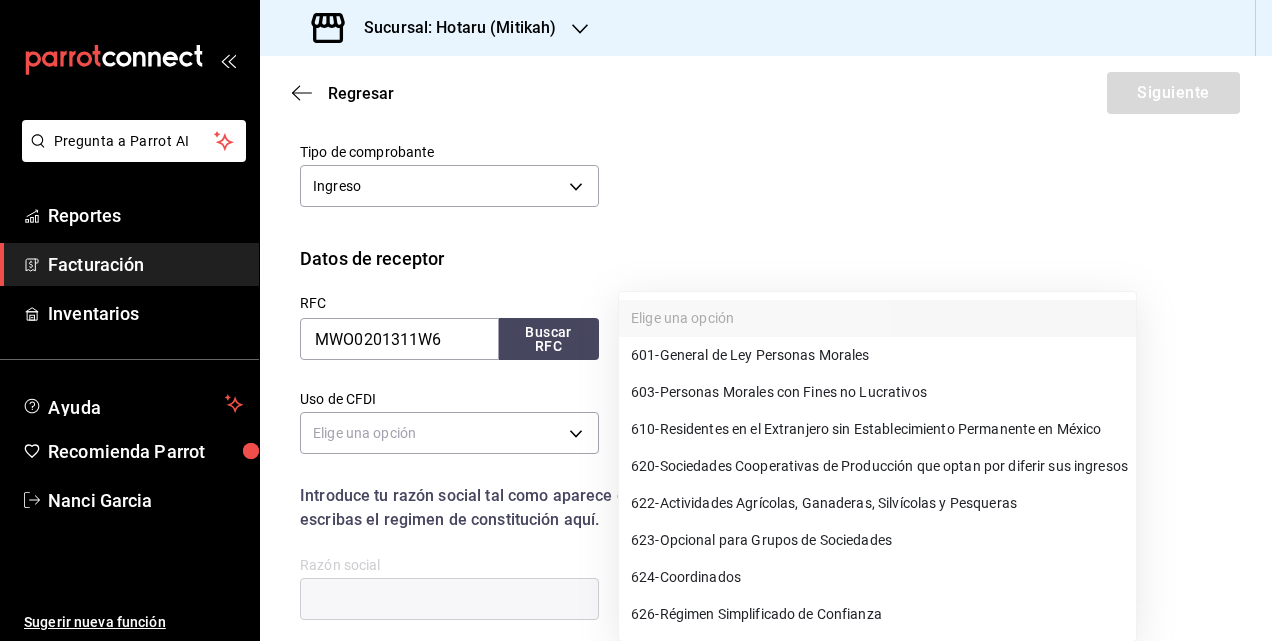 click on "601  -  General de Ley Personas Morales" at bounding box center [750, 355] 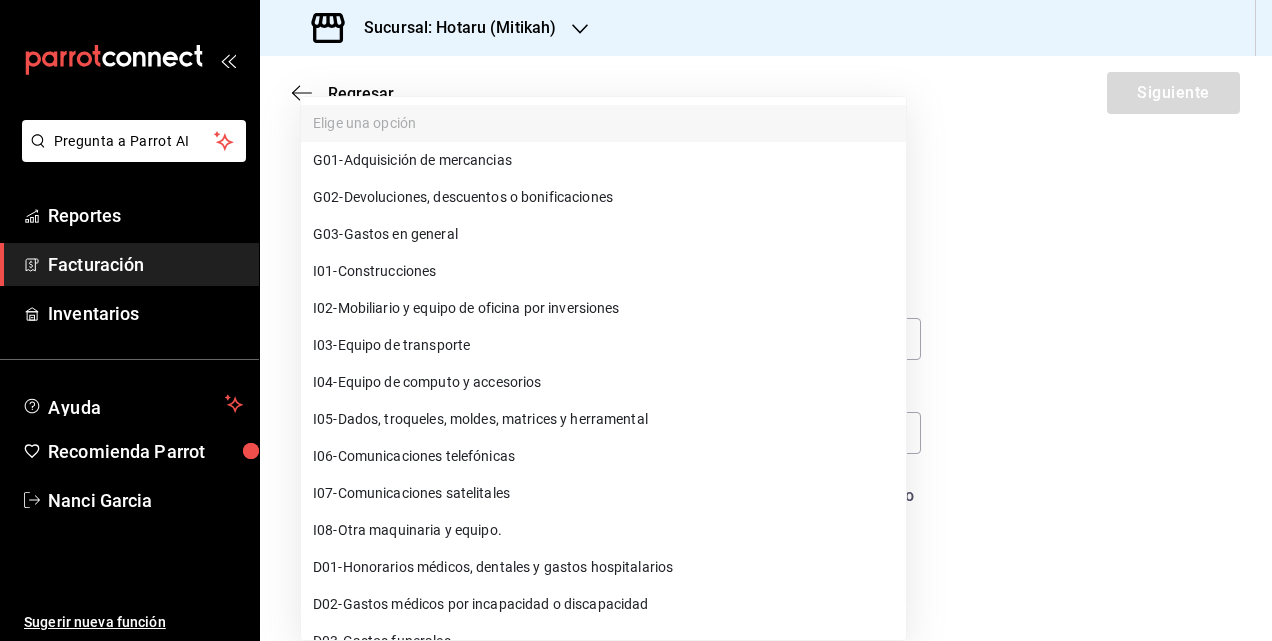 click on "Pregunta a Parrot AI Reportes   Facturación   Inventarios   Ayuda Recomienda Parrot   Nanci Garcia   Sugerir nueva función   Sucursal: Hotaru (Mitikah) Regresar Siguiente Factura general Realiza tus facturas con un numero de orden o un monto en especifico; También puedes realizar una factura de remplazo mediante una factura cancelada. Datos de emisor Perfil fiscal JAPAN BAR 574eb26e-7380-4f63-90b4-cdca3d52c3b4 Marca Hotaru - Mitikah d84d5940-0e8c-40c5-88cd-2414b97e757c Tipo de comprobante Ingreso I Datos de receptor RFC MWO0201311W6 Buscar RFC Régimen fiscal 601  -  General de Ley Personas Morales 601 Uso de CFDI Elige una opción Correo electrónico Introduce tu razón social tal como aparece en tu ćedula fiscal, es importante que no escribas el regimen de constitución aquí. company Razón social Dirección Calle # exterior # interior Código postal Estado ​Municipio ​ Colonia ​ GANA 1 MES GRATIS EN TU SUSCRIPCIÓN AQUÍ Pregunta a Parrot AI Reportes   Facturación   Inventarios   Ayuda" at bounding box center (636, 320) 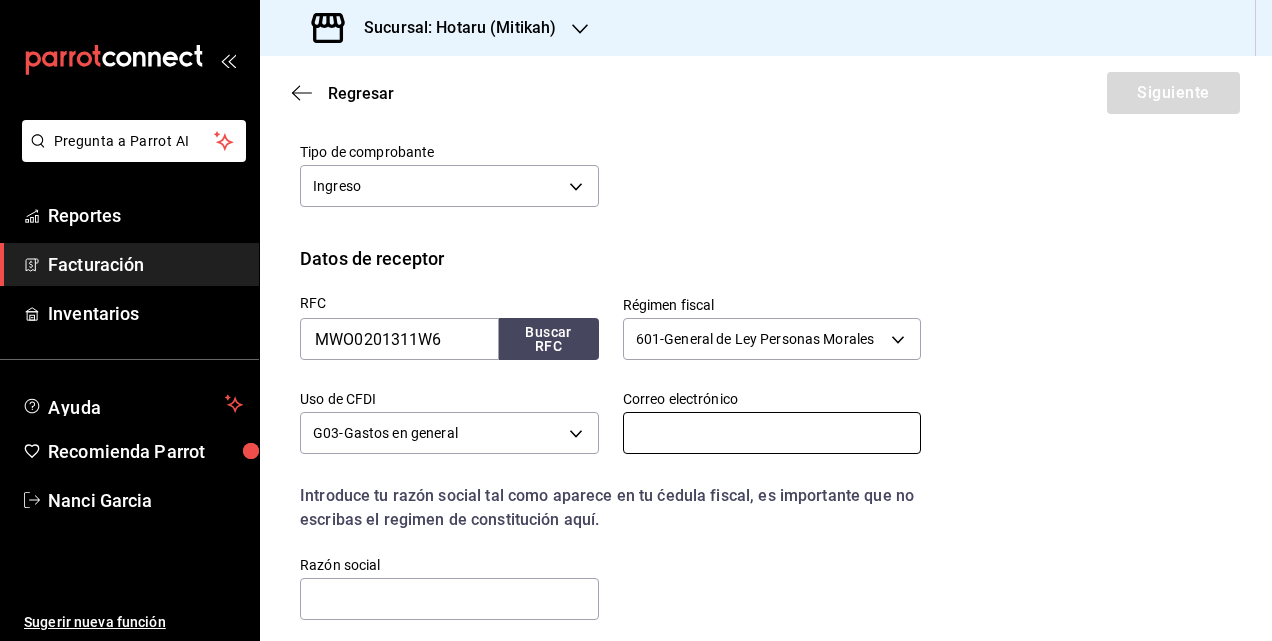 click at bounding box center [772, 433] 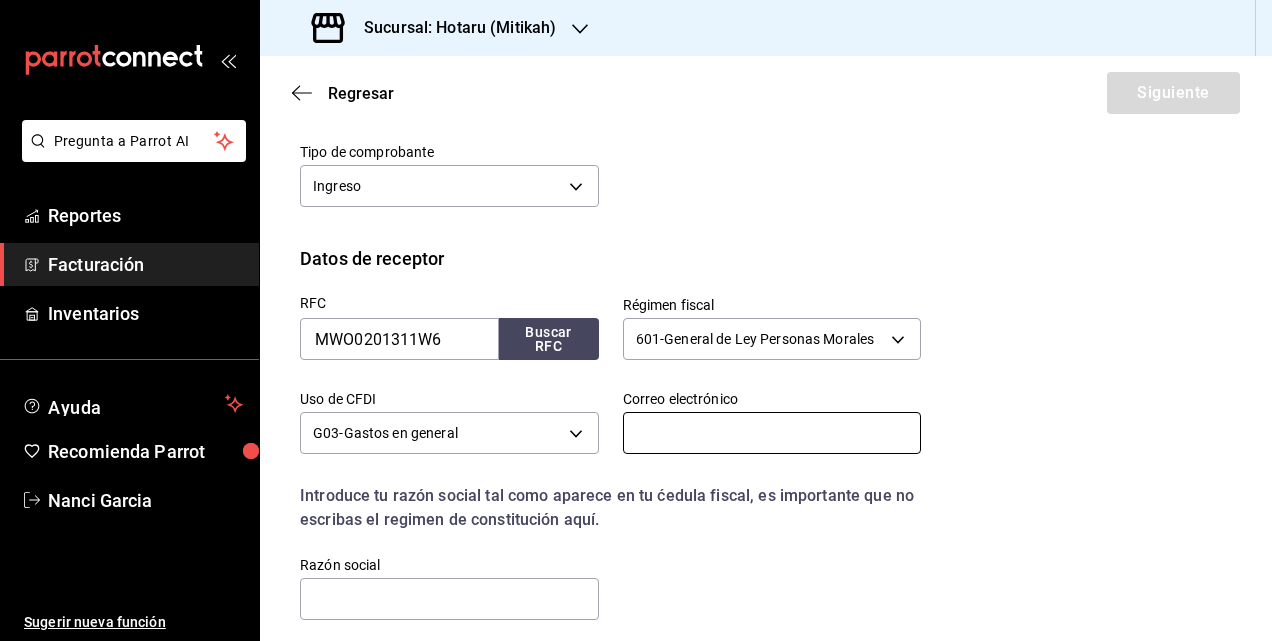 paste on "[EMAIL]" 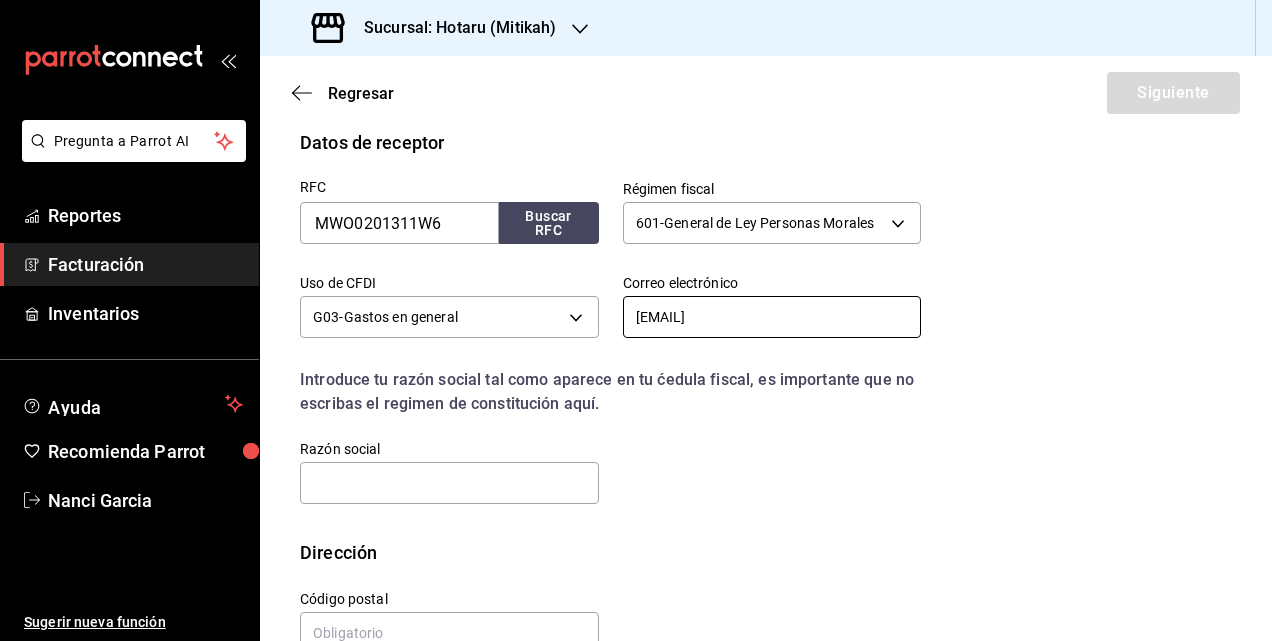 scroll, scrollTop: 416, scrollLeft: 0, axis: vertical 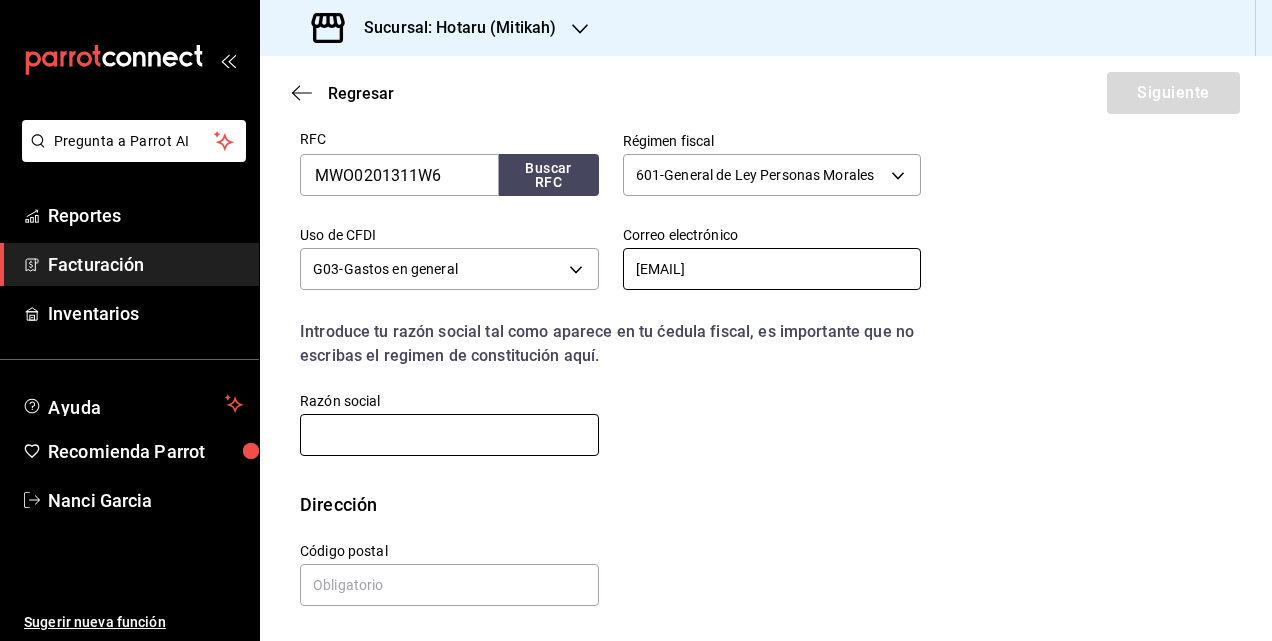 type on "[EMAIL]" 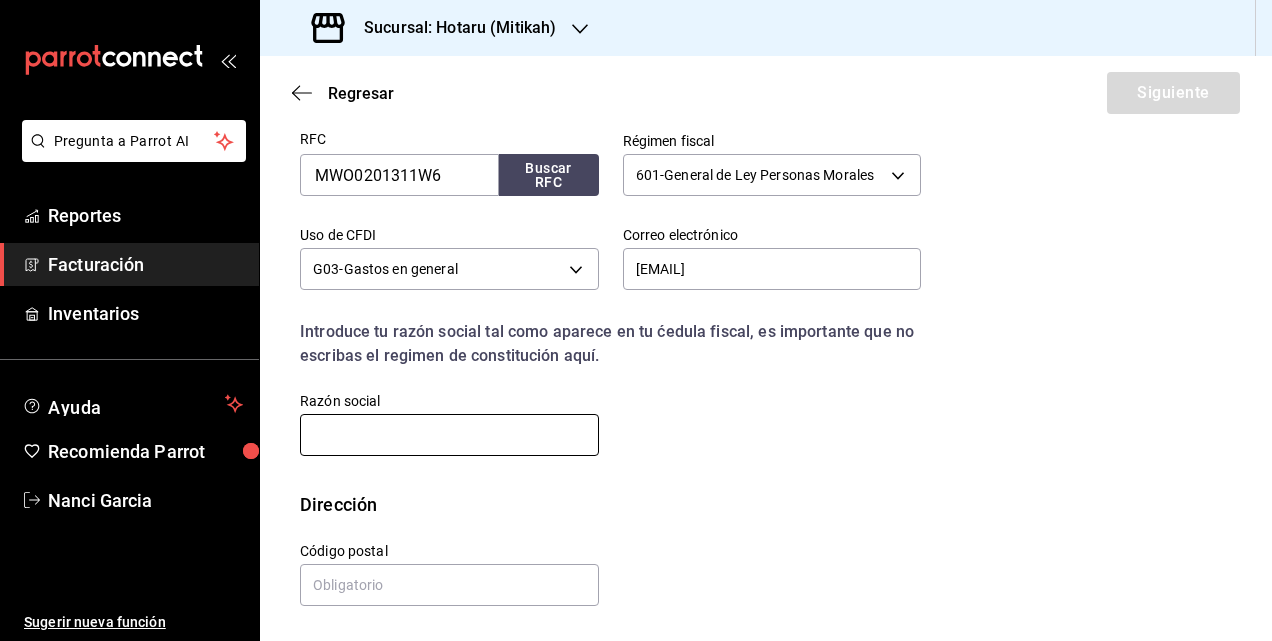 click at bounding box center (449, 435) 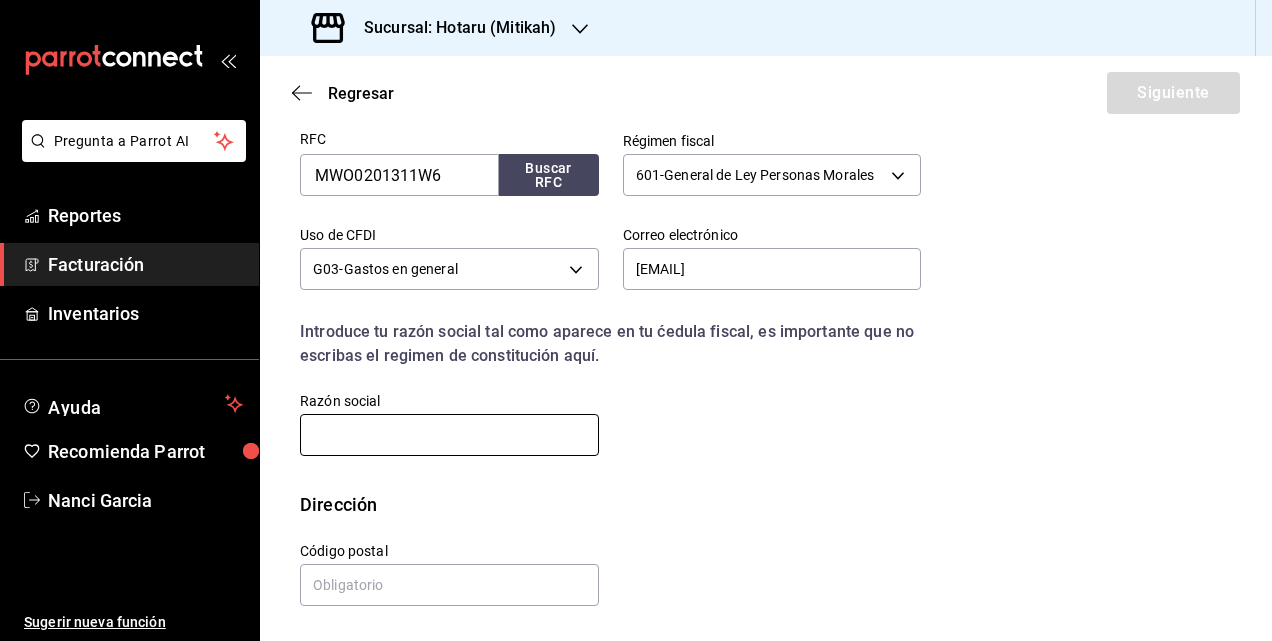 paste on "MMS MEDIA BRANDS MEXICO" 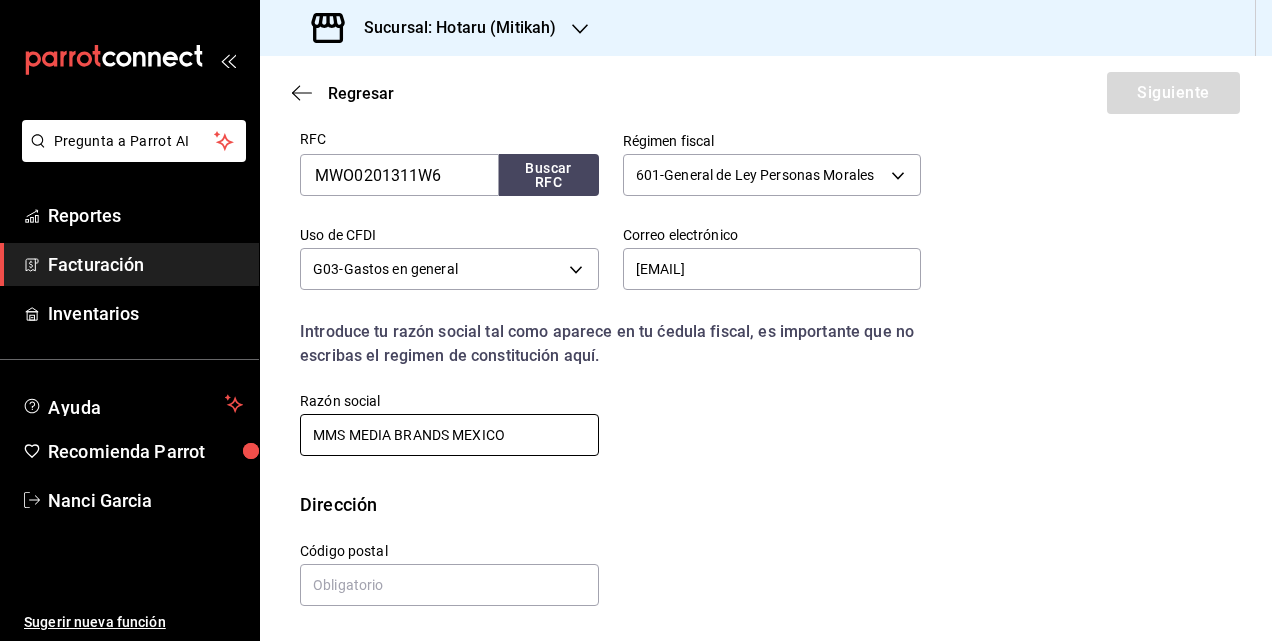 type on "MMS MEDIA BRANDS MEXICO" 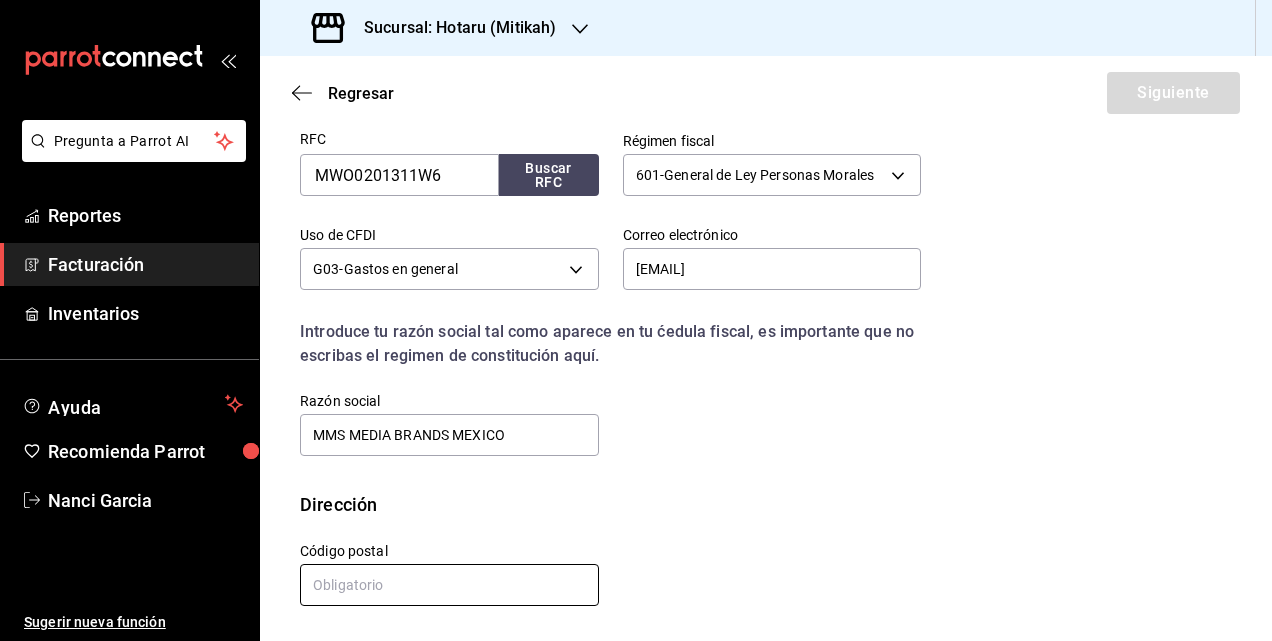click at bounding box center [449, 585] 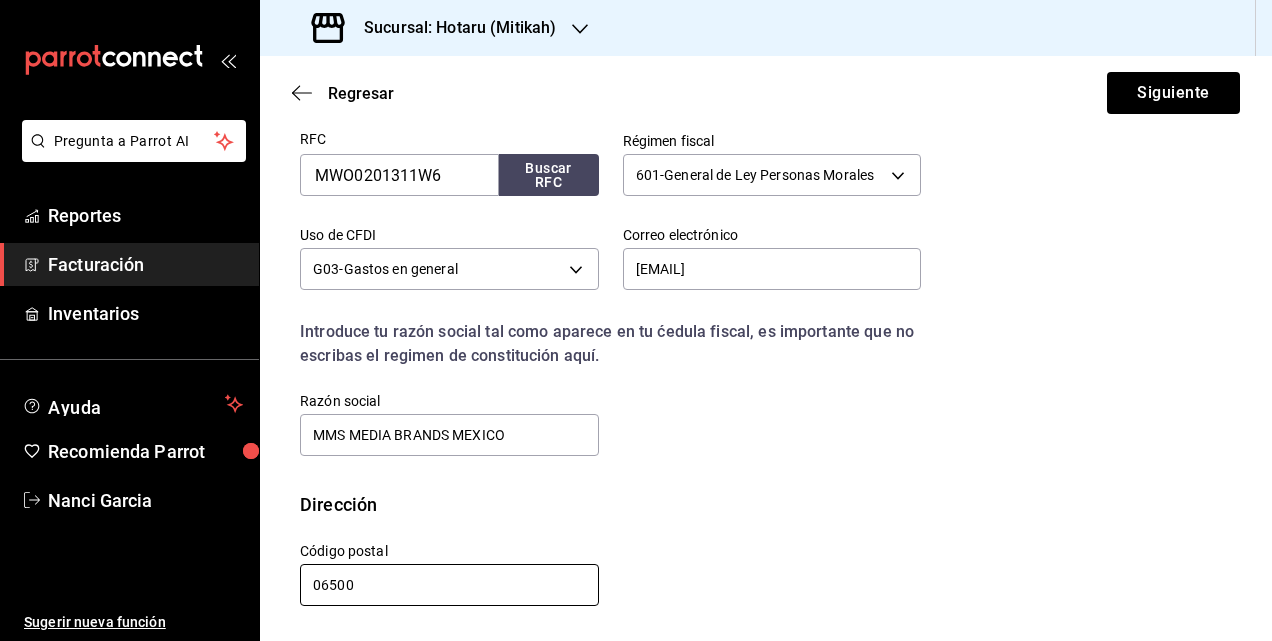 type on "06500" 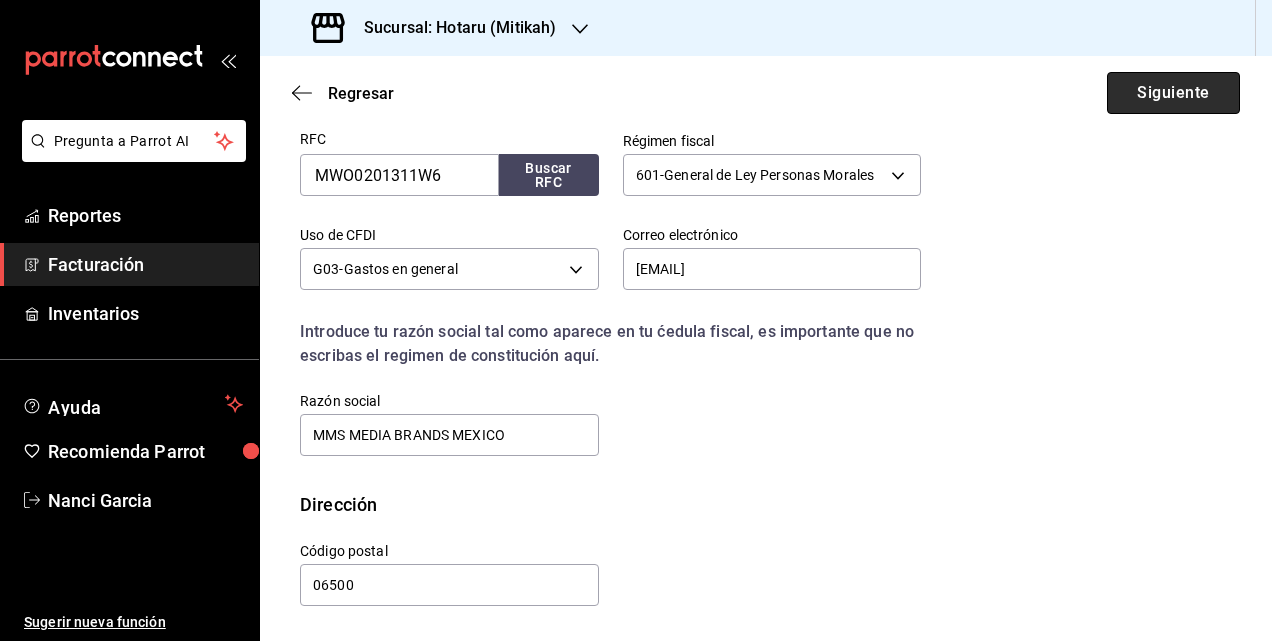 click on "Siguiente" at bounding box center [1173, 93] 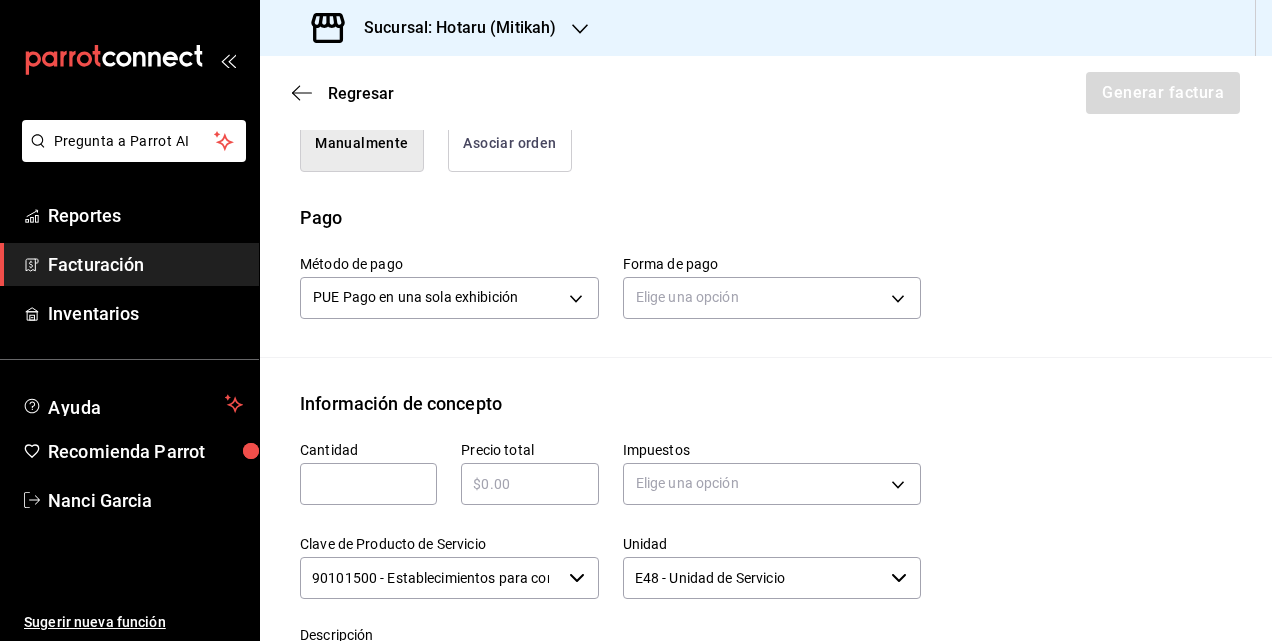 scroll, scrollTop: 616, scrollLeft: 0, axis: vertical 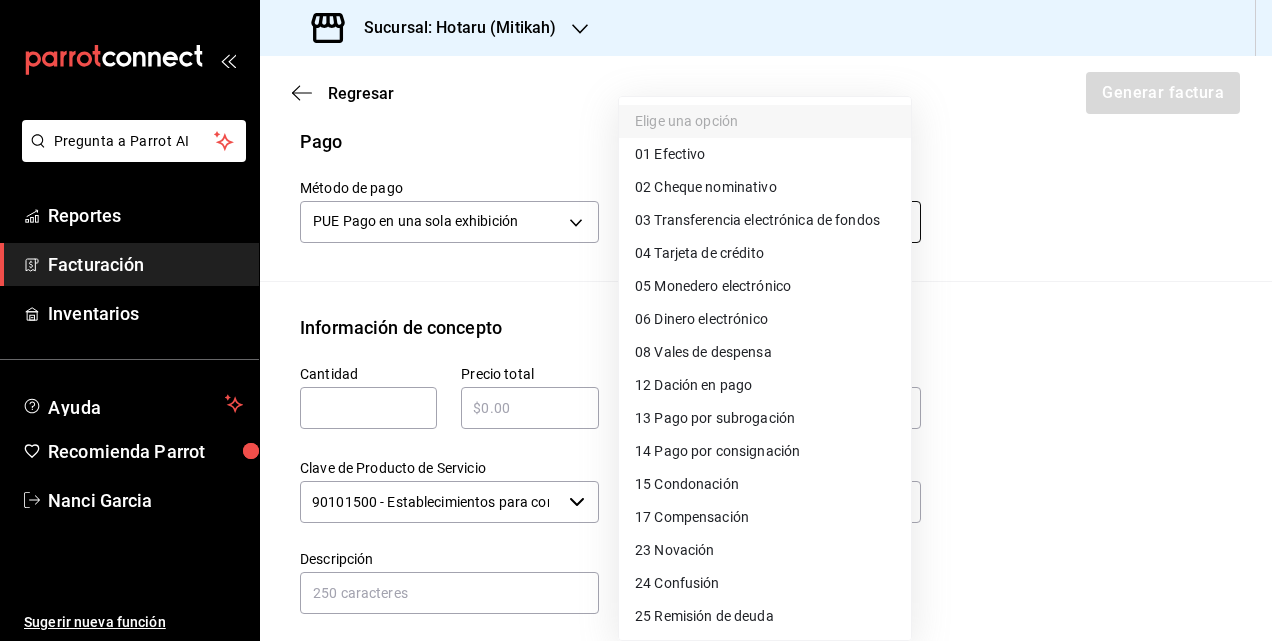click on "Pregunta a Parrot AI Reportes   Facturación   Inventarios   Ayuda Recomienda Parrot   Nanci Garcia   Sugerir nueva función   Sucursal: Hotaru (Mitikah) Regresar Generar factura Emisor Perfil fiscal JAPAN BAR Tipo de comprobante Ingreso Receptor Nombre / Razón social  MMS MEDIA BRANDS MEXICO RFC Receptor MWO0201311W6 Régimen fiscal General de Ley Personas Morales Uso de CFDI G03: Gastos en general Correo electrónico patricia.milano@[EMAIL] Elige cómo quieres agregar los conceptos a tu factura Manualmente Asociar orden Pago Método de pago PUE   Pago en una sola exhibición PUE Forma de pago Elige una opción Información de concepto Cantidad ​ Precio total ​ Impuestos Elige una opción Clave de Producto de Servicio 90101500 - Establecimientos para comer y beber ​ Unidad E48 - Unidad de Servicio ​ Descripción Agregar IVA Total $0.00 IEPS Total $0.00 Subtotal $0.00 Total $0.00 Orden Cantidad Clave Unidad Monto Impuesto Subtotal Total GANA 1 MES GRATIS EN TU SUSCRIPCIÓN AQUÍ Reportes" at bounding box center [636, 320] 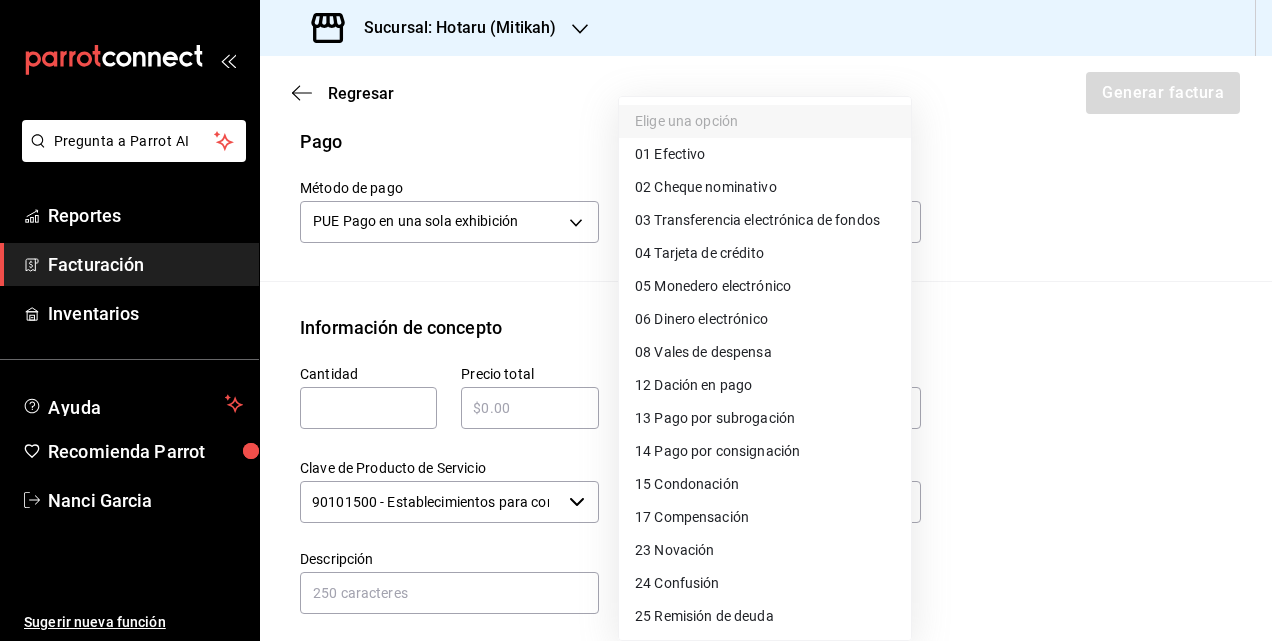 click on "04   Tarjeta de crédito" at bounding box center (699, 253) 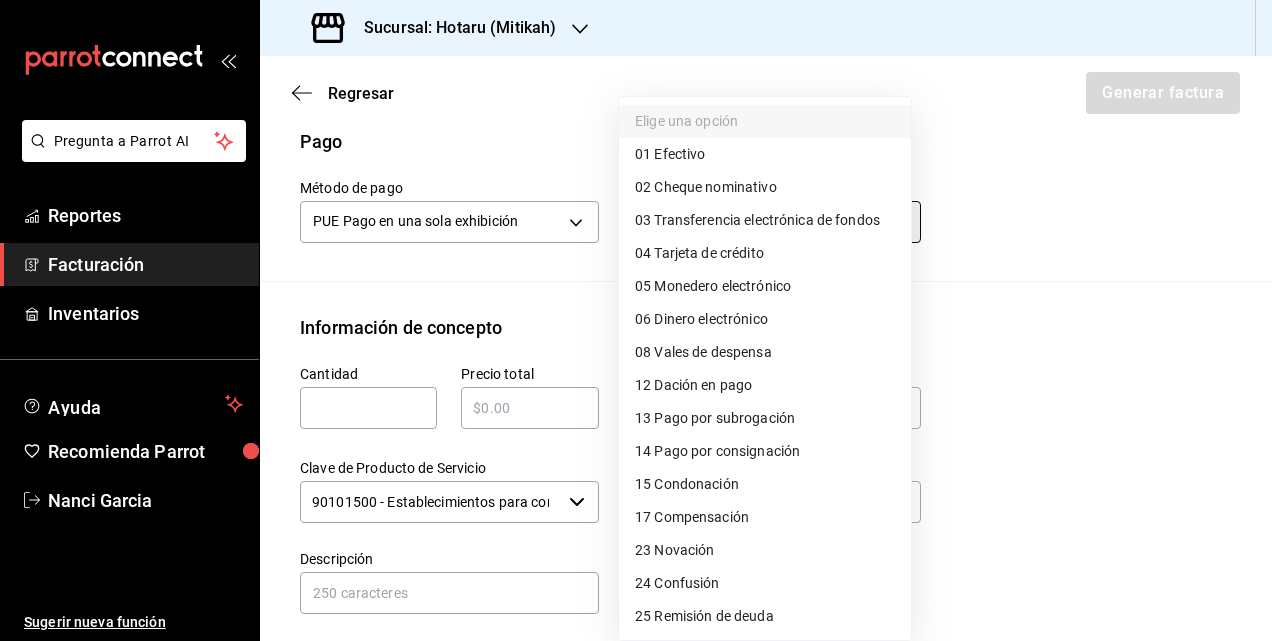 type on "04" 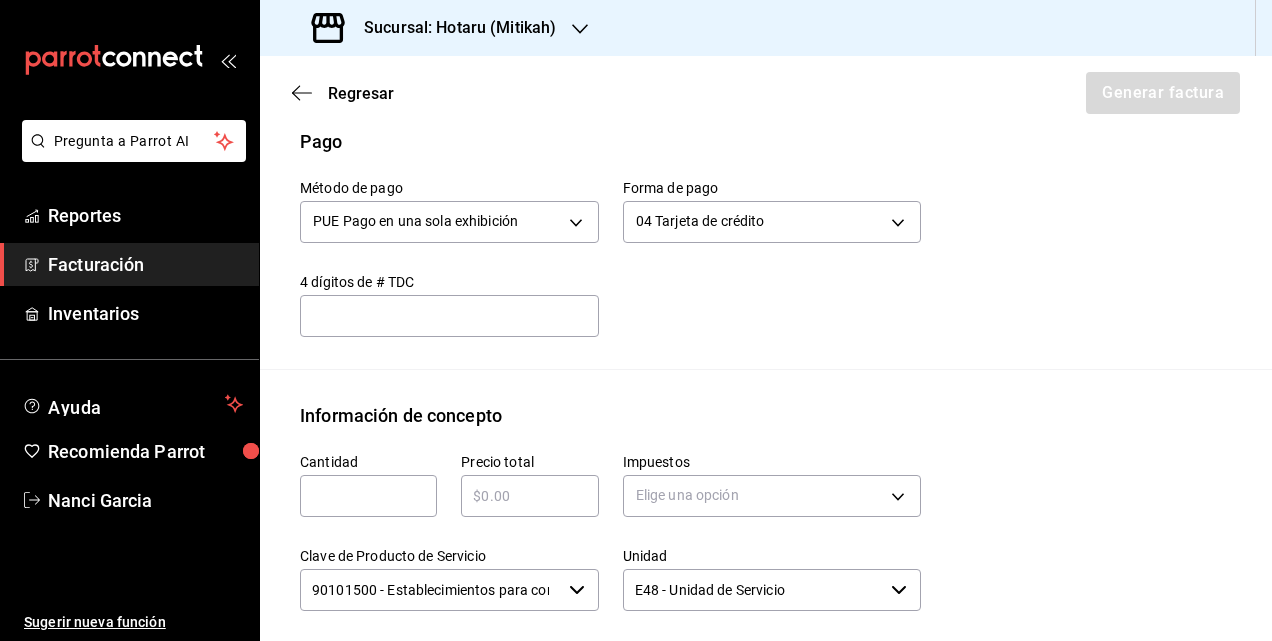 click at bounding box center (368, 496) 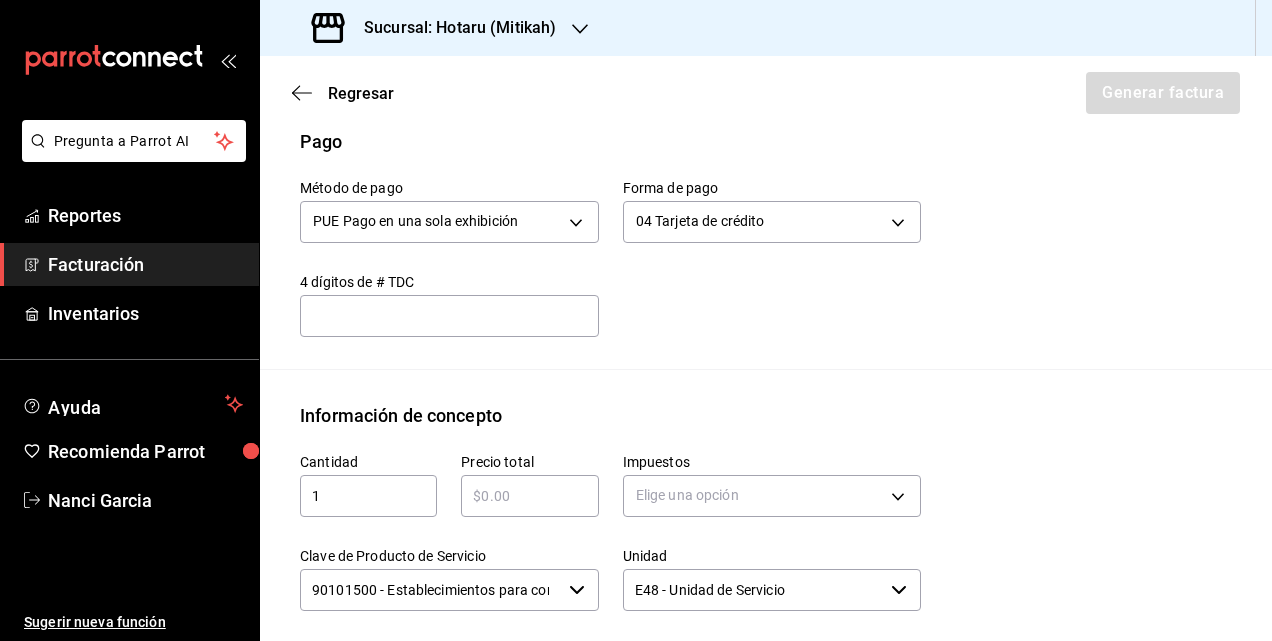 type on "1" 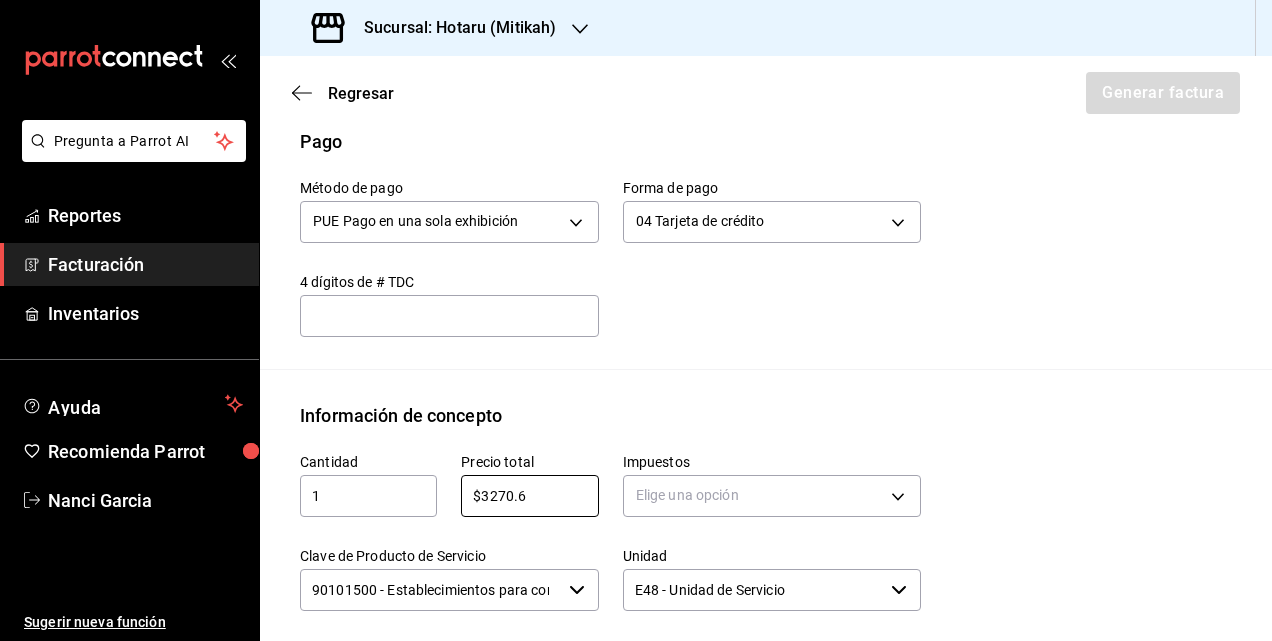 type on "$3270.6" 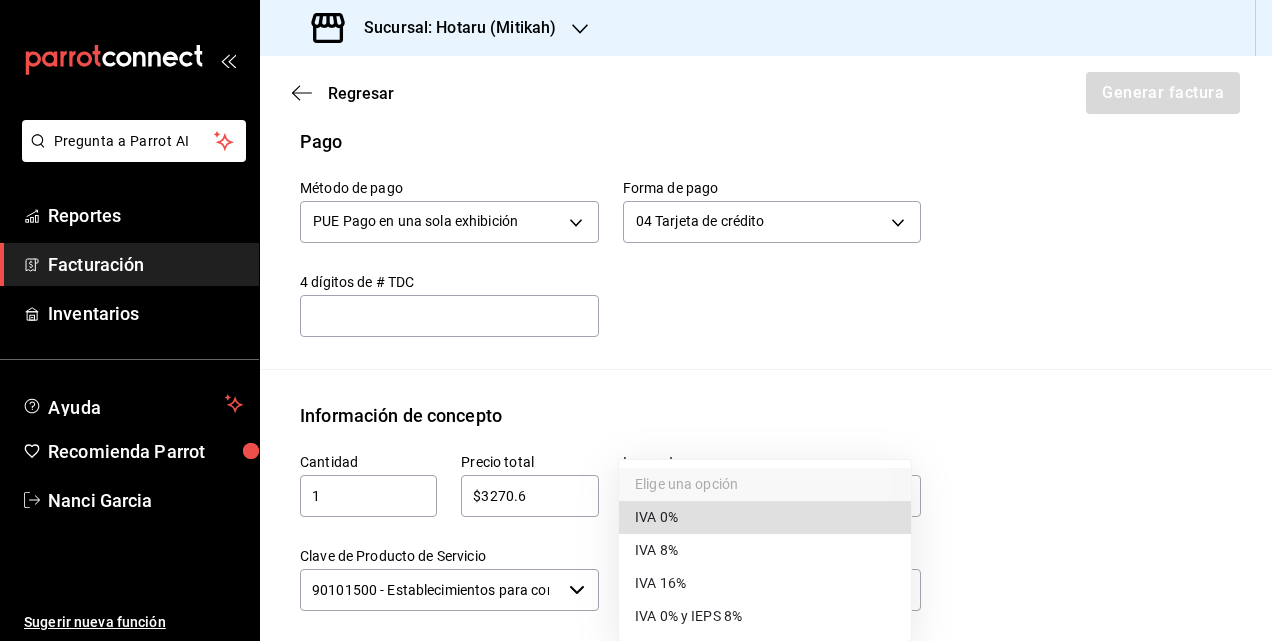 type 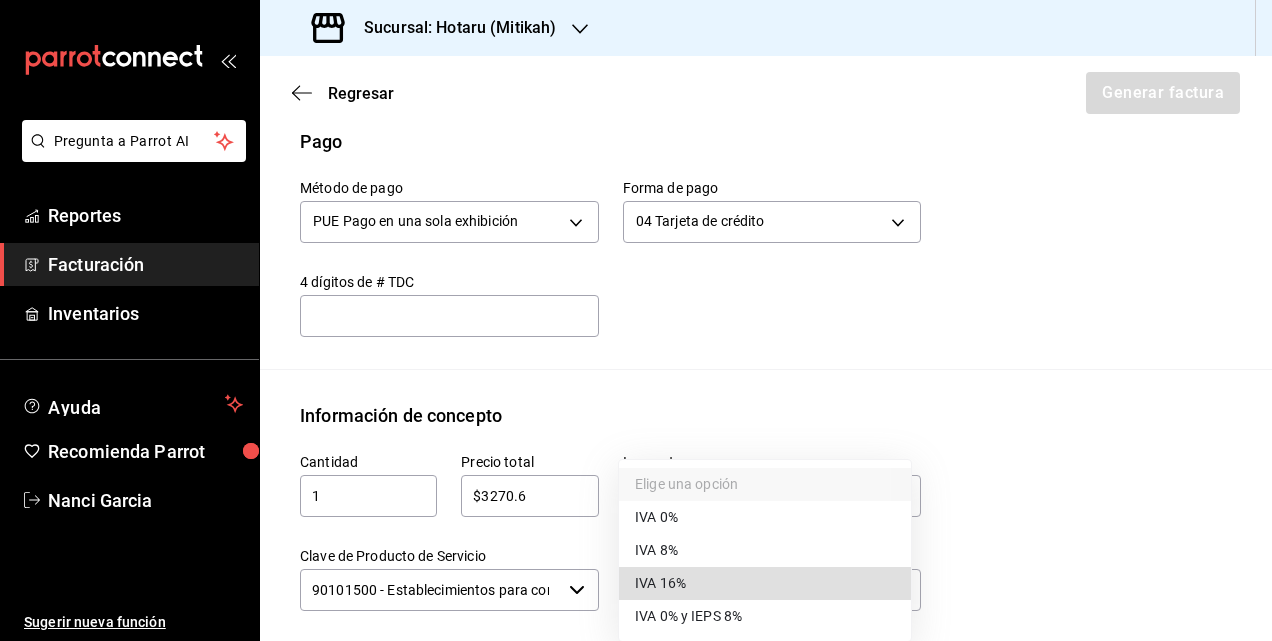 type 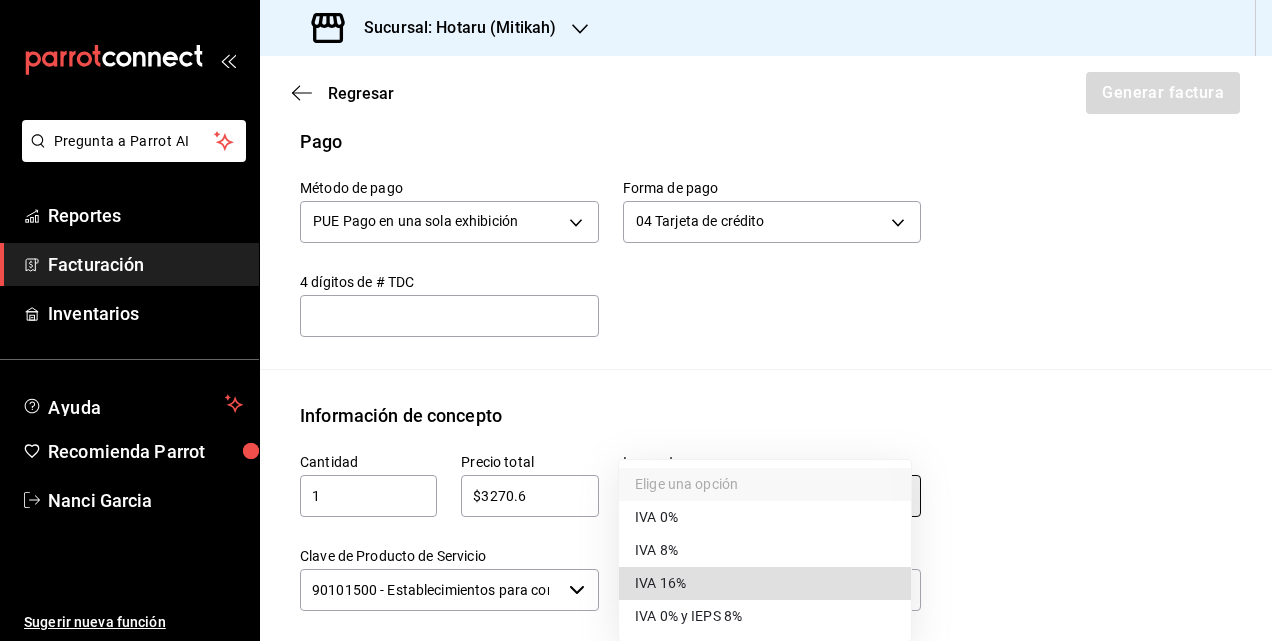 type on "IVA_16" 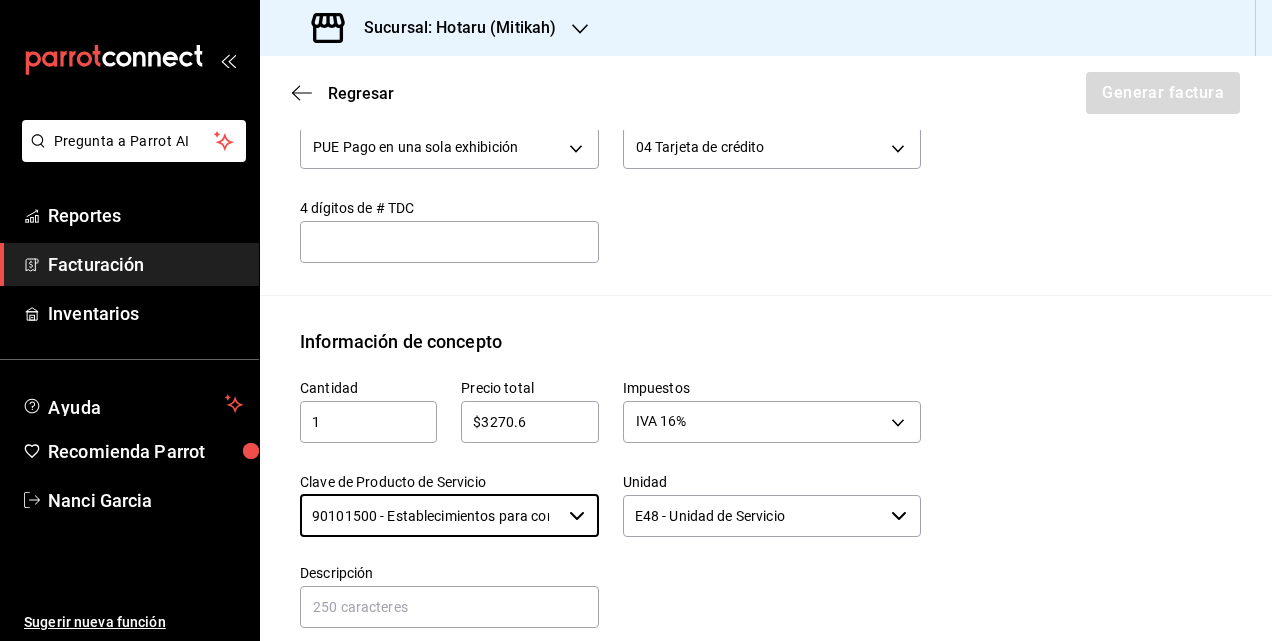 scroll, scrollTop: 916, scrollLeft: 0, axis: vertical 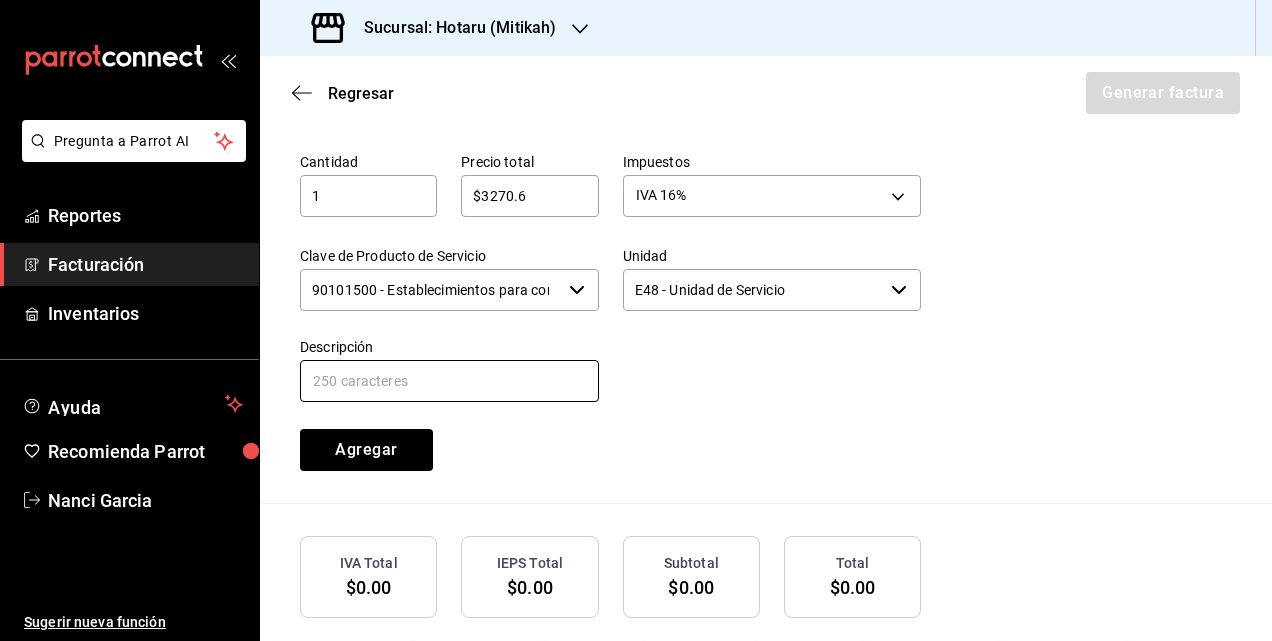 click at bounding box center [449, 381] 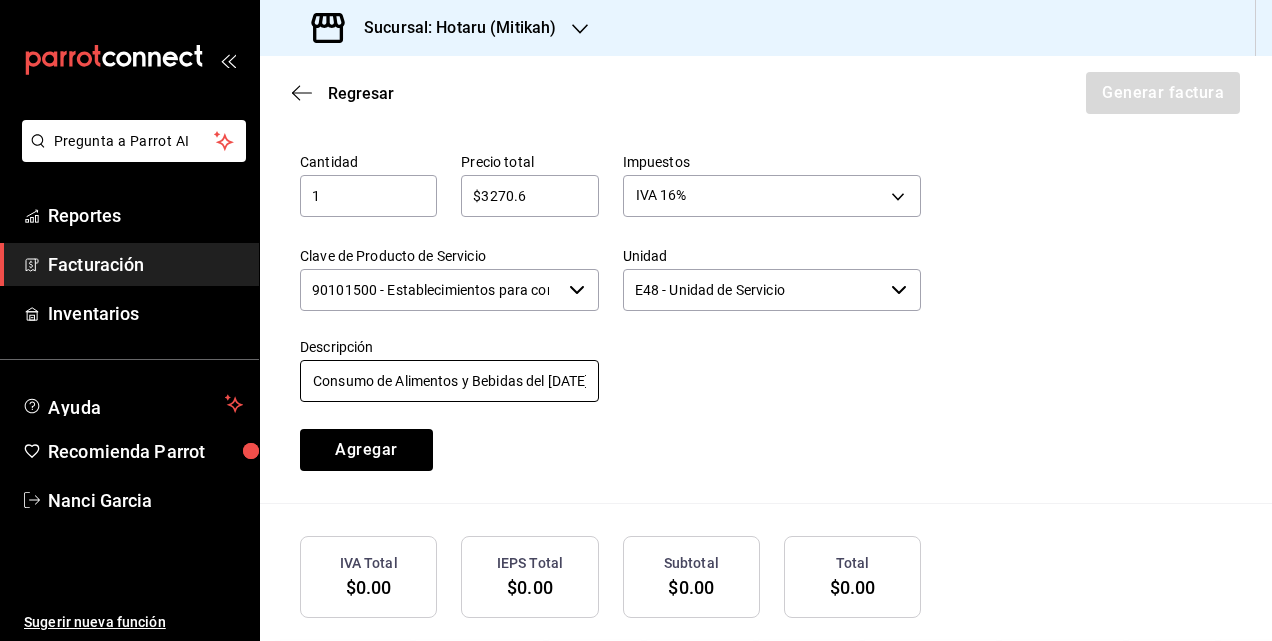scroll, scrollTop: 0, scrollLeft: 27, axis: horizontal 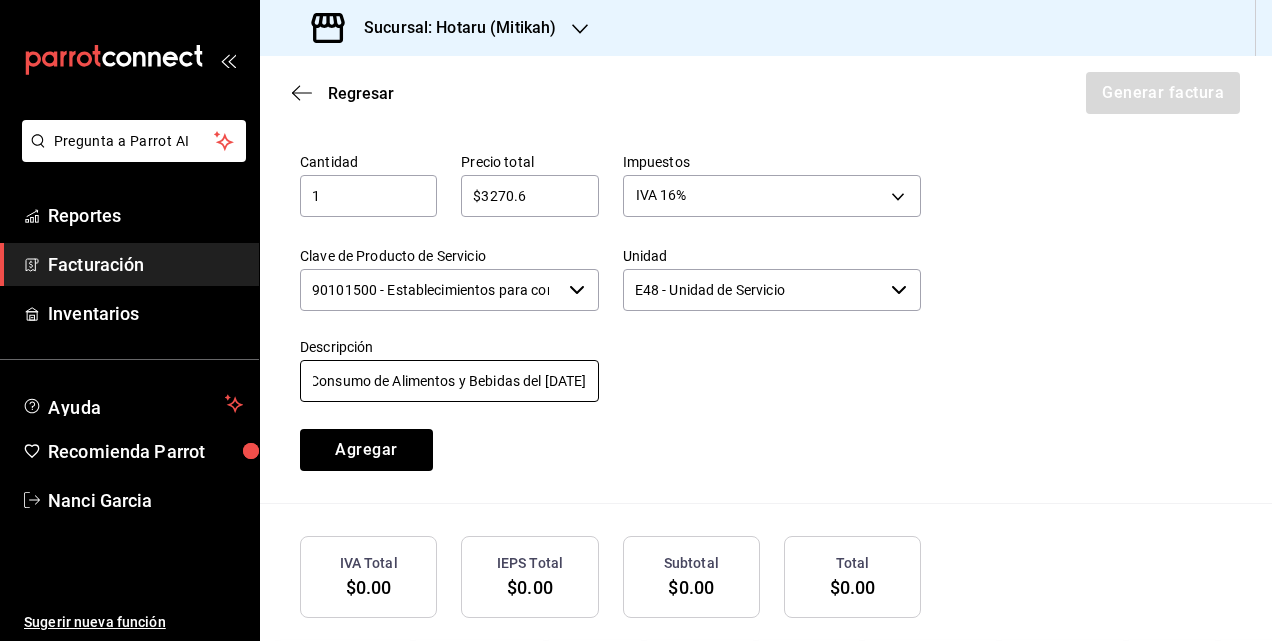 drag, startPoint x: 549, startPoint y: 396, endPoint x: 561, endPoint y: 400, distance: 12.649111 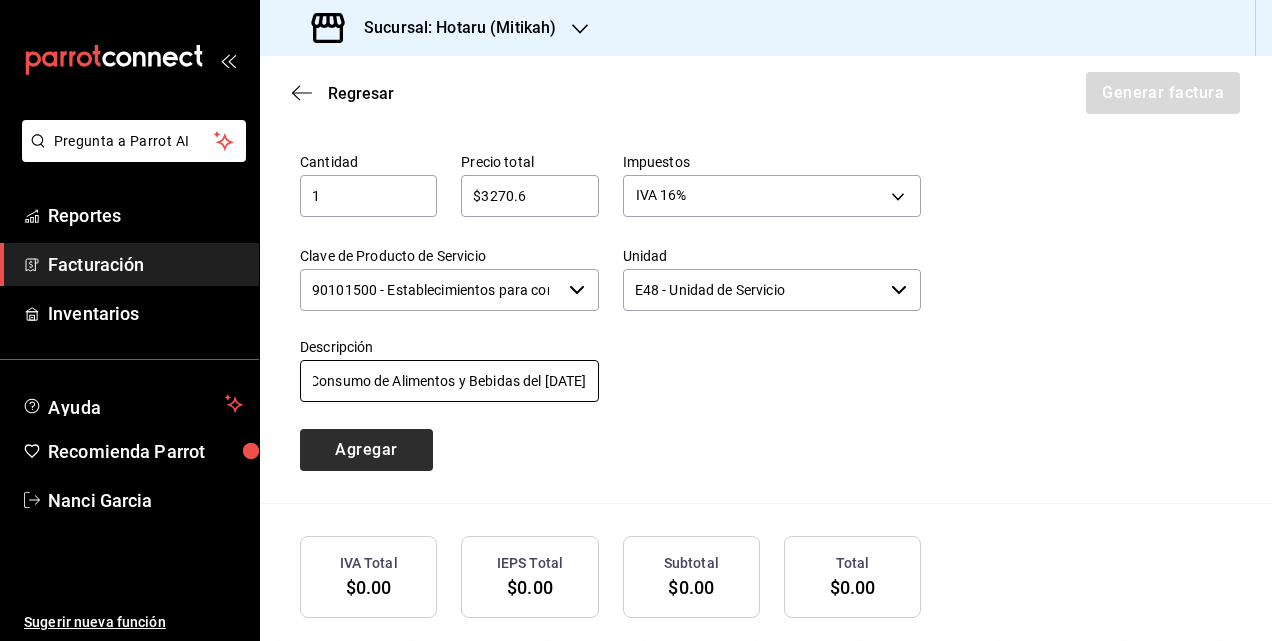 type on "Consumo de Alimentos y Bebidas del [DATE]" 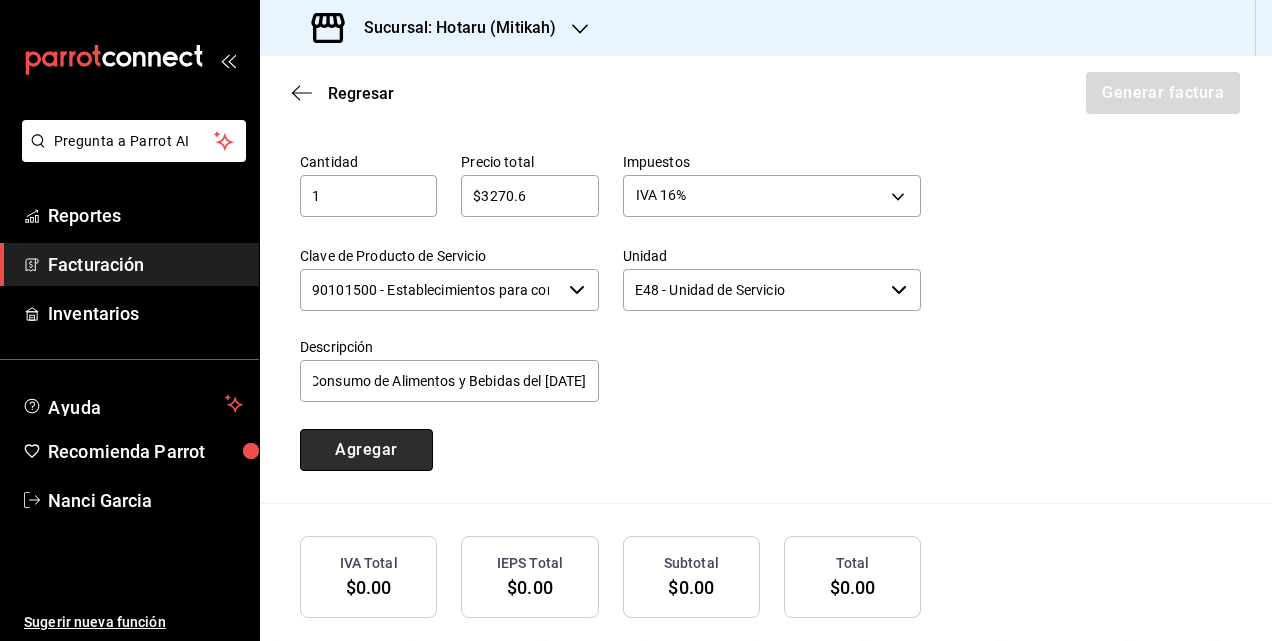 click on "Agregar" at bounding box center [366, 450] 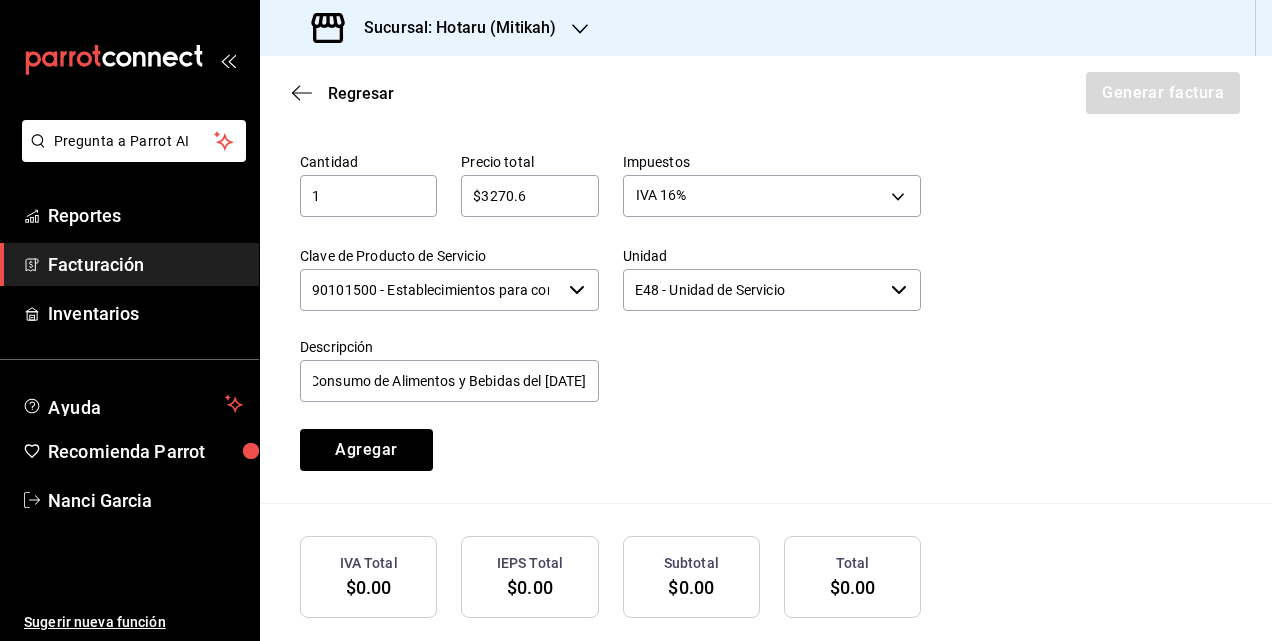 type 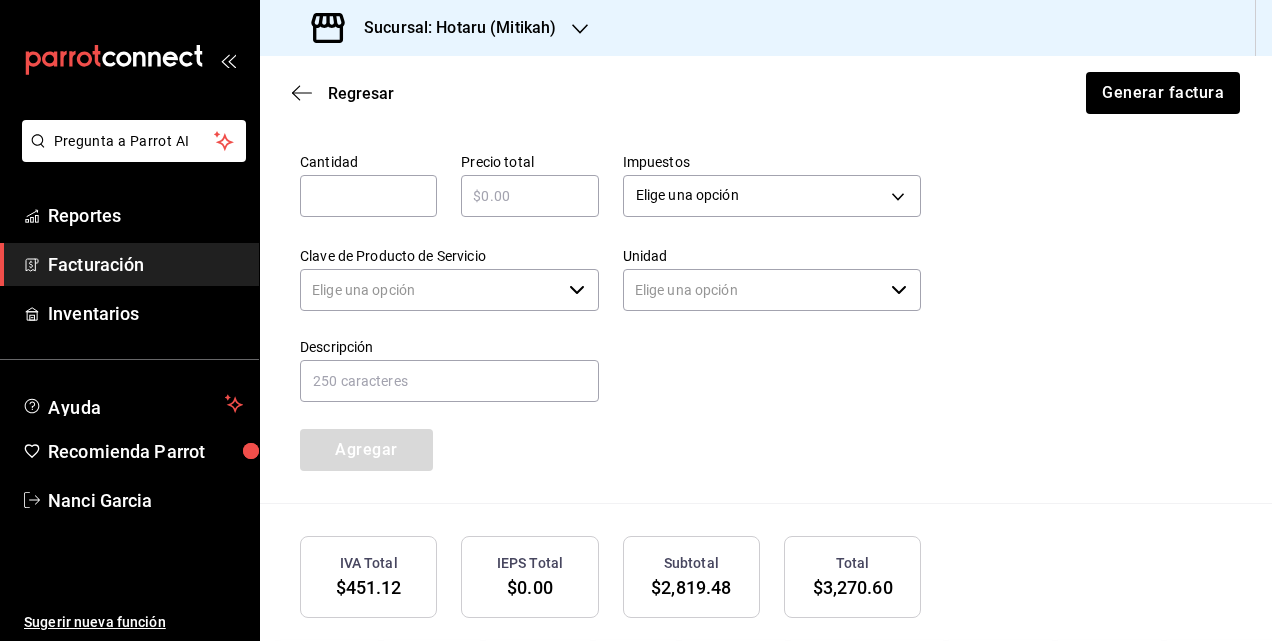 type on "90101500 - Establecimientos para comer y beber" 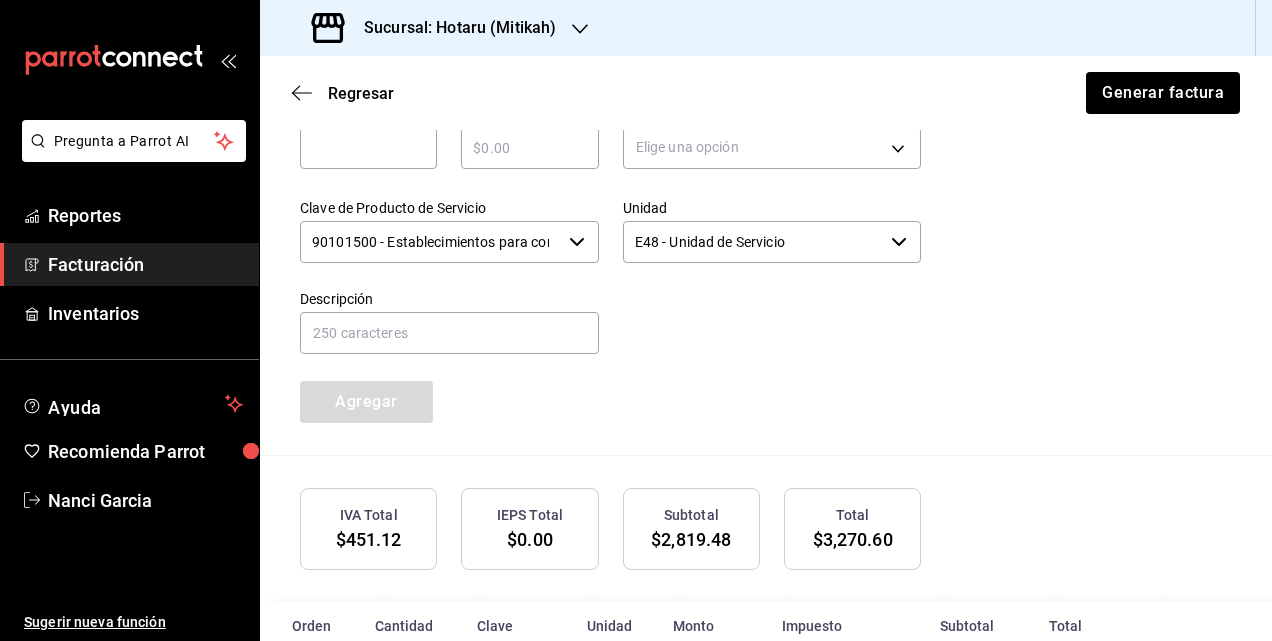 scroll, scrollTop: 1080, scrollLeft: 0, axis: vertical 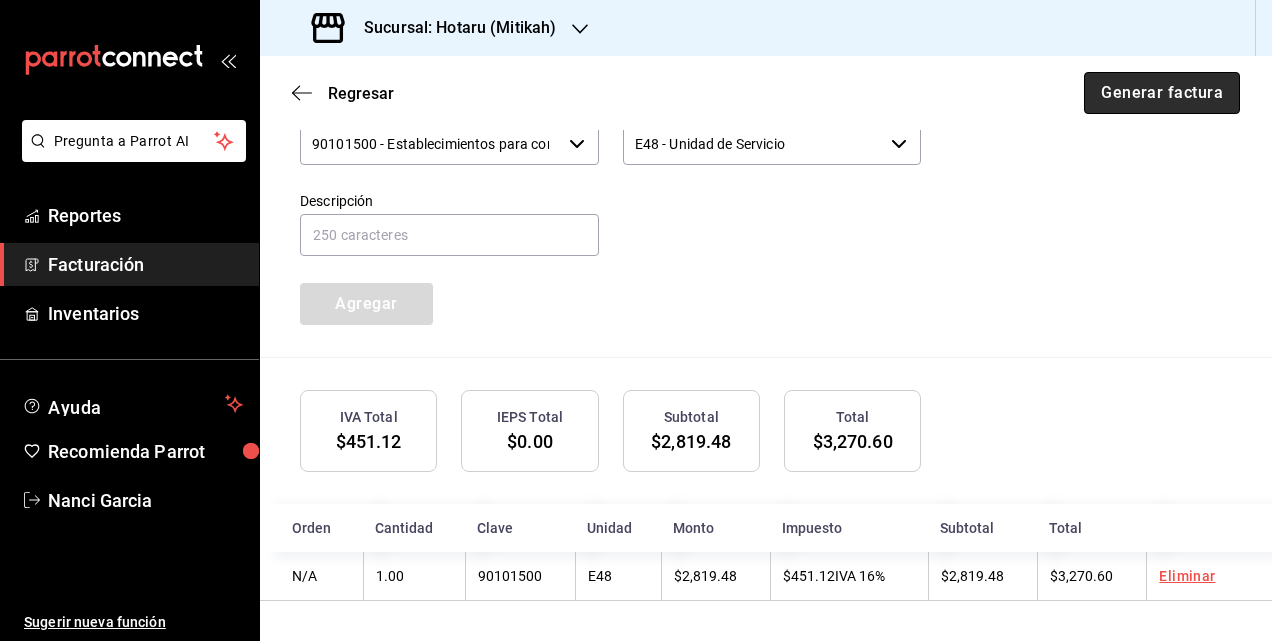 click on "Generar factura" at bounding box center [1162, 93] 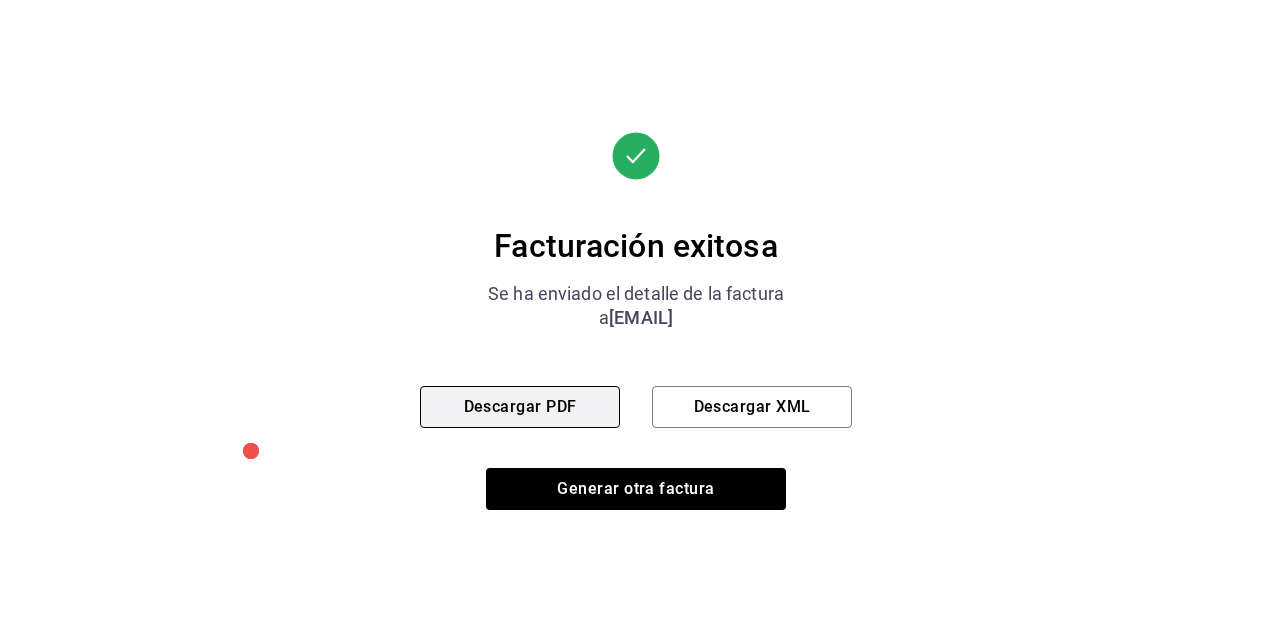 click on "Descargar PDF" at bounding box center [520, 407] 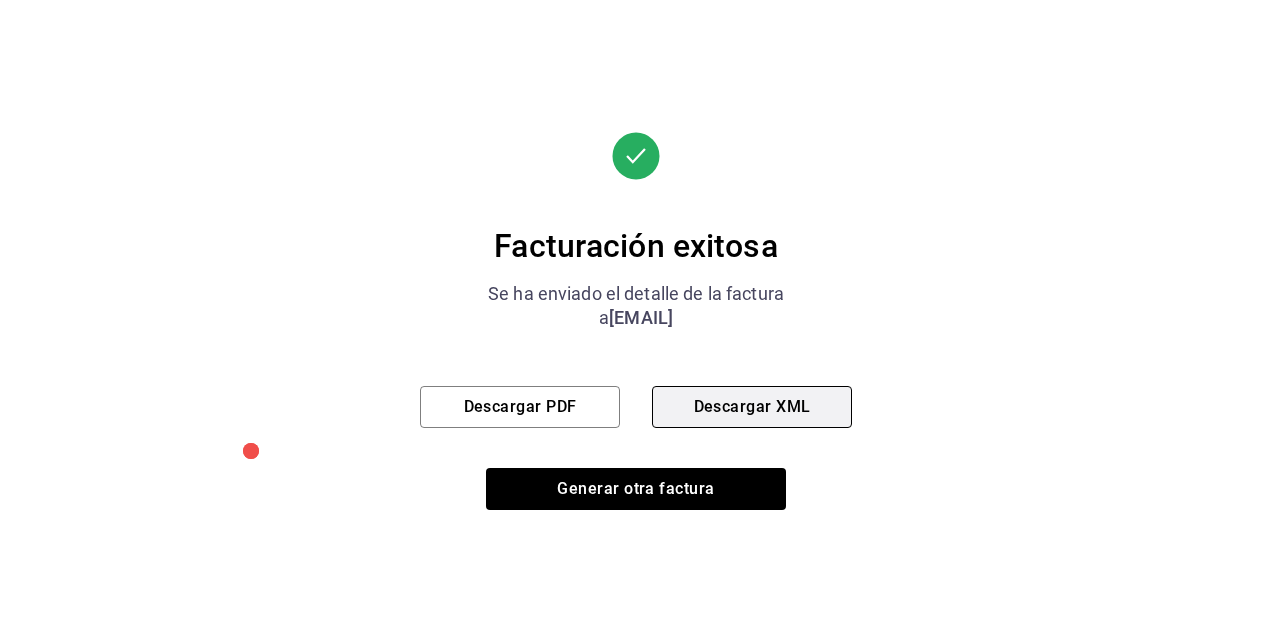 click on "Descargar XML" at bounding box center (752, 407) 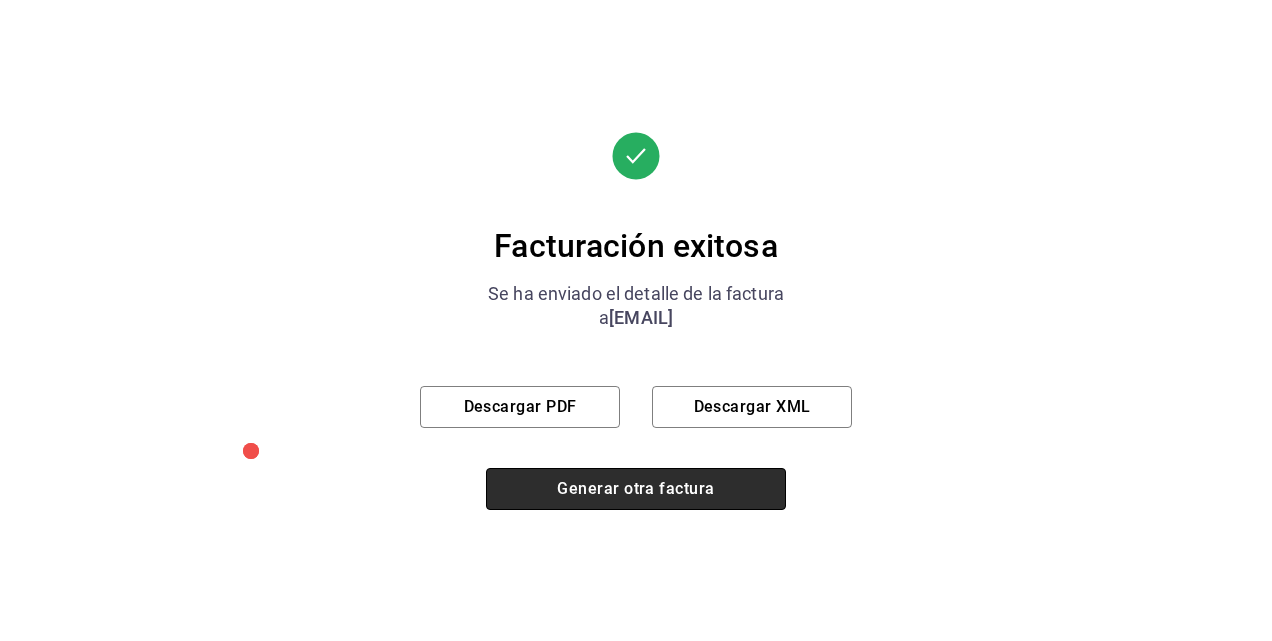 click on "Generar otra factura" at bounding box center [636, 489] 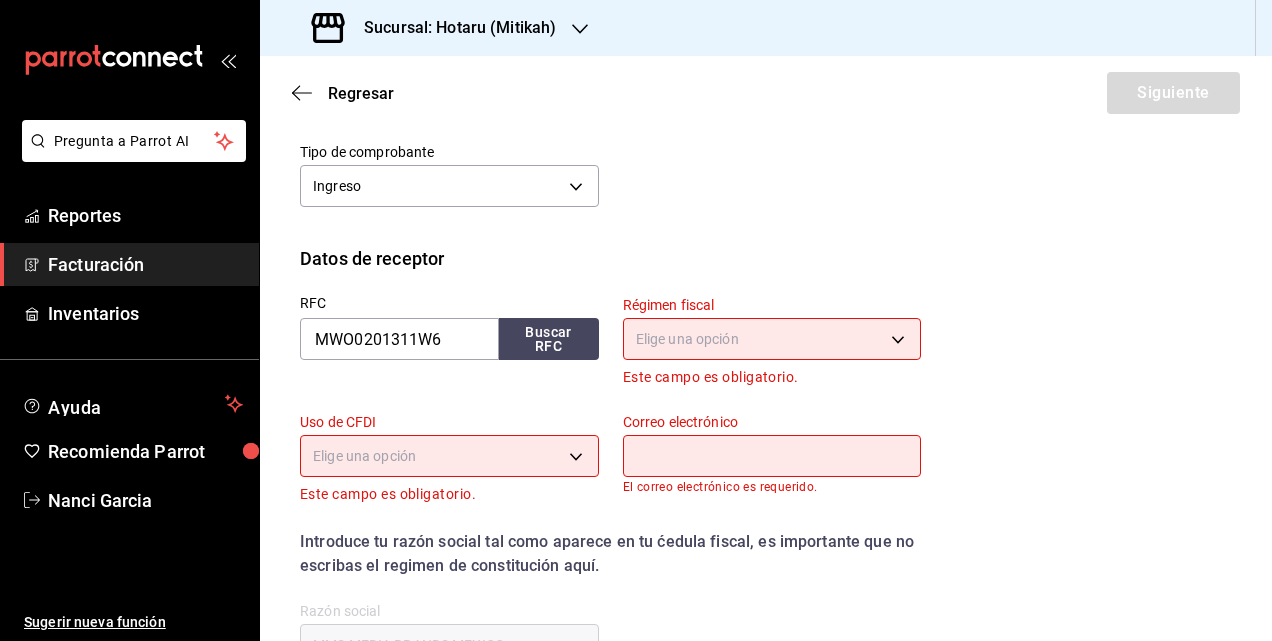 scroll, scrollTop: 152, scrollLeft: 0, axis: vertical 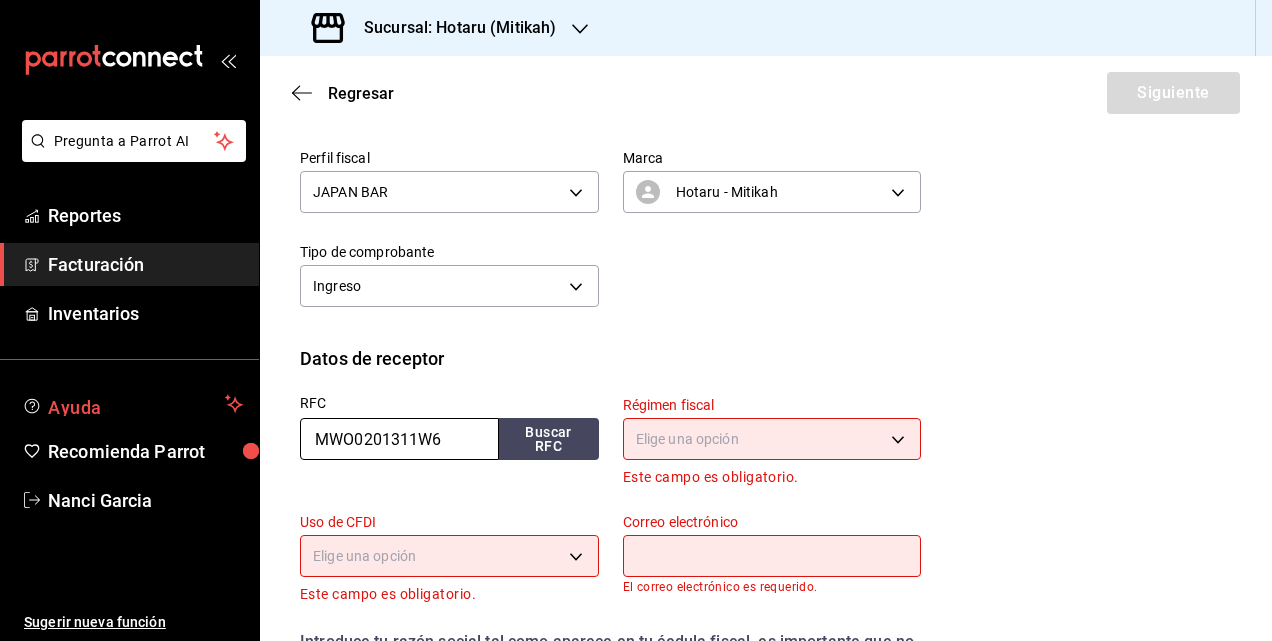 drag, startPoint x: 460, startPoint y: 435, endPoint x: 164, endPoint y: 396, distance: 298.5582 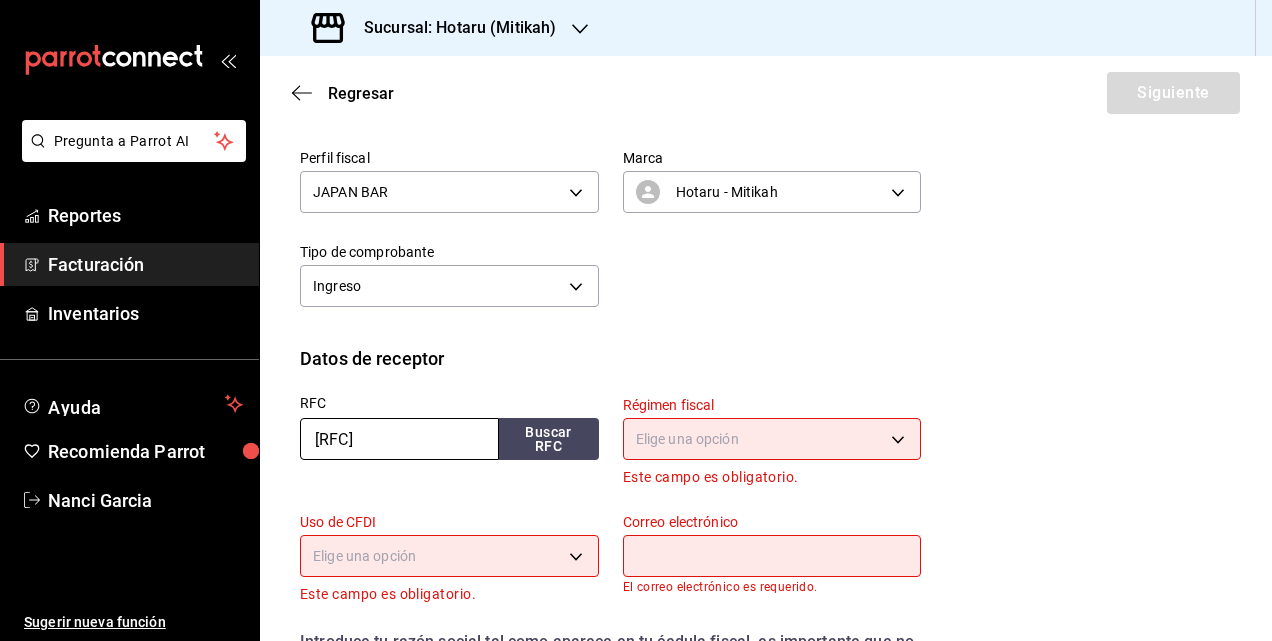 type on "[RFC]" 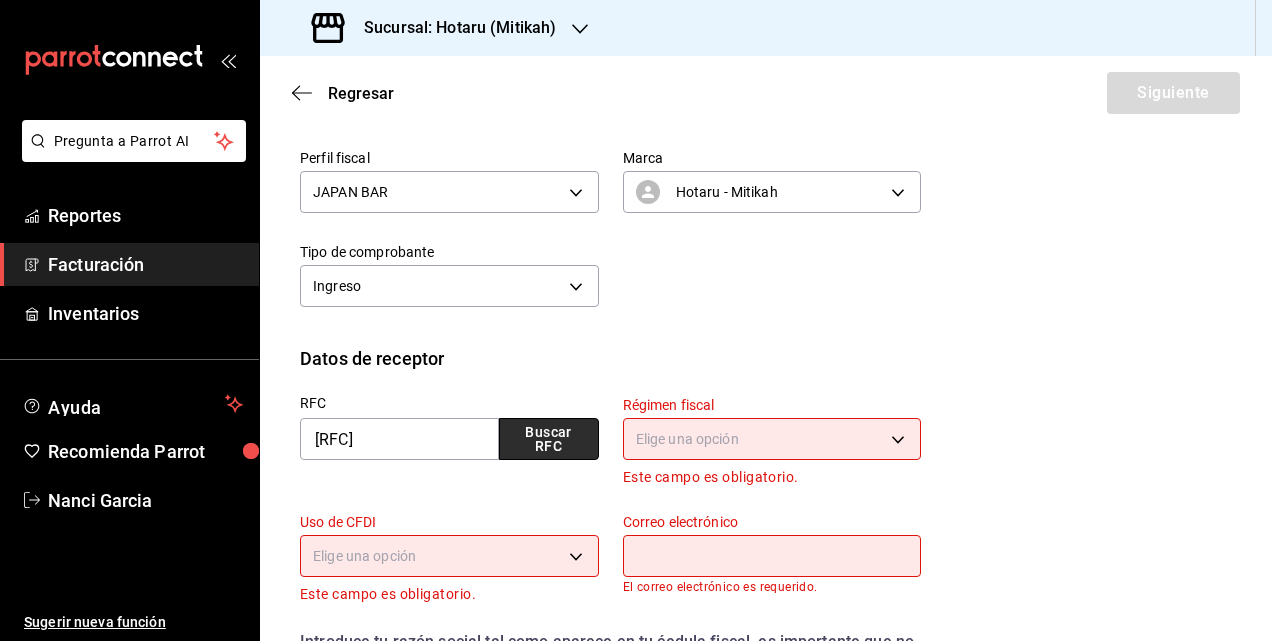 click on "Buscar RFC" at bounding box center [549, 439] 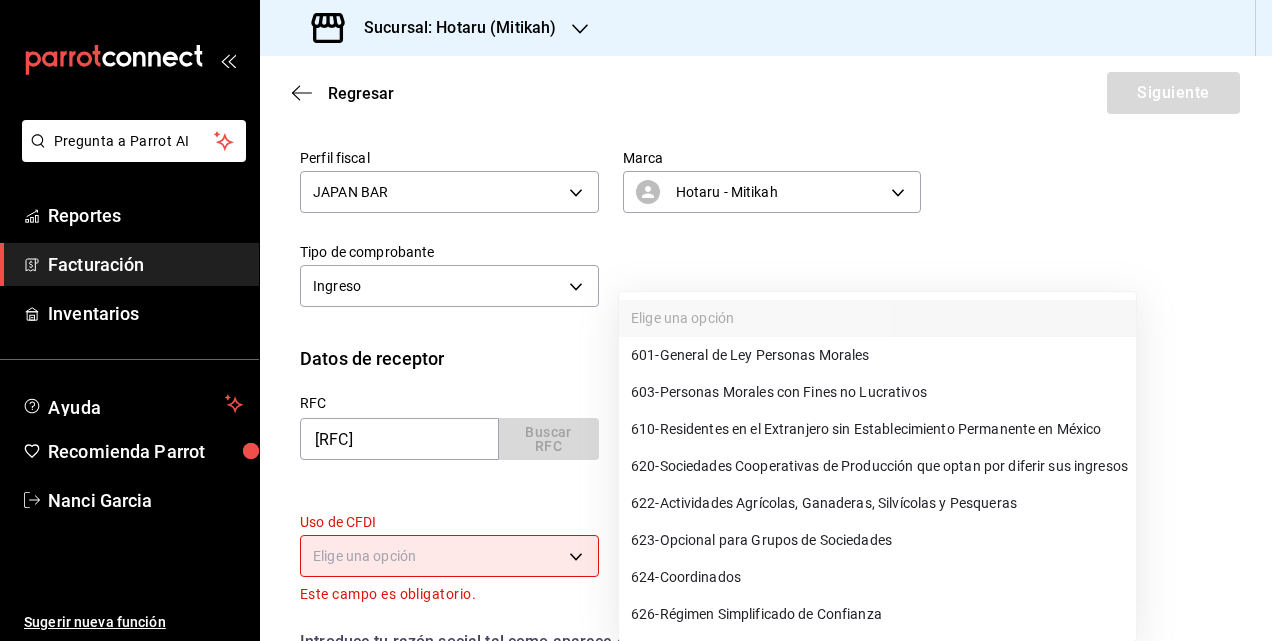 click on "Pregunta a Parrot AI Reportes   Facturación   Inventarios   Ayuda Recomienda Parrot   Nanci Garcia   Sugerir nueva función   Sucursal: Hotaru (Mitikah) Regresar Siguiente Factura general Realiza tus facturas con un numero de orden o un monto en especifico; También puedes realizar una factura de remplazo mediante una factura cancelada. Datos de emisor Perfil fiscal JAPAN BAR 574eb26e-7380-4f63-90b4-cdca3d52c3b4 Marca Hotaru - Mitikah d84d5940-0e8c-40c5-88cd-2414b97e757c Tipo de comprobante Ingreso I Datos de receptor RFC TTM991206A19 Buscar RFC Régimen fiscal Elige una opción Este campo es obligatorio. Uso de CFDI Elige una opción Este campo es obligatorio. Correo electrónico El correo electrónico es requerido. Introduce tu razón social tal como aparece en tu ćedula fiscal, es importante que no escribas el regimen de constitución aquí. company Razón social Dirección Calle # exterior # interior Código postal Campo requerido Estado ​Municipio ​ Colonia ​ Reportes" at bounding box center (636, 320) 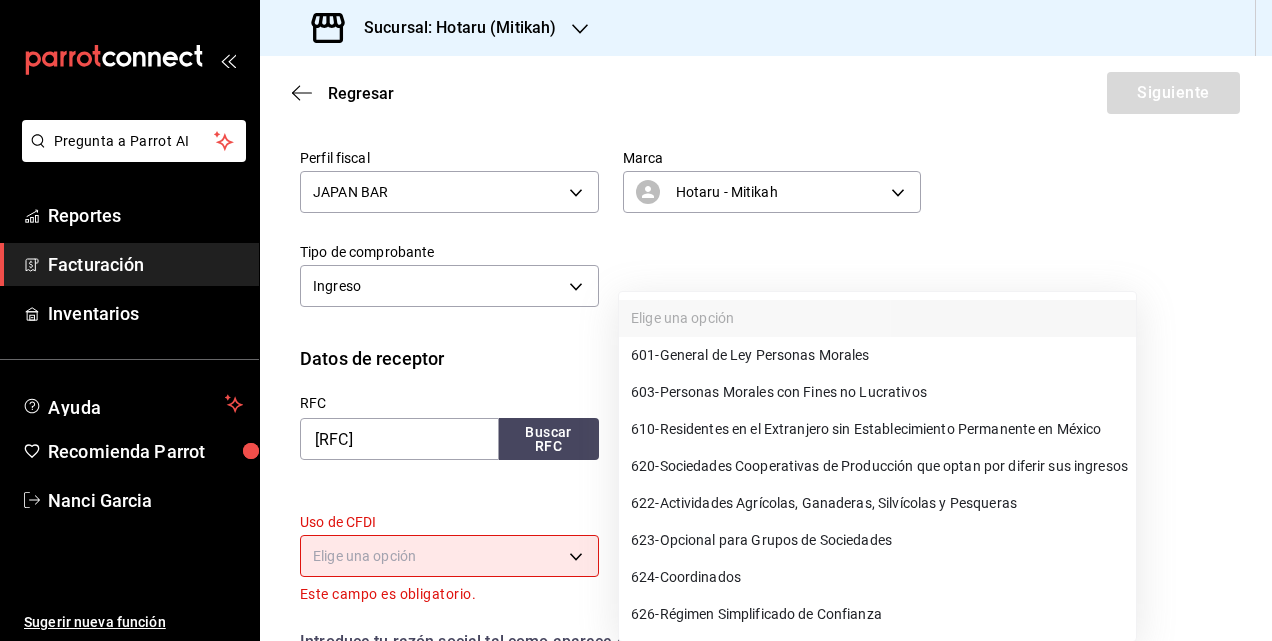 click on "601  -  General de Ley Personas Morales" at bounding box center (750, 355) 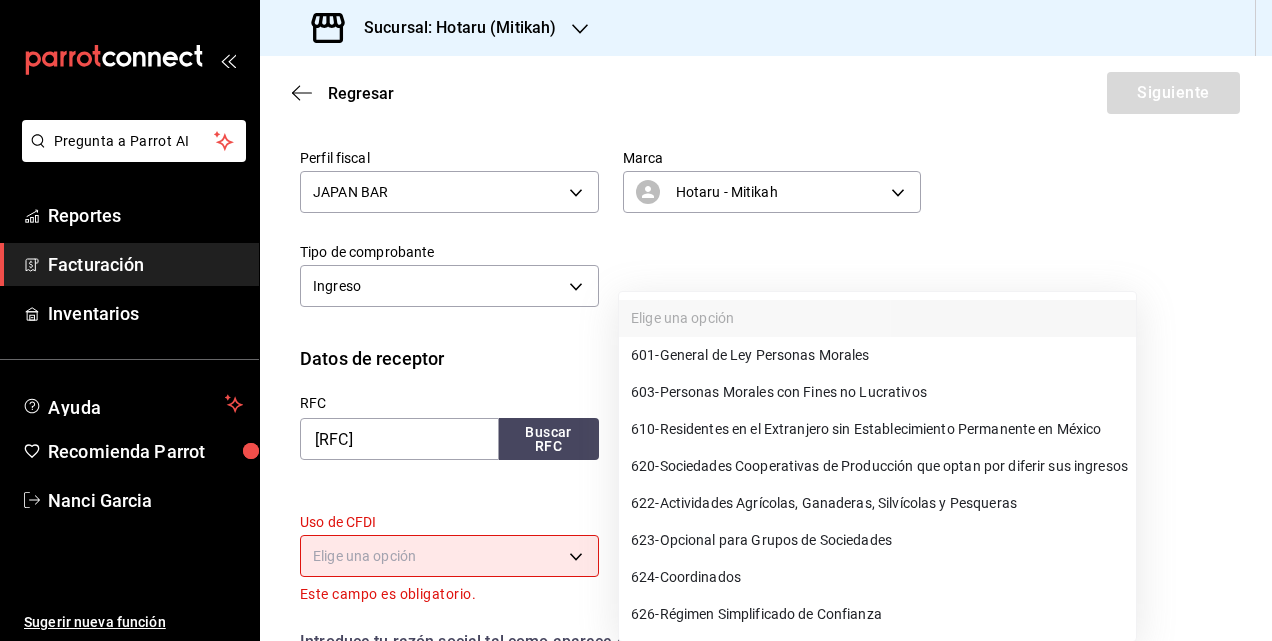 type on "601" 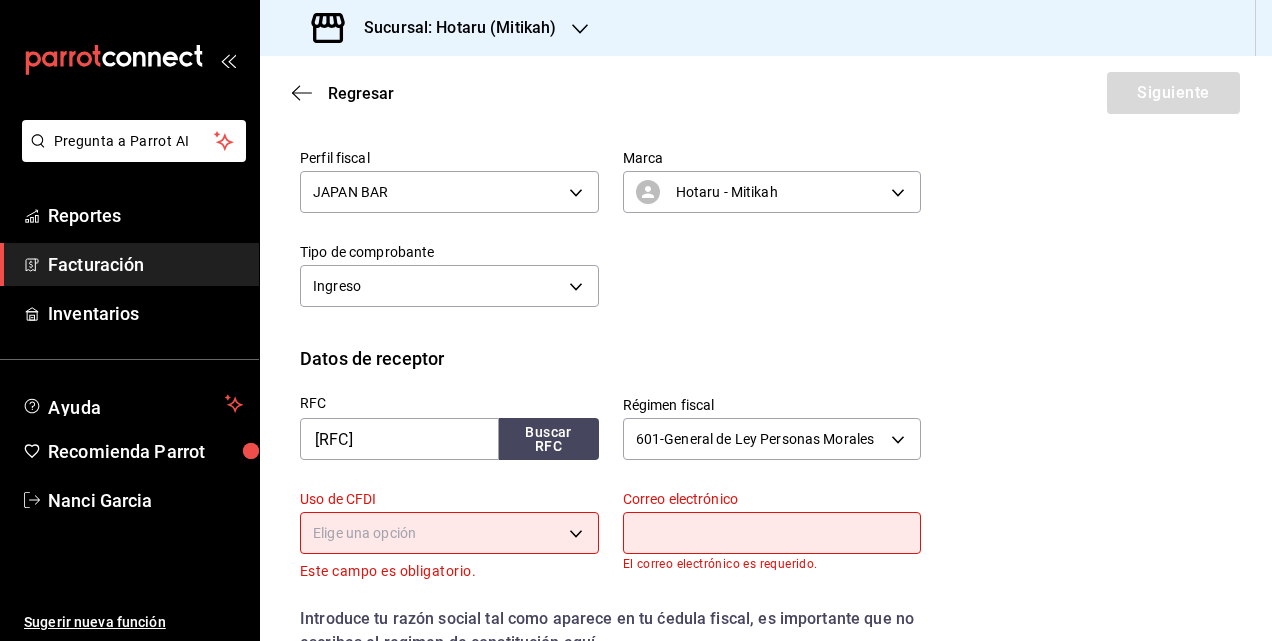 click on "Uso de CFDI" at bounding box center [449, 499] 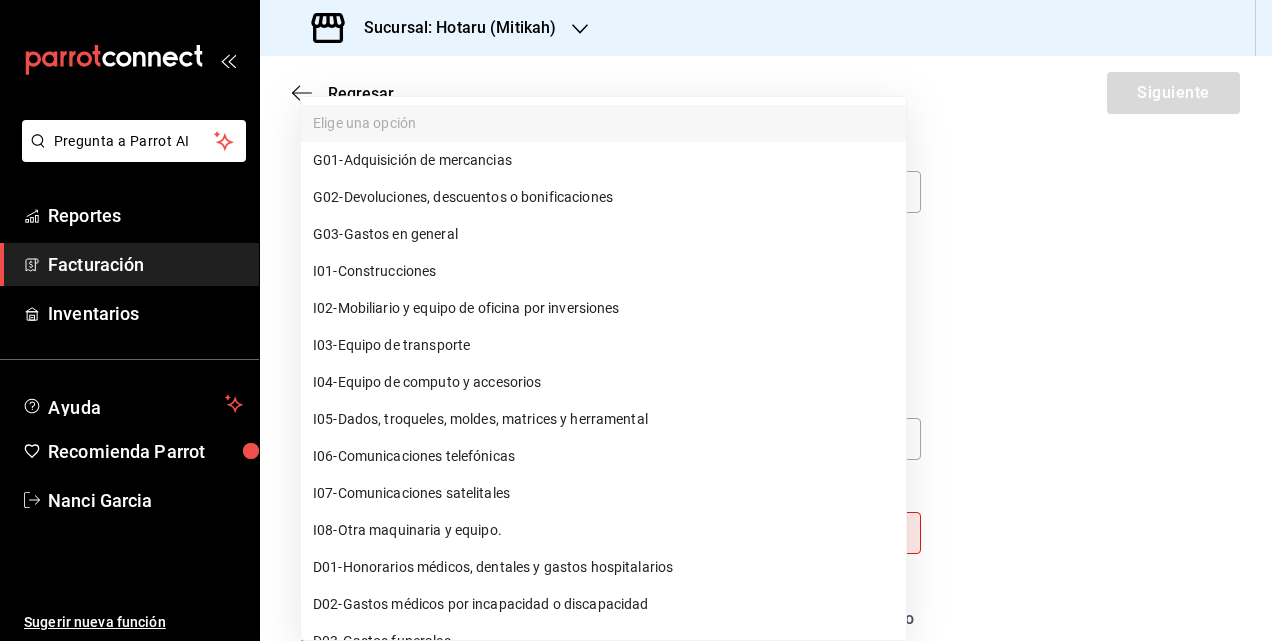 click on "G03  -  Gastos en general" at bounding box center [385, 234] 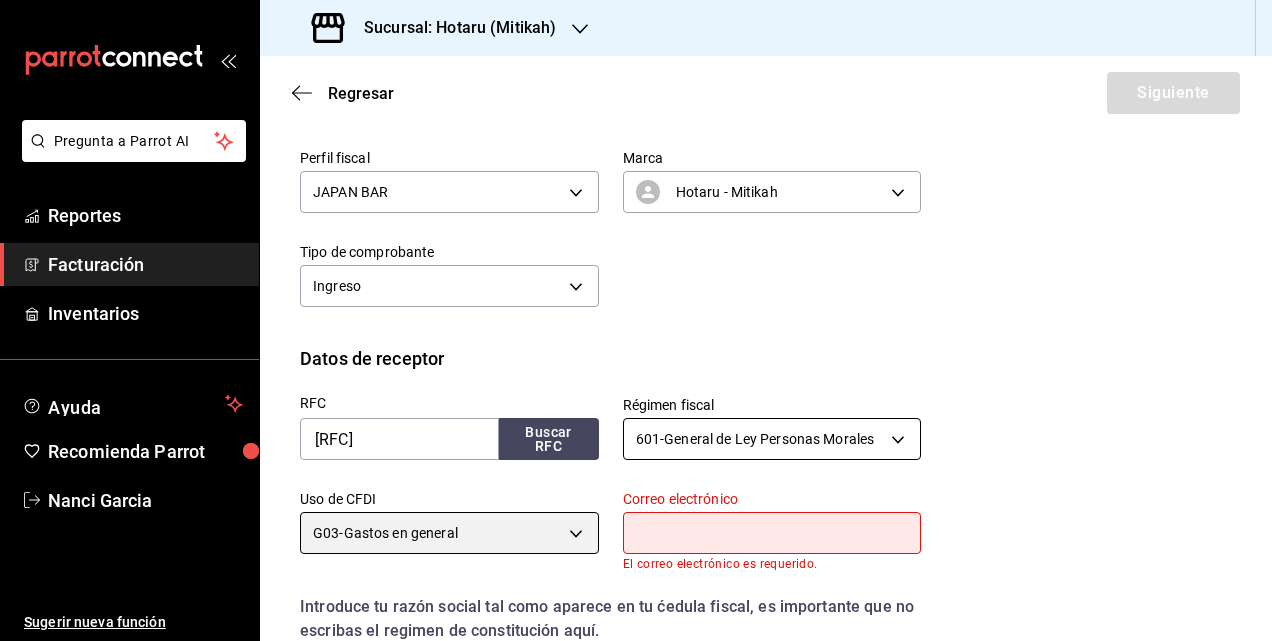 scroll, scrollTop: 0, scrollLeft: 0, axis: both 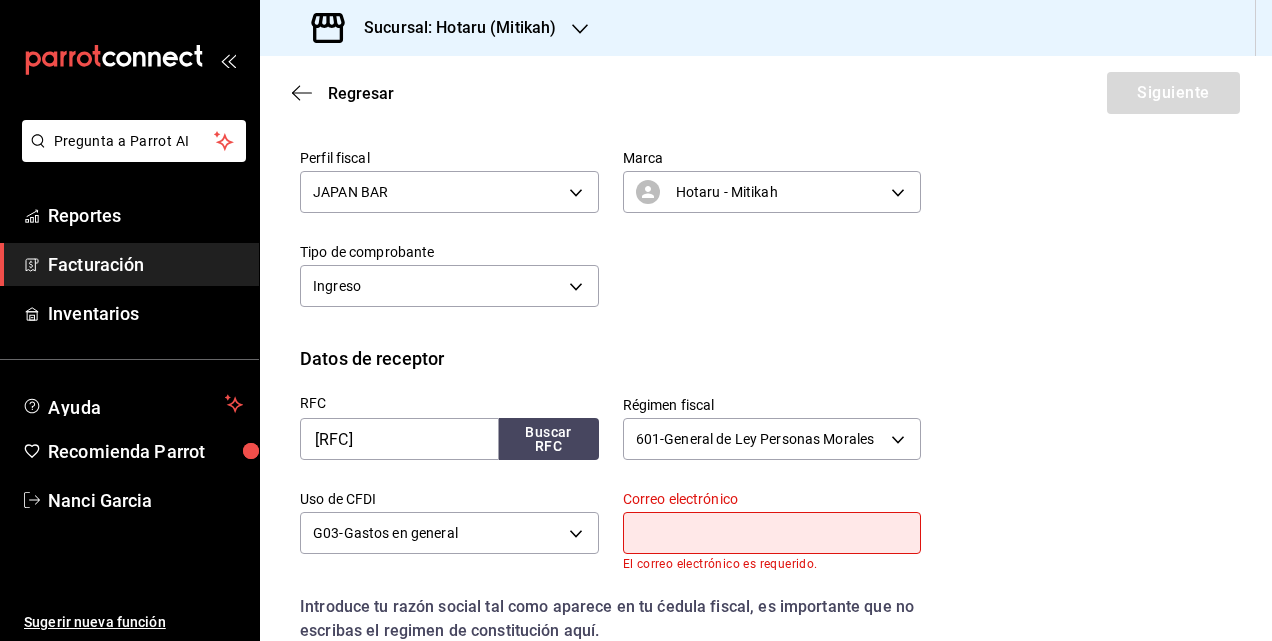 click at bounding box center [772, 533] 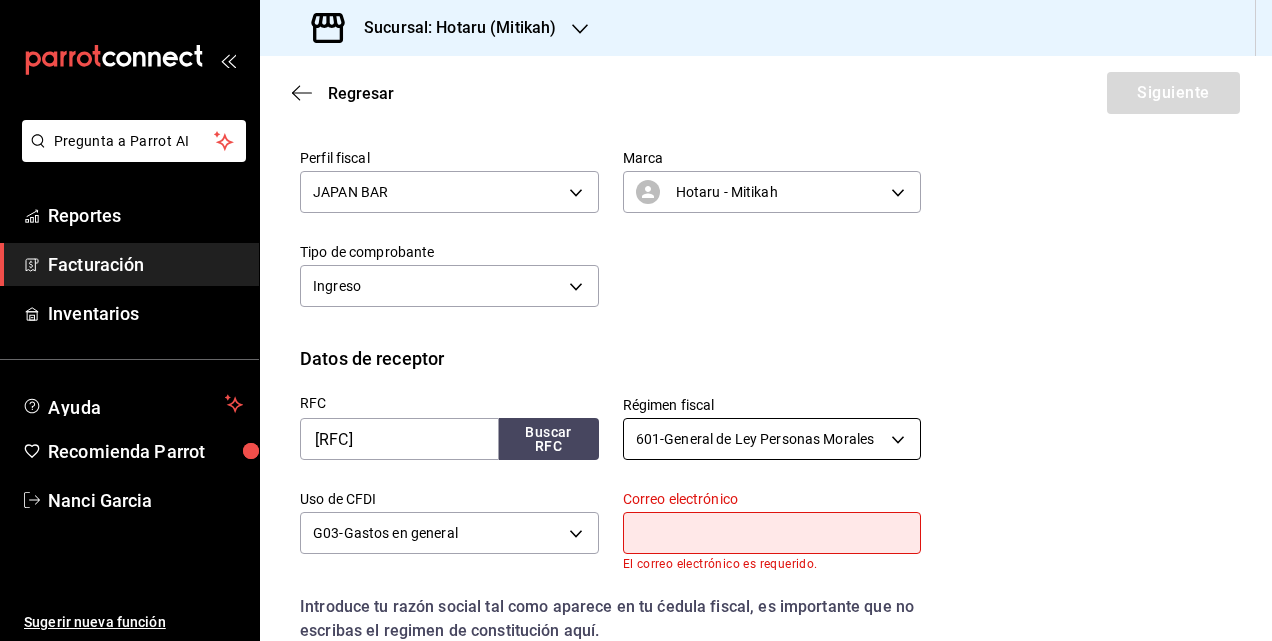 paste on "edgar.alcantara@[EMAIL]" 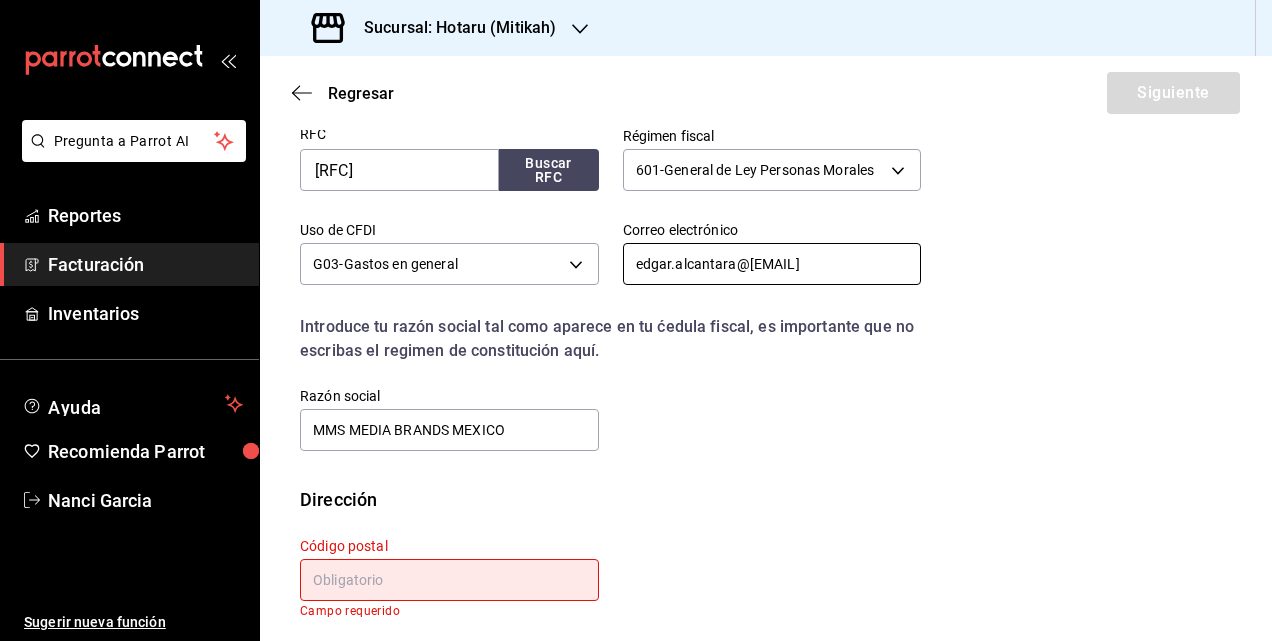 scroll, scrollTop: 430, scrollLeft: 0, axis: vertical 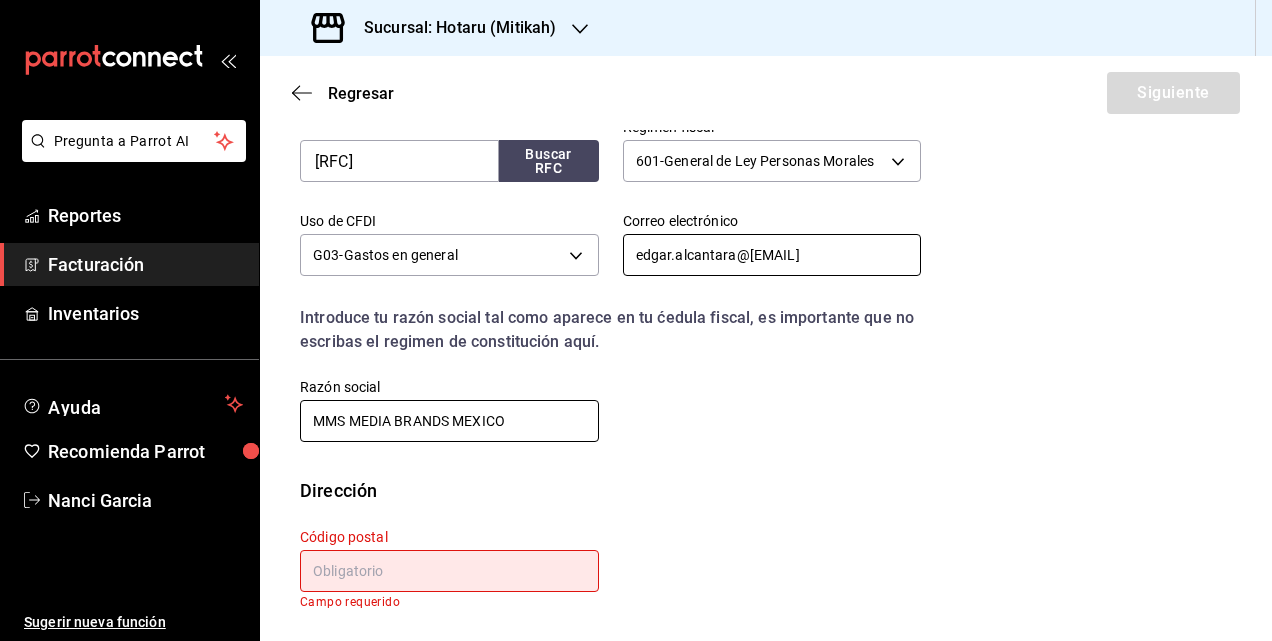 type on "edgar.alcantara@[EMAIL]" 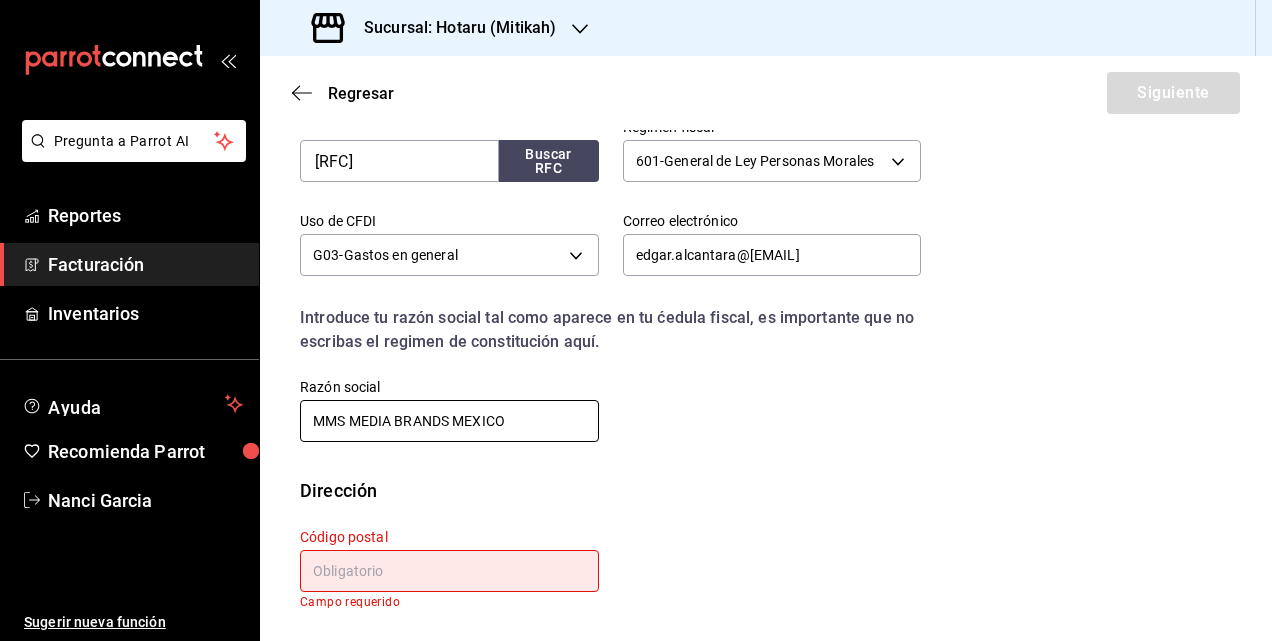 drag, startPoint x: 420, startPoint y: 428, endPoint x: 0, endPoint y: 336, distance: 429.95813 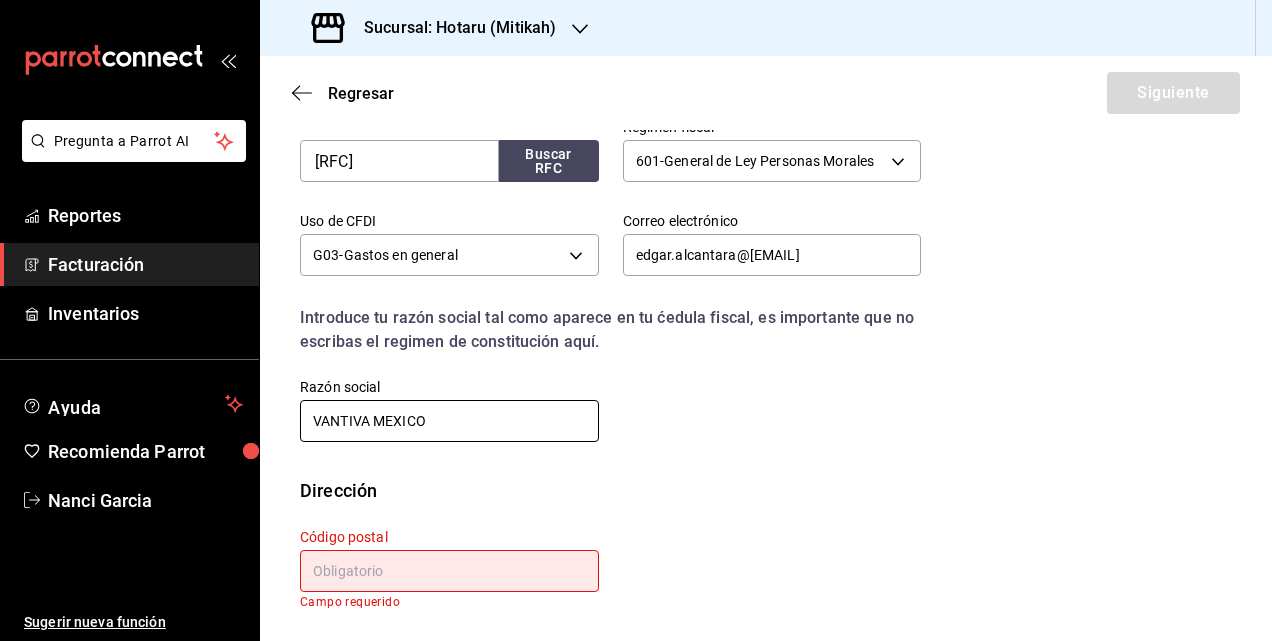 type on "VANTIVA MEXICO" 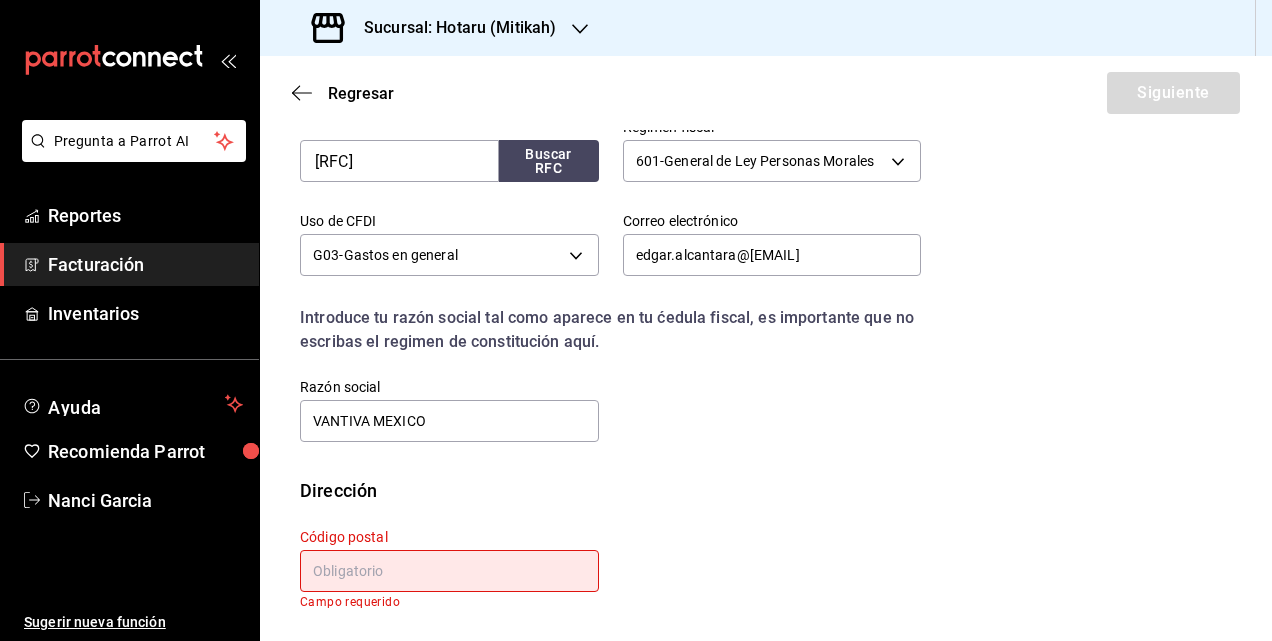click at bounding box center [449, 571] 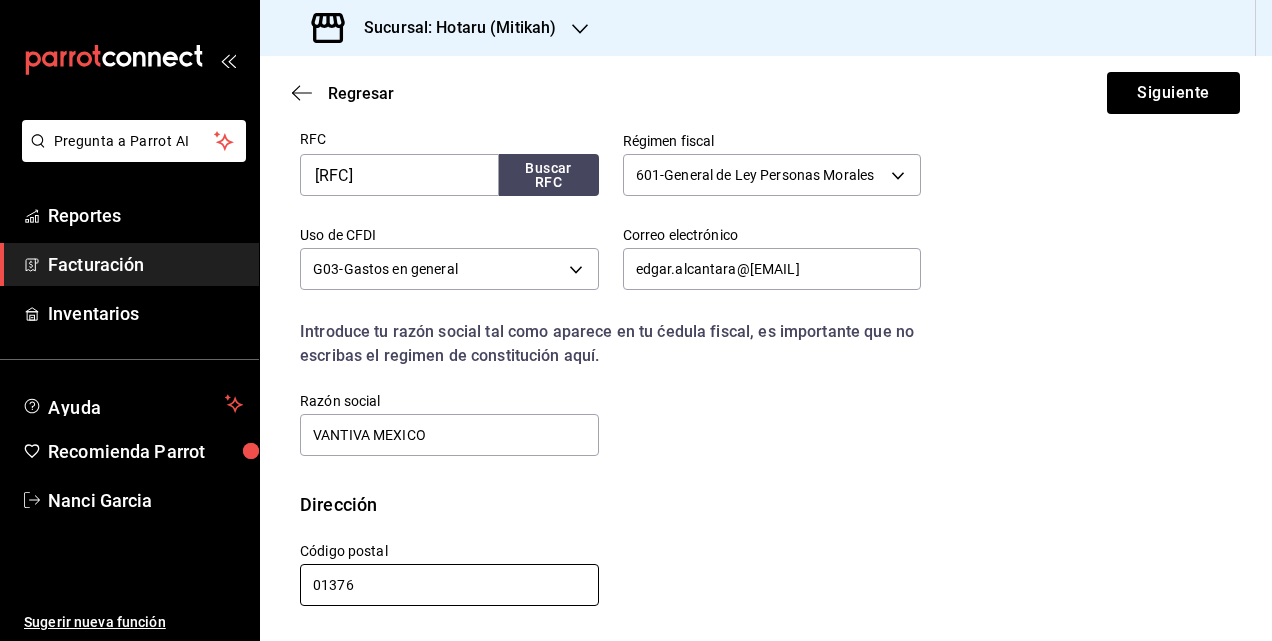 scroll, scrollTop: 416, scrollLeft: 0, axis: vertical 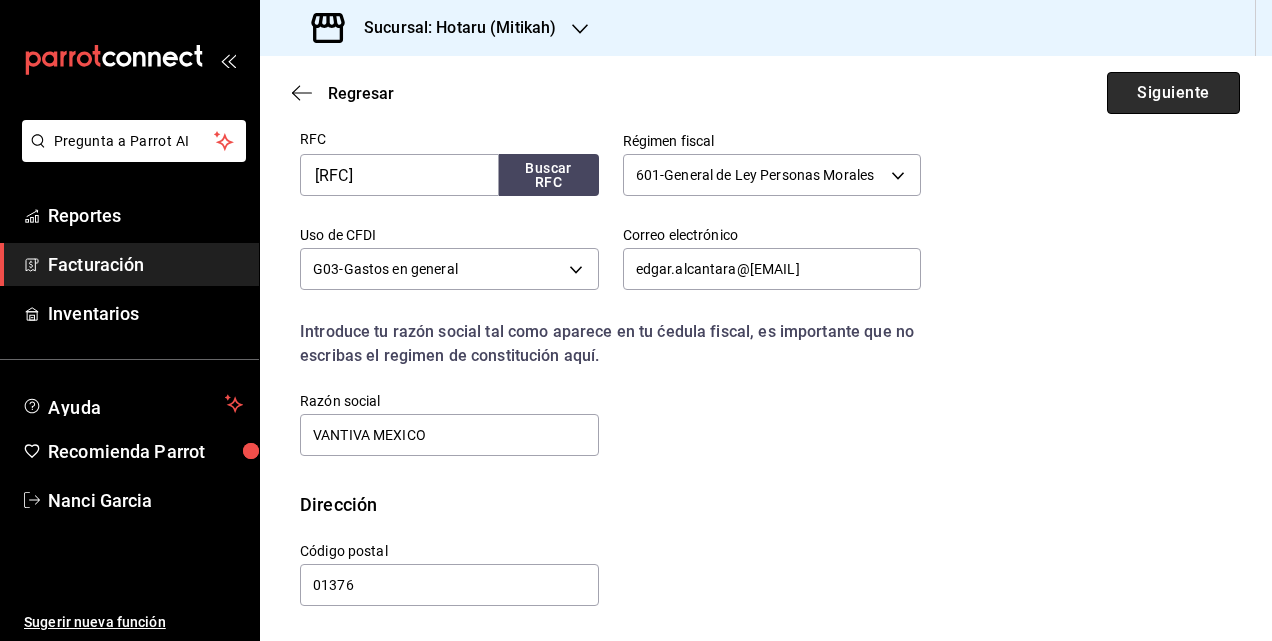 click on "Siguiente" at bounding box center [1173, 93] 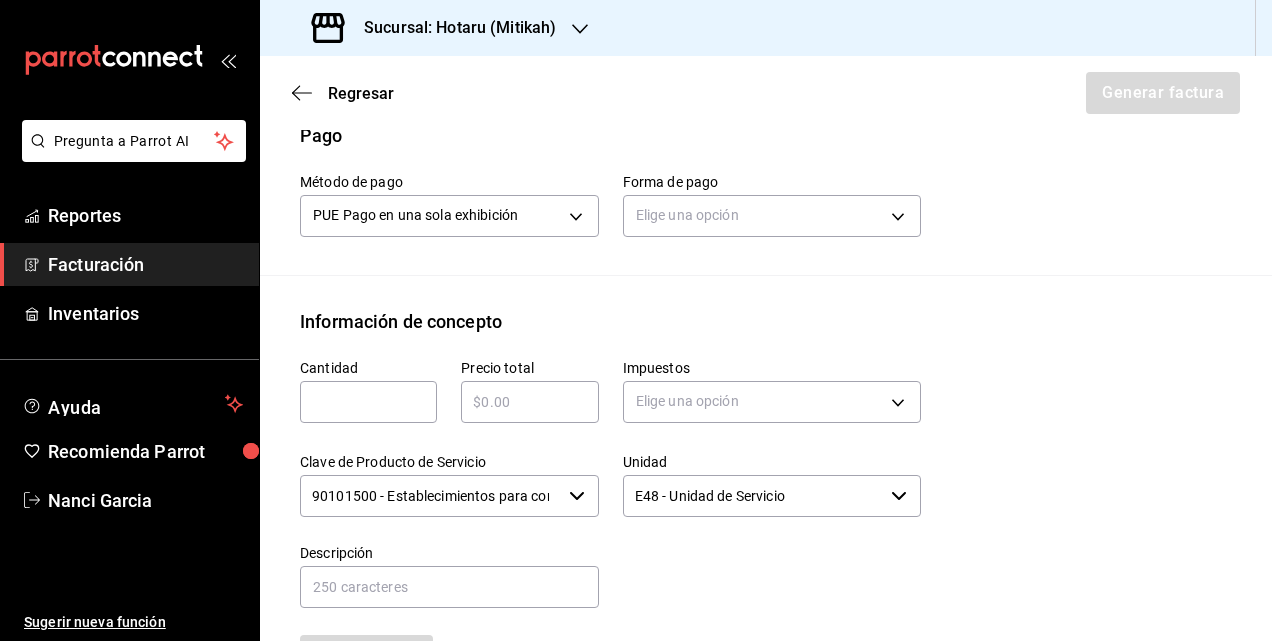 scroll, scrollTop: 516, scrollLeft: 0, axis: vertical 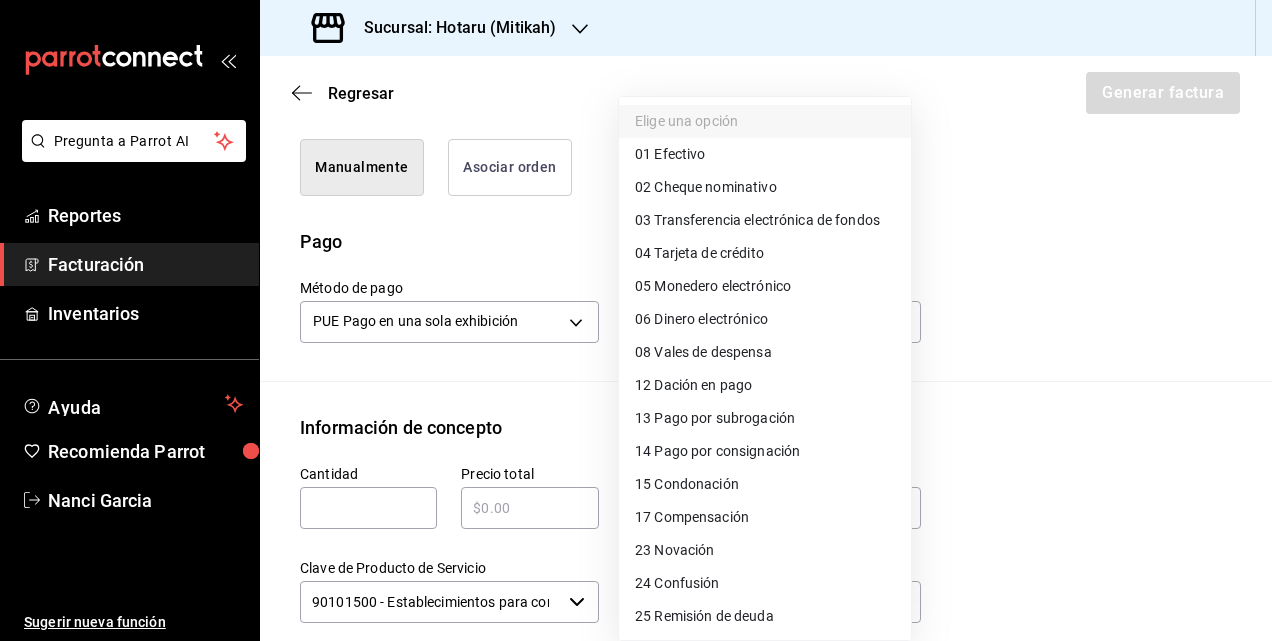 click on "Pregunta a Parrot AI Reportes   Facturación   Inventarios   Ayuda Recomienda Parrot   [FIRST] [LAST]   Sugerir nueva función   Sucursal: Hotaru (Mitikah) Regresar Generar factura Emisor Perfil fiscal JAPAN BAR Tipo de comprobante Ingreso Receptor Nombre / Razón social [BRAND] MEXICO RFC Receptor [RFC] Régimen fiscal General de Ley Personas Morales Uso de CFDI G03: Gastos en general Correo electrónico [EMAIL] Elige cómo quieres agregar los conceptos a tu factura Manualmente Asociar orden Pago Método de pago PUE   Pago en una sola exhibición PUE Forma de pago Elige una opción Información de concepto Cantidad ​ Precio total ​ Impuestos Elige una opción Clave de Producto de Servicio 90101500 - Establecimientos para comer y beber ​ Unidad E48 - Unidad de Servicio ​ Descripción Agregar IVA Total $0.00 IEPS Total $0.00 Subtotal $0.00 Total $0.00 Orden Cantidad Clave Unidad Monto Impuesto Subtotal Total GANA 1 MES GRATIS EN TU SUSCRIPCIÓN AQUÍ Pregunta a Parrot AI" at bounding box center (636, 320) 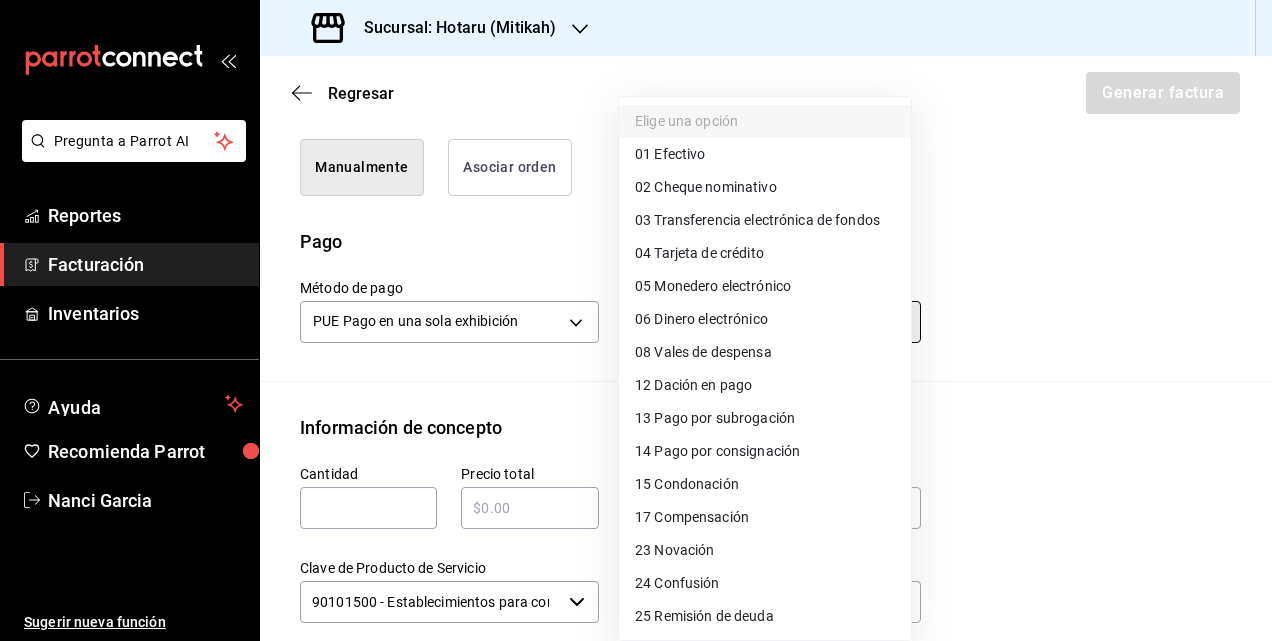 type on "04" 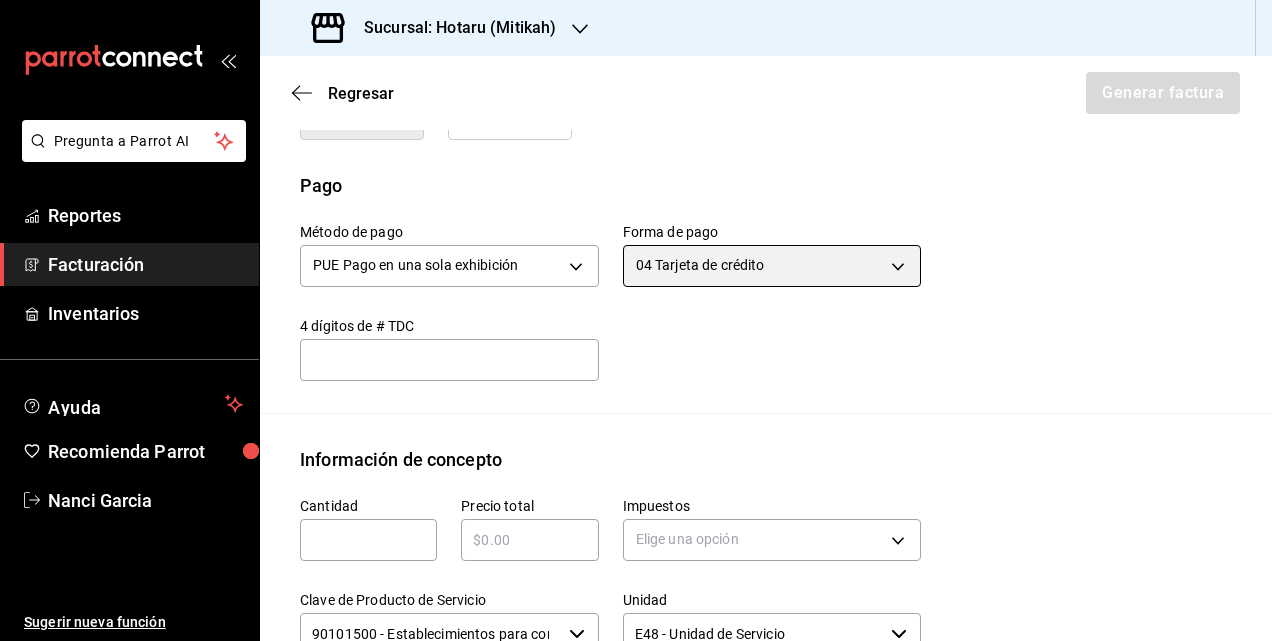 scroll, scrollTop: 616, scrollLeft: 0, axis: vertical 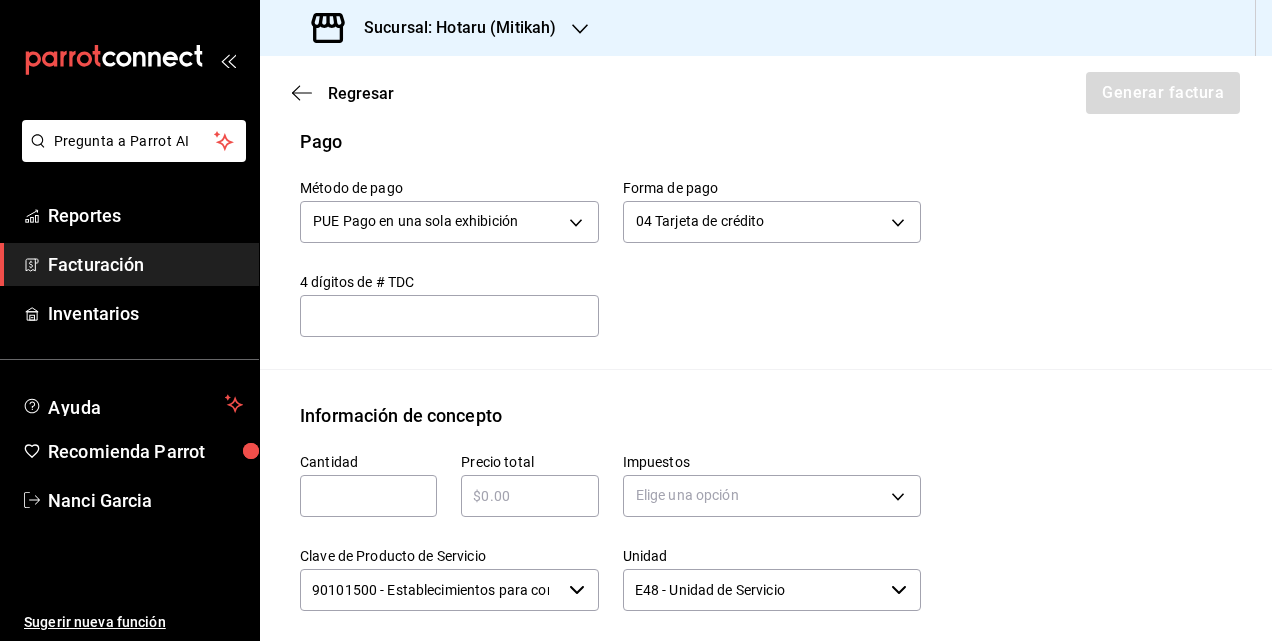 click at bounding box center (368, 496) 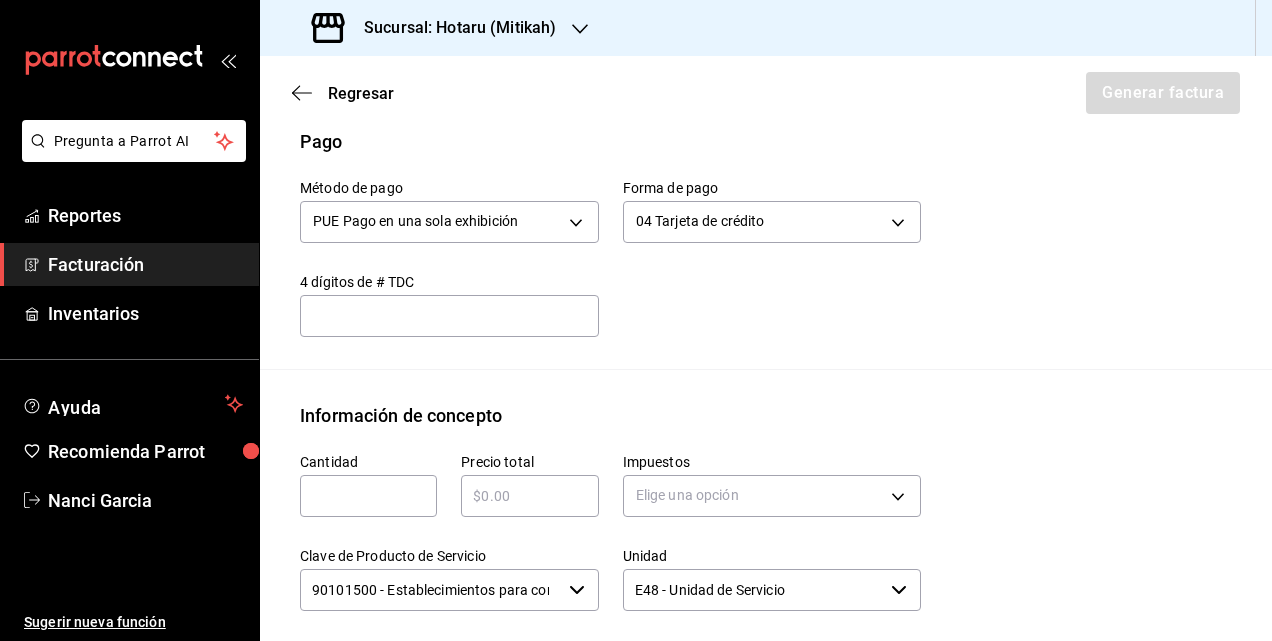 type on "1" 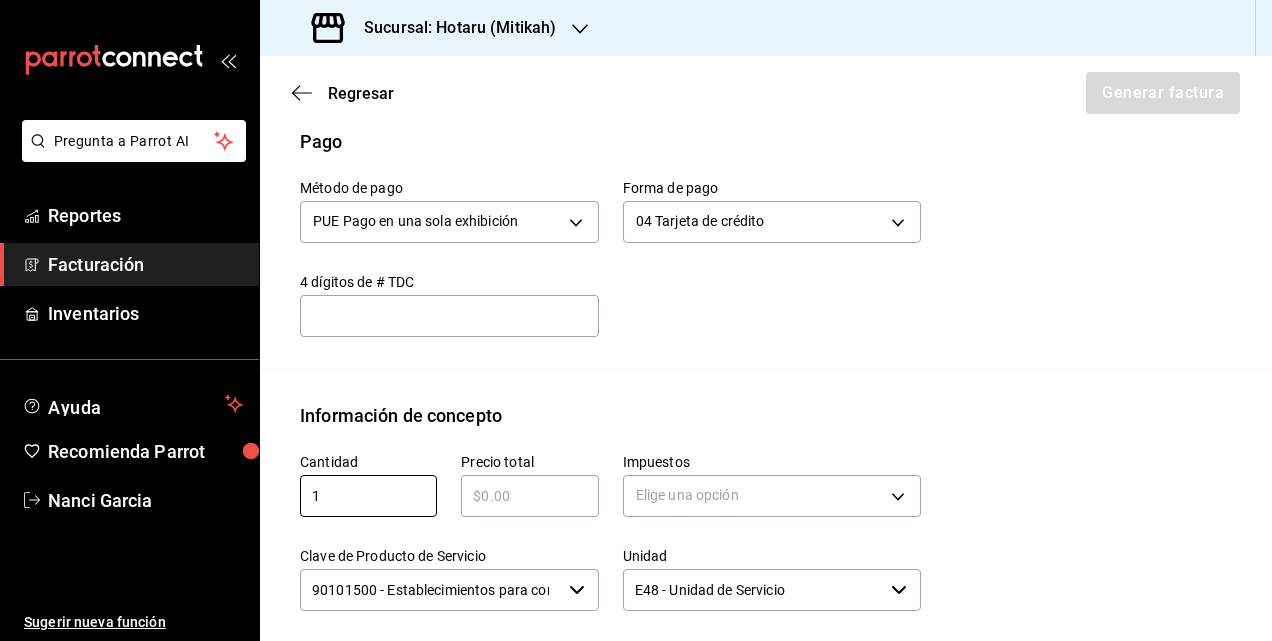 click at bounding box center [529, 496] 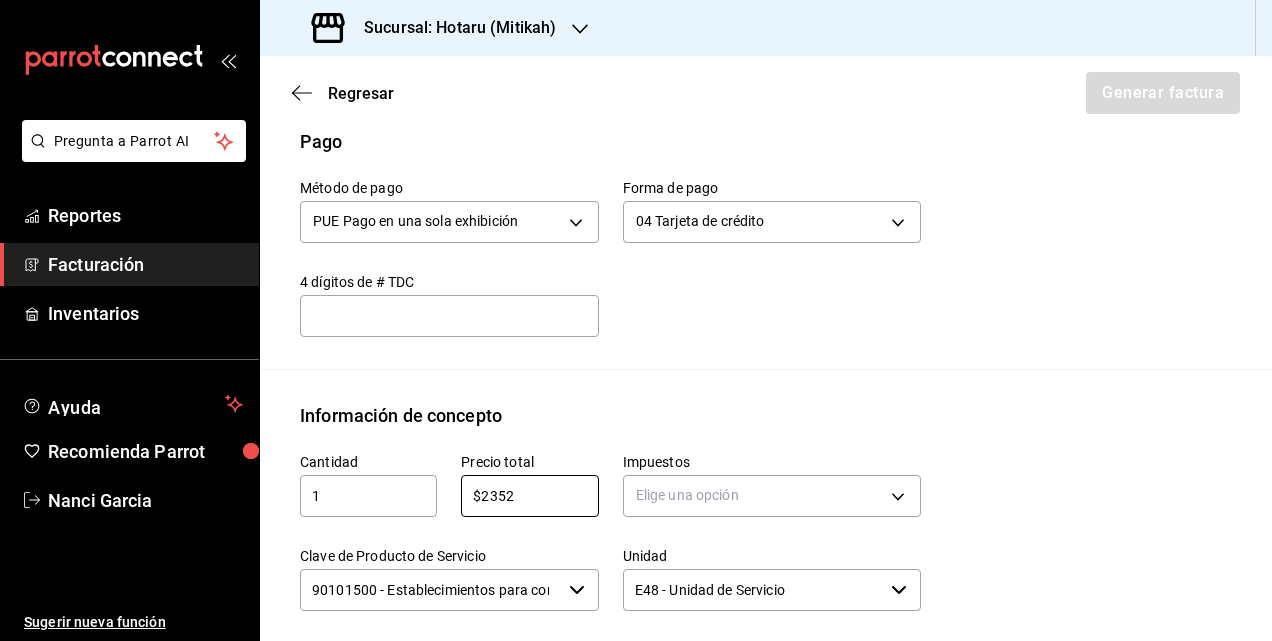 type on "$2352" 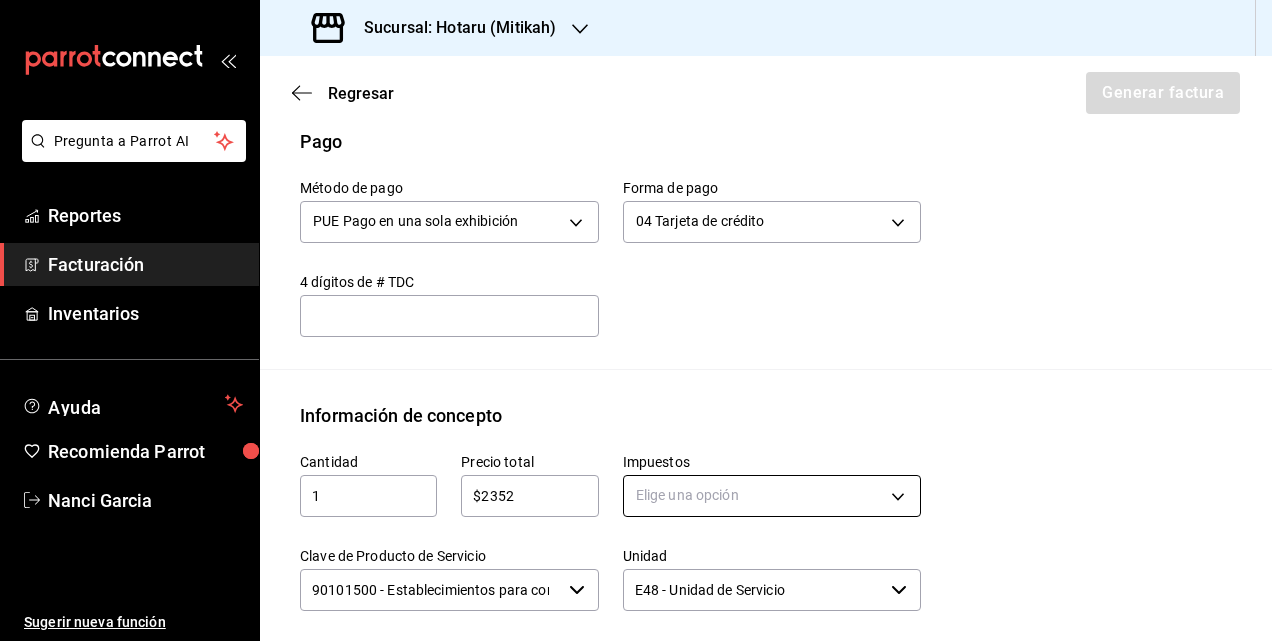 click on "Pregunta a Parrot AI Reportes   Facturación   Inventarios   Ayuda Recomienda Parrot   [FIRST] [LAST]   Sugerir nueva función   Sucursal: Hotaru (Mitikah) Regresar Generar factura Emisor Perfil fiscal JAPAN BAR Tipo de comprobante Ingreso Receptor Nombre / Razón social VANTIVA MEXICO RFC Receptor [RFC] Régimen fiscal General de Ley Personas Morales Uso de CFDI G03: Gastos en general Correo electrónico [EMAIL] Elige cómo quieres agregar los conceptos a tu factura Manualmente Asociar orden Pago Método de pago PUE   Pago en una sola exhibición PUE Forma de pago 04   Tarjeta de crédito 04 4 dígitos de # TDC ​ Información de concepto Cantidad 1 ​ Precio total $2352 ​ Impuestos Elige una opción Clave de Producto de Servicio 90101500 - Establecimientos para comer y beber ​ Unidad E48 - Unidad de Servicio ​ Descripción Agregar IVA Total $0.00 IEPS Total $0.00 Subtotal $0.00 Total $0.00 Orden Cantidad Clave Unidad Monto Impuesto Subtotal Total Pregunta a Parrot AI" at bounding box center [636, 320] 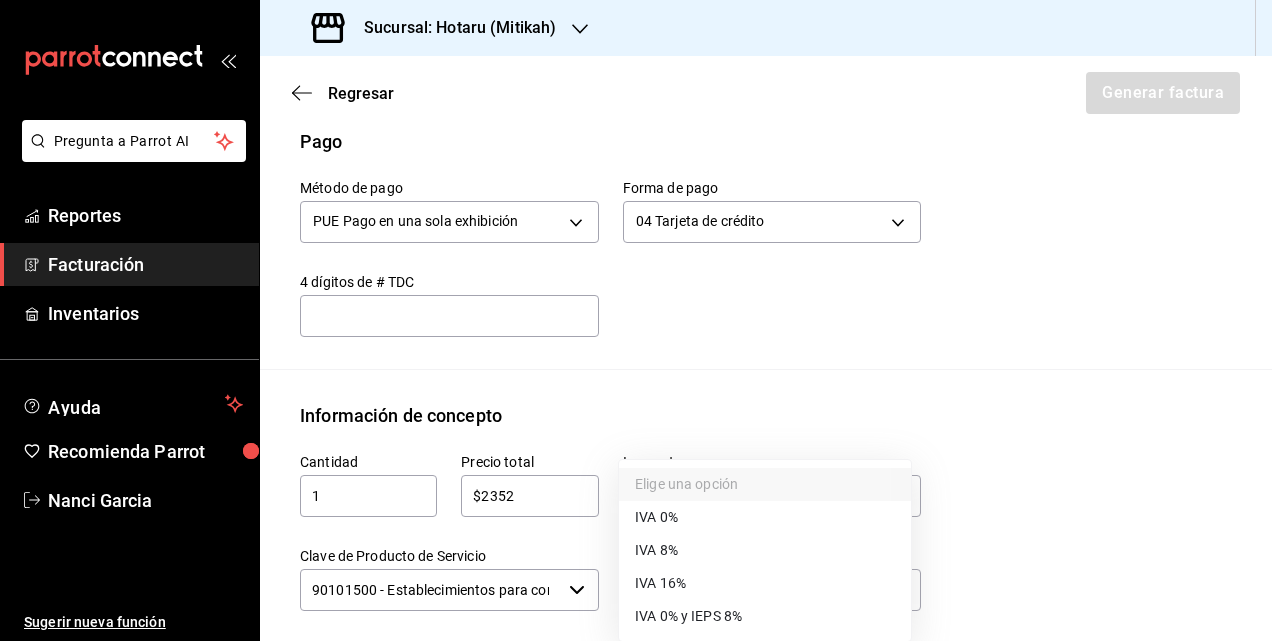 click on "IVA 16%" at bounding box center [660, 583] 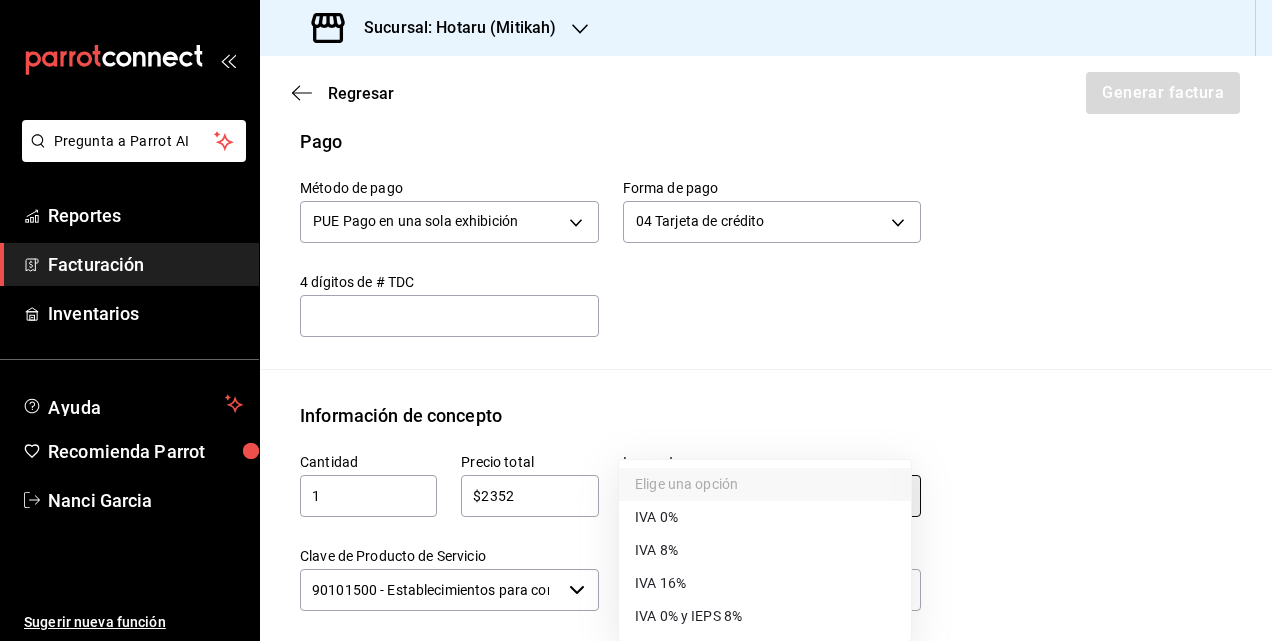 type on "IVA_16" 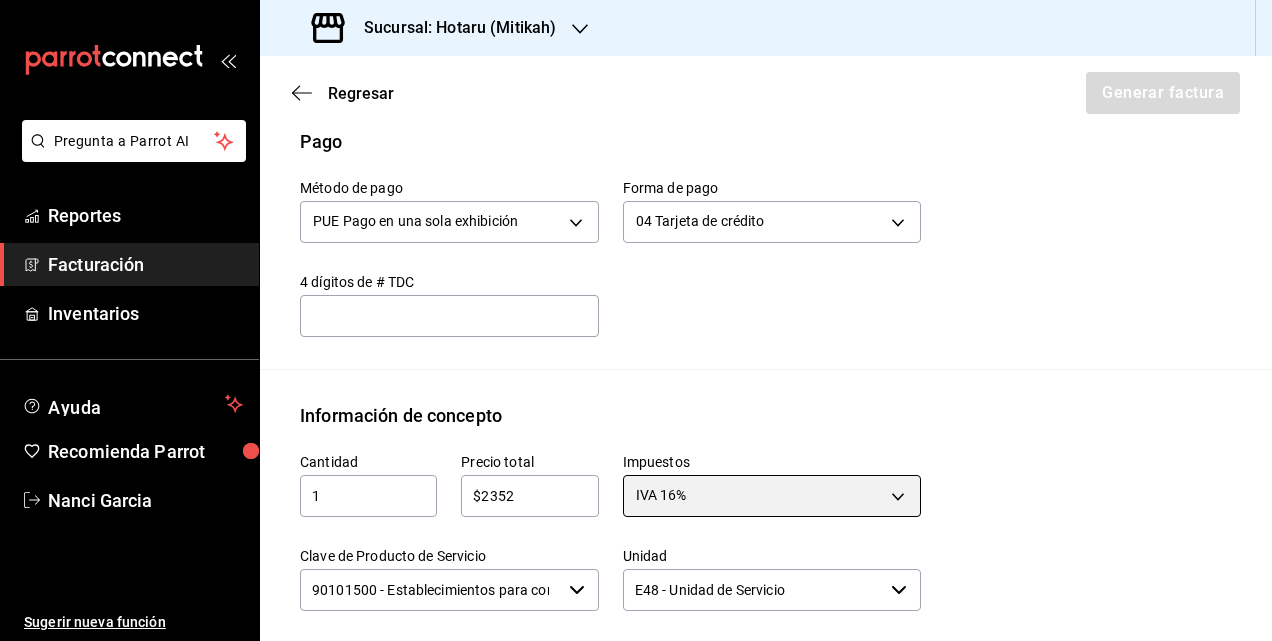 scroll, scrollTop: 816, scrollLeft: 0, axis: vertical 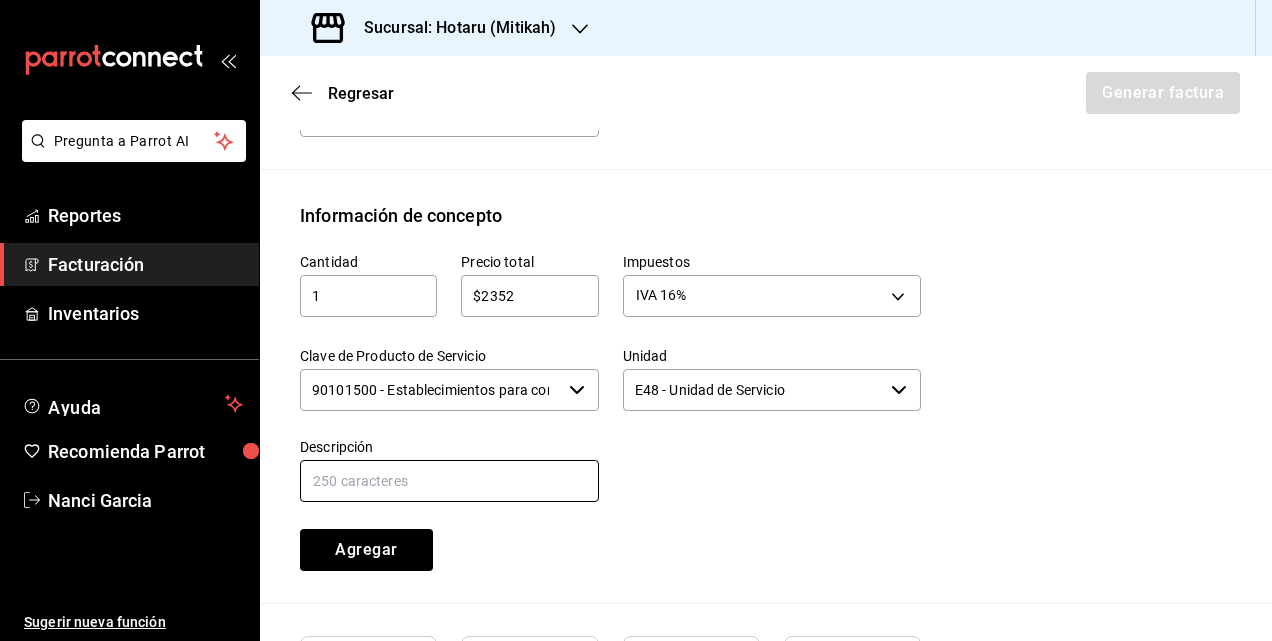 click at bounding box center [449, 481] 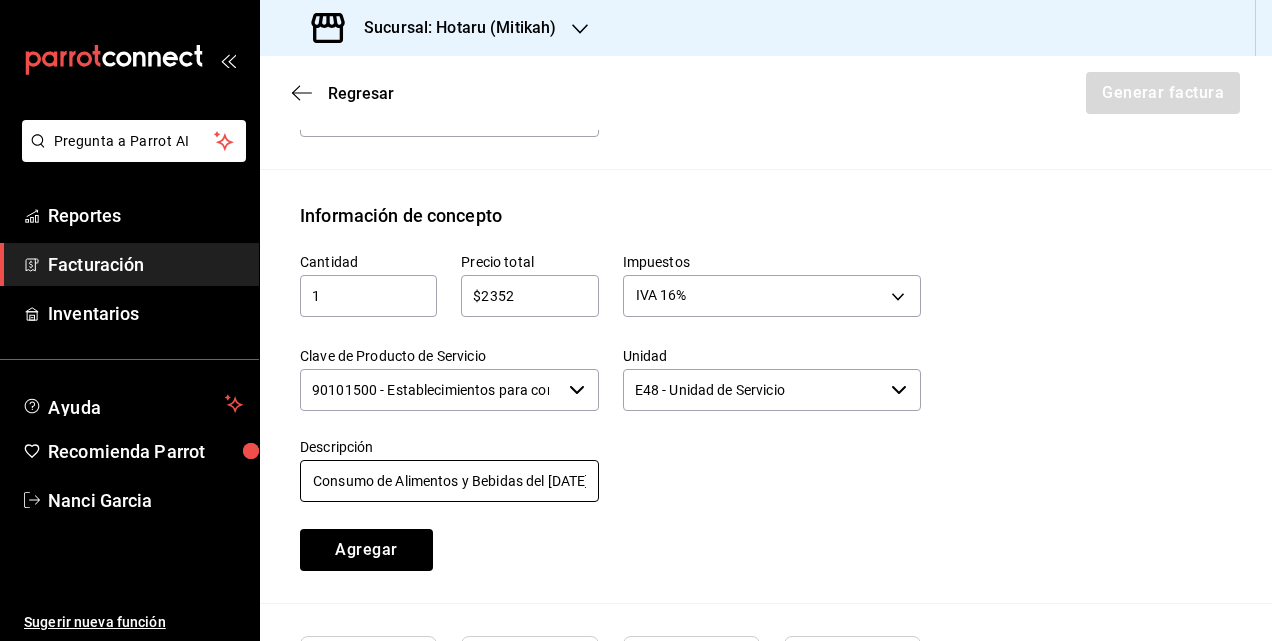 scroll, scrollTop: 0, scrollLeft: 27, axis: horizontal 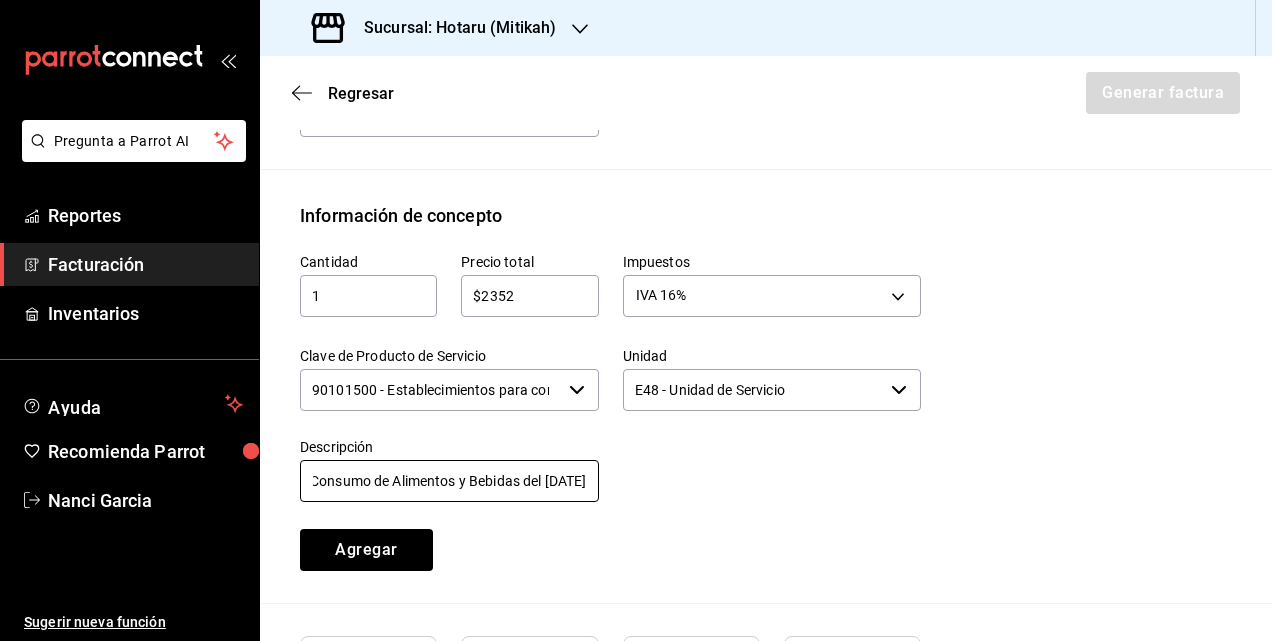 click on "Consumo de Alimentos y Bebidas del [DATE]" at bounding box center [449, 481] 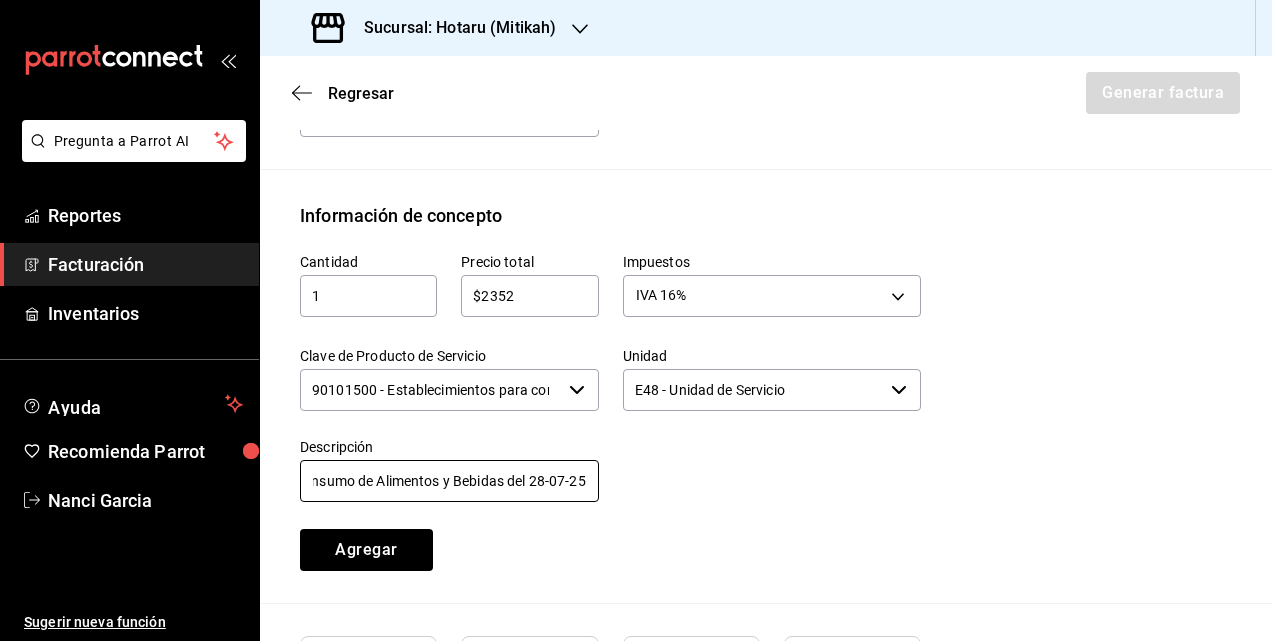 scroll, scrollTop: 0, scrollLeft: 27, axis: horizontal 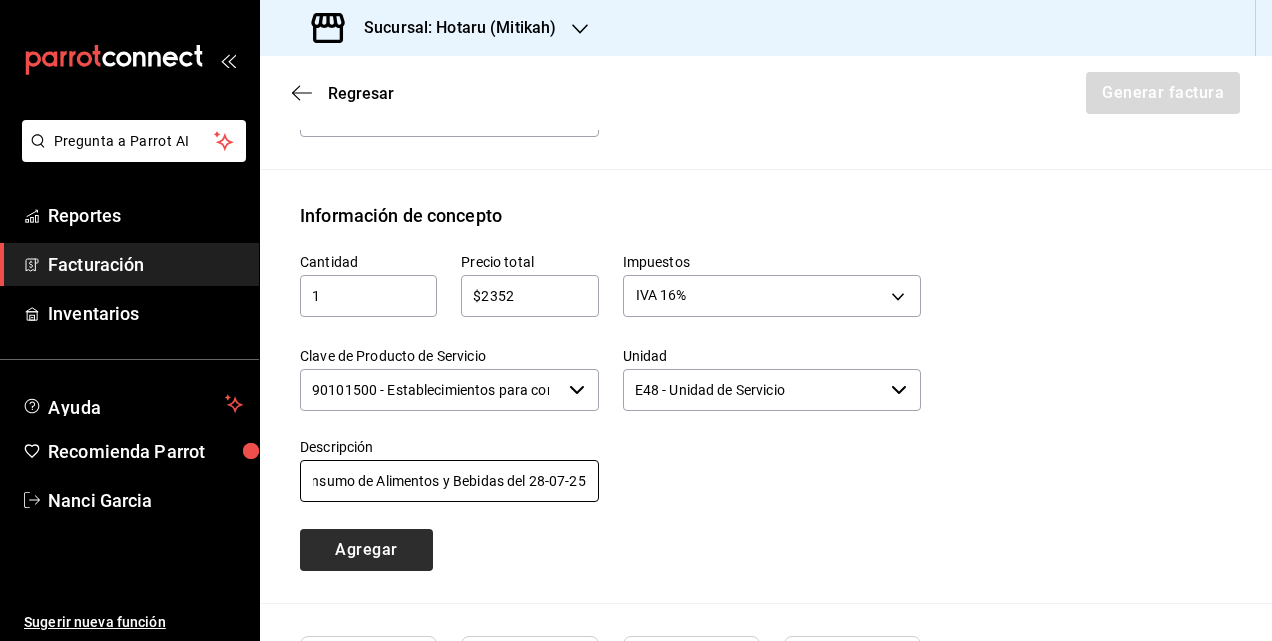 type on "Consumo de Alimentos y Bebidas del 28-07-25" 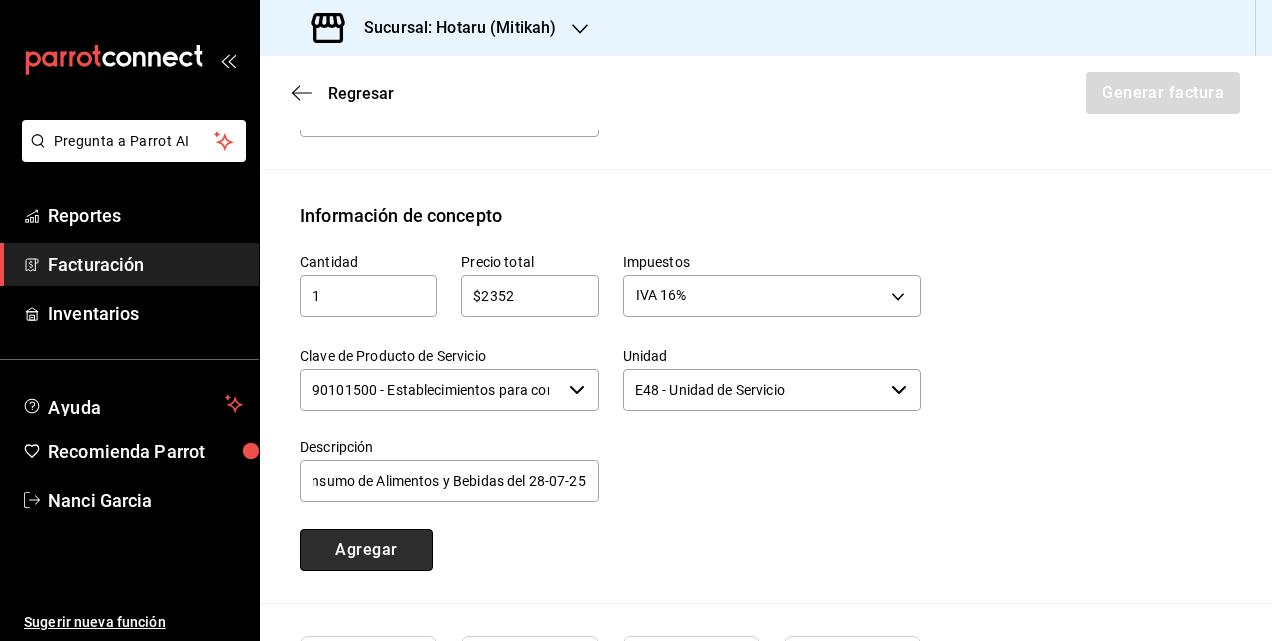 click on "Agregar" at bounding box center [366, 550] 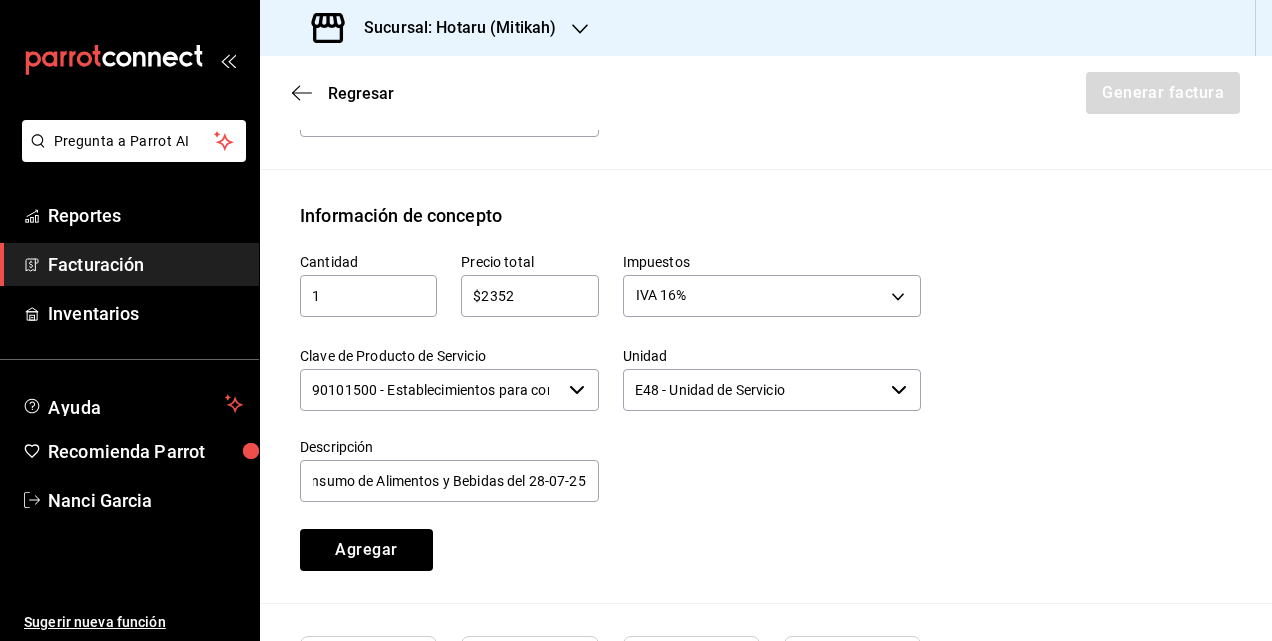 type 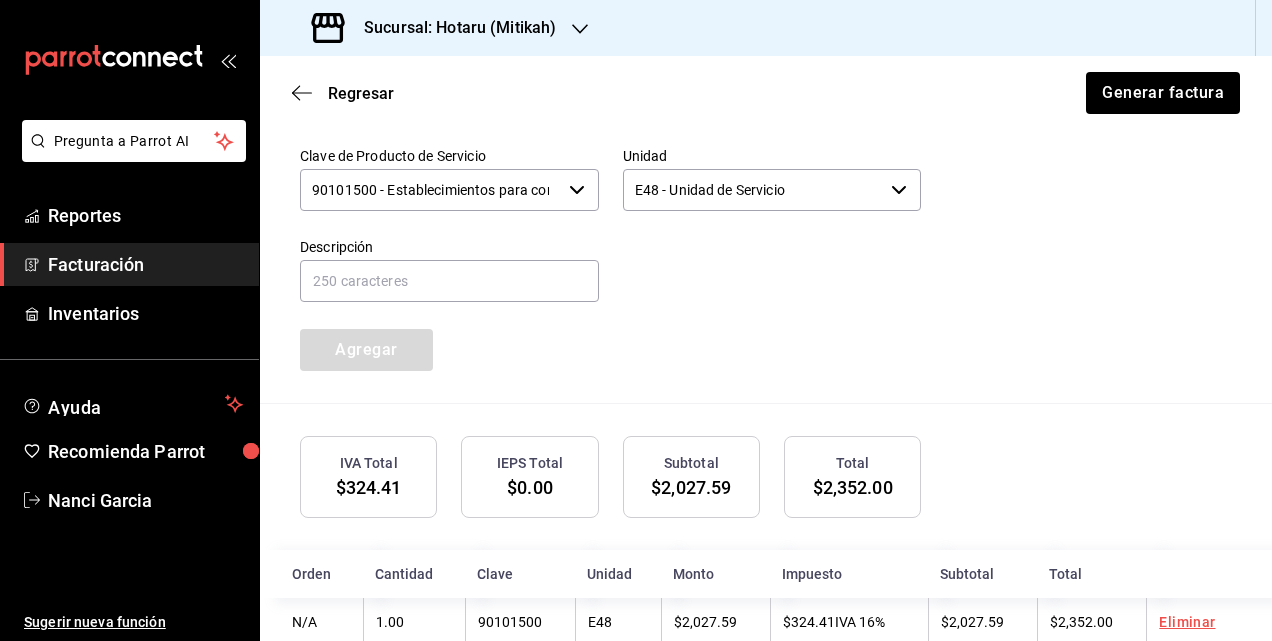 scroll, scrollTop: 1059, scrollLeft: 0, axis: vertical 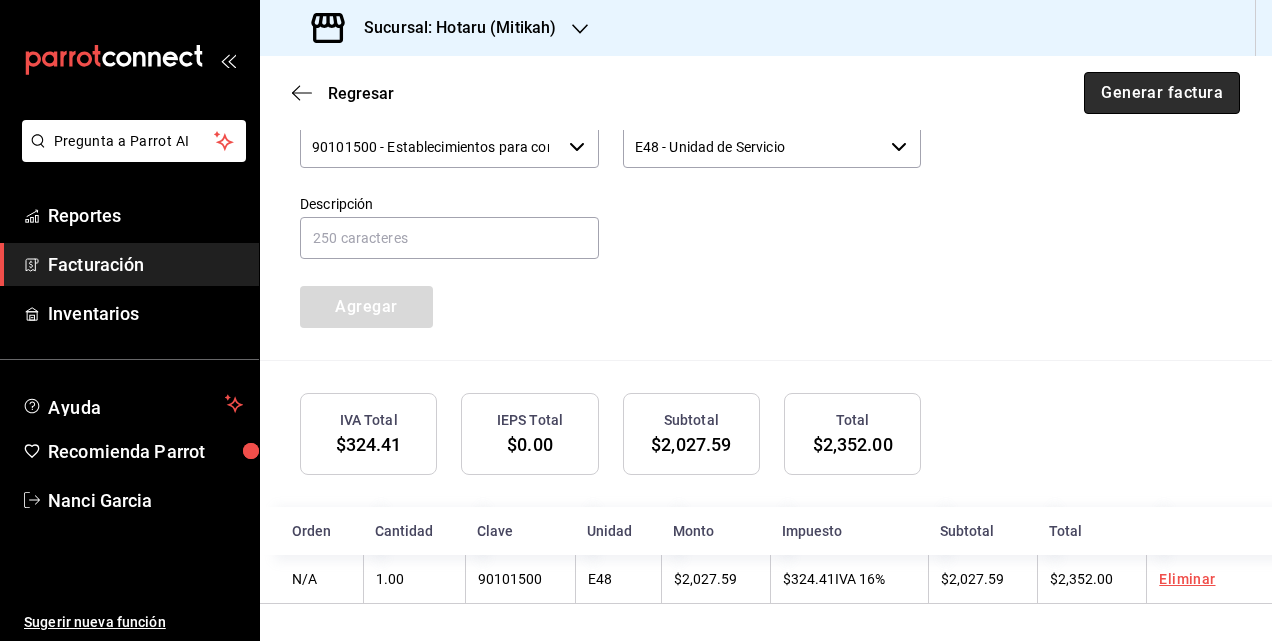 click on "Generar factura" at bounding box center [1162, 93] 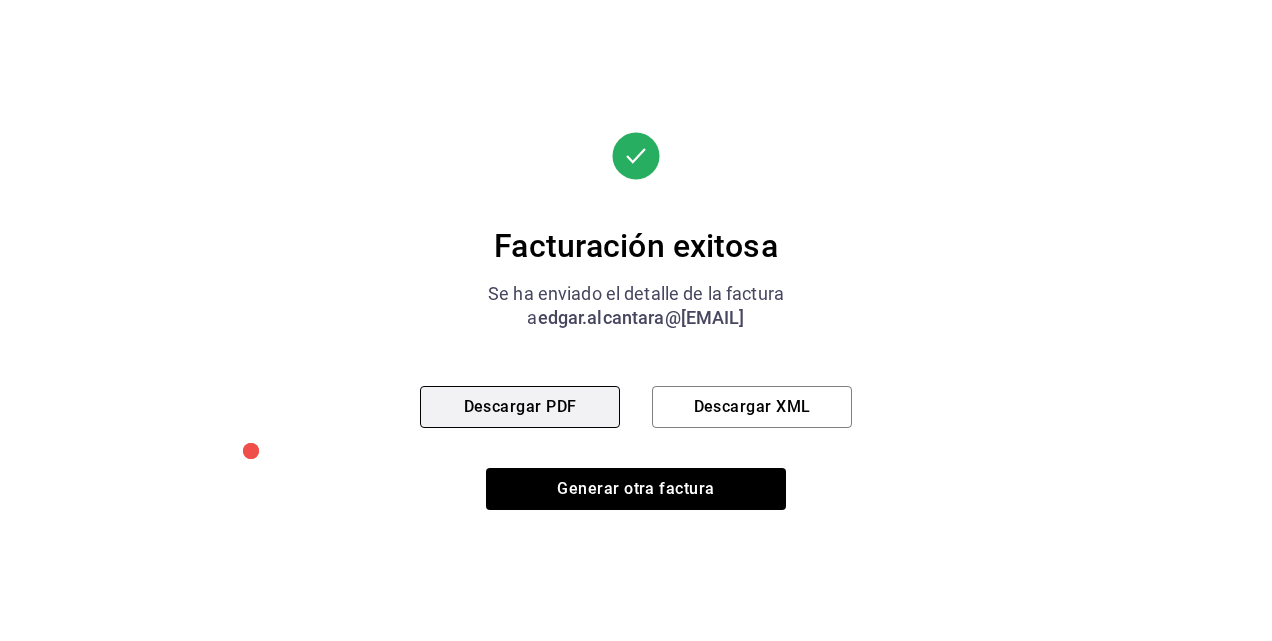 click on "Descargar PDF" at bounding box center [520, 407] 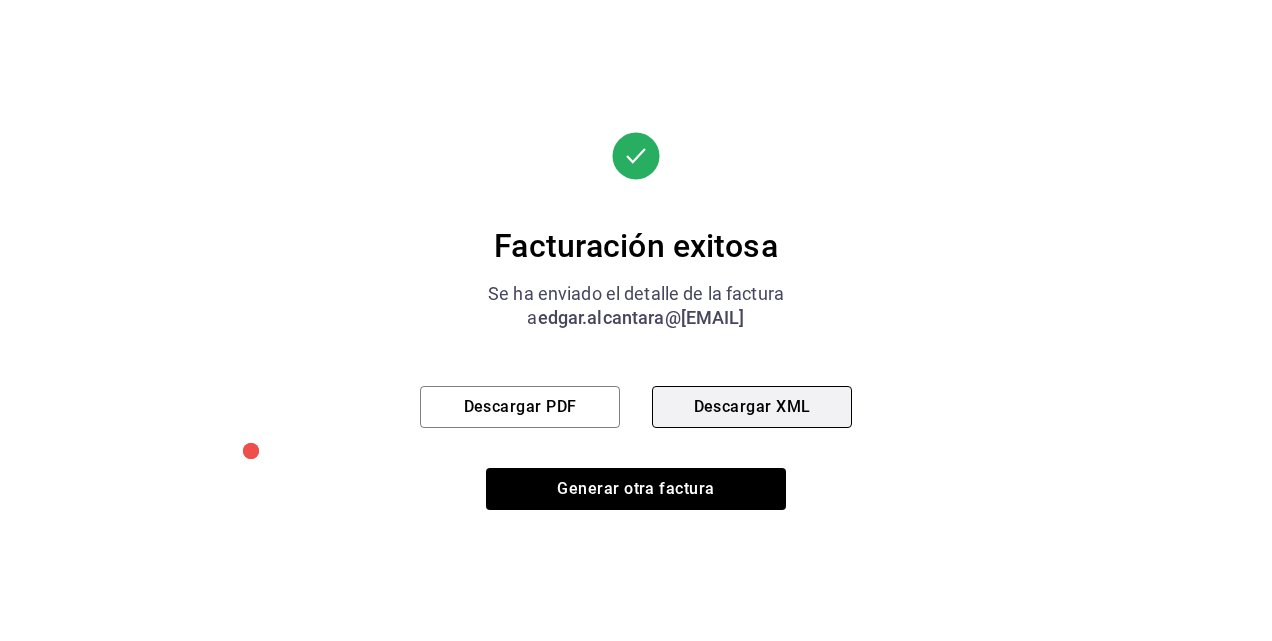 click on "Descargar XML" at bounding box center (752, 407) 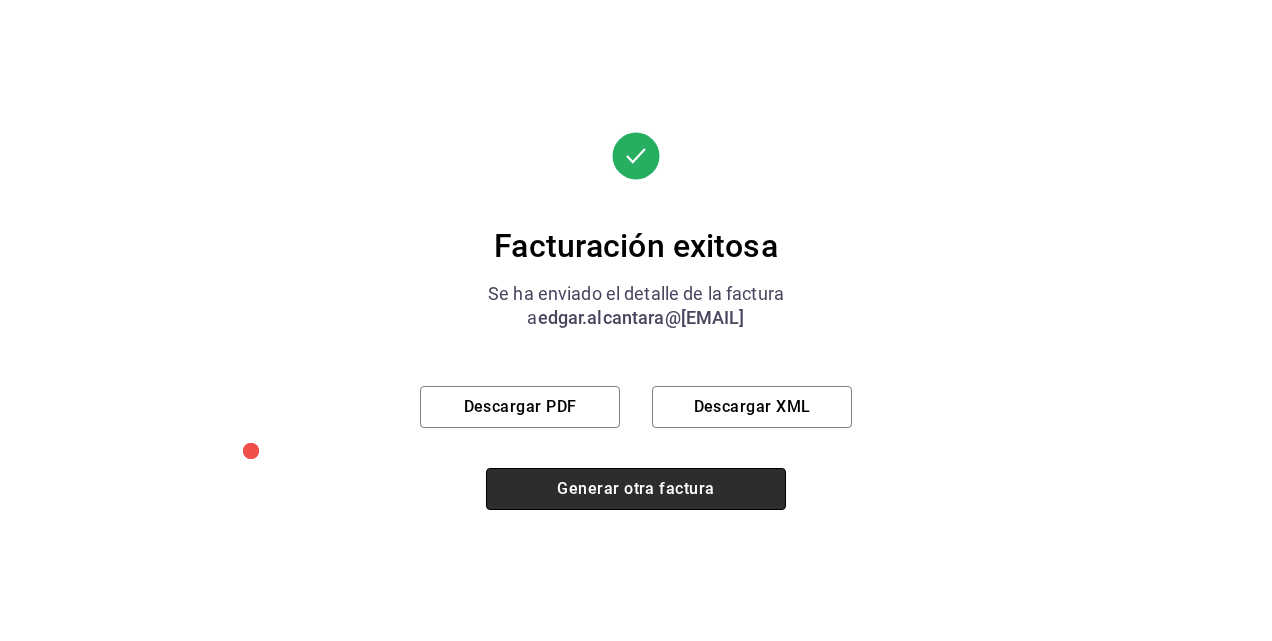 click on "Generar otra factura" at bounding box center [636, 489] 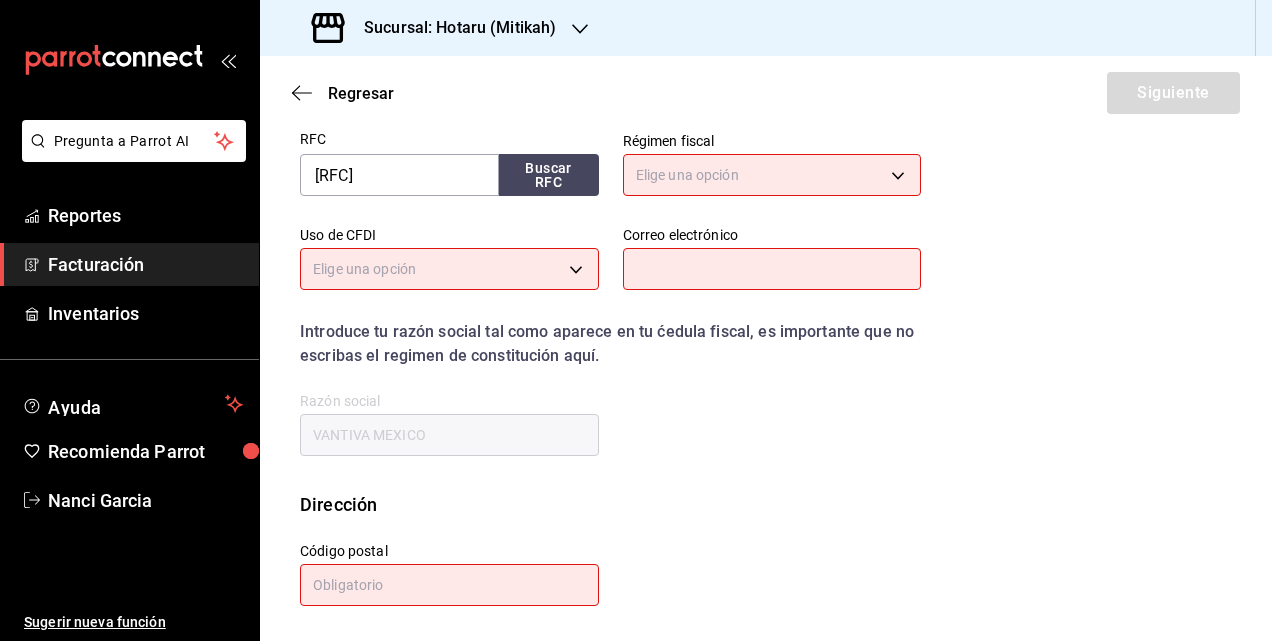 scroll, scrollTop: 252, scrollLeft: 0, axis: vertical 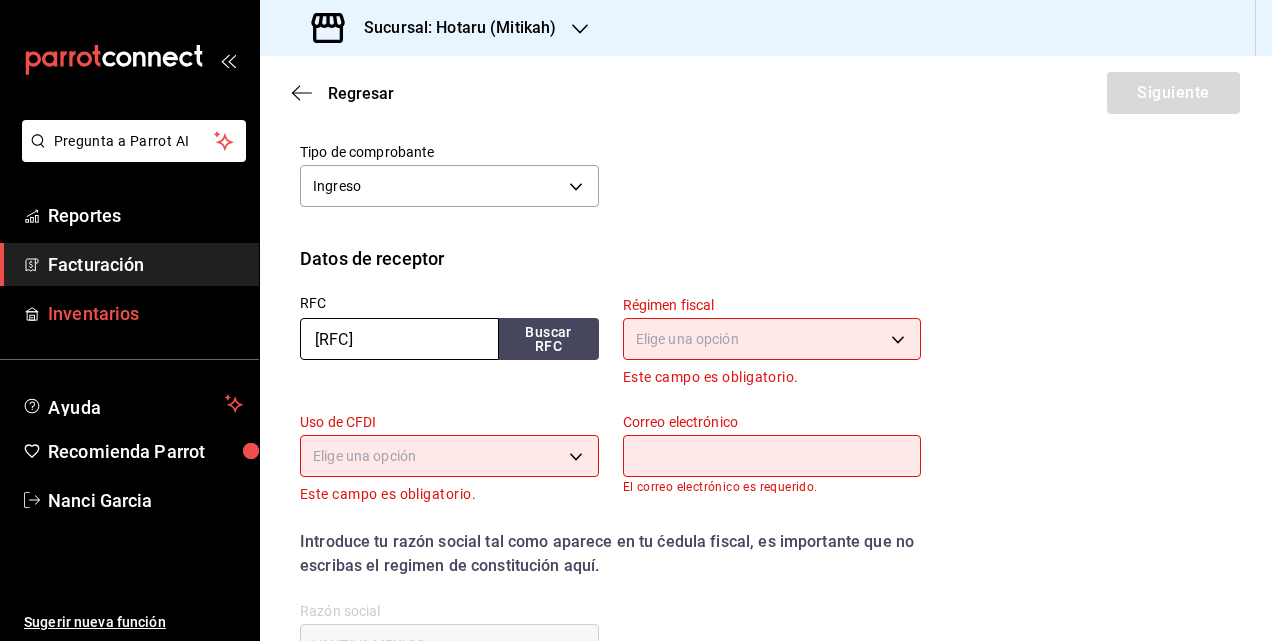 drag, startPoint x: 340, startPoint y: 326, endPoint x: 117, endPoint y: 294, distance: 225.28427 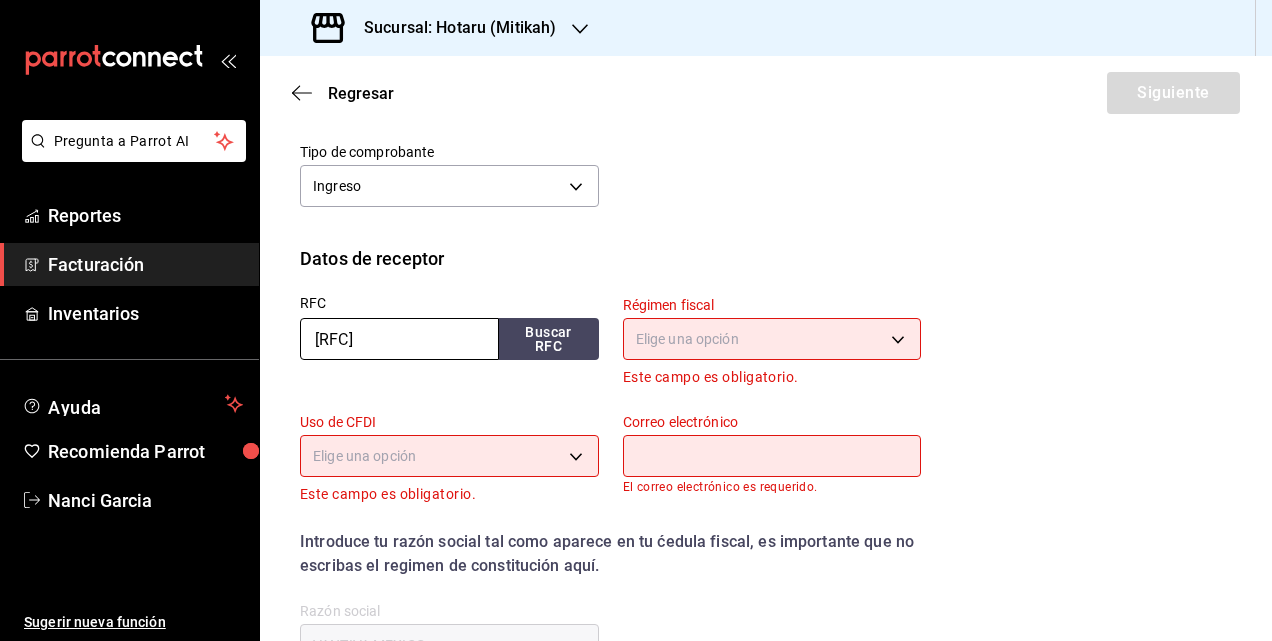paste on "NCO0705114N6" 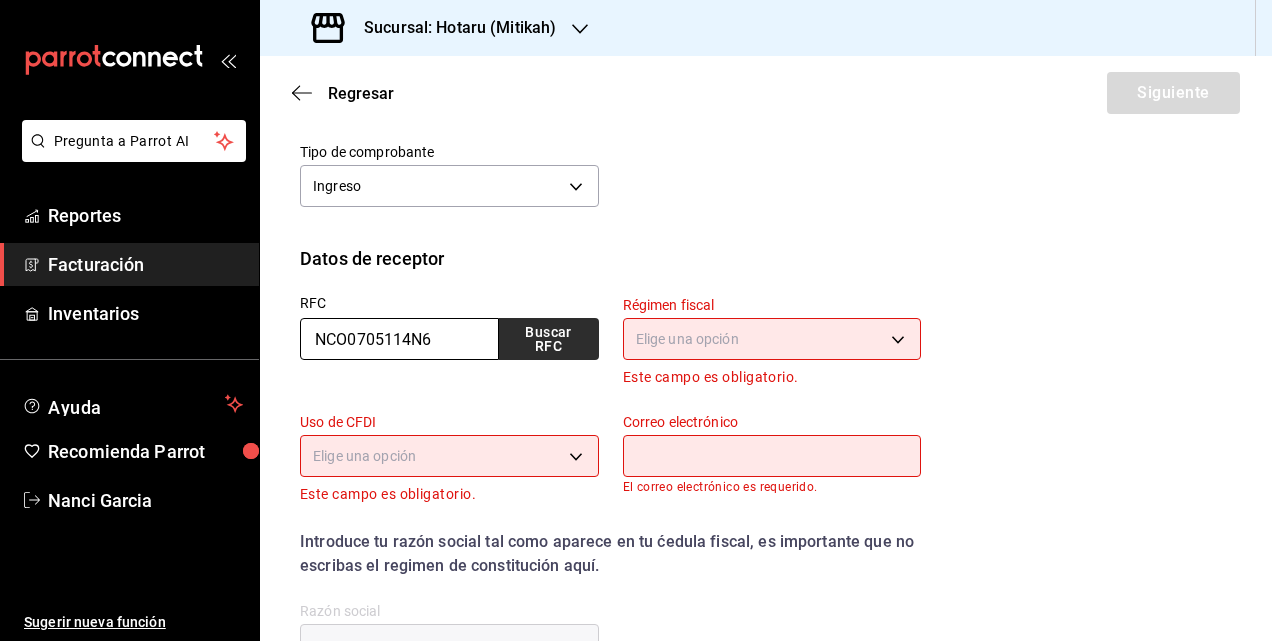 type on "NCO0705114N6" 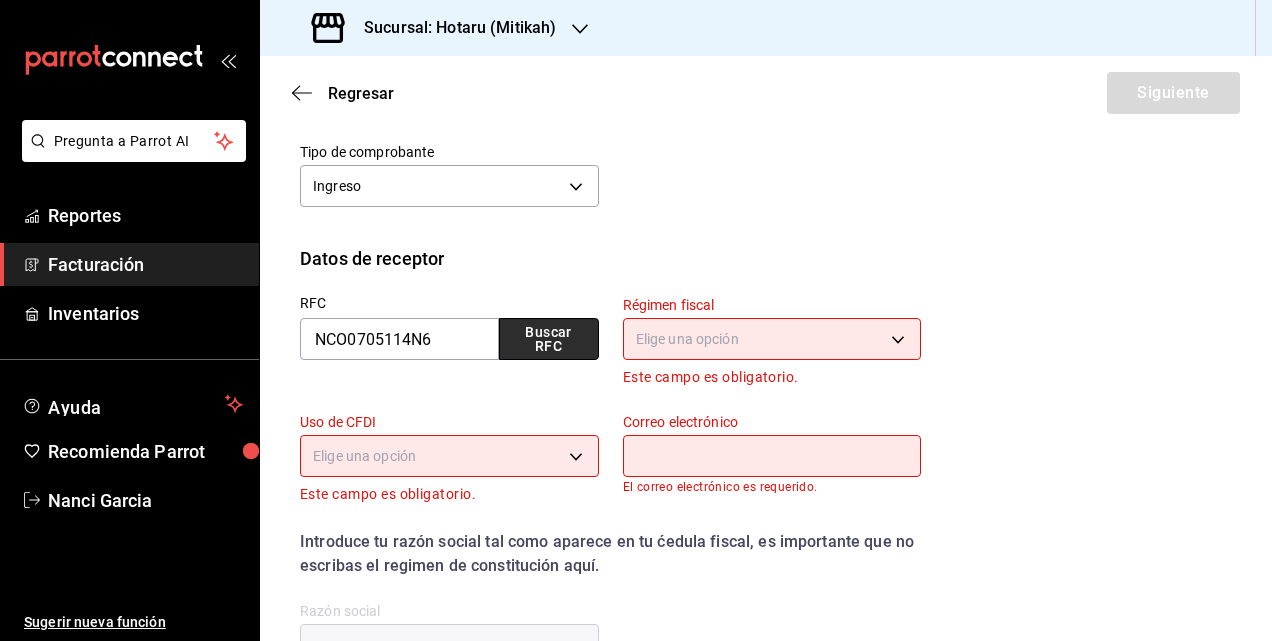 click on "Buscar RFC" at bounding box center (549, 339) 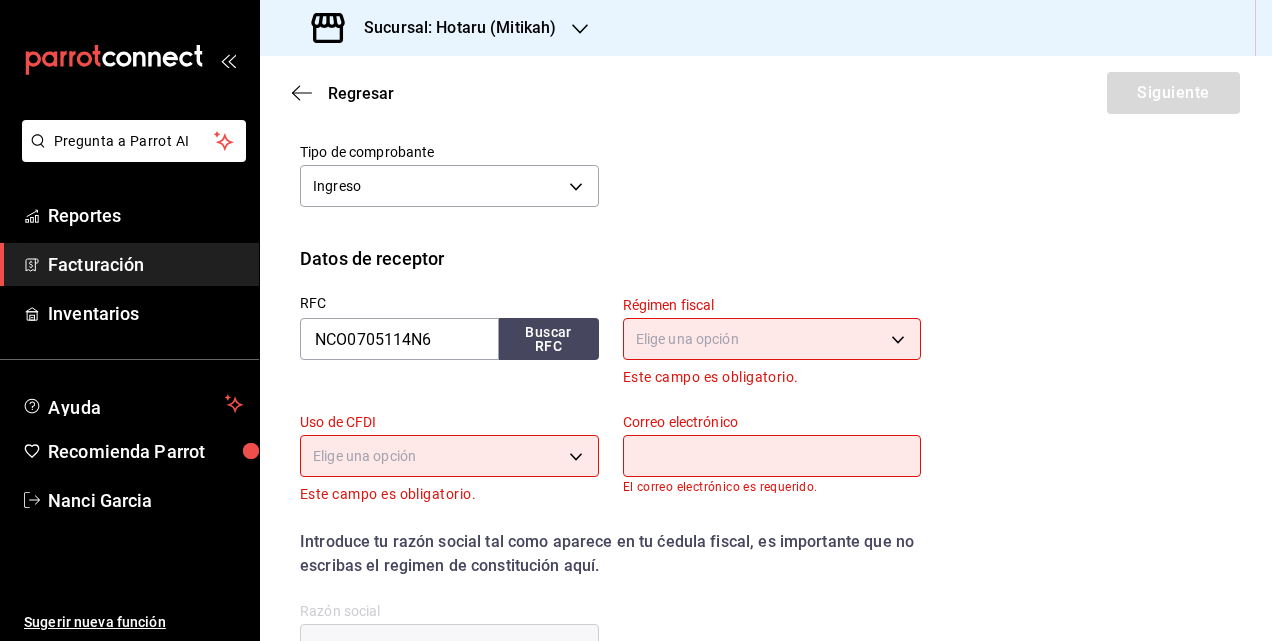 click on "Pregunta a Parrot AI Reportes   Facturación   Inventarios   Ayuda Recomienda Parrot   Nanci Garcia   Sugerir nueva función   Sucursal: Hotaru (Mitikah) Regresar Siguiente Factura general Realiza tus facturas con un numero de orden o un monto en especifico; También puedes realizar una factura de remplazo mediante una factura cancelada. Datos de emisor Perfil fiscal JAPAN BAR 574eb26e-7380-4f63-90b4-cdca3d52c3b4 Marca Hotaru - Mitikah d84d5940-0e8c-40c5-88cd-2414b97e757c Tipo de comprobante Ingreso I Datos de receptor RFC NCO0705114N6 Buscar RFC Régimen fiscal Elige una opción Este campo es obligatorio. Uso de CFDI Elige una opción Este campo es obligatorio. Correo electrónico El correo electrónico es requerido. Introduce tu razón social tal como aparece en tu ćedula fiscal, es importante que no escribas el regimen de constitución aquí. company Razón social Dirección Calle # exterior # interior Código postal Campo requerido Estado ​Municipio ​ Colonia ​ Pregunta a Parrot AI Reportes" at bounding box center [636, 320] 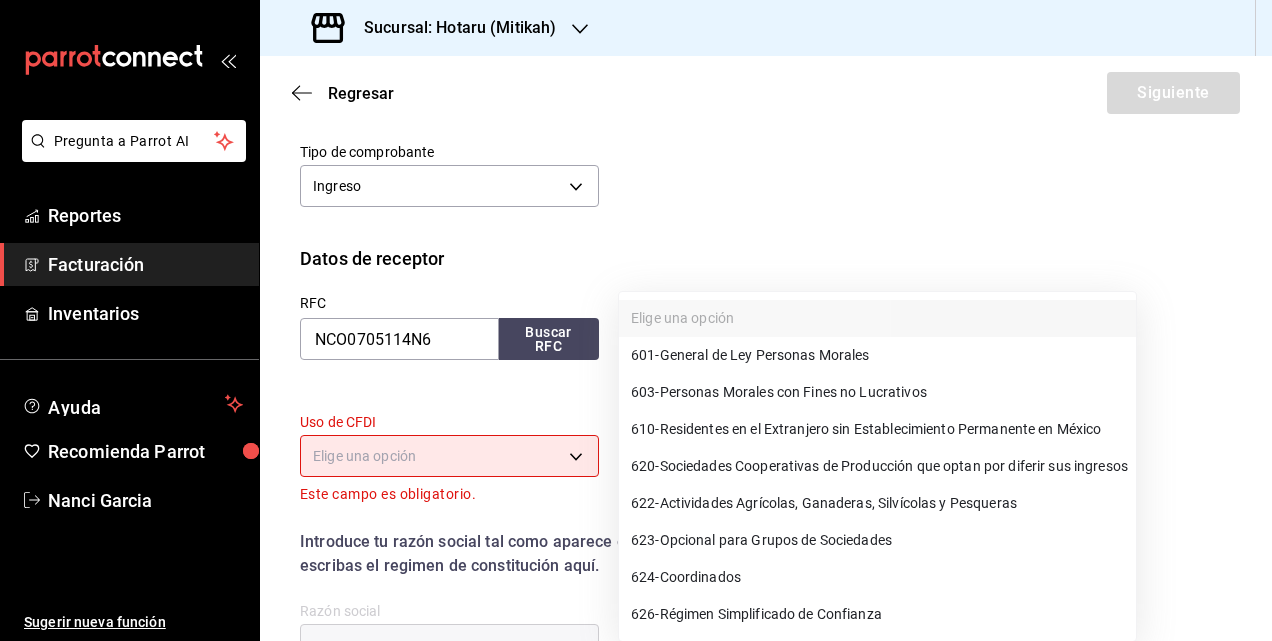 click on "601  -  General de Ley Personas Morales" at bounding box center (750, 355) 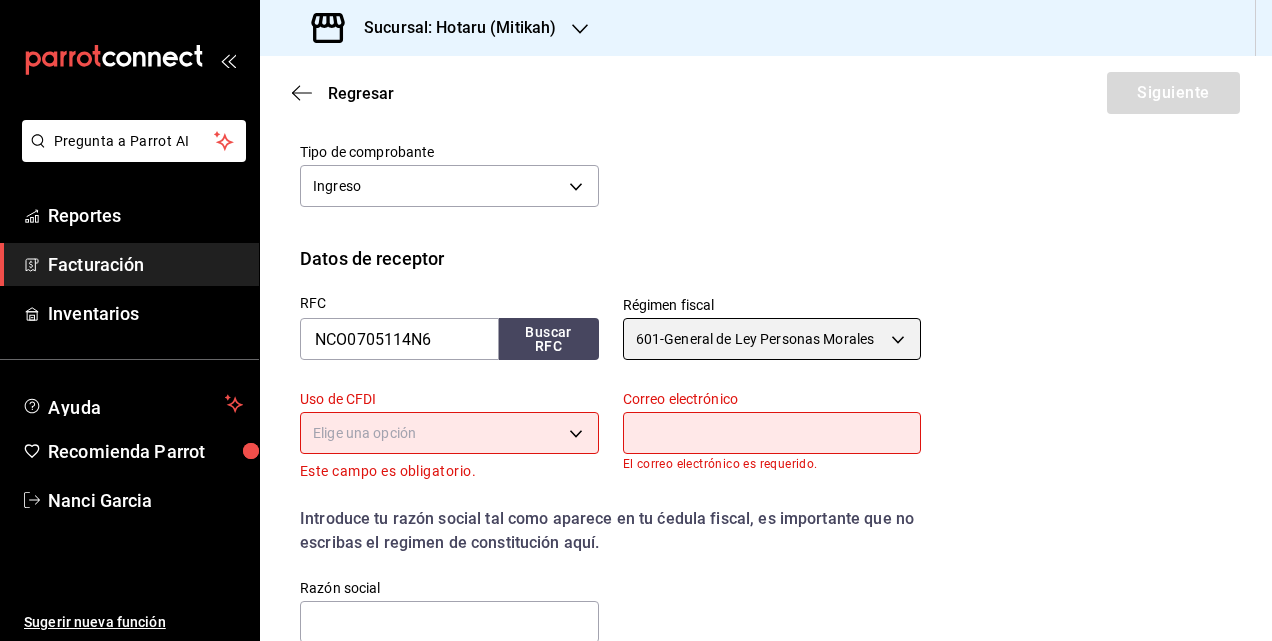 scroll, scrollTop: 352, scrollLeft: 0, axis: vertical 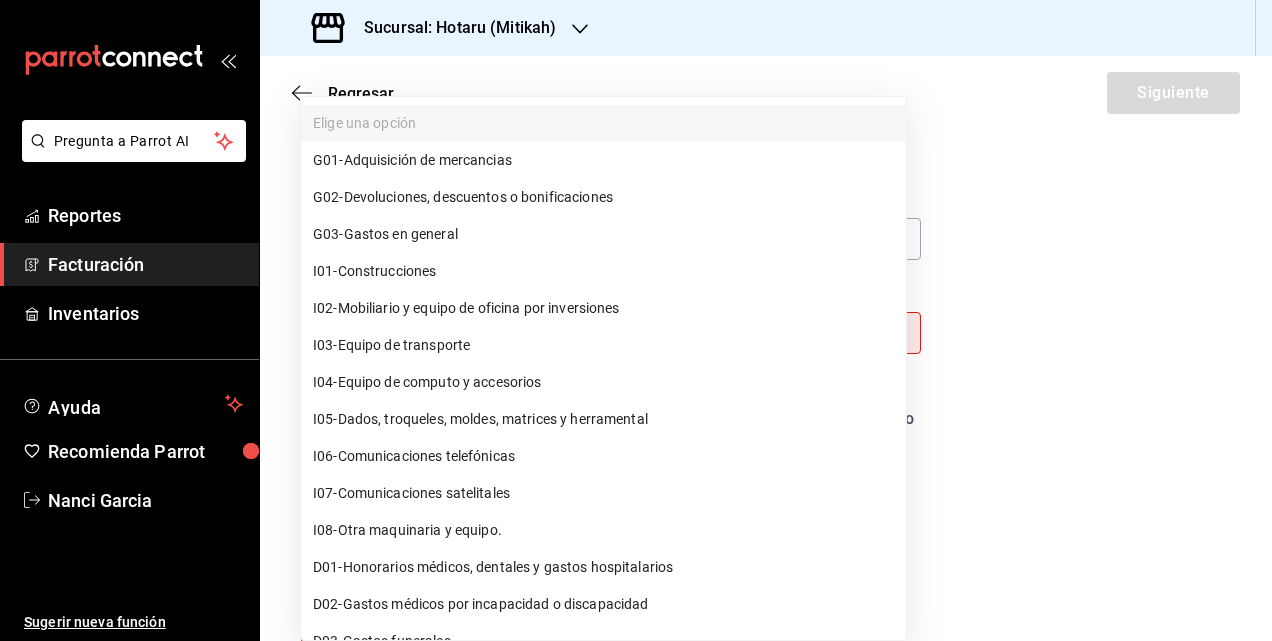 click on "Pregunta a Parrot AI Reportes   Facturación   Inventarios   Ayuda Recomienda Parrot   Nanci Garcia   Sugerir nueva función   Sucursal: Hotaru (Mitikah) Regresar Siguiente Factura general Realiza tus facturas con un numero de orden o un monto en especifico; También puedes realizar una factura de remplazo mediante una factura cancelada. Datos de emisor Perfil fiscal JAPAN BAR 574eb26e-7380-4f63-90b4-cdca3d52c3b4 Marca Hotaru - Mitikah d84d5940-0e8c-40c5-88cd-2414b97e757c Tipo de comprobante Ingreso I Datos de receptor RFC NCO0705114N6 Buscar RFC Régimen fiscal 601  -  General de Ley Personas Morales 601 Uso de CFDI Elige una opción Este campo es obligatorio. Correo electrónico El correo electrónico es requerido. Introduce tu razón social tal como aparece en tu ćedula fiscal, es importante que no escribas el regimen de constitución aquí. company Razón social Dirección Calle # exterior # interior Código postal Campo requerido Estado ​Municipio ​ Colonia ​ Pregunta a Parrot AI Reportes" at bounding box center (636, 320) 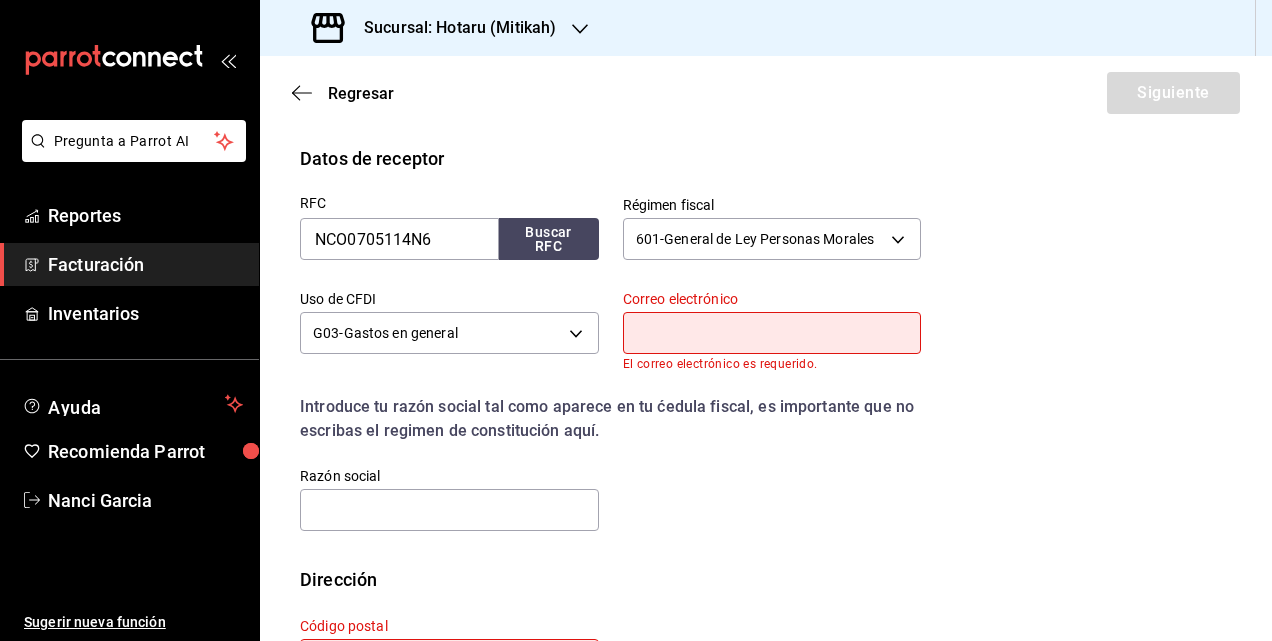 click at bounding box center [772, 333] 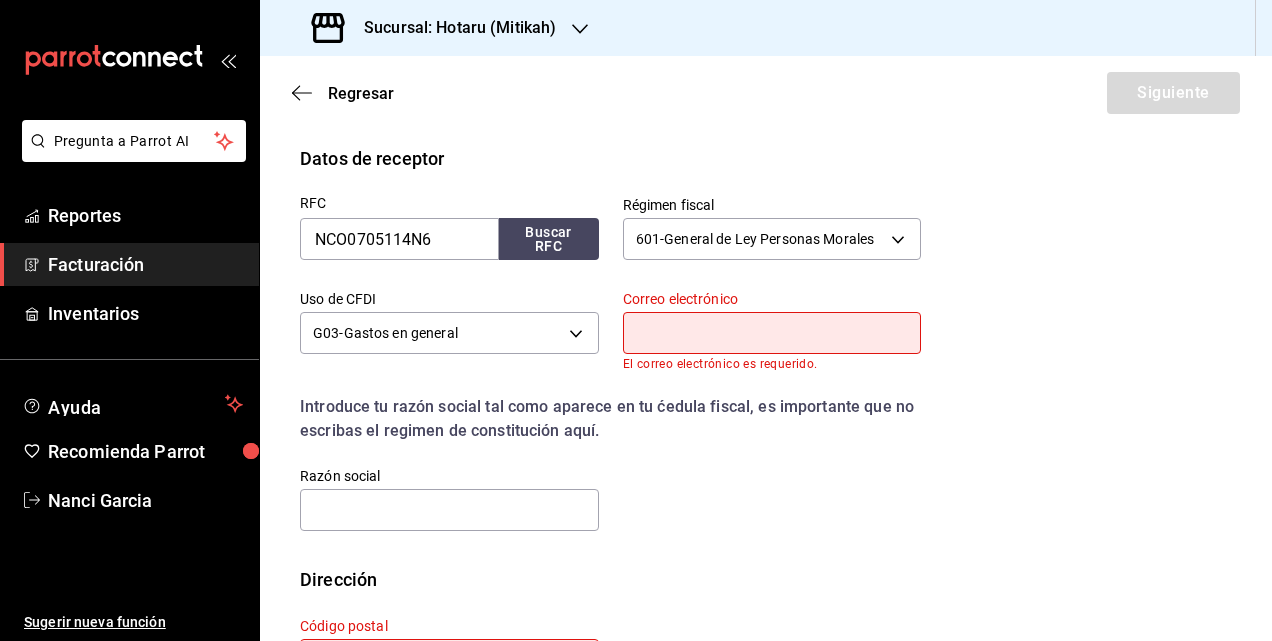 paste on "hotaru.mitikah@[EMAIL]" 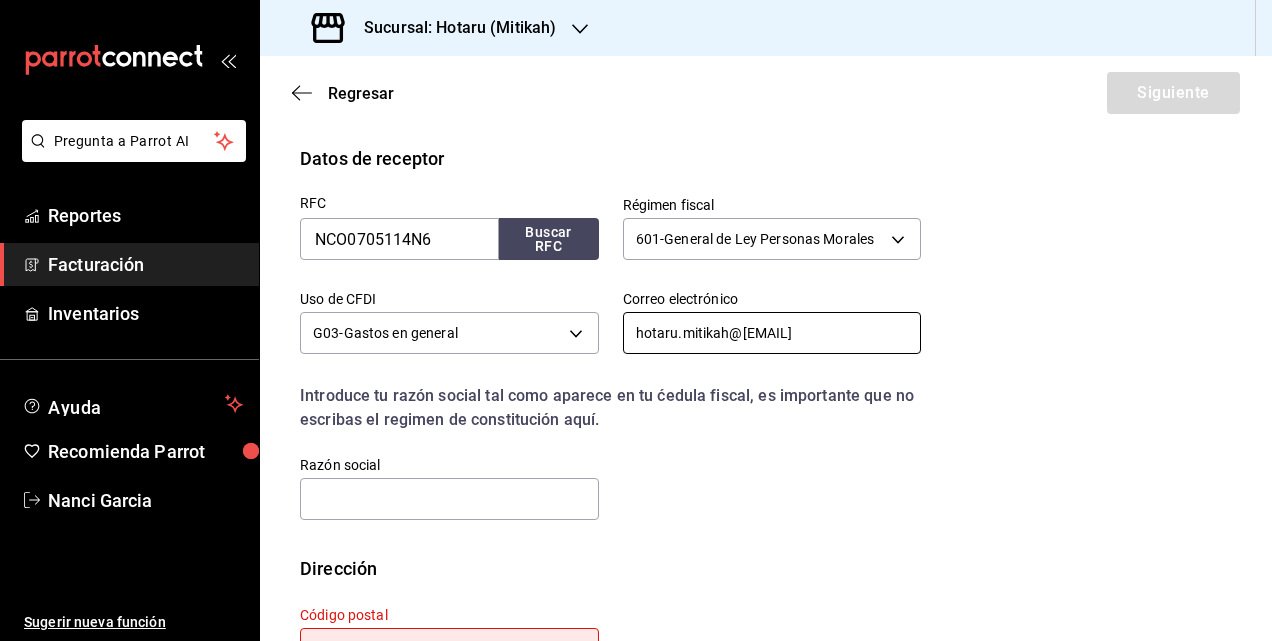 scroll, scrollTop: 430, scrollLeft: 0, axis: vertical 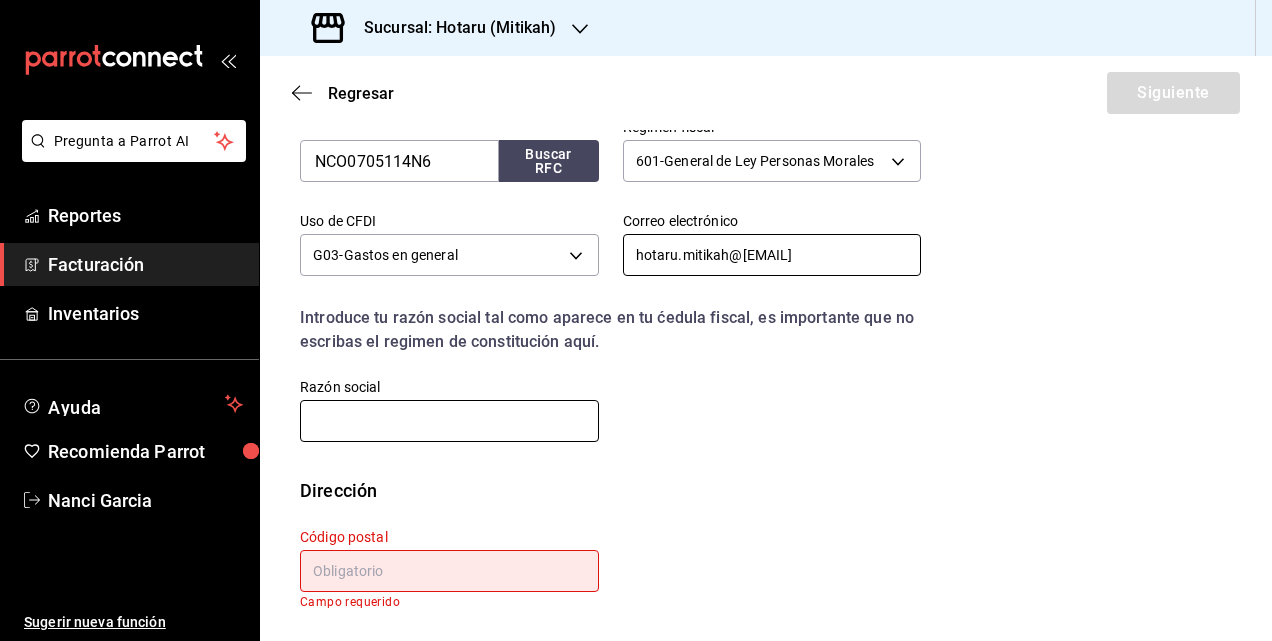type on "hotaru.mitikah@[EMAIL]" 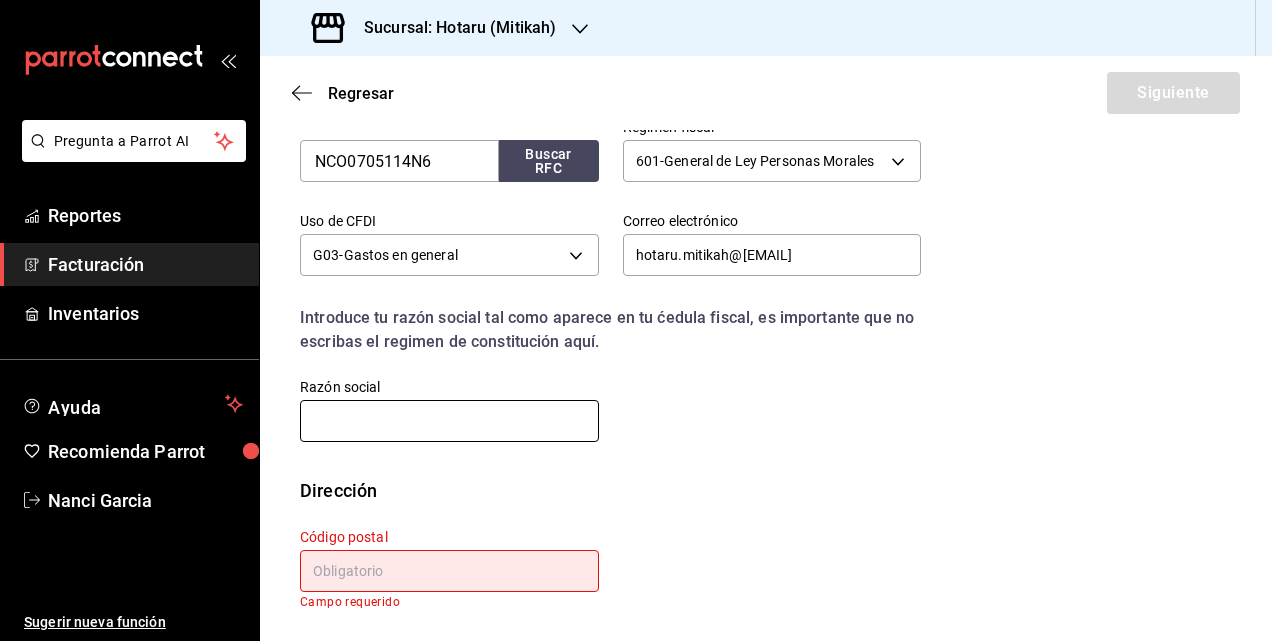 click at bounding box center [449, 421] 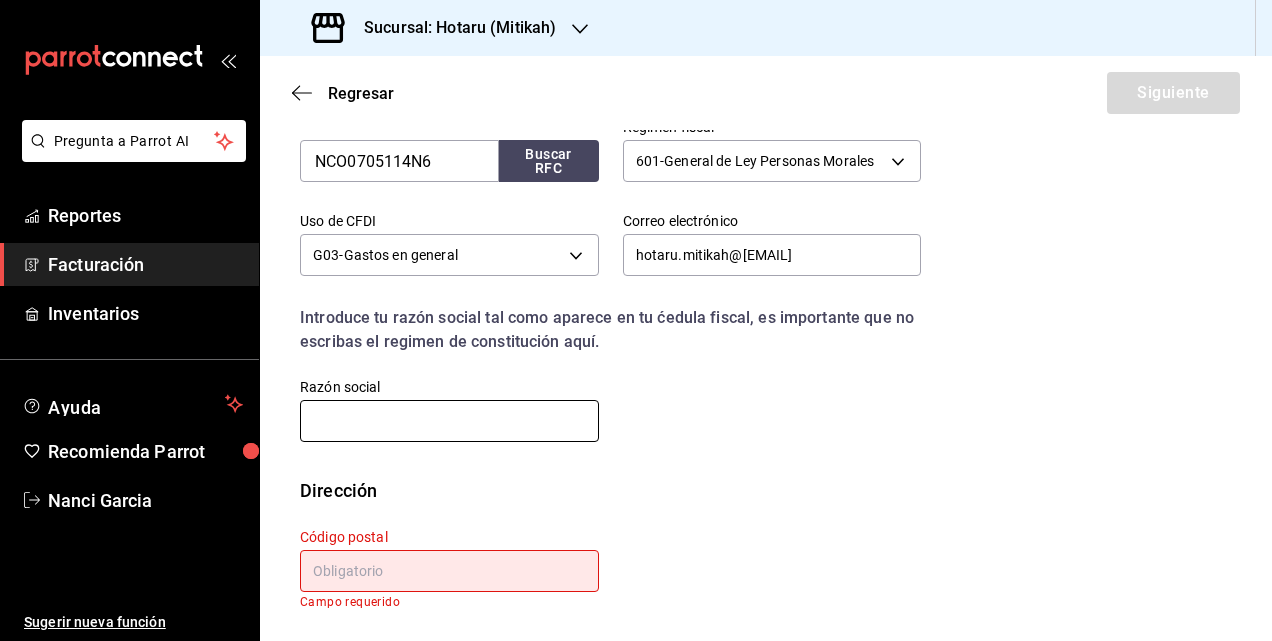 paste on "NAVALMEX COMBUSTIBLES" 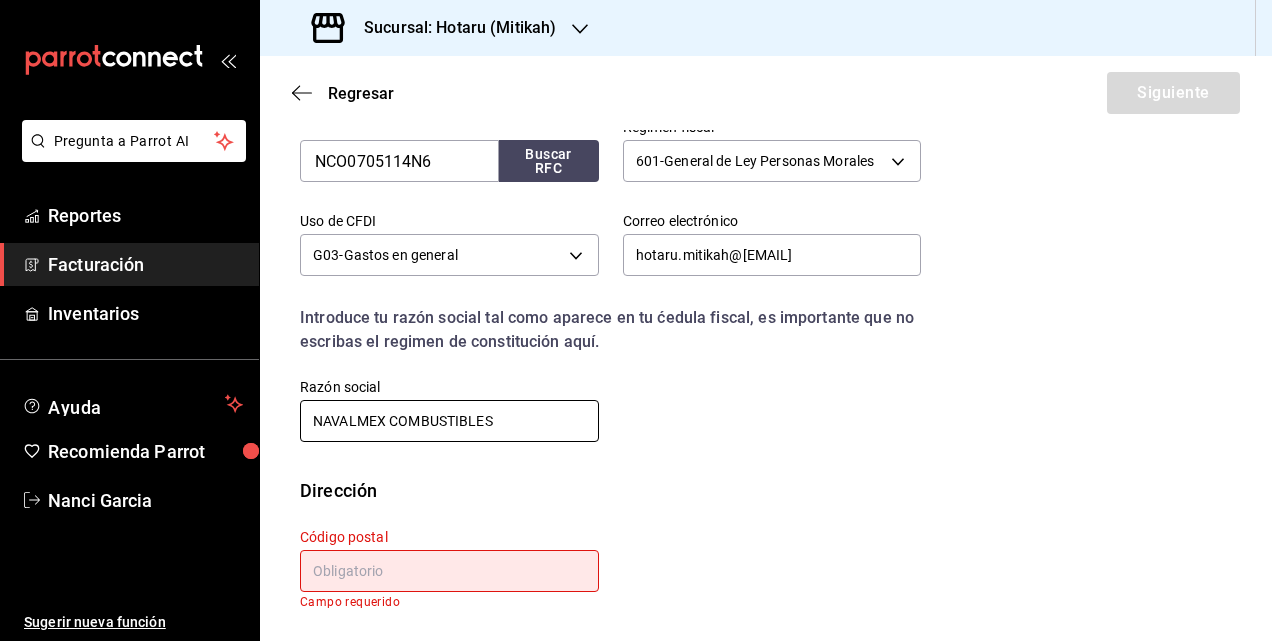 type on "NAVALMEX COMBUSTIBLES" 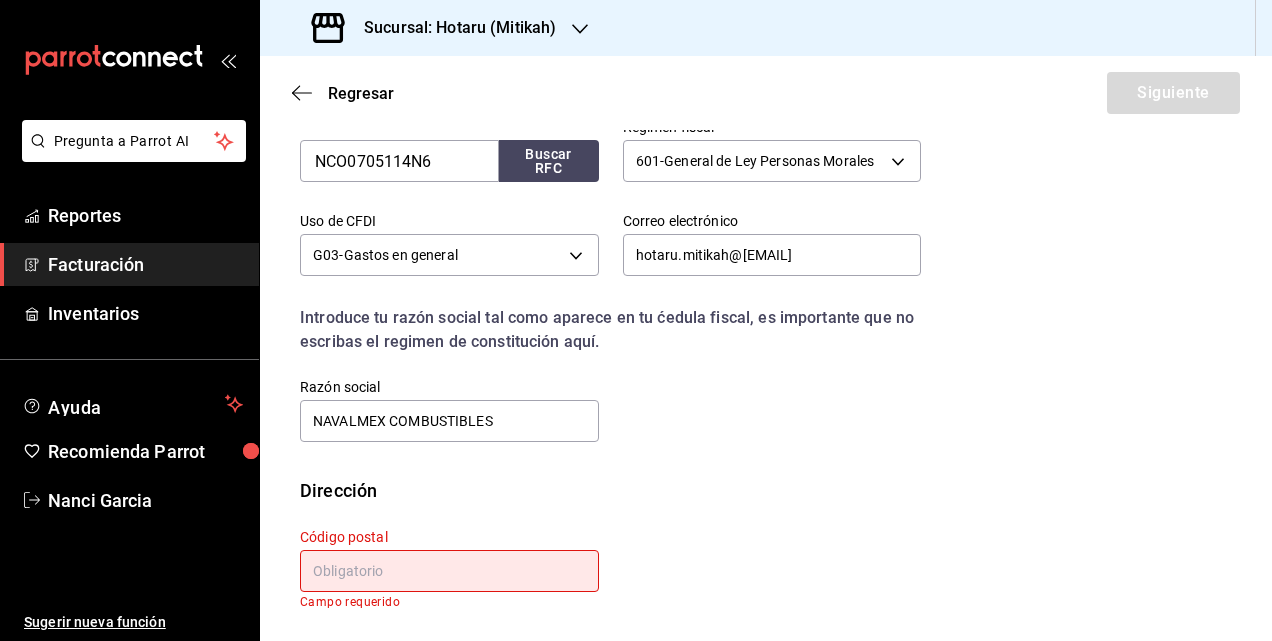 click at bounding box center (449, 571) 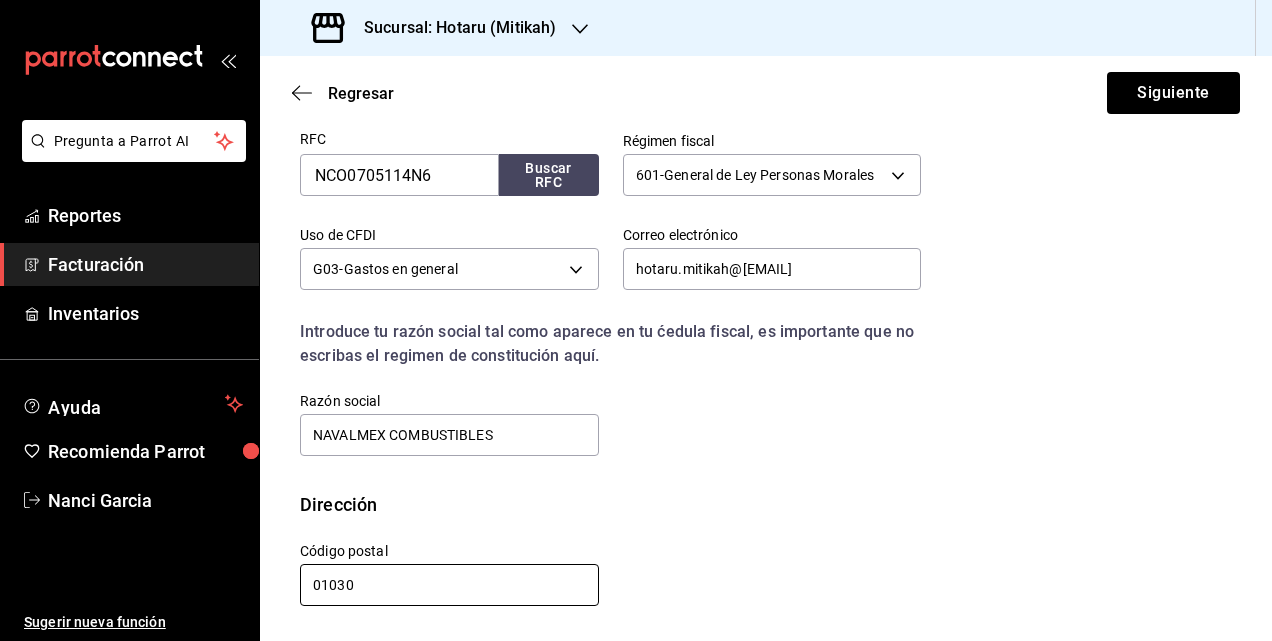 scroll, scrollTop: 416, scrollLeft: 0, axis: vertical 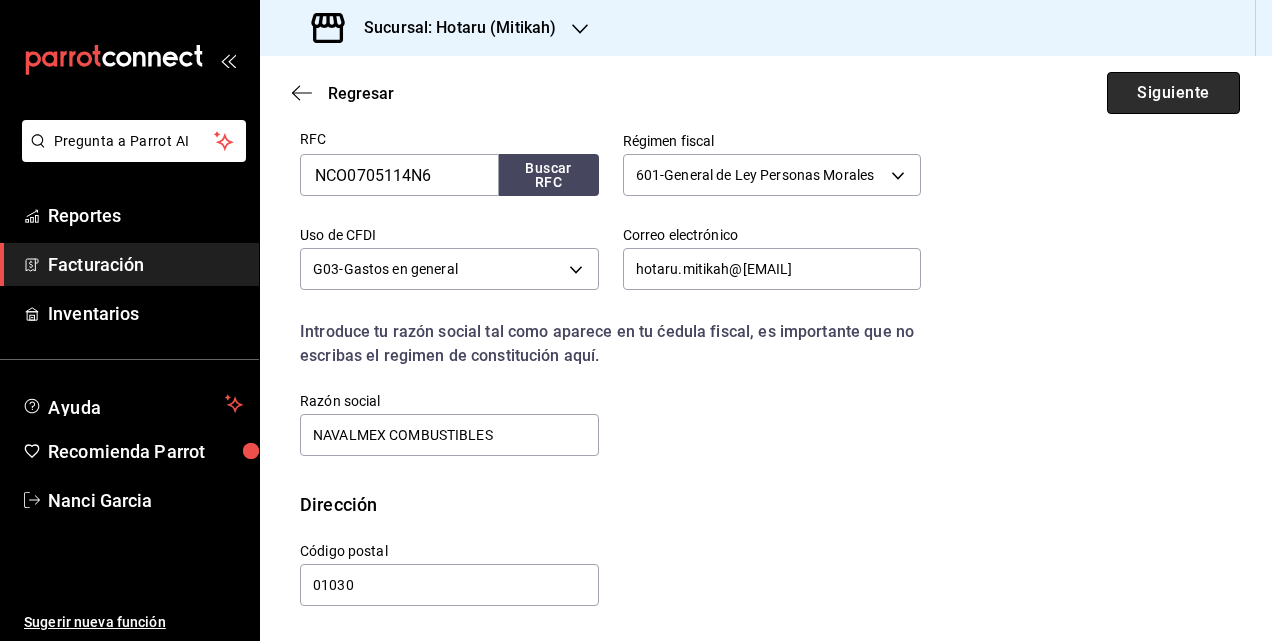 click on "Siguiente" at bounding box center (1173, 93) 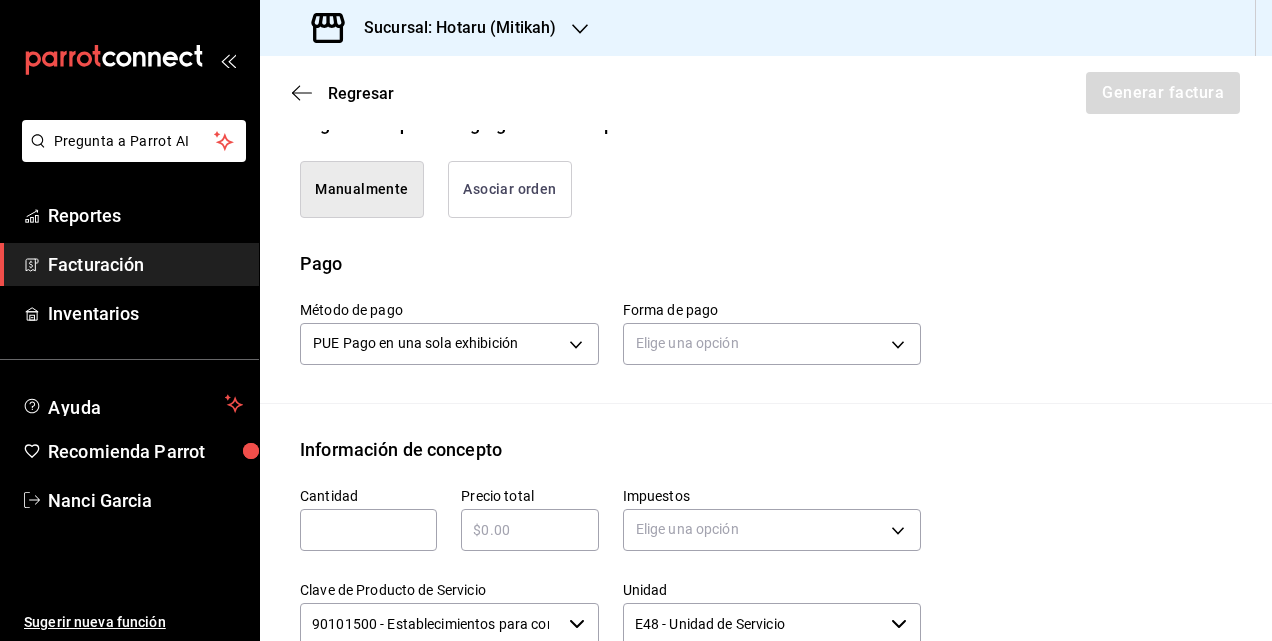 scroll, scrollTop: 616, scrollLeft: 0, axis: vertical 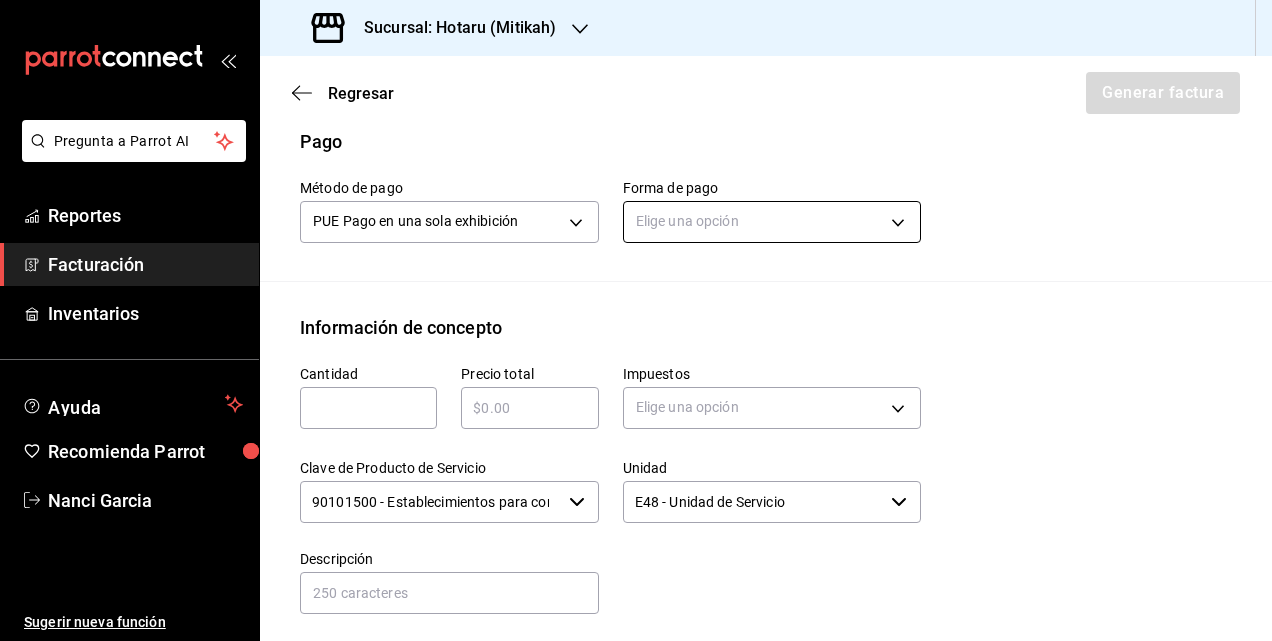 click on "Pregunta a Parrot AI Reportes   Facturación   Inventarios   Ayuda Recomienda Parrot   Nanci Garcia   Sugerir nueva función   Sucursal: Hotaru (Mitikah) Regresar Generar factura Emisor Perfil fiscal JAPAN BAR Tipo de comprobante Ingreso Receptor Nombre / Razón social NAVALMEX COMBUSTIBLES RFC Receptor NCO0705114N6 Régimen fiscal General de Ley Personas Morales Uso de CFDI G03: Gastos en general Correo electrónico hotaru.mitikah@[EMAIL] Elige cómo quieres agregar los conceptos a tu factura Manualmente Asociar orden Pago Método de pago PUE   Pago en una sola exhibición PUE Forma de pago Elige una opción Información de concepto Cantidad ​ Precio total ​ Impuestos Elige una opción Clave de Producto de Servicio 90101500 - Establecimientos para comer y beber ​ Unidad E48 - Unidad de Servicio ​ Descripción Agregar IVA Total $0.00 IEPS Total $0.00 Subtotal $0.00 Total $0.00 Orden Cantidad Clave Unidad Monto Impuesto Subtotal Total GANA 1 MES GRATIS EN TU SUSCRIPCIÓN AQUÍ Reportes" at bounding box center [636, 320] 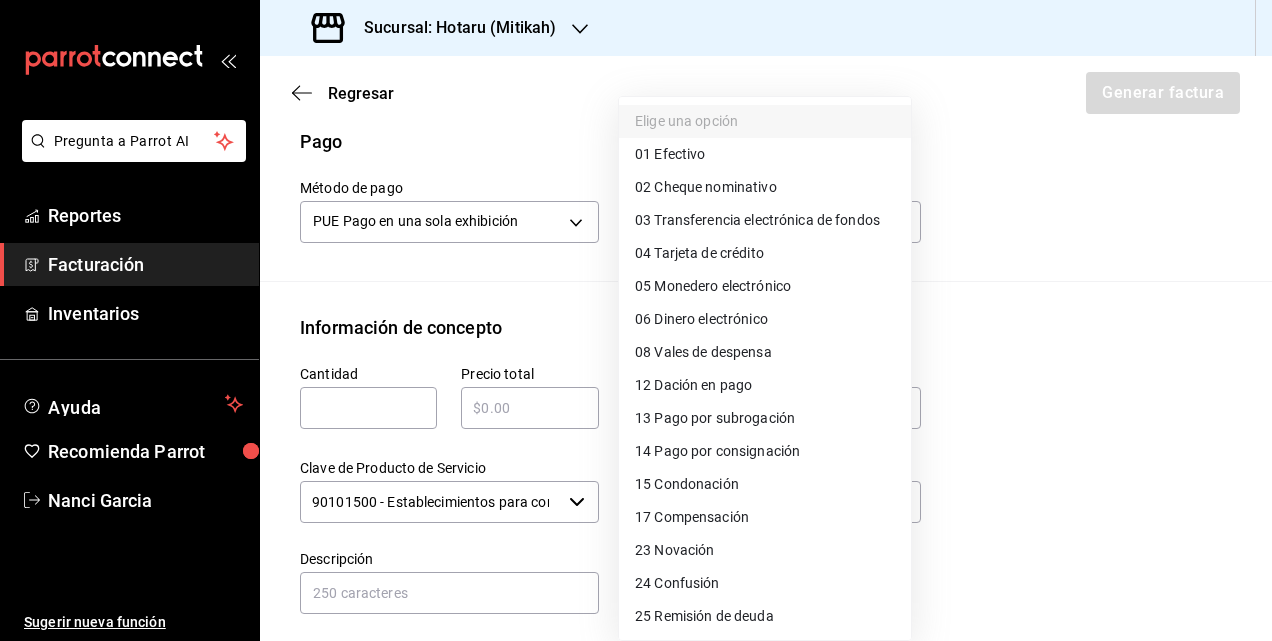 click on "04   Tarjeta de crédito" at bounding box center [699, 253] 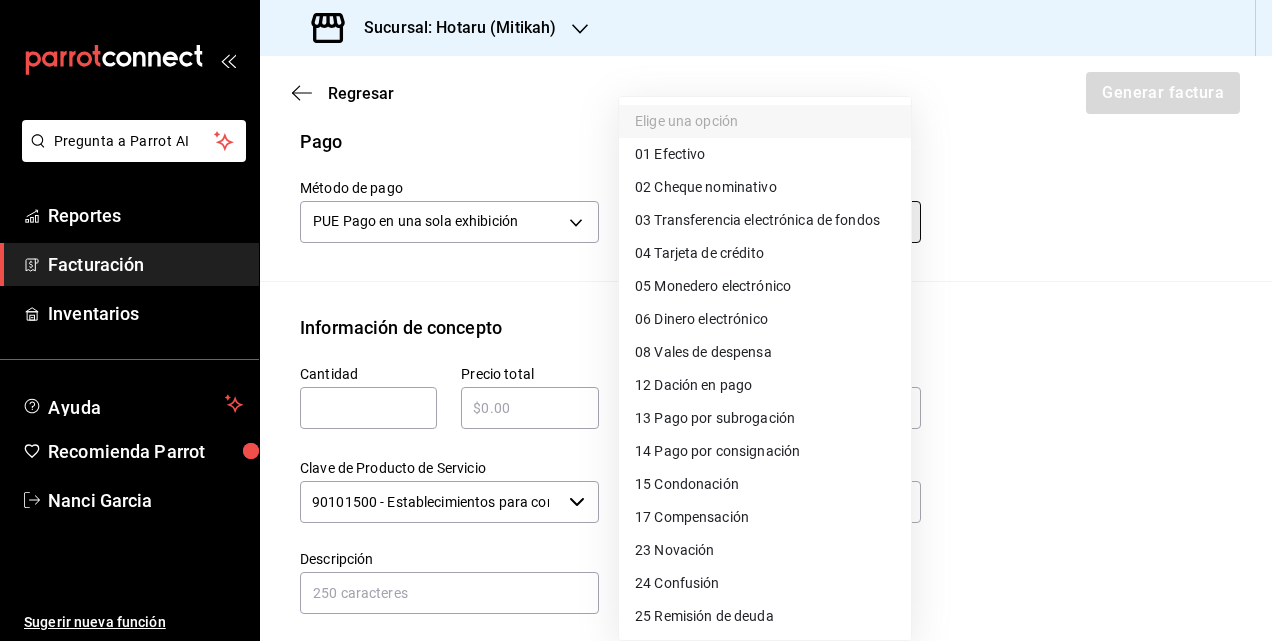 type on "04" 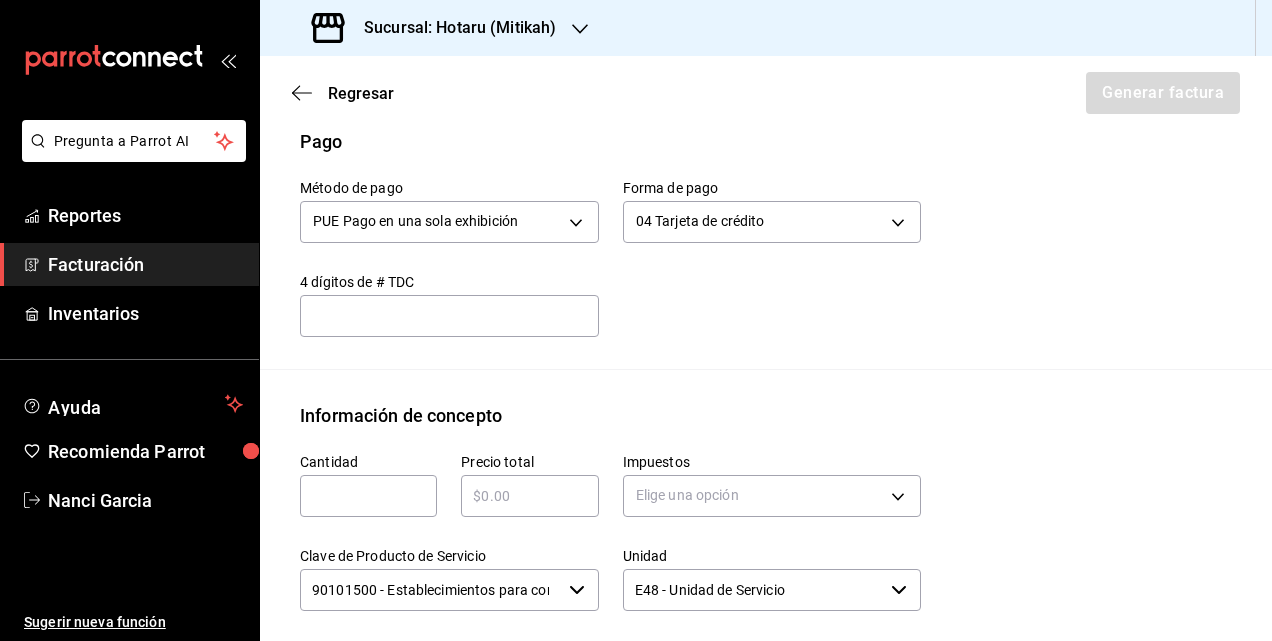 click at bounding box center (368, 496) 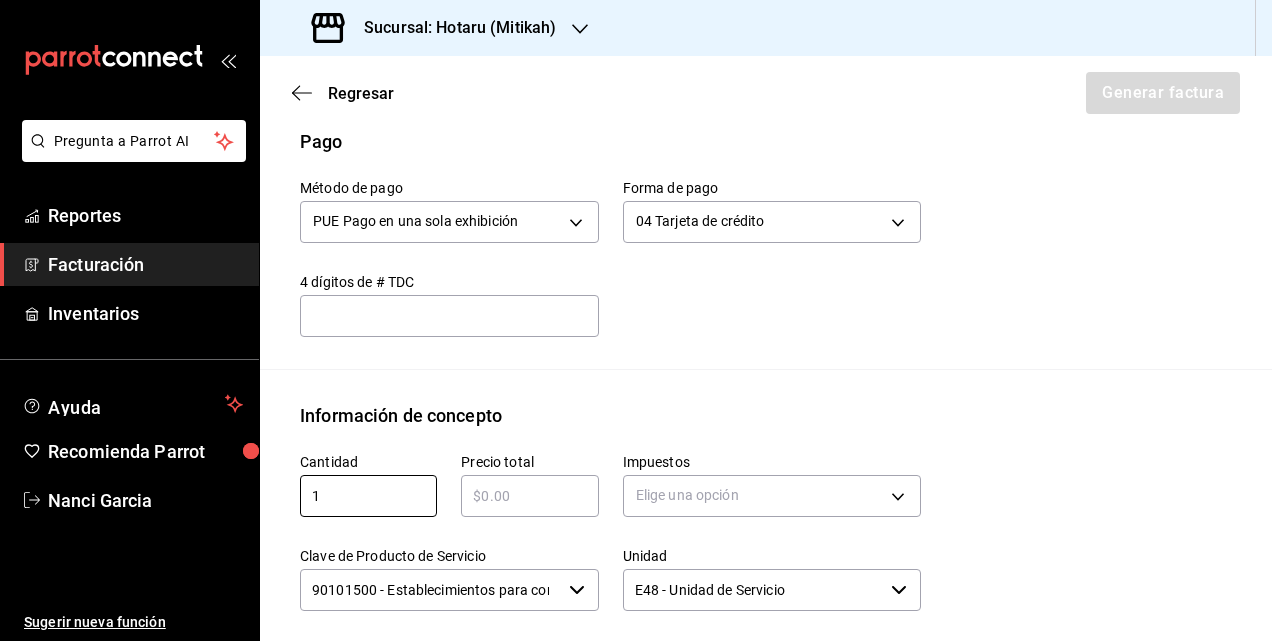 type on "1" 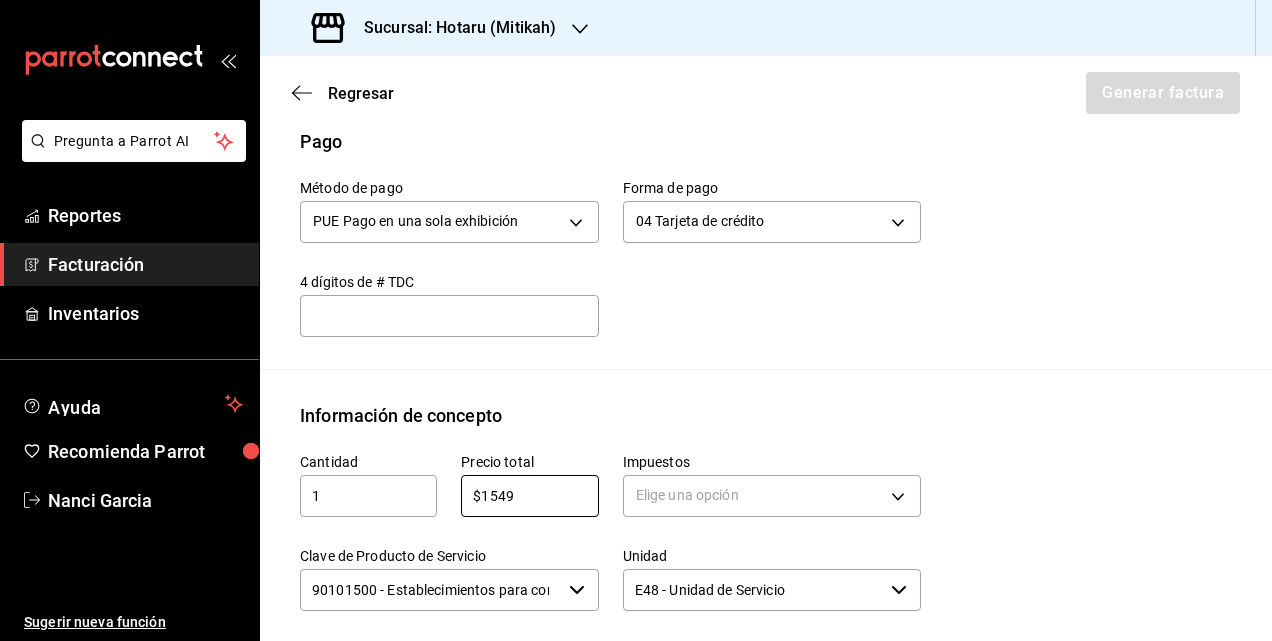 type on "$1549" 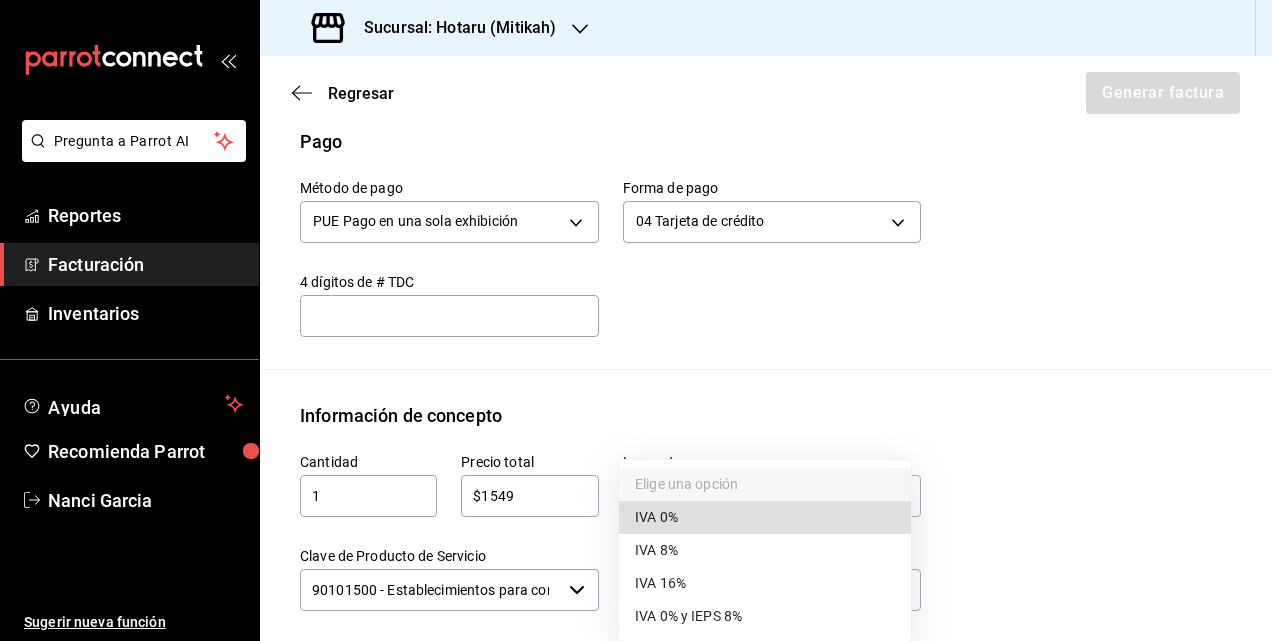 type 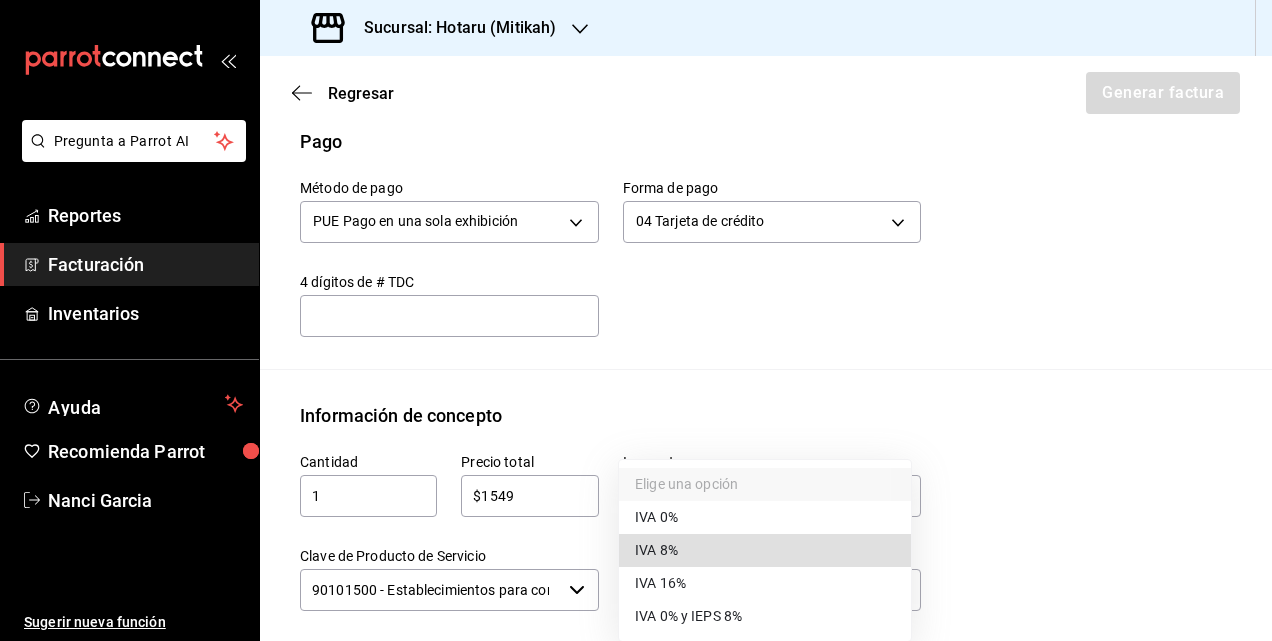 type 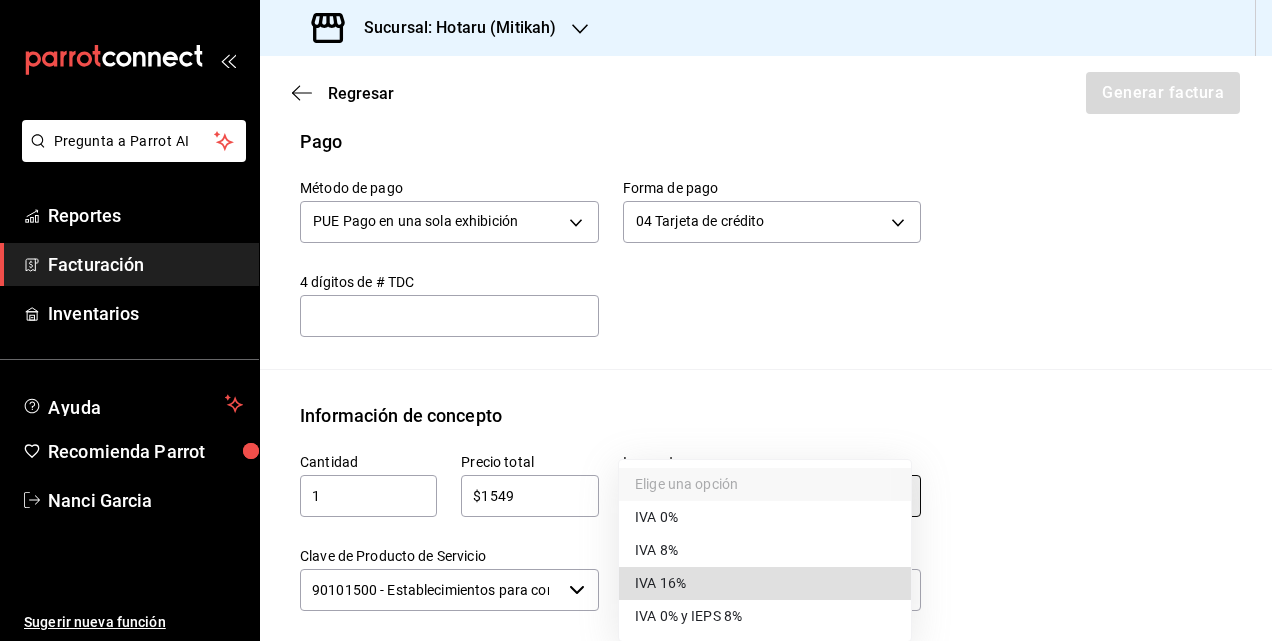 type on "IVA_16" 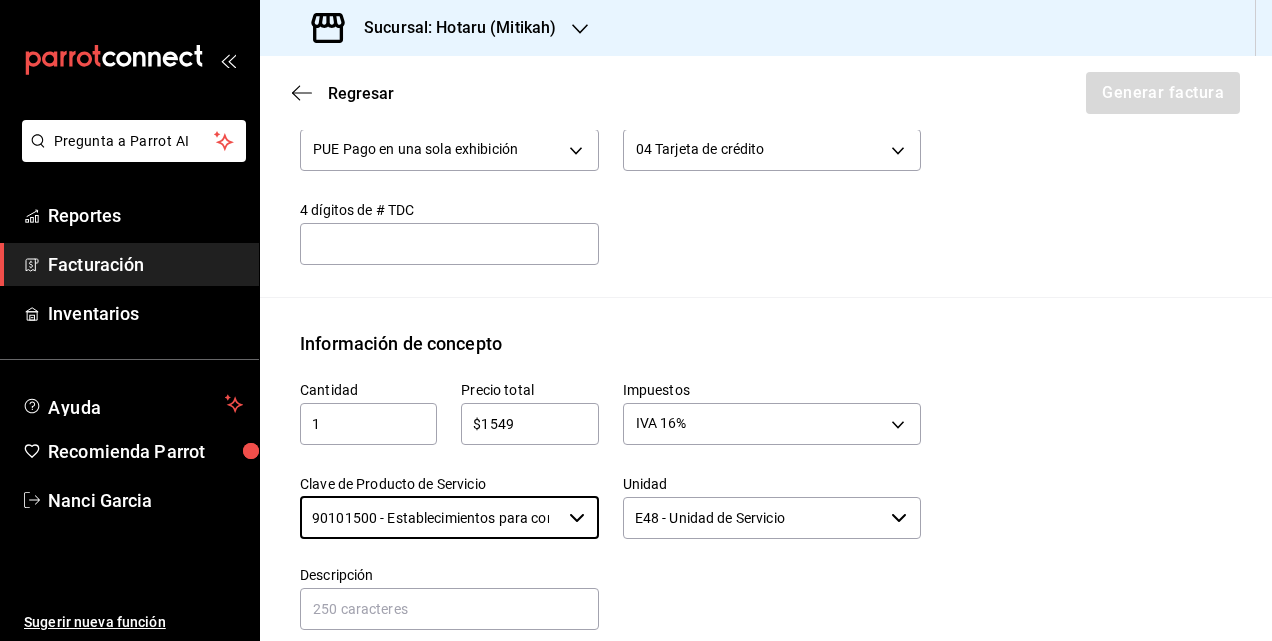 type 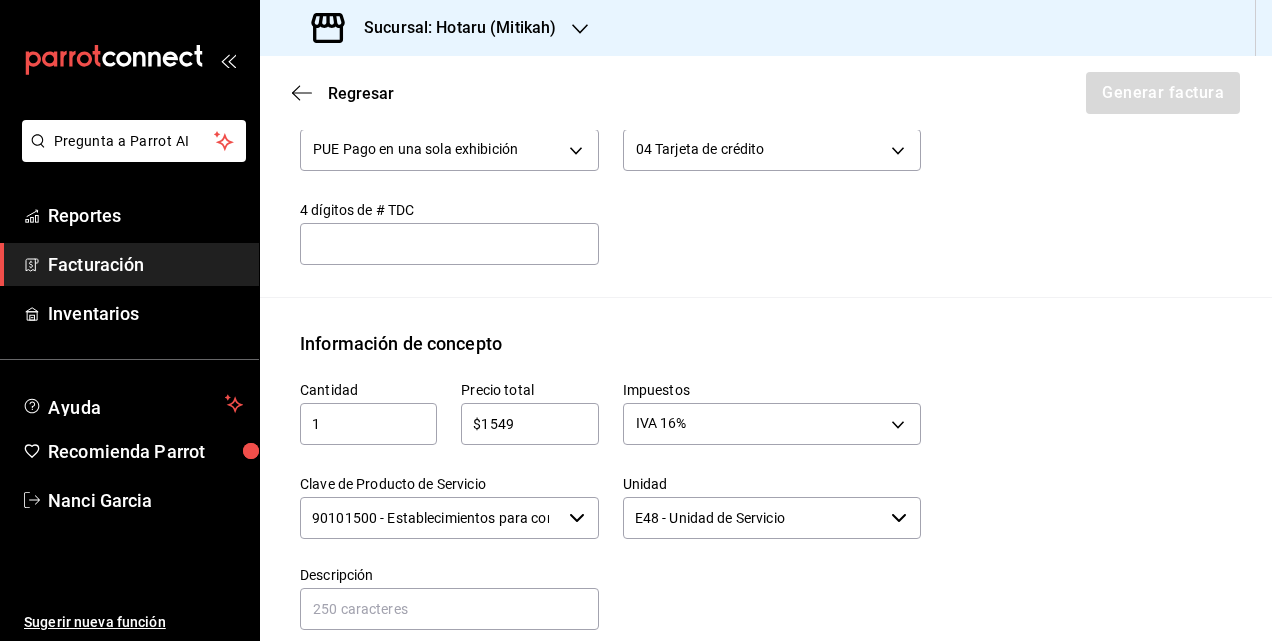 scroll, scrollTop: 716, scrollLeft: 0, axis: vertical 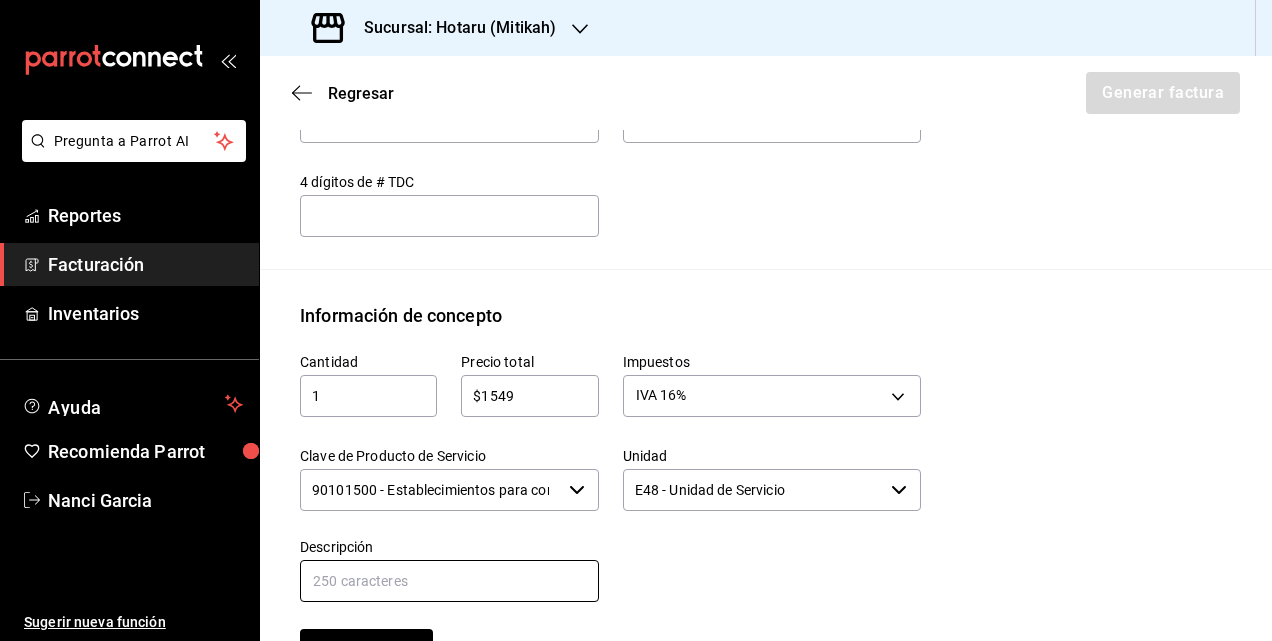 click at bounding box center [449, 581] 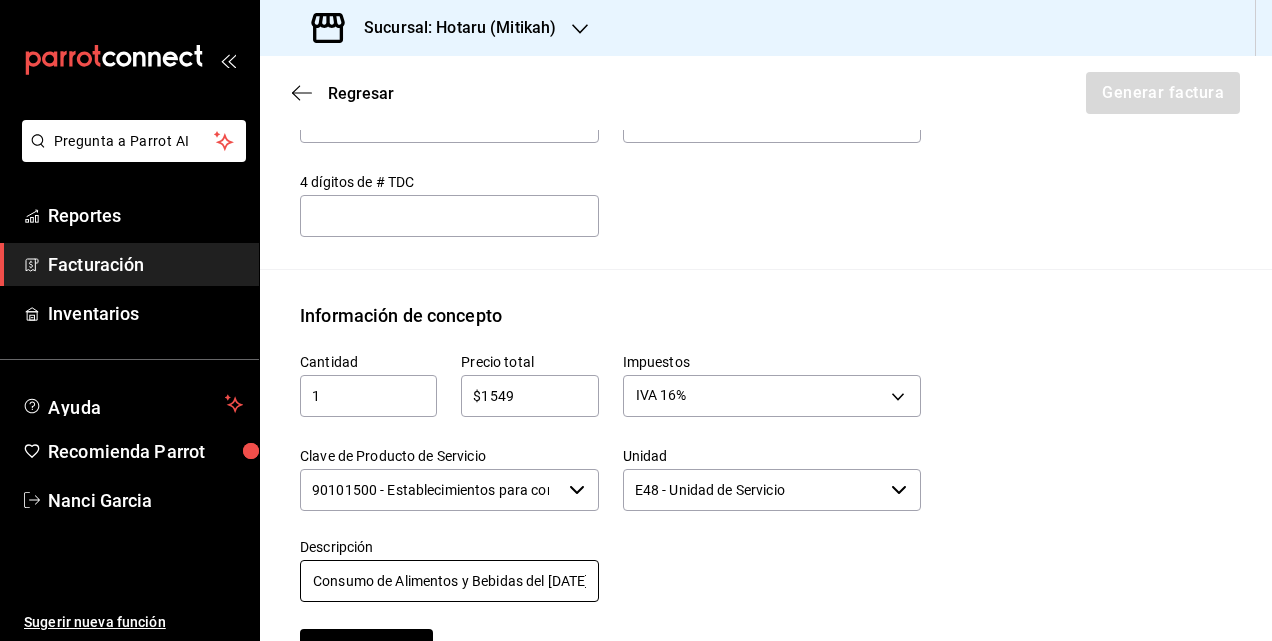 scroll, scrollTop: 1010, scrollLeft: 0, axis: vertical 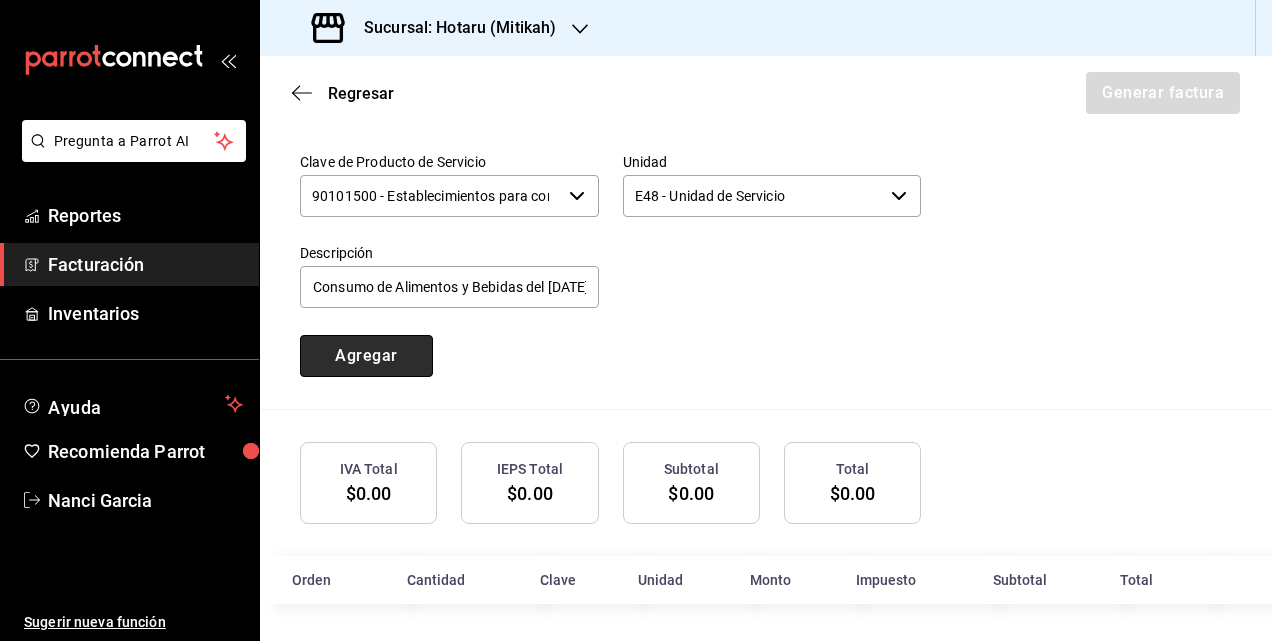 click on "Agregar" at bounding box center (366, 356) 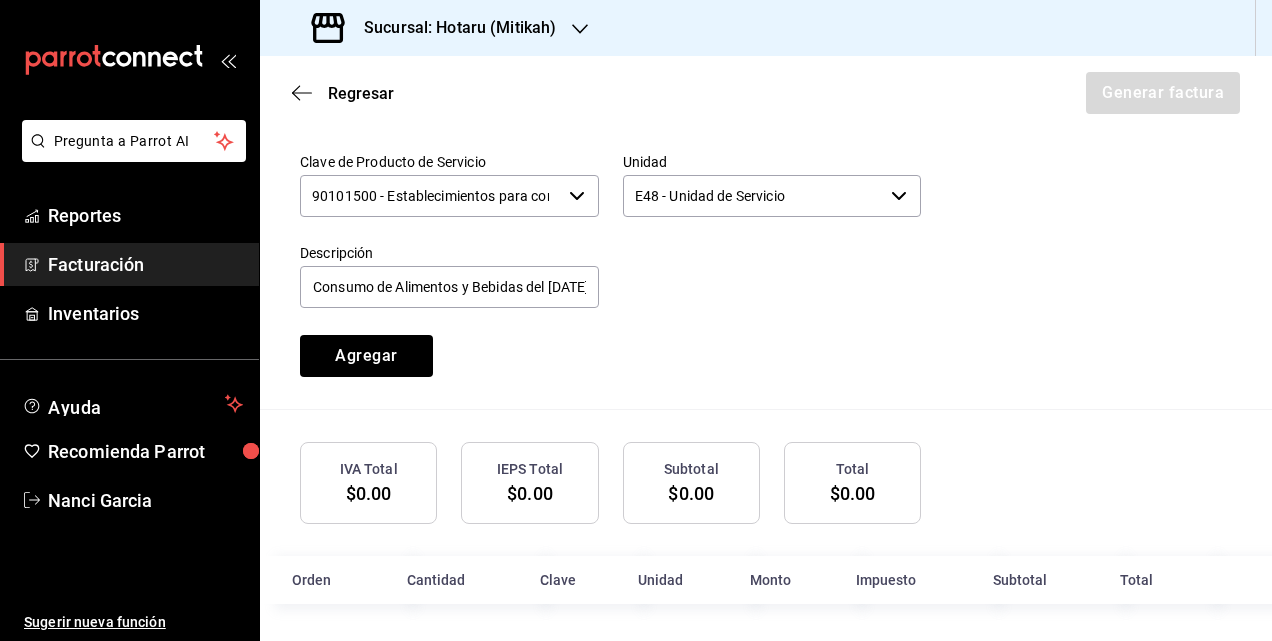 type 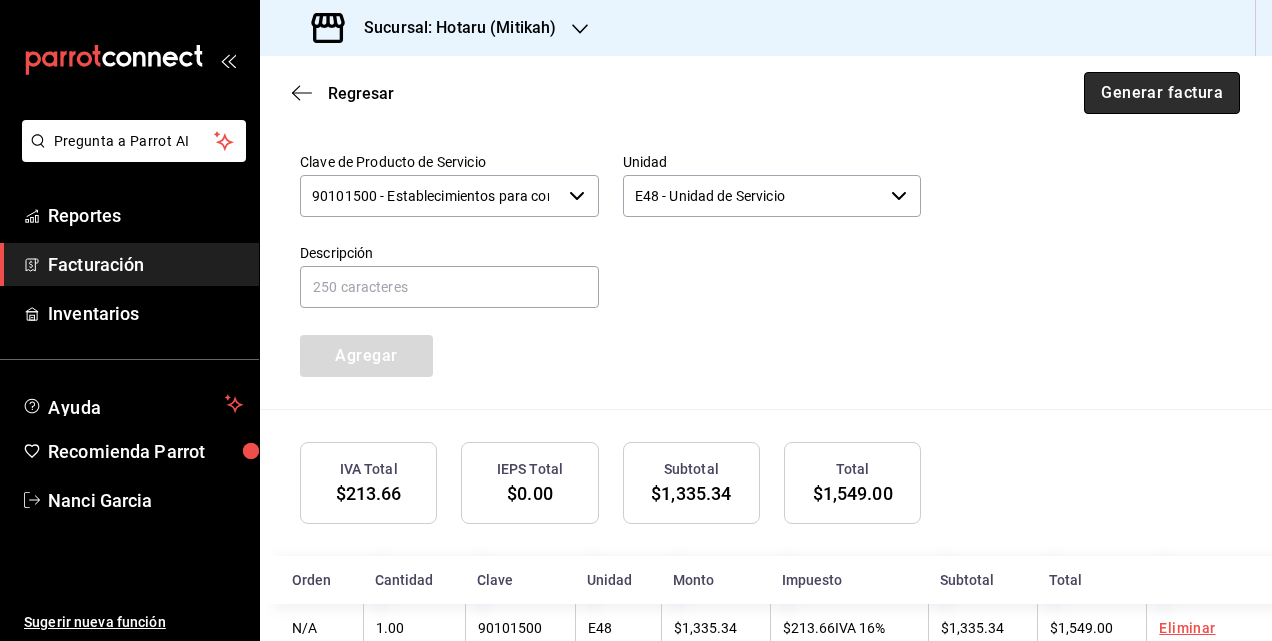 click on "Generar factura" at bounding box center (1162, 93) 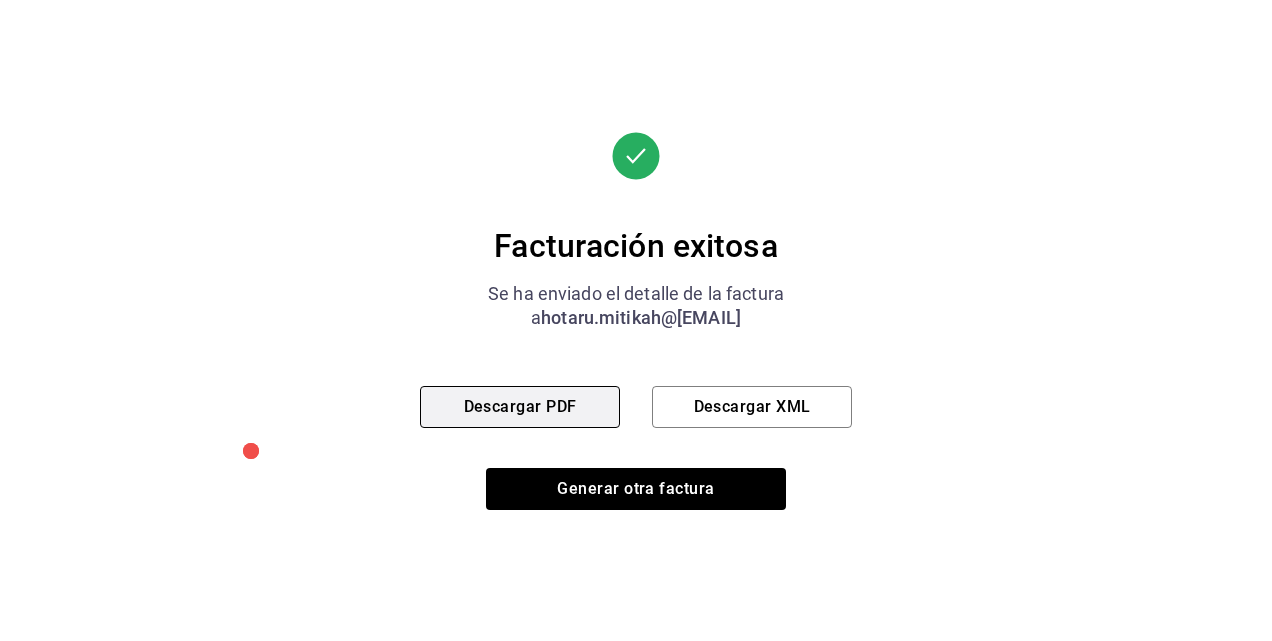 click on "Descargar PDF" at bounding box center [520, 407] 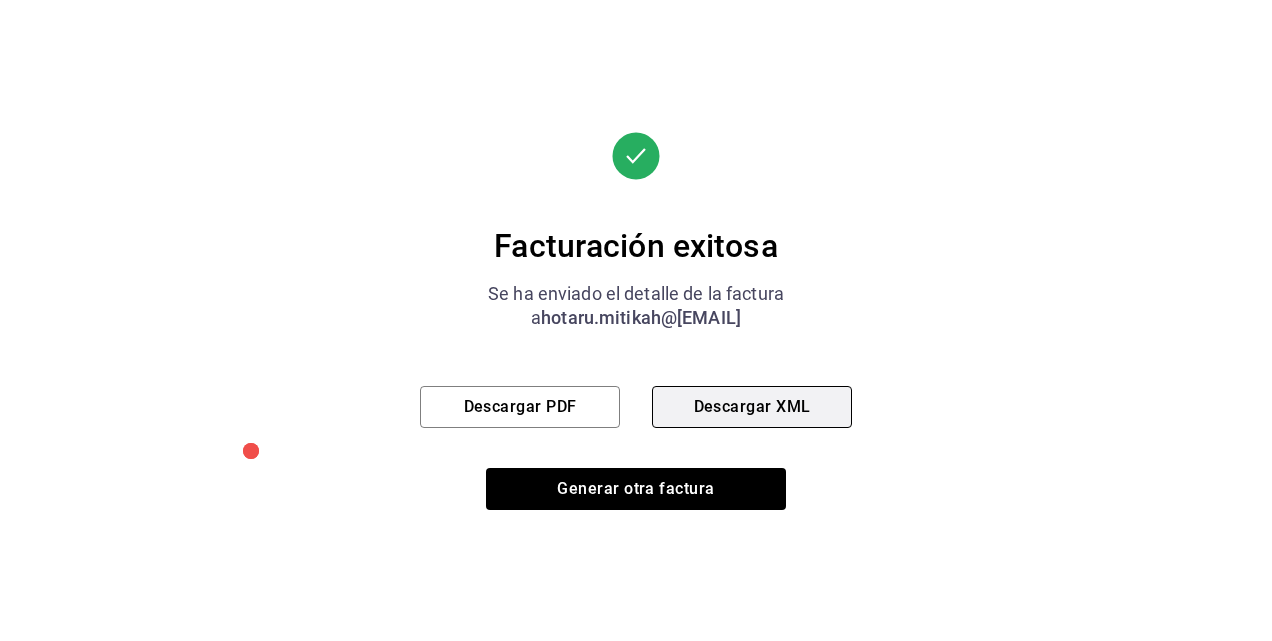 click on "Descargar XML" at bounding box center (752, 407) 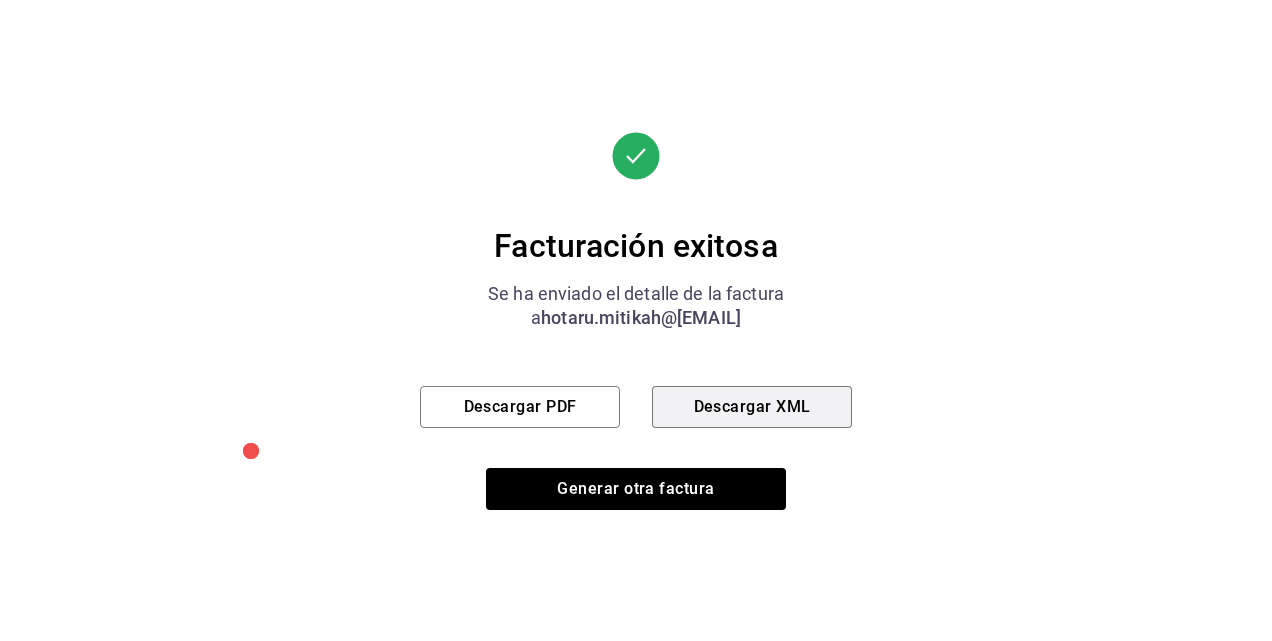type 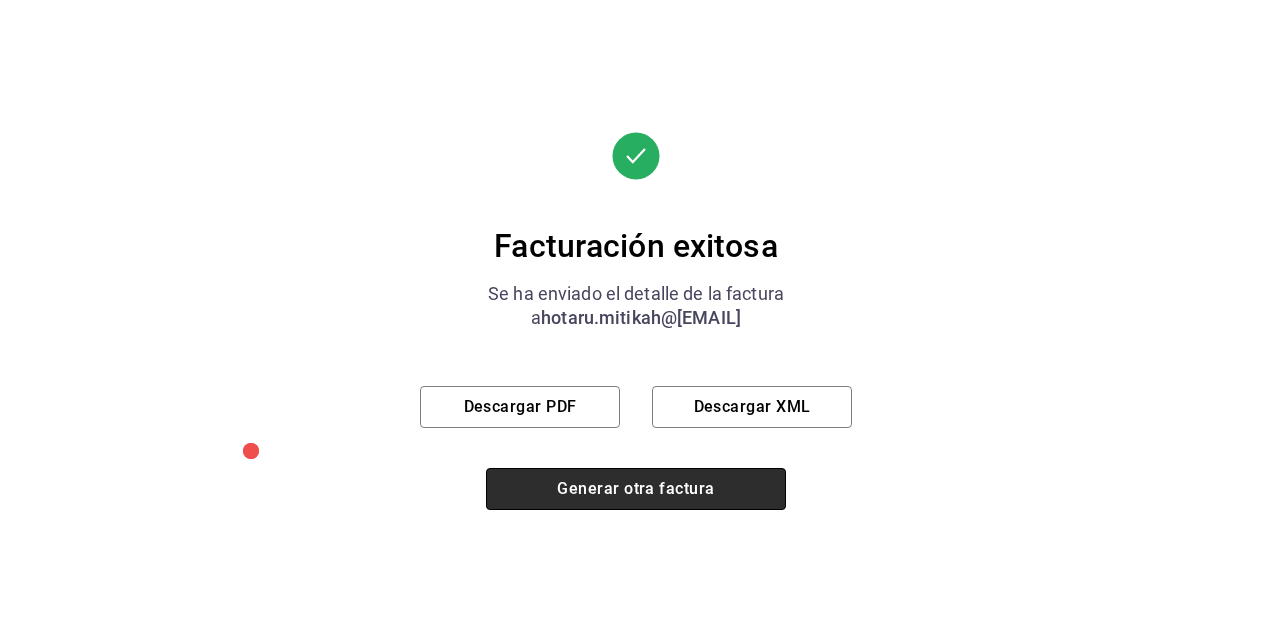 click on "Generar otra factura" at bounding box center (636, 489) 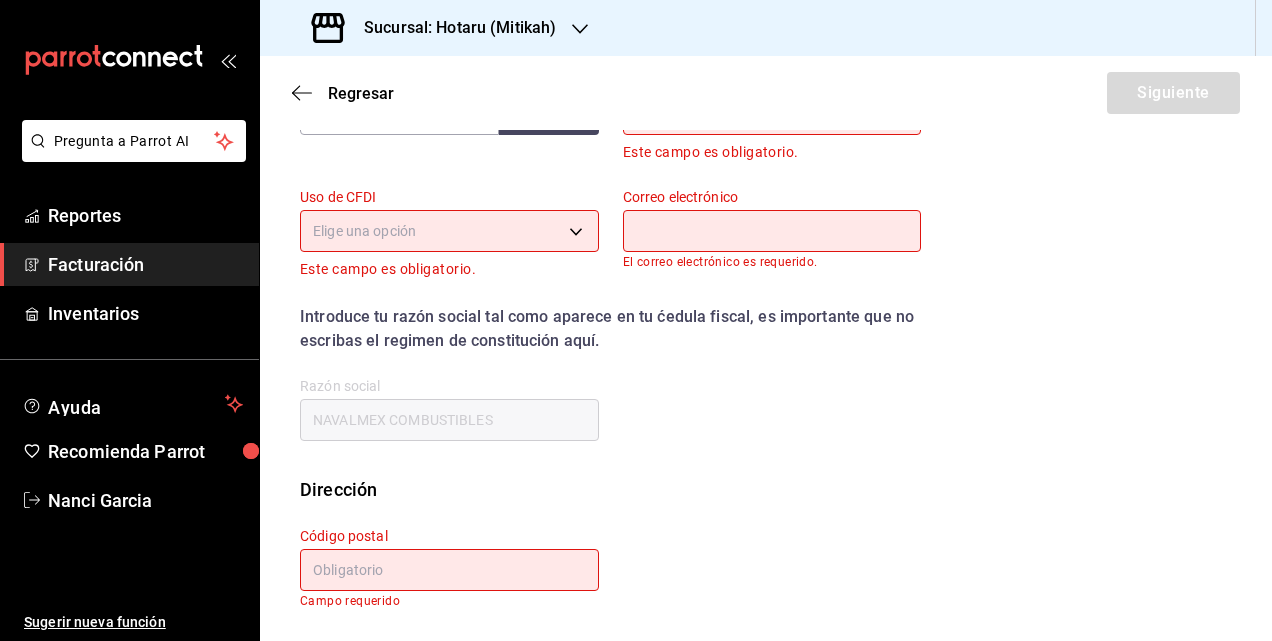scroll, scrollTop: 252, scrollLeft: 0, axis: vertical 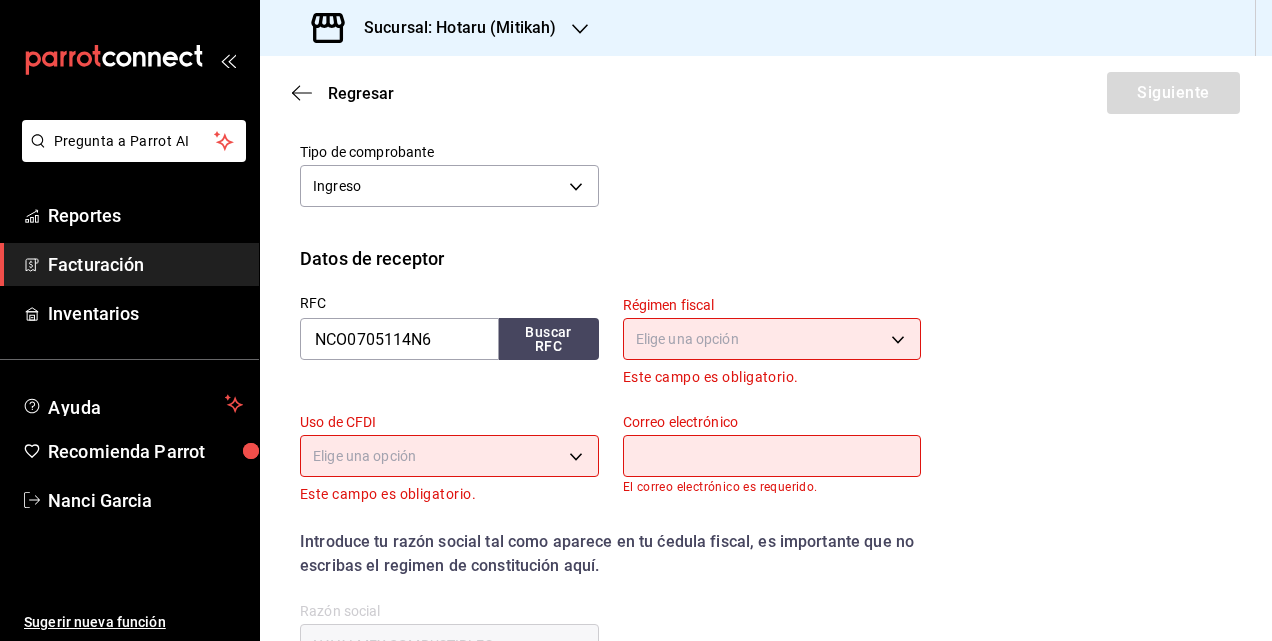 click on "Sucursal: Hotaru (Mitikah)" at bounding box center (436, 28) 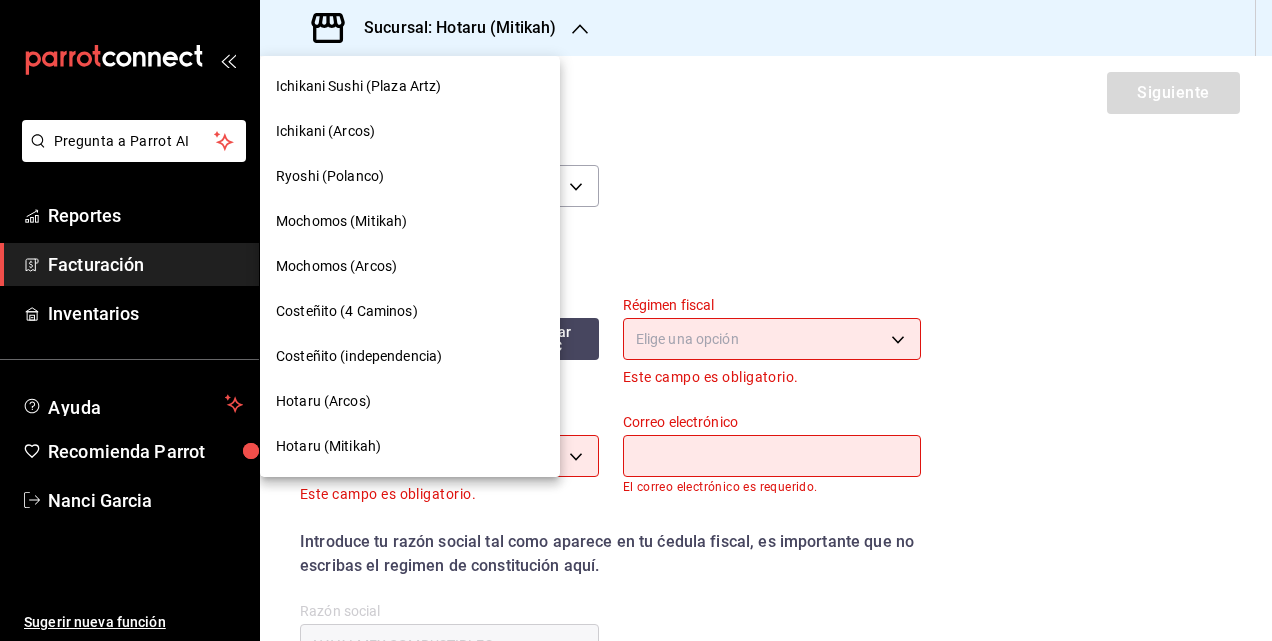 click on "Ryoshi (Polanco)" at bounding box center [410, 176] 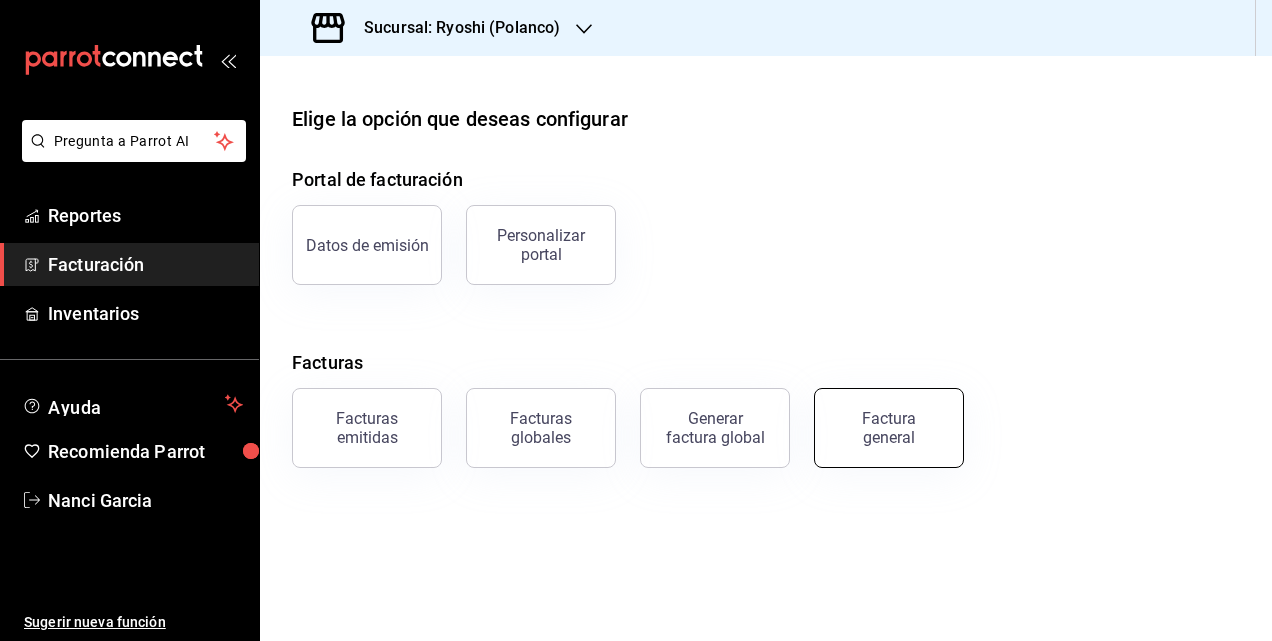 click on "Factura general" at bounding box center [889, 428] 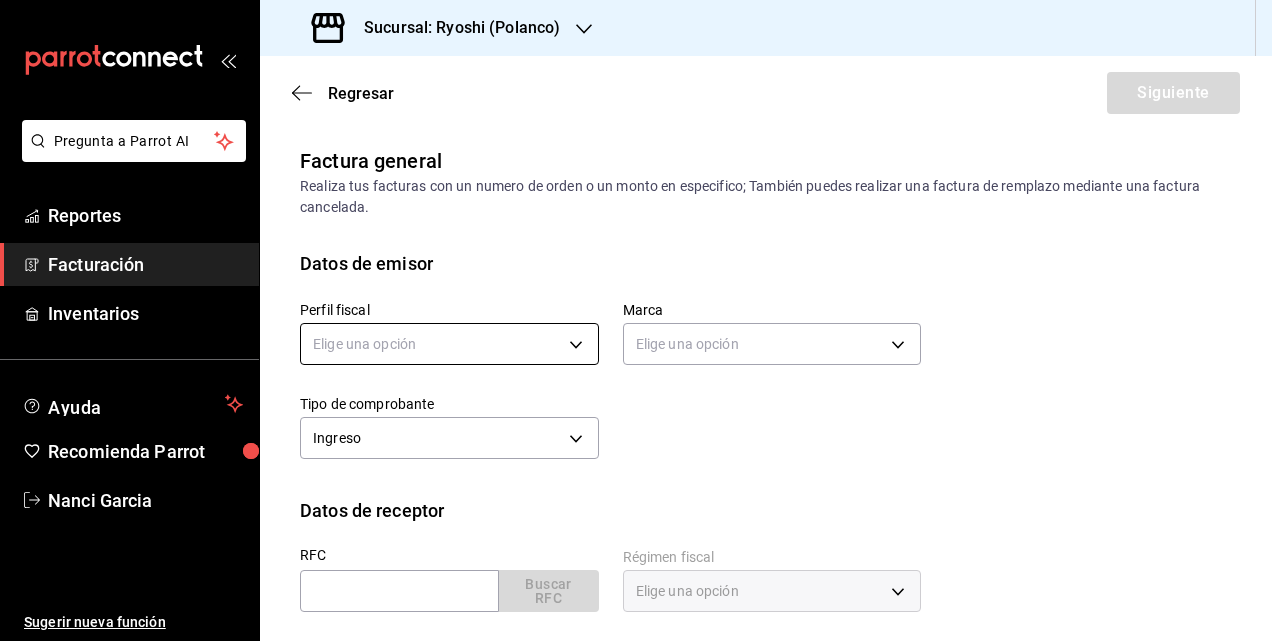 click on "Pregunta a Parrot AI Reportes   Facturación   Inventarios   Ayuda Recomienda Parrot   [FIRST] [LAST]   Sugerir nueva función   Sucursal: Ryoshi (Polanco) Regresar Siguiente Factura general Realiza tus facturas con un numero de orden o un monto en especifico; También puedes realizar una factura de remplazo mediante una factura cancelada. Datos de emisor Perfil fiscal Elige una opción Marca Elige una opción Tipo de comprobante Ingreso I Datos de receptor RFC Buscar RFC Régimen fiscal Elige una opción Uso de CFDI Elige una opción Correo electrónico Dirección Calle # exterior # interior Código postal Estado ​Municipio ​ Colonia ​ GANA 1 MES GRATIS EN TU SUSCRIPCIÓN AQUÍ ¿Recuerdas cómo empezó tu restaurante?
Hoy puedes ayudar a un colega a tener el mismo cambio que tú viviste.
Recomienda Parrot directamente desde tu Portal Administrador.
Es fácil y rápido.
🎁 Por cada restaurante que se una, ganas 1 mes gratis. Pregunta a Parrot AI Reportes   Facturación   Inventarios   Ayuda" at bounding box center [636, 320] 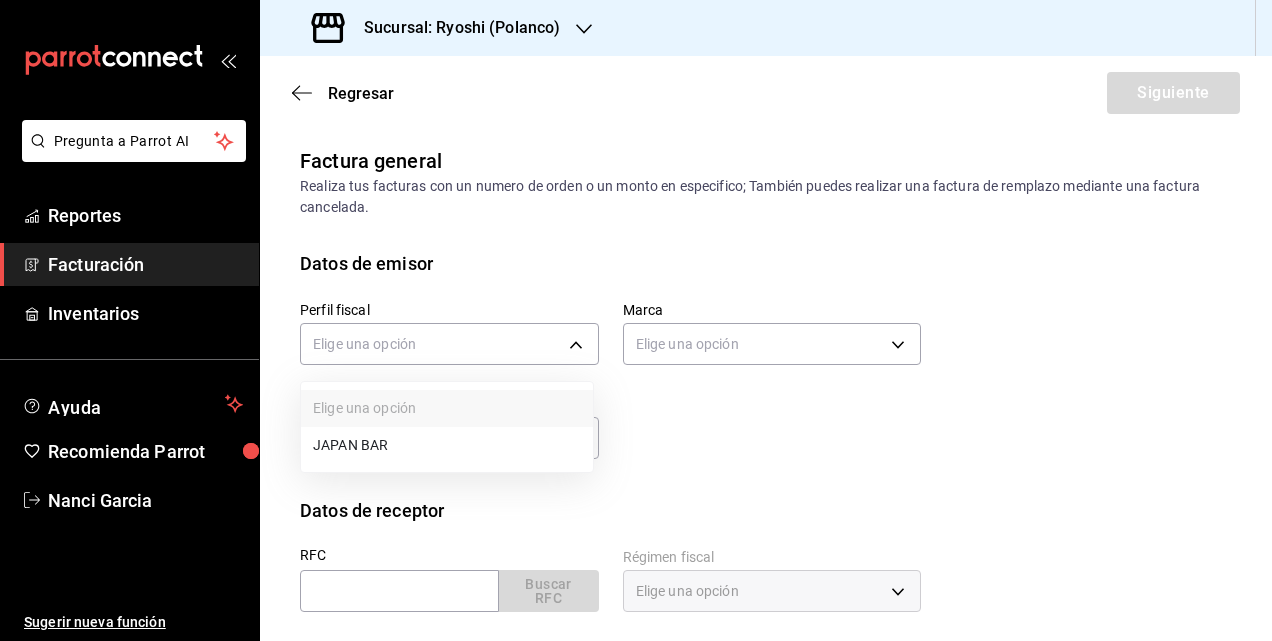click on "JAPAN BAR" at bounding box center [447, 445] 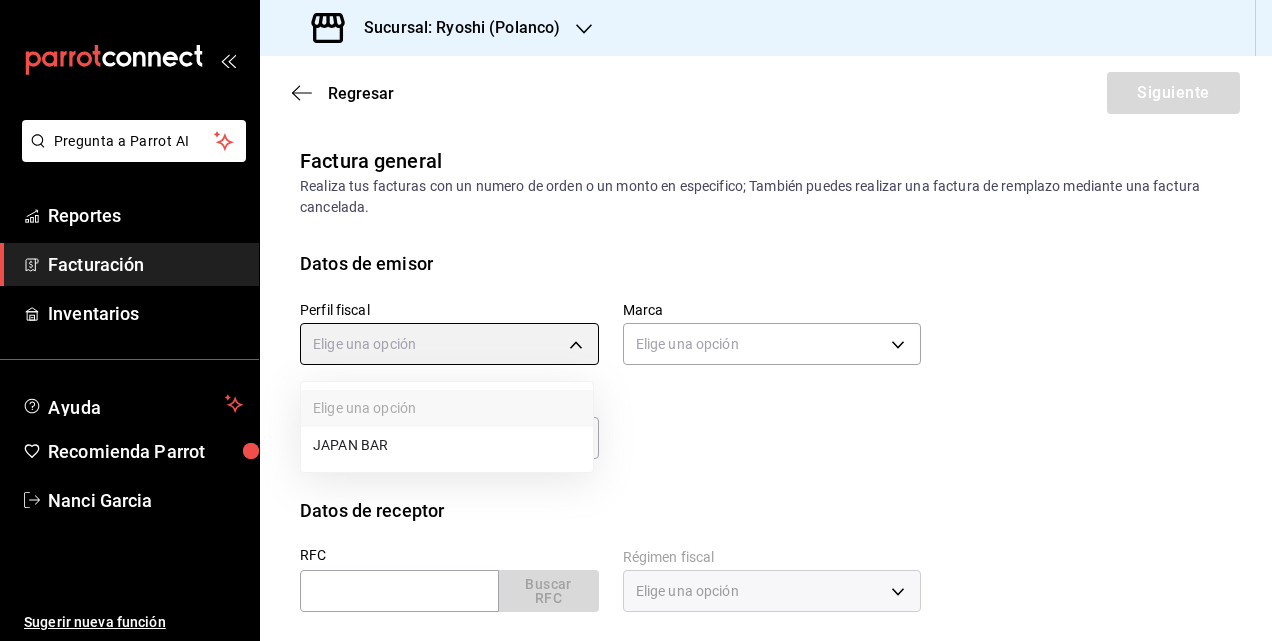 type on "c98cacb0-d3b9-4e39-abbf-ac42bbb95db4" 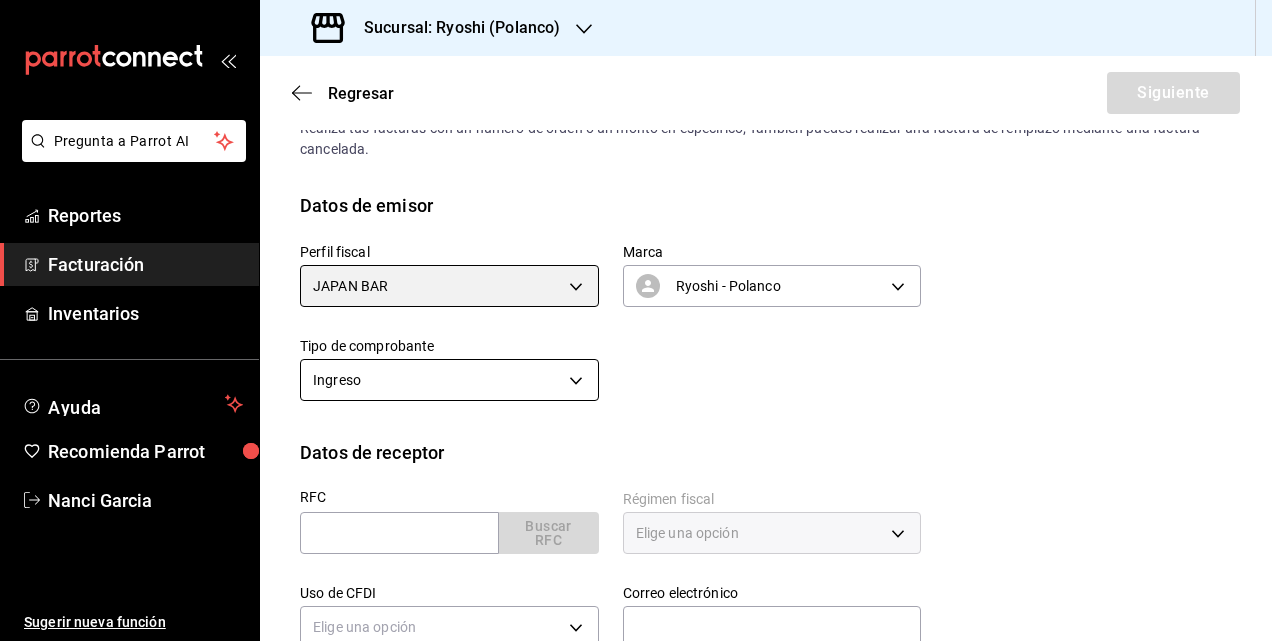 scroll, scrollTop: 100, scrollLeft: 0, axis: vertical 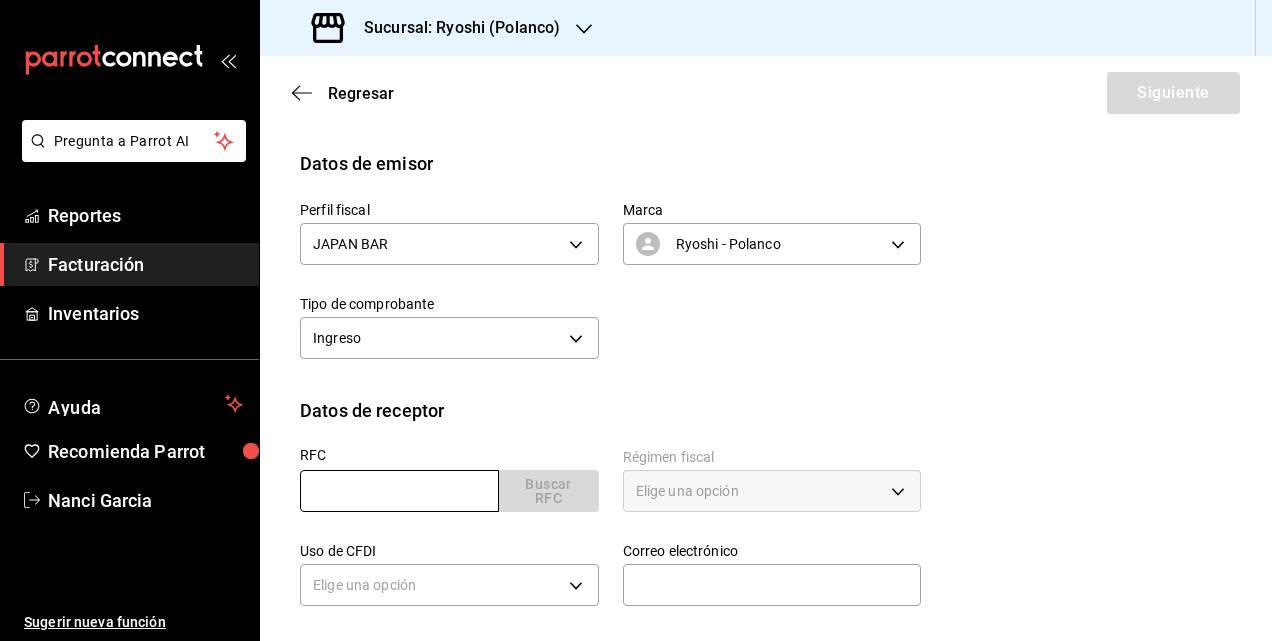 click at bounding box center (399, 491) 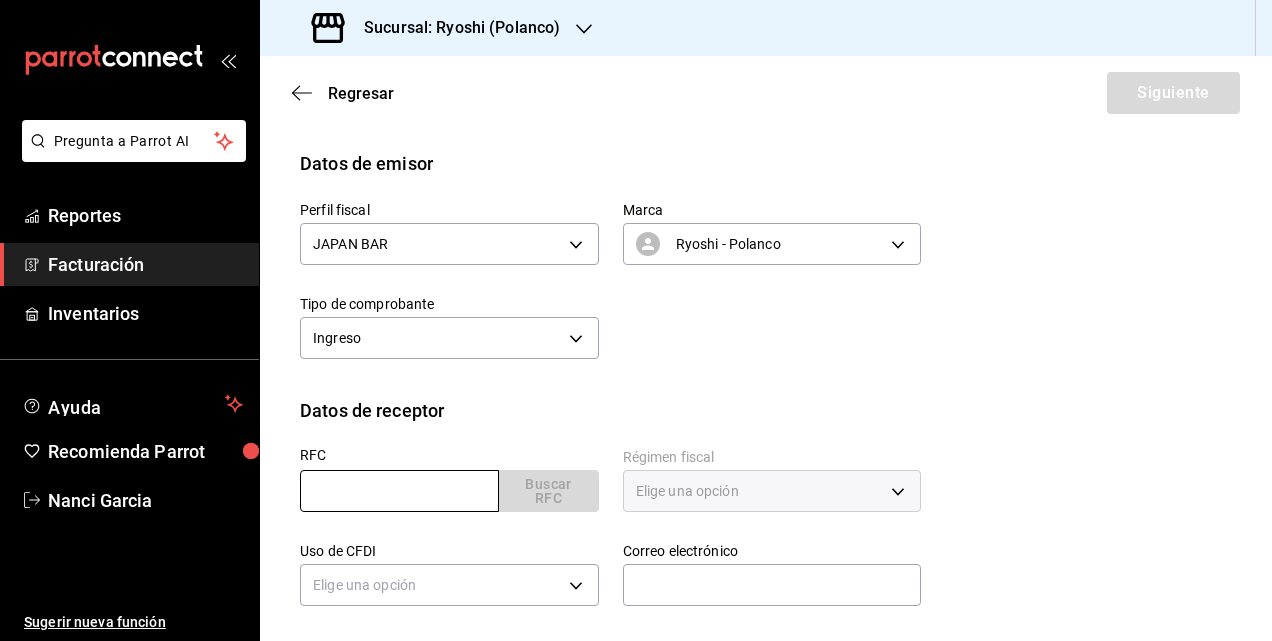 scroll, scrollTop: 200, scrollLeft: 0, axis: vertical 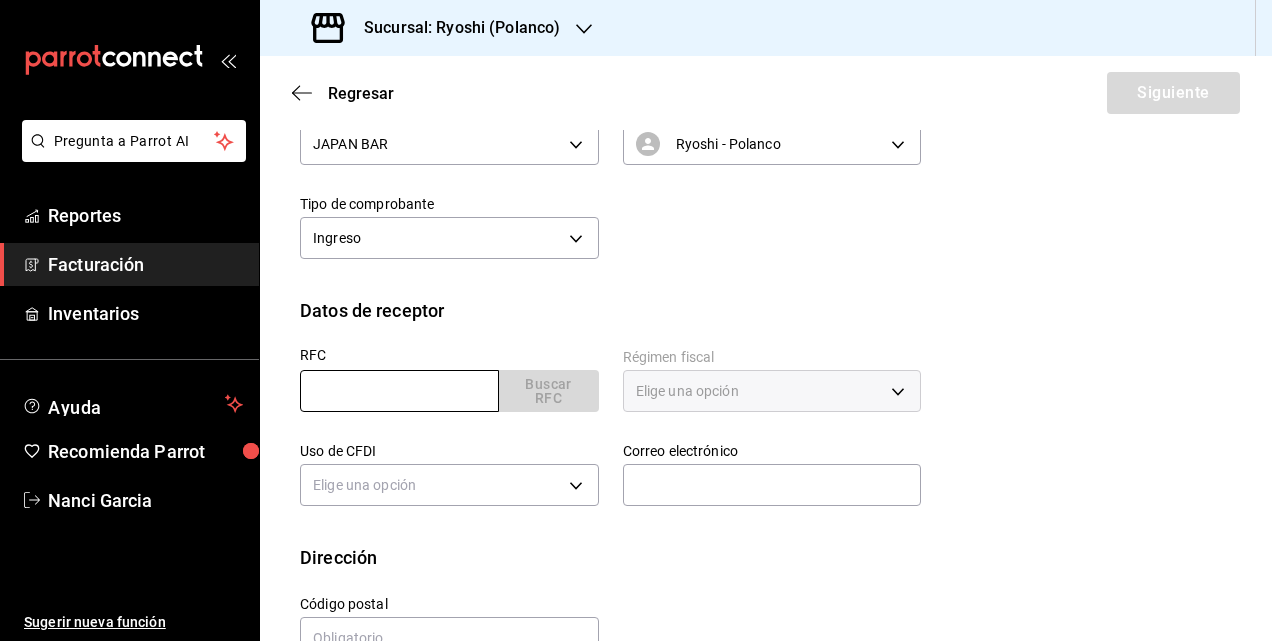 paste on "AAT011005K99" 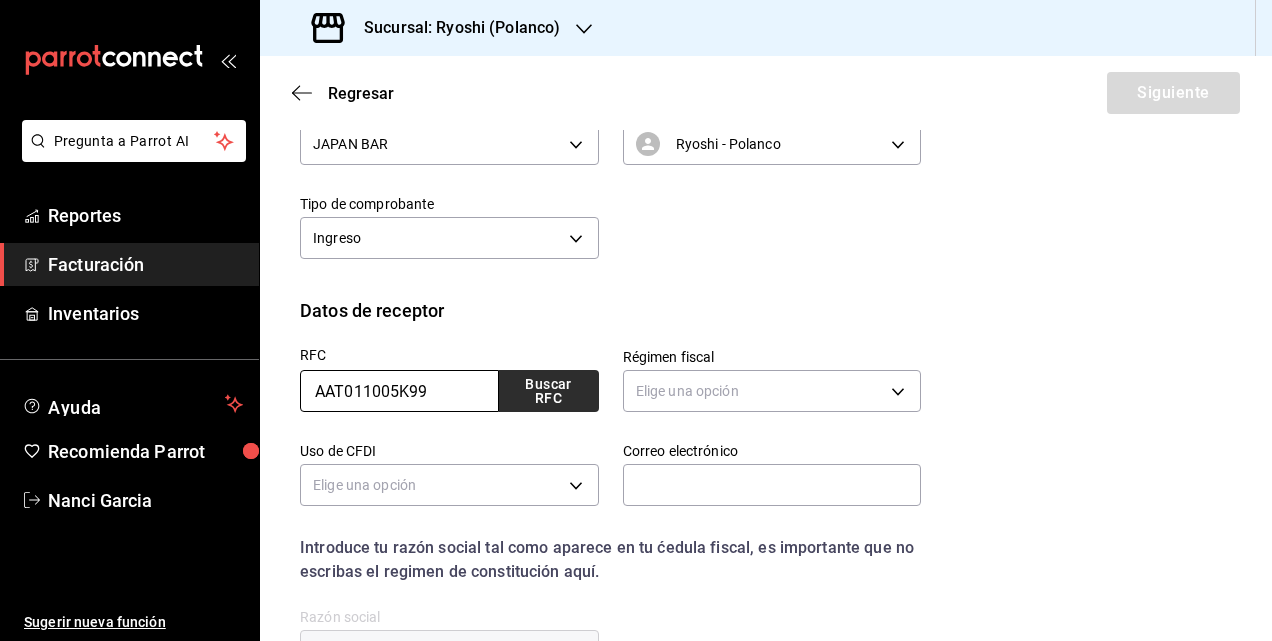 type on "AAT011005K99" 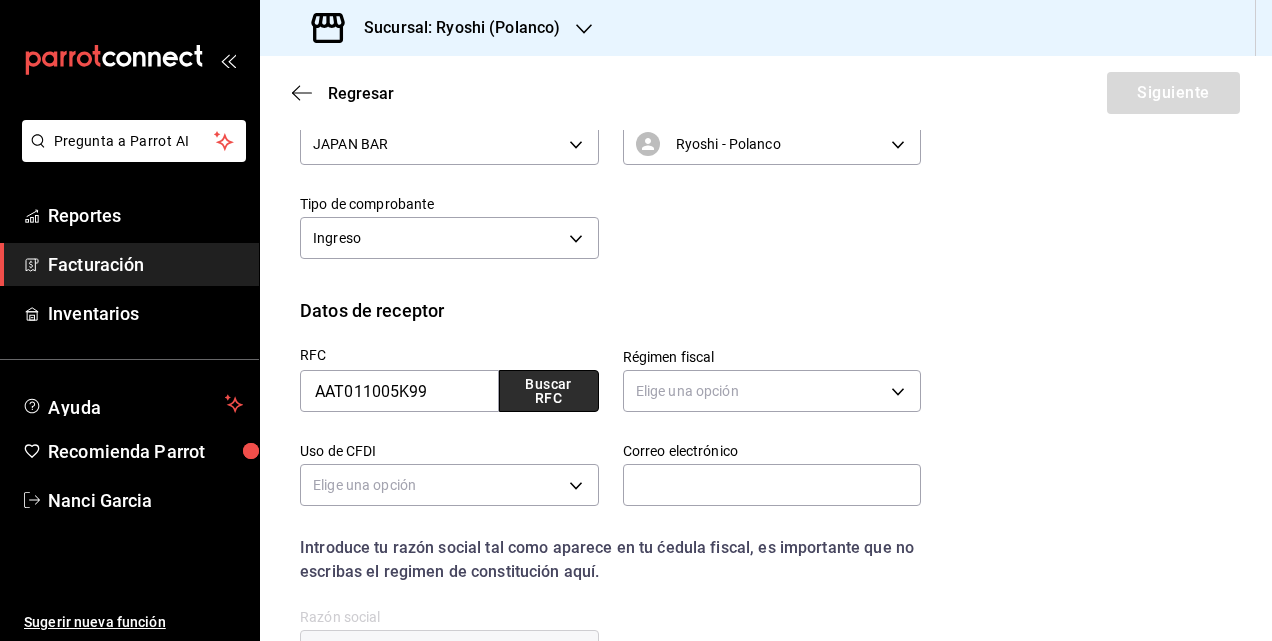 click on "Buscar RFC" at bounding box center [549, 391] 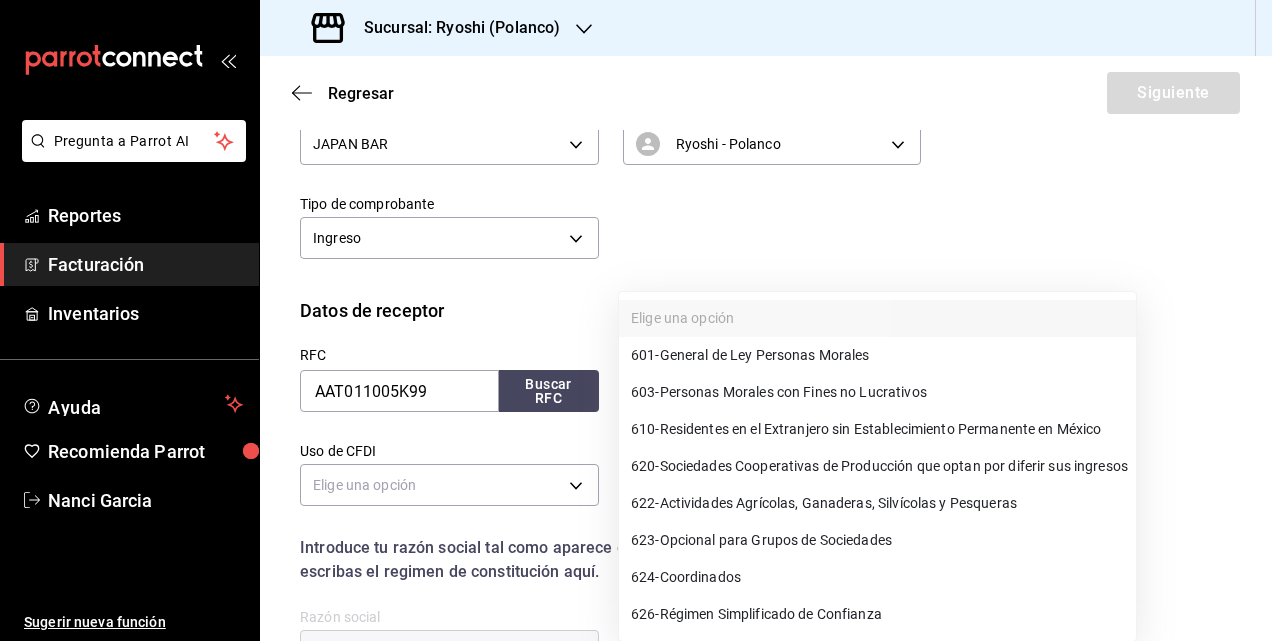 click on "Pregunta a Parrot AI Reportes   Facturación   Inventarios   Ayuda Recomienda Parrot   Nanci Garcia   Sugerir nueva función   Sucursal: Ryoshi (Polanco) Regresar Siguiente Factura general Realiza tus facturas con un numero de orden o un monto en especifico; También puedes realizar una factura de remplazo mediante una factura cancelada. Datos de emisor Perfil fiscal JAPAN BAR c98cacb0-d3b9-4e39-abbf-ac42bbb95db4 Marca Ryoshi - Polanco d1ab8890-ddc3-4d94-b14c-d24ccf3ac2d8 Tipo de comprobante Ingreso I Datos de receptor RFC AAT011005K99 Buscar RFC Régimen fiscal Elige una opción Uso de CFDI Elige una opción Correo electrónico Introduce tu razón social tal como aparece en tu ćedula fiscal, es importante que no escribas el regimen de constitución aquí. company Razón social Dirección Calle # exterior # interior Código postal Estado ​ Municipio ​ Colonia ​ GANA 1 MES GRATIS EN TU SUSCRIPCIÓN AQUÍ Pregunta a Parrot AI Reportes   Facturación   Inventarios   Ayuda Recomienda Parrot   Nanci Garcia" at bounding box center (636, 320) 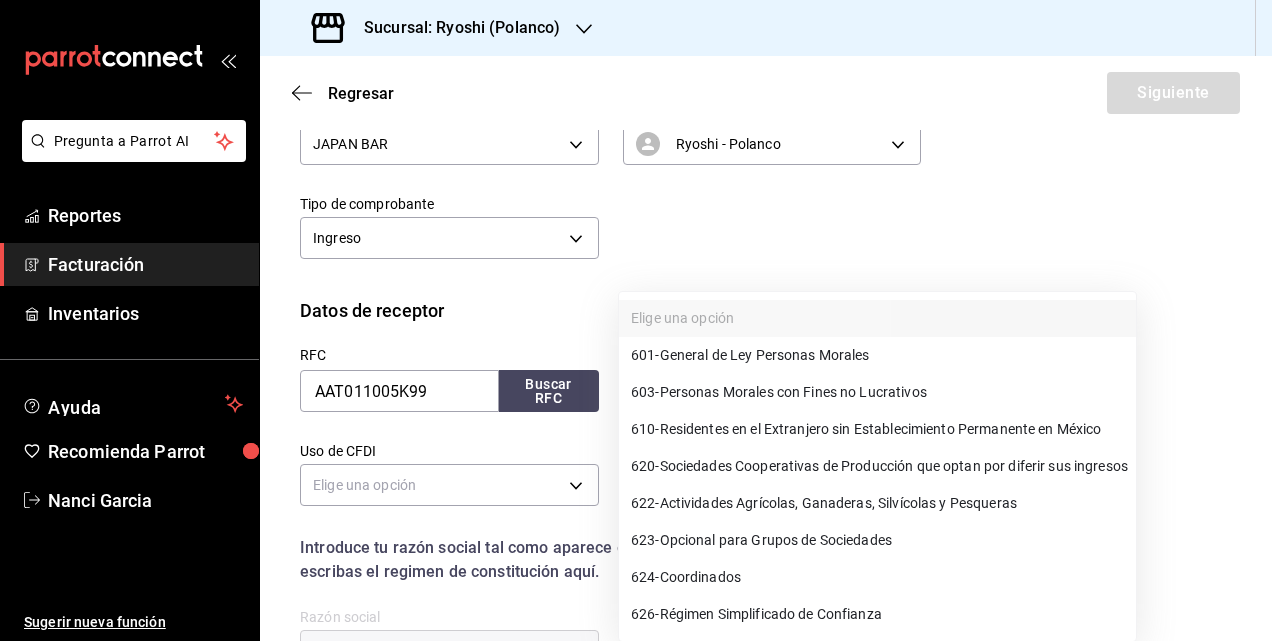 click on "601  -  General de Ley Personas Morales" at bounding box center [750, 355] 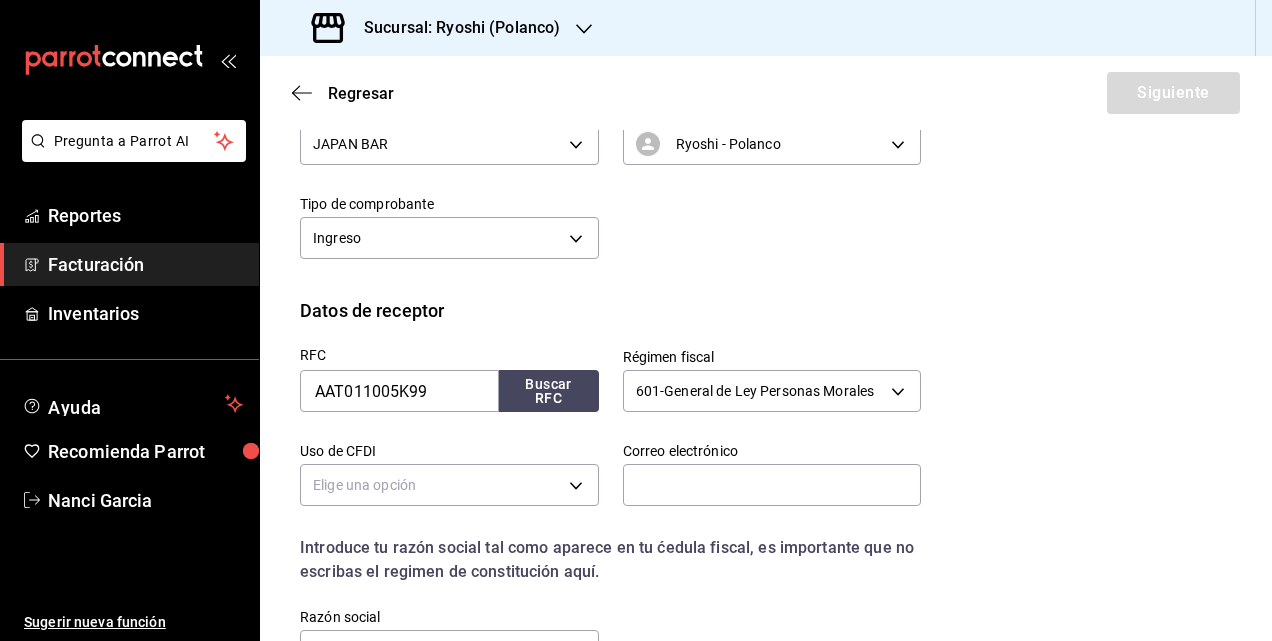 click on "Uso de CFDI Elige una opción" at bounding box center [449, 477] 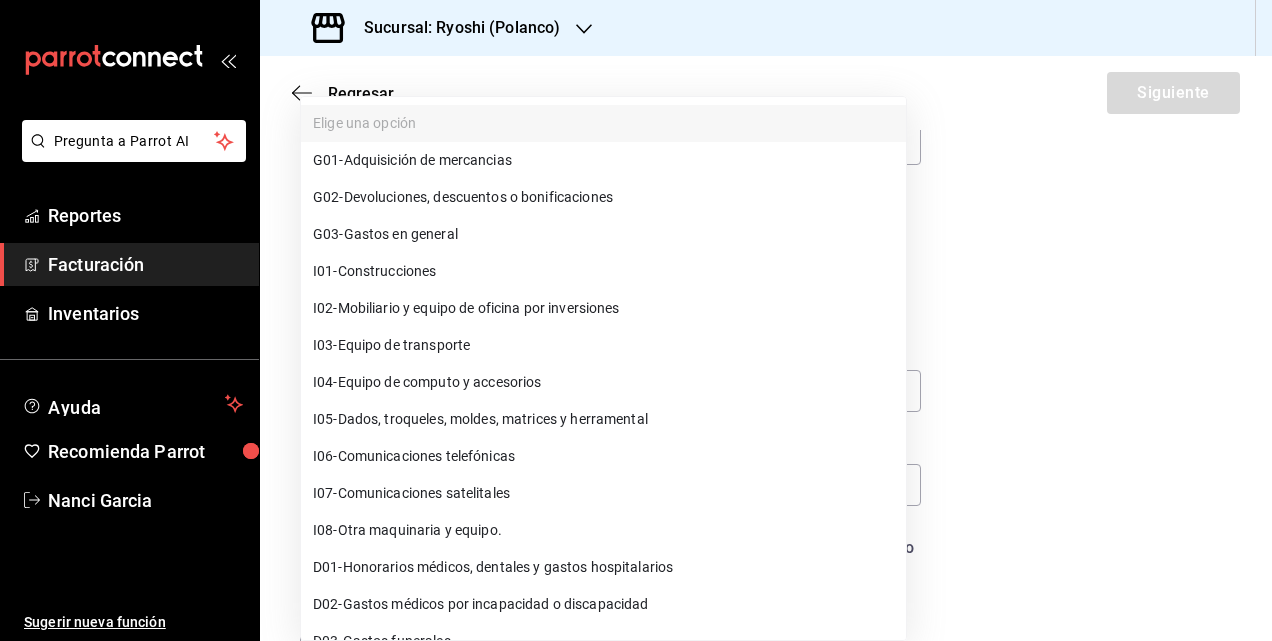 click on "Pregunta a Parrot AI Reportes   Facturación   Inventarios   Ayuda Recomienda Parrot   [FIRST] [LAST]   Sugerir nueva función   Sucursal: Ryoshi (Polanco) Regresar Siguiente Factura general Realiza tus facturas con un numero de orden o un monto en especifico; También puedes realizar una factura de remplazo mediante una factura cancelada. Datos de emisor Perfil fiscal JAPAN BAR [UUID] Marca Ryoshi - Polanco [UUID] Tipo de comprobante Ingreso I Datos de receptor RFC [RFC] Buscar RFC Régimen fiscal 601  -  General de Ley Personas Morales 601 Uso de CFDI Elige una opción Correo electrónico Introduce tu razón social tal como aparece en tu ćedula fiscal, es importante que no escribas el regimen de constitución aquí. company Razón social Dirección Calle # exterior # interior Código postal Estado ​Municipio ​ Colonia ​ GANA 1 MES GRATIS EN TU SUSCRIPCIÓN AQUÍ Pregunta a Parrot AI Reportes   Facturación   Inventarios   Ayuda" at bounding box center [636, 320] 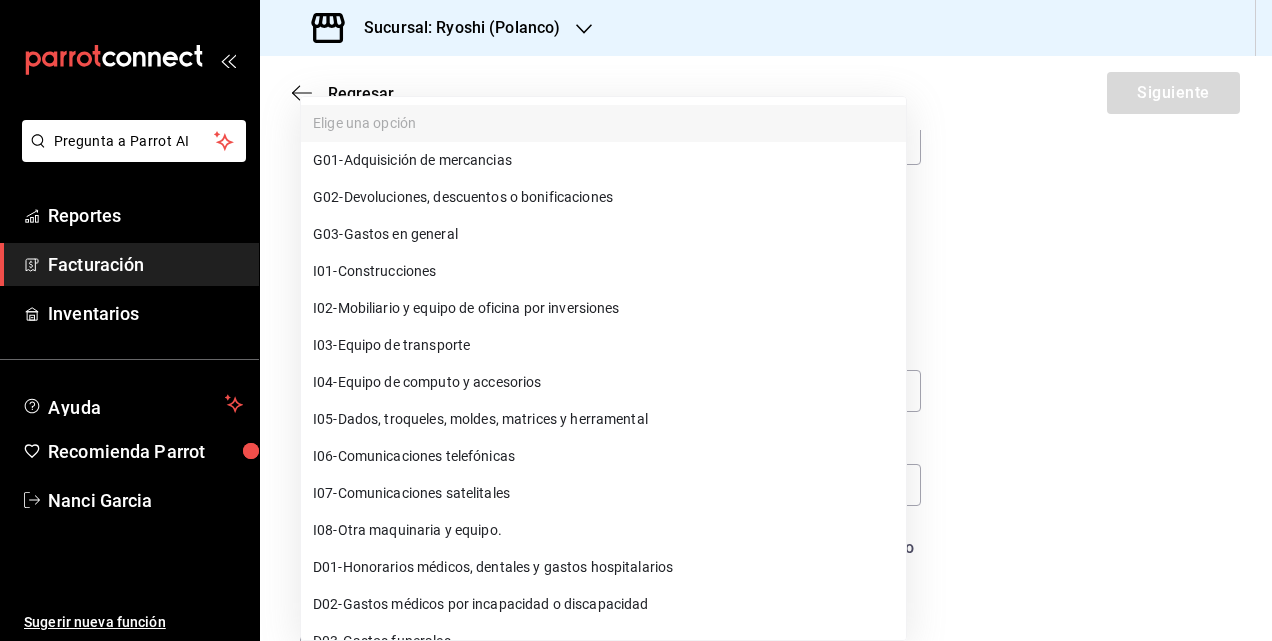 drag, startPoint x: 427, startPoint y: 237, endPoint x: 468, endPoint y: 274, distance: 55.226807 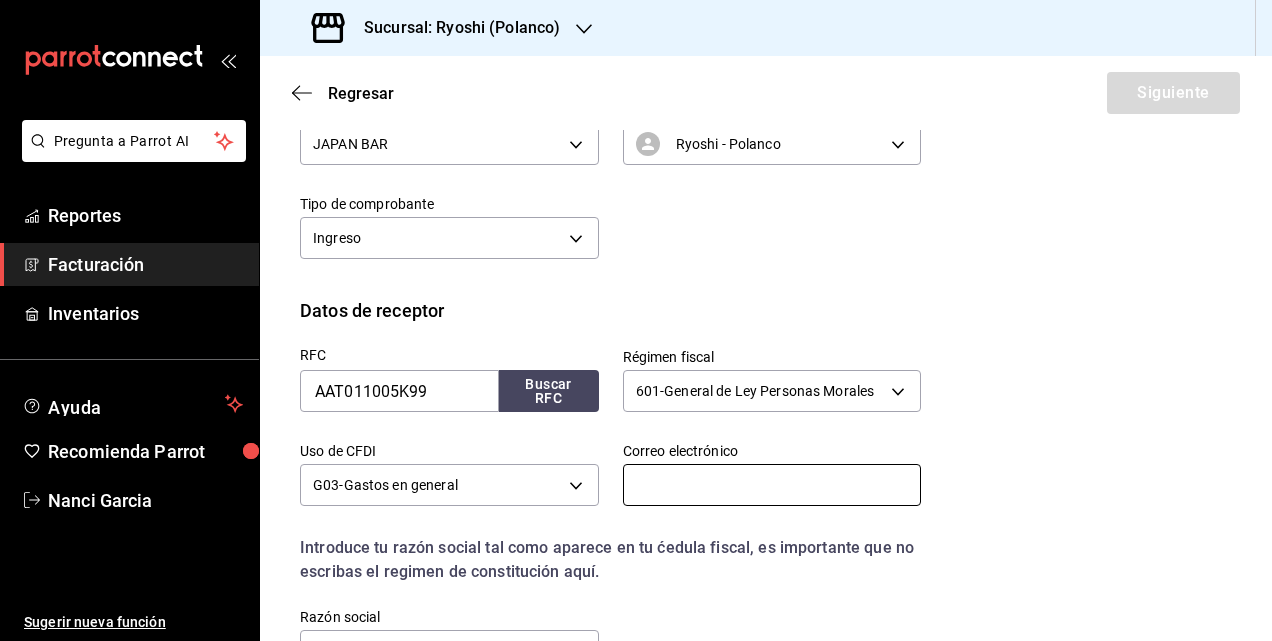 click at bounding box center [772, 485] 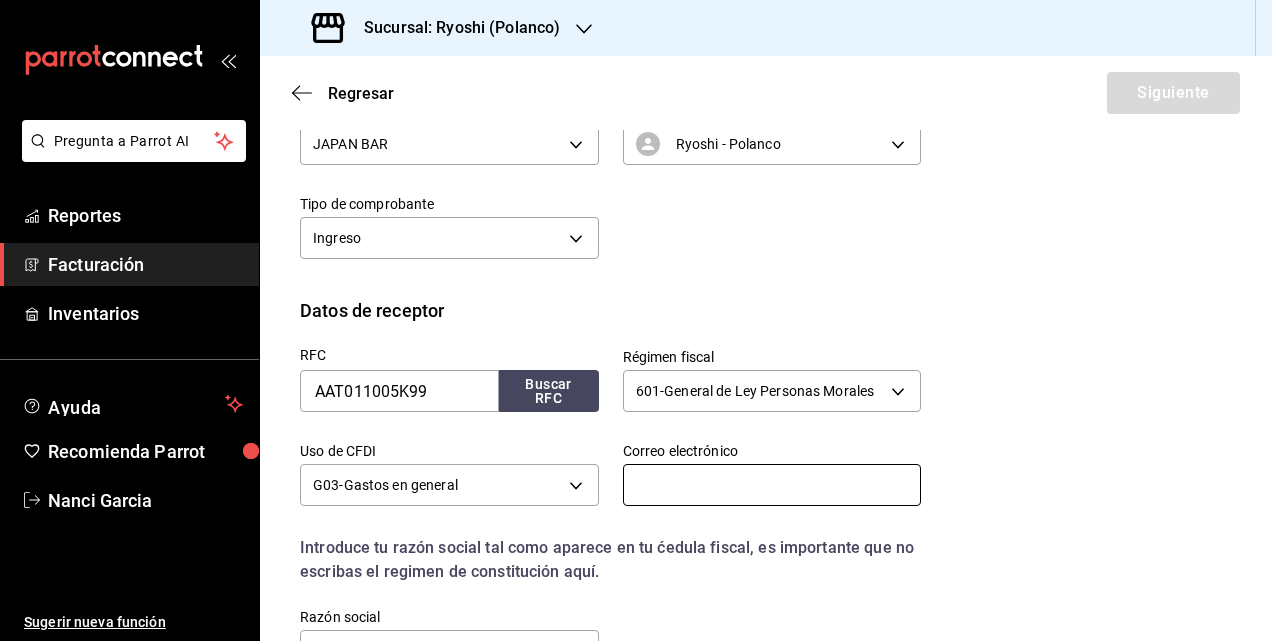 paste on "sdurazo@[EMAIL]" 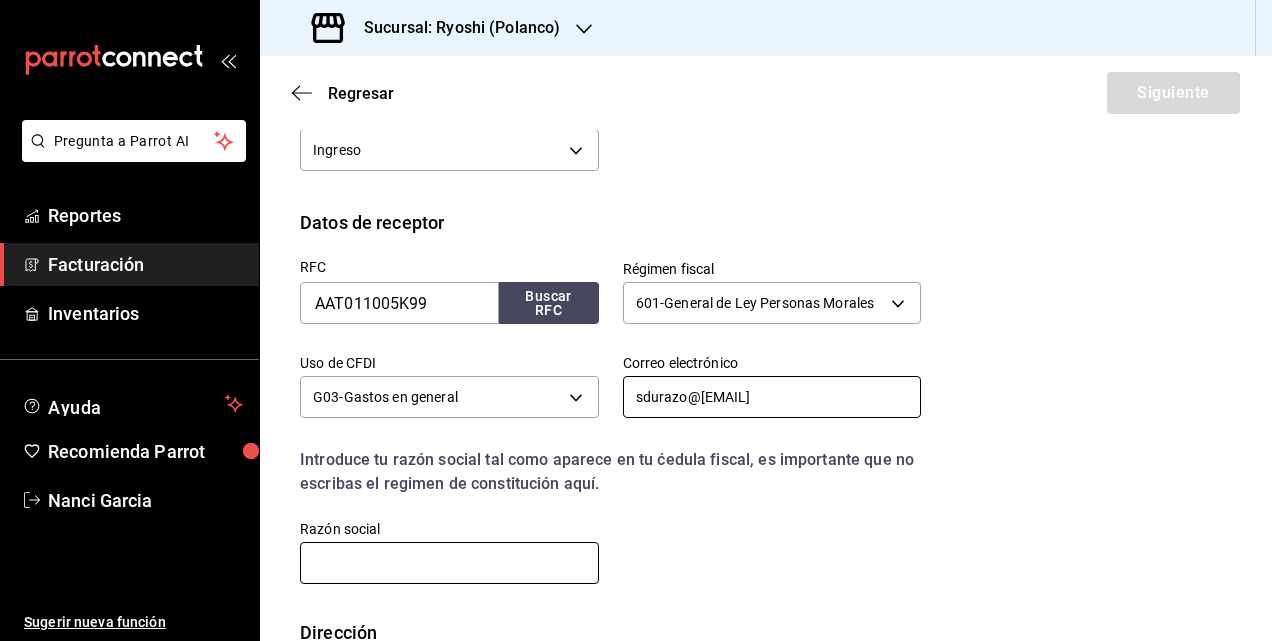 scroll, scrollTop: 416, scrollLeft: 0, axis: vertical 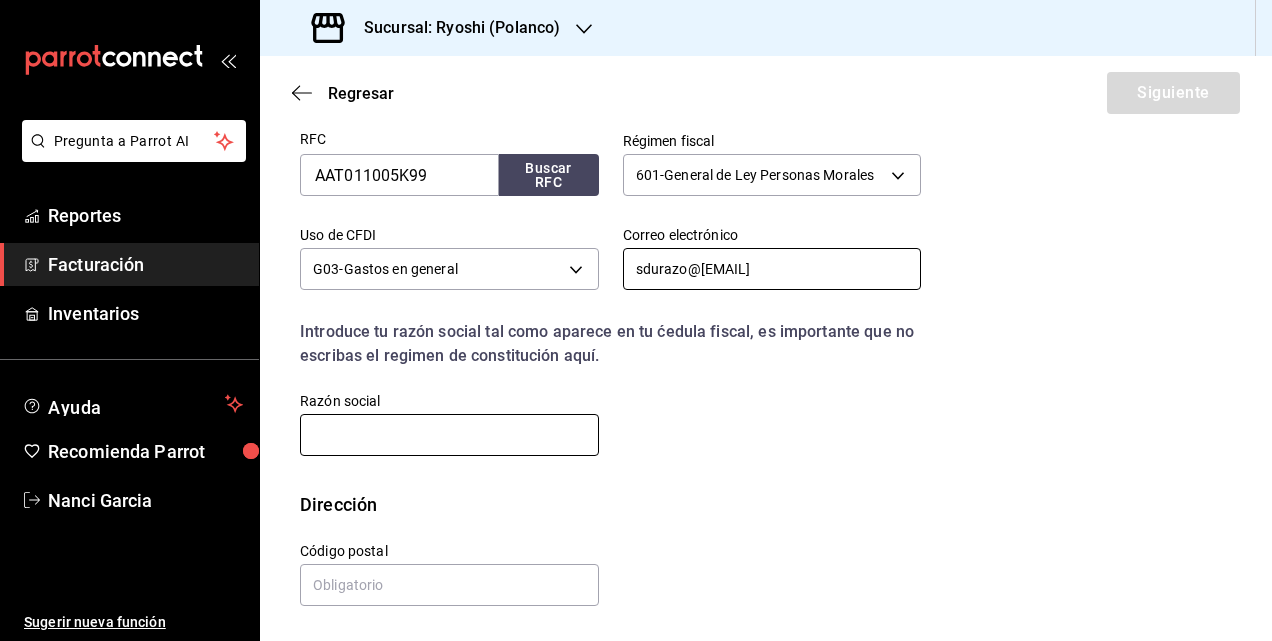 type on "sdurazo@[EMAIL]" 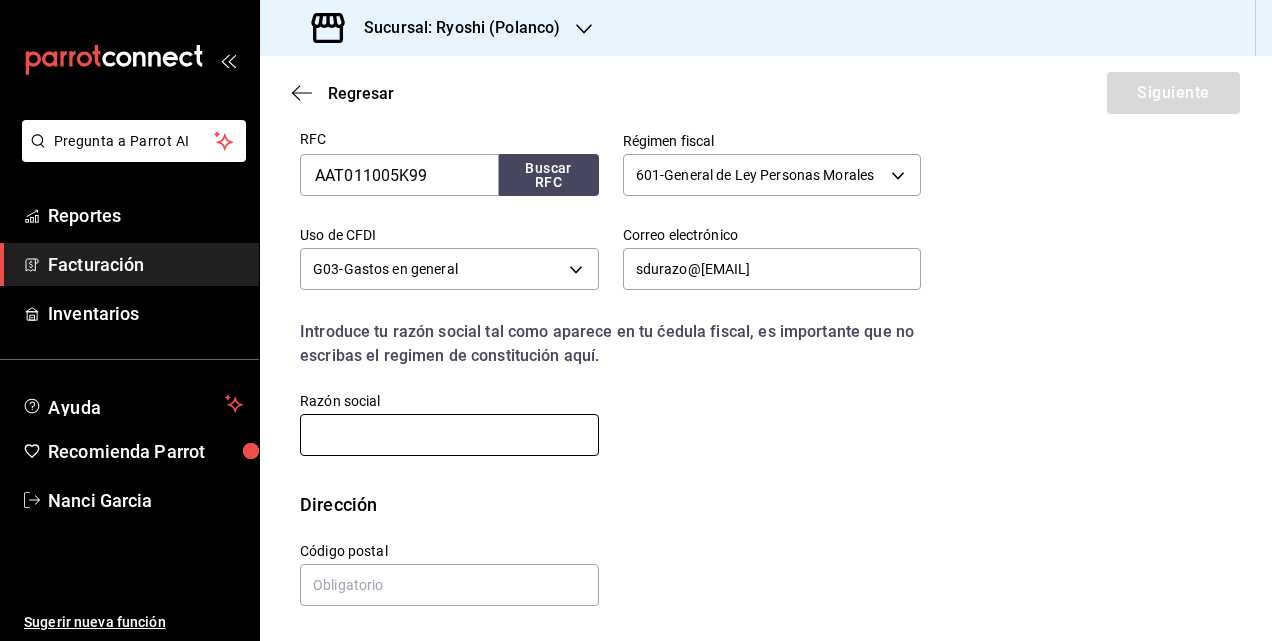 click at bounding box center (449, 435) 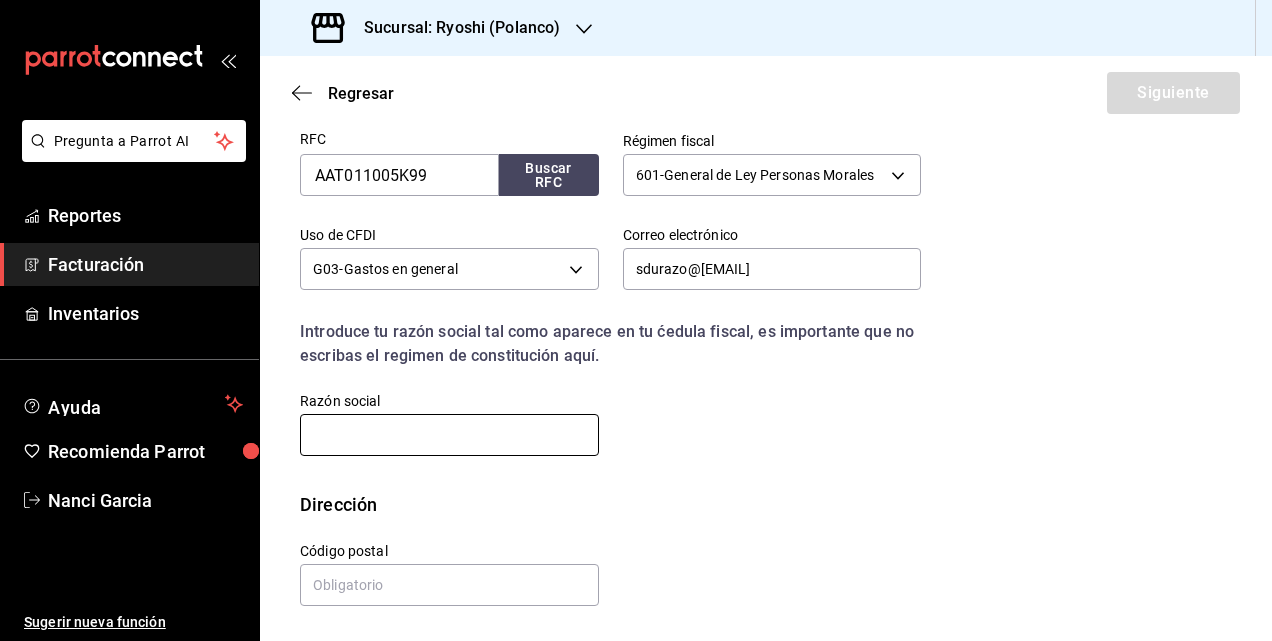 click at bounding box center (449, 435) 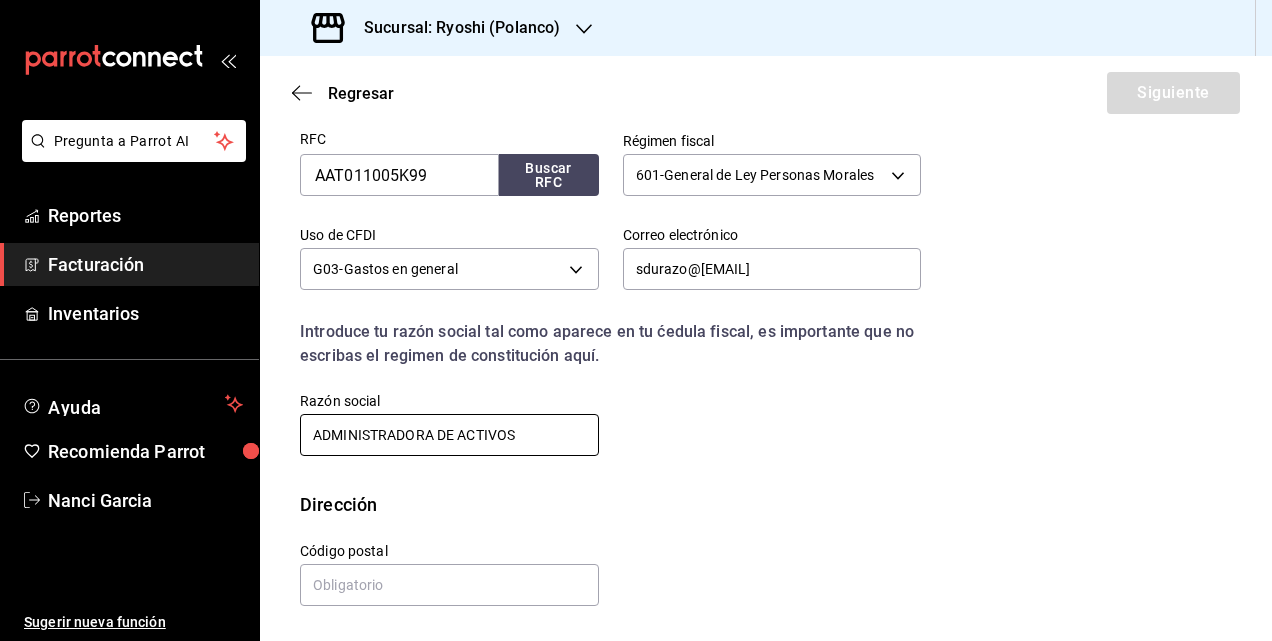 paste on "TERRACOTA" 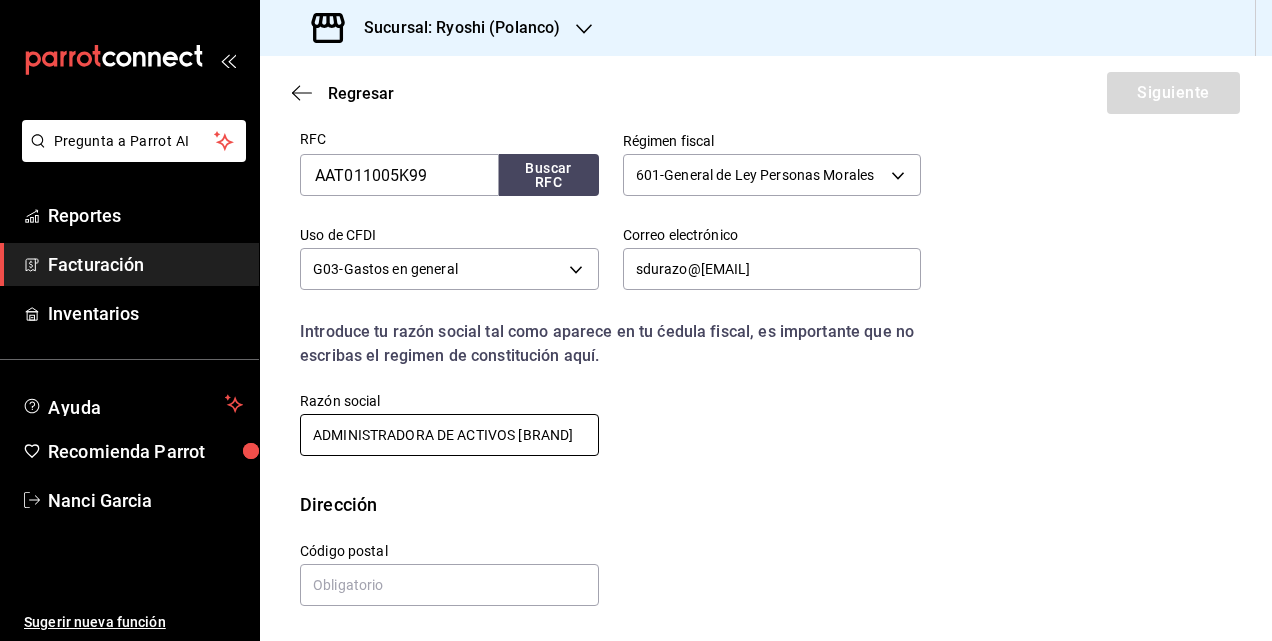 scroll, scrollTop: 0, scrollLeft: 21, axis: horizontal 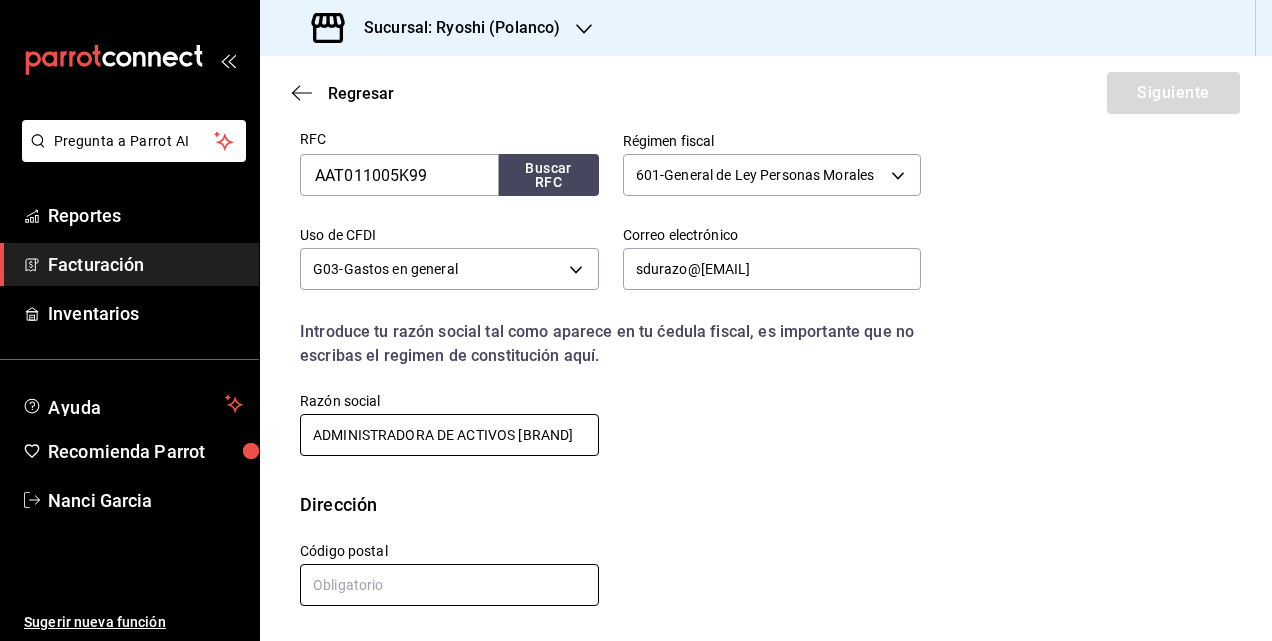 type on "ADMINISTRADORA DE ACTIVOS [BRAND]" 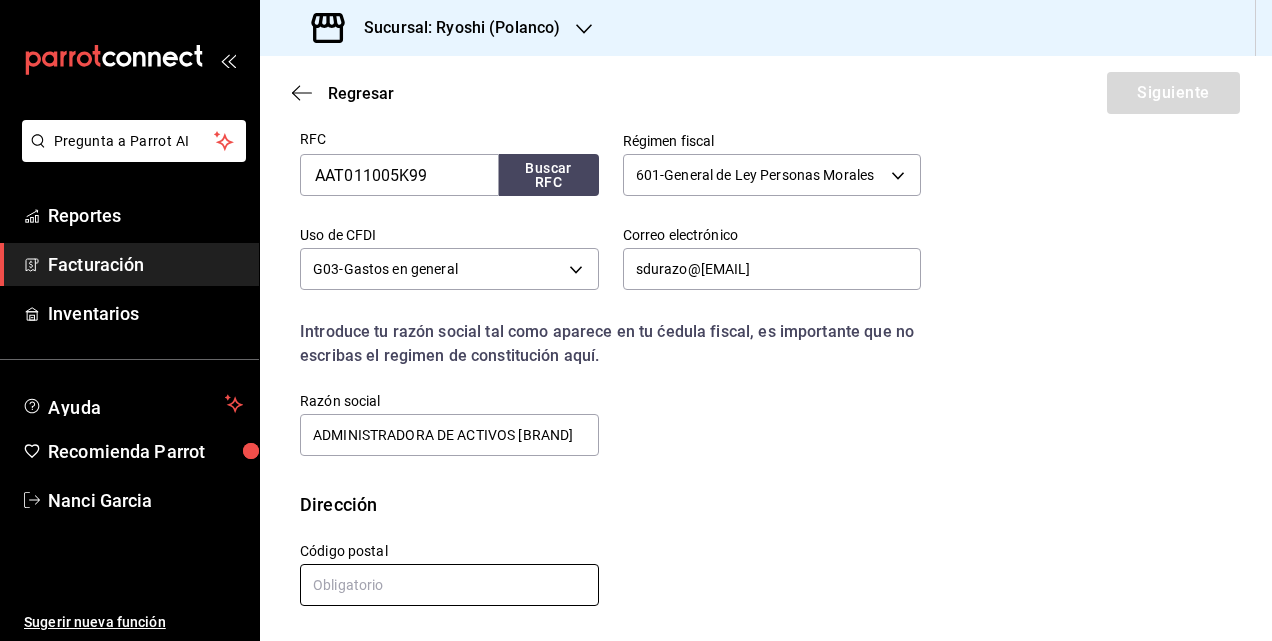 click at bounding box center (449, 585) 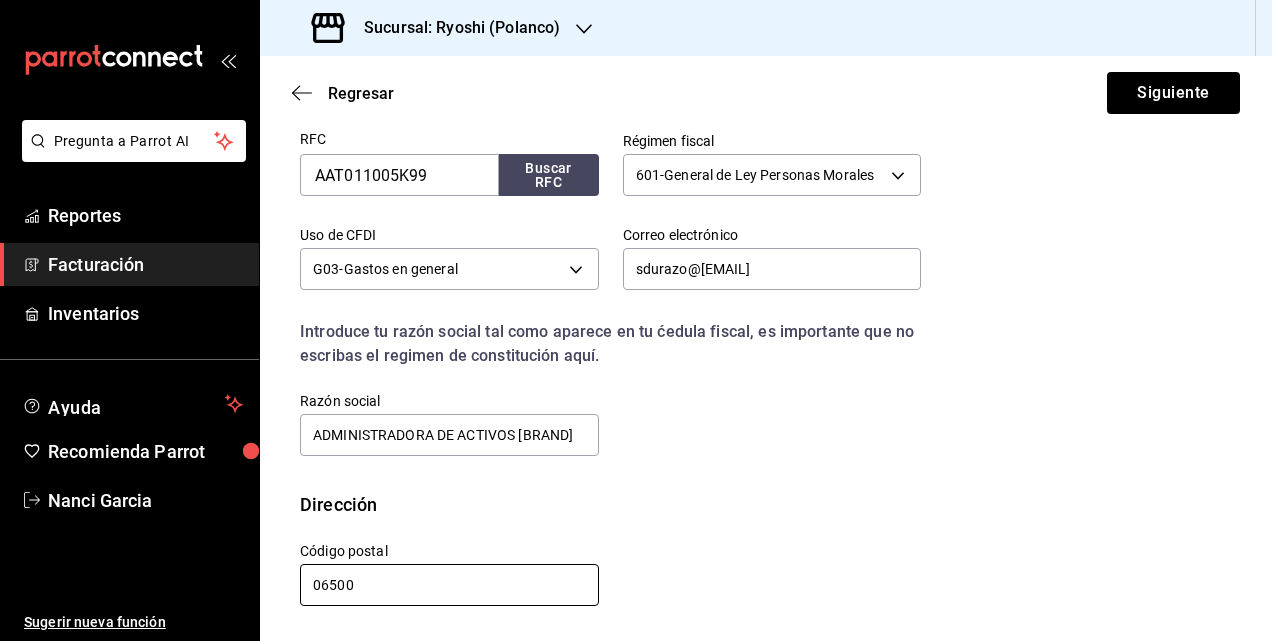 type on "06500" 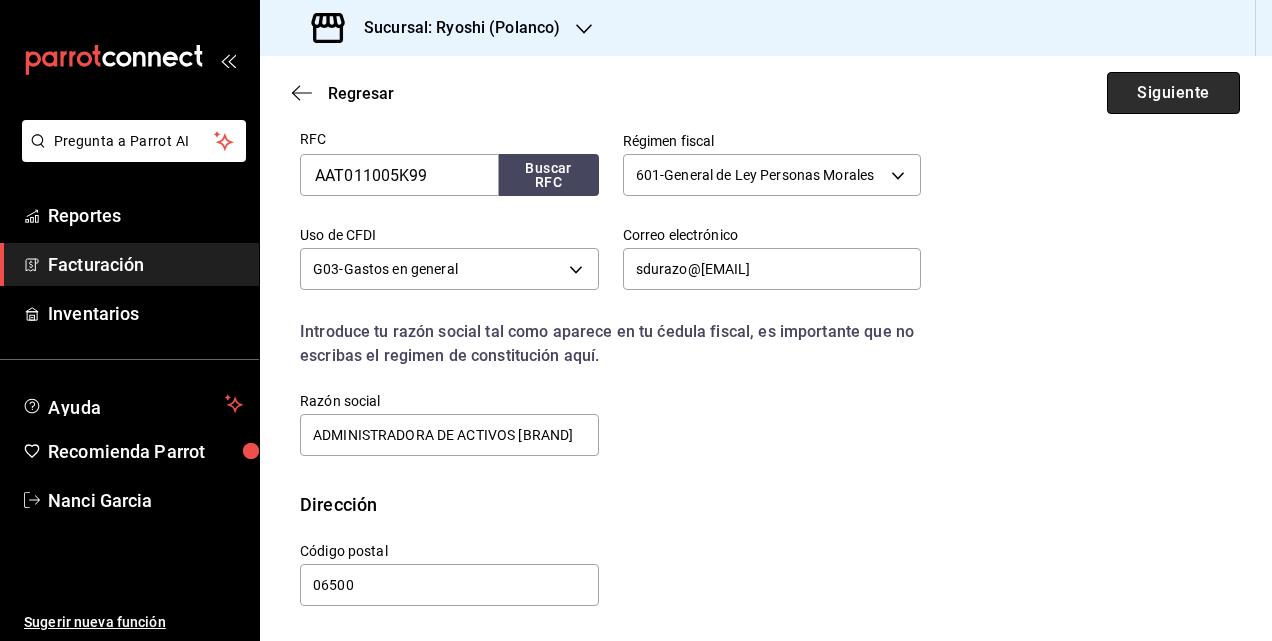 click on "Siguiente" at bounding box center [1173, 93] 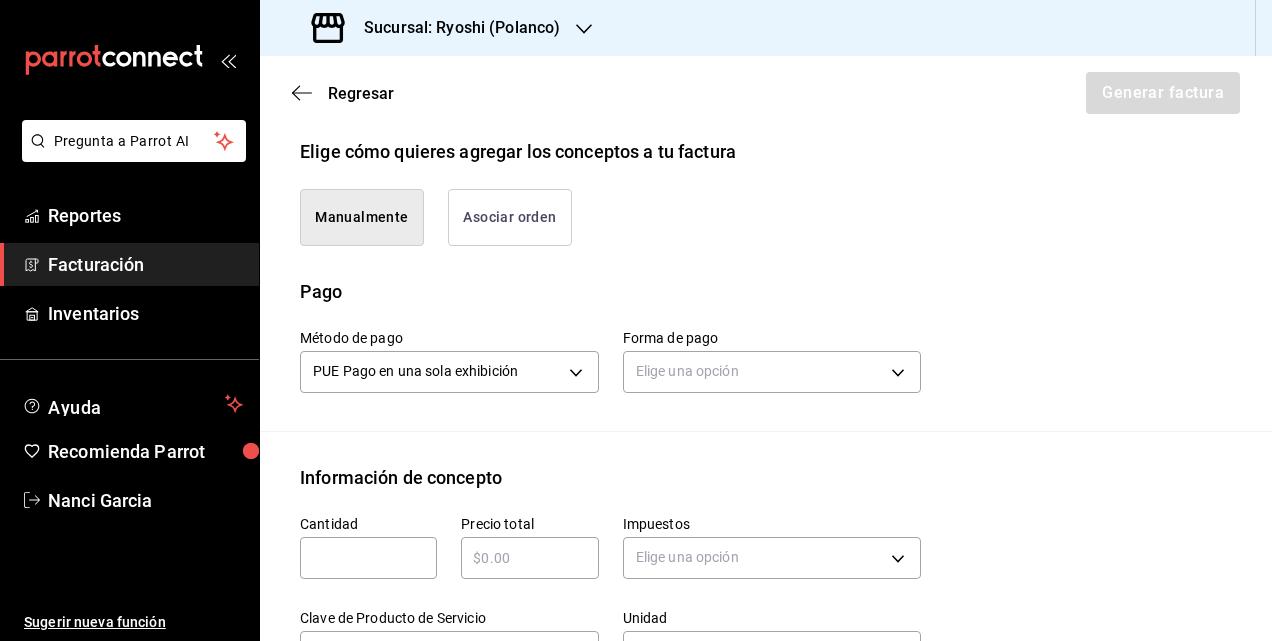 scroll, scrollTop: 516, scrollLeft: 0, axis: vertical 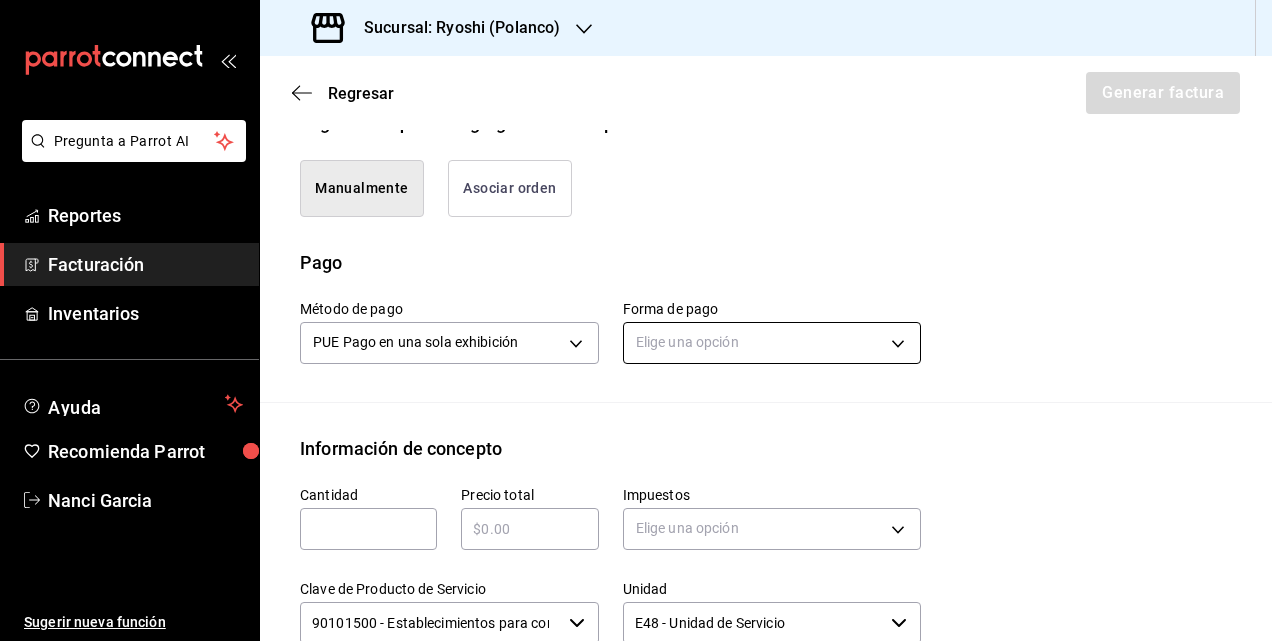 click on "Pregunta a Parrot AI Reportes   Facturación   Inventarios   Ayuda Recomienda Parrot   Nanci Garcia   Sugerir nueva función   Sucursal: Ryoshi (Polanco) Regresar Generar factura Emisor Perfil fiscal JAPAN BAR Tipo de comprobante Ingreso Receptor Nombre / Razón social  ADMINISTRADORA DE ACTIVOS TERRACOTA RFC Receptor AAT011005K99 Régimen fiscal General de Ley Personas Morales Uso de CFDI G03: Gastos en general Correo electrónico sdurazo@[EMAIL] Elige cómo quieres agregar los conceptos a tu factura Manualmente Asociar orden Pago Método de pago PUE   Pago en una sola exhibición PUE Forma de pago Elige una opción Información de concepto Cantidad ​ Precio total ​ Impuestos Elige una opción Clave de Producto de Servicio 90101500 - Establecimientos para comer y beber ​ Unidad E48 - Unidad de Servicio ​ Descripción Agregar IVA Total $0.00 IEPS Total $0.00 Subtotal $0.00 Total $0.00 Orden Cantidad Clave Unidad Monto Impuesto Subtotal Total GANA 1 MES GRATIS EN TU SUSCRIPCIÓN AQUÍ Reportes" at bounding box center [636, 320] 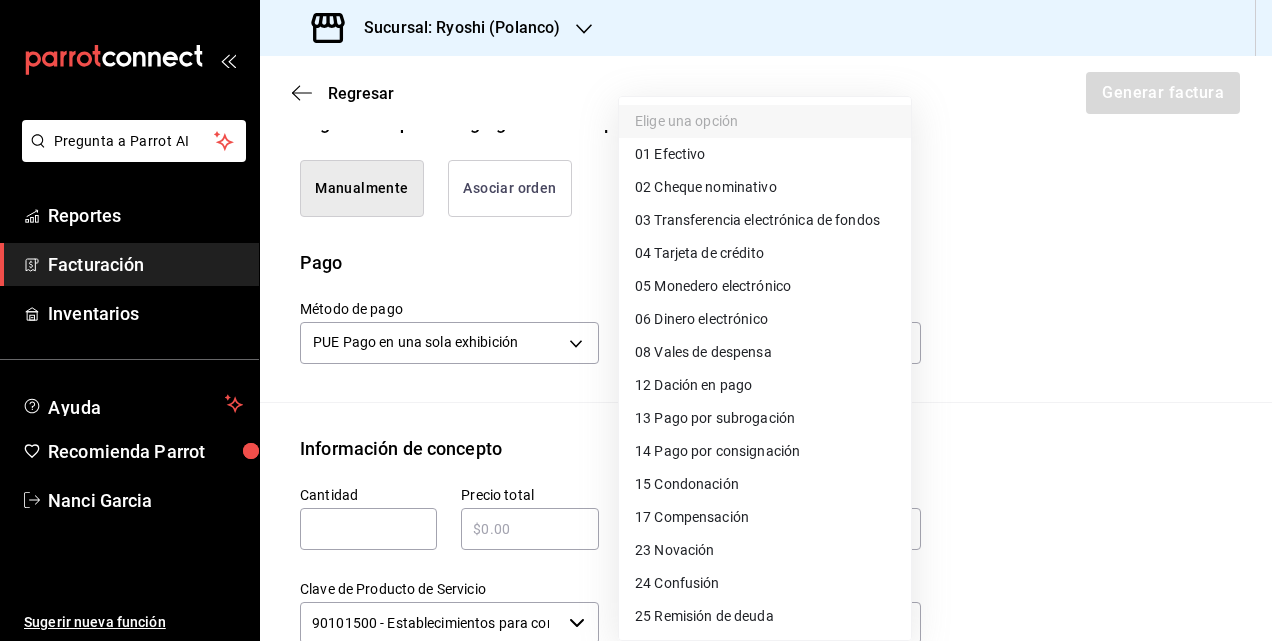click on "04   Tarjeta de crédito" at bounding box center (699, 253) 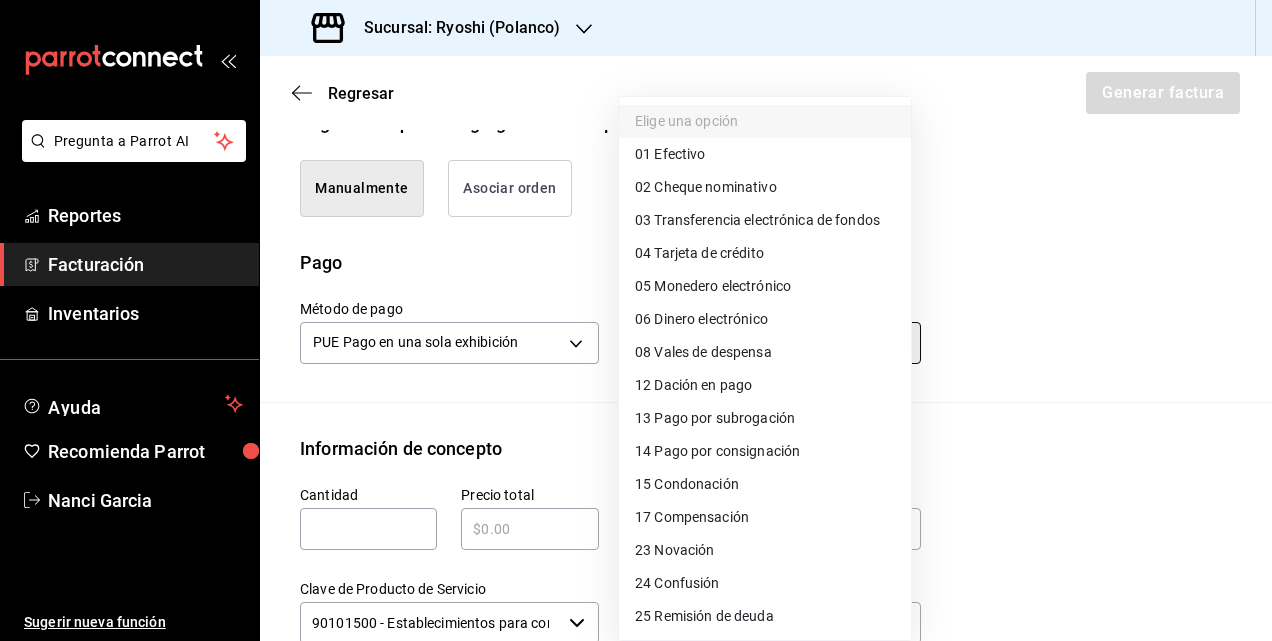 type on "04" 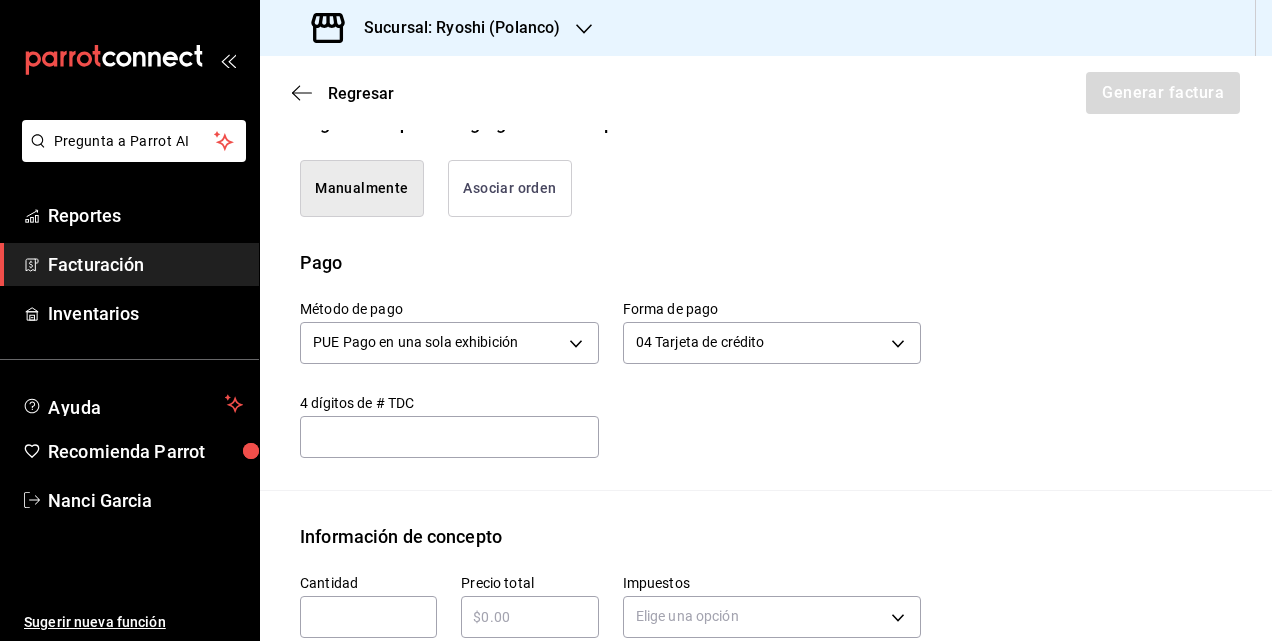 click at bounding box center [449, 437] 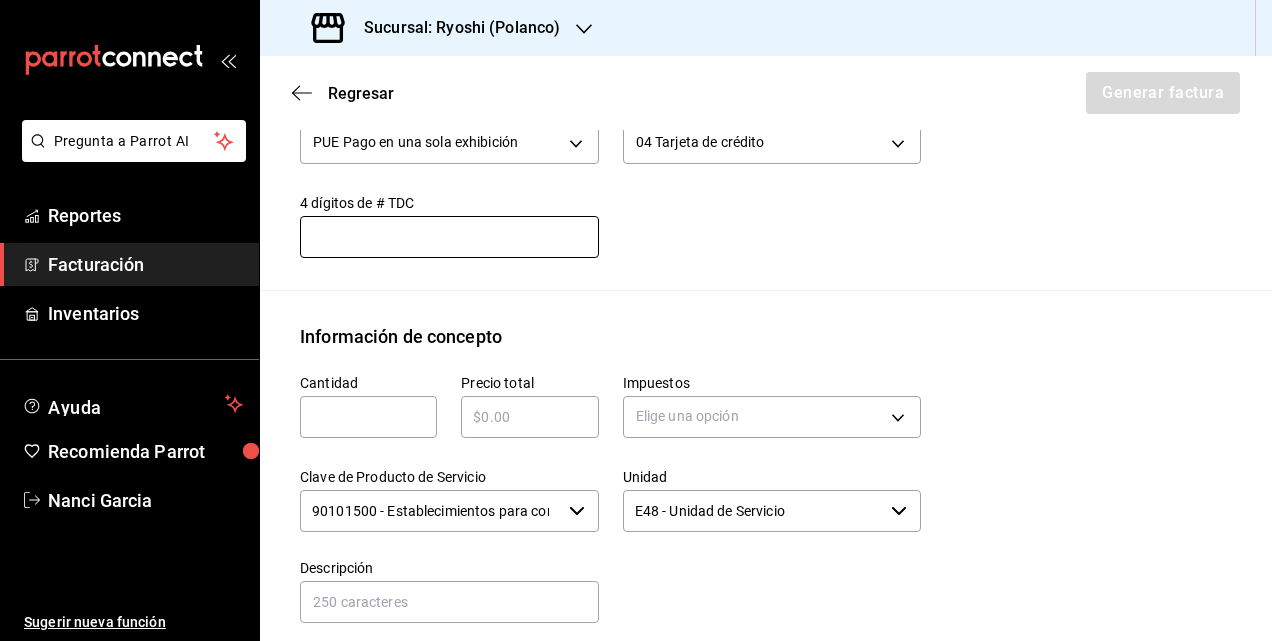 click at bounding box center (368, 417) 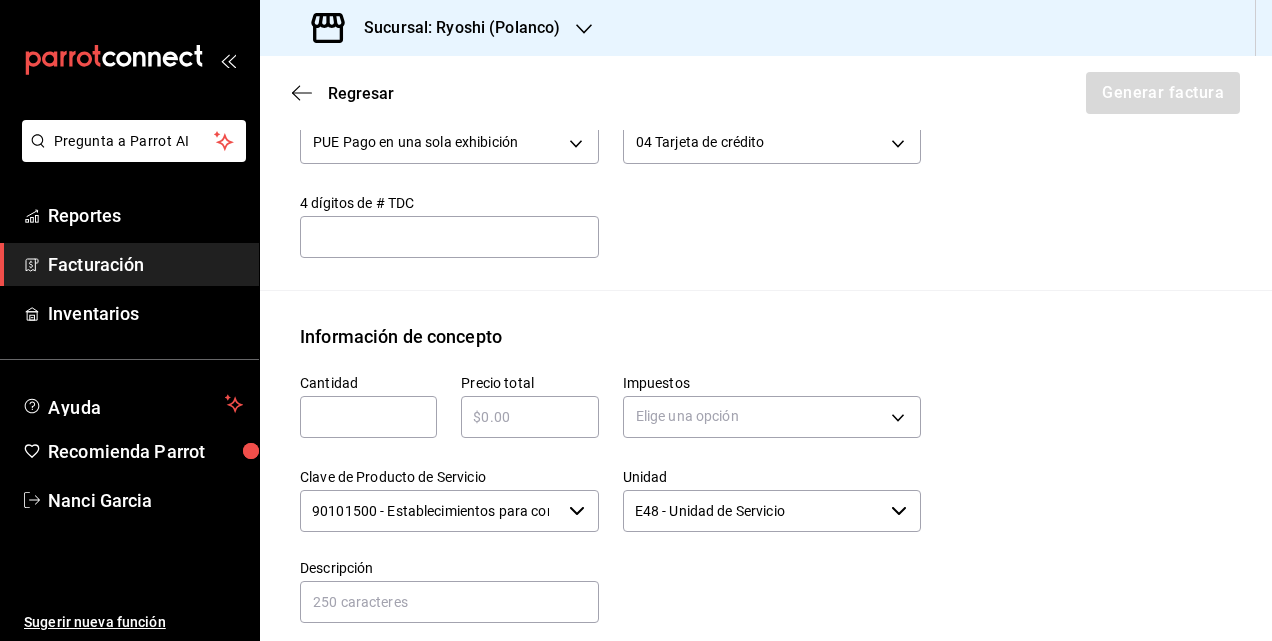 type on "1" 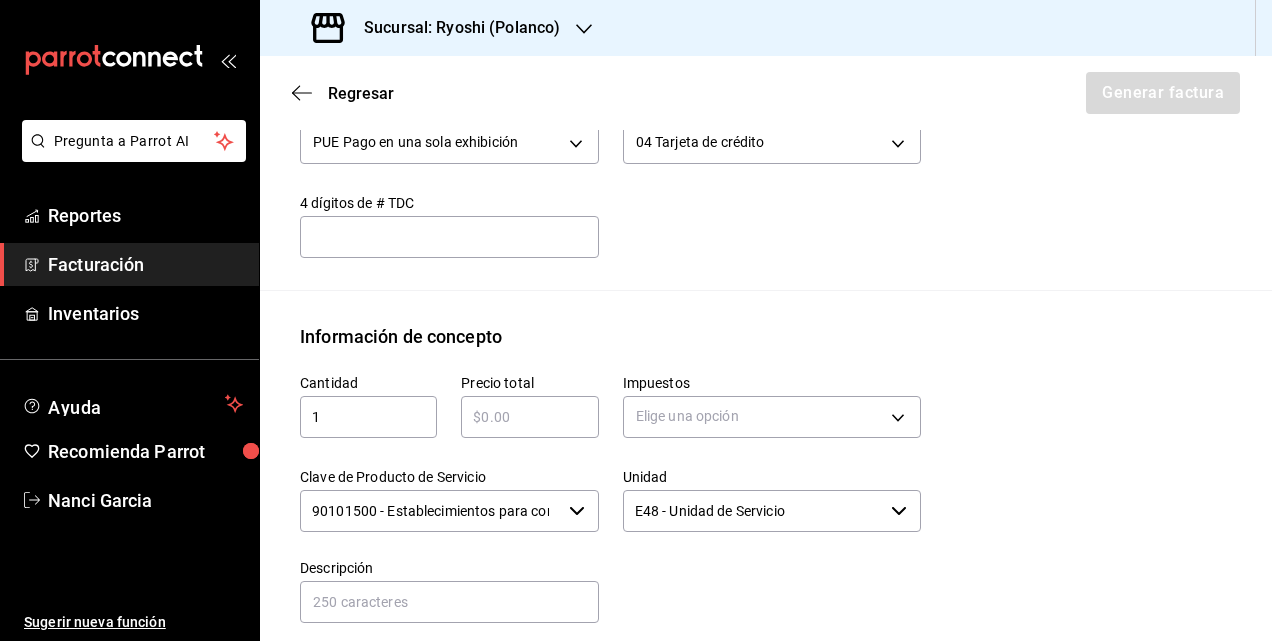type on "$1549" 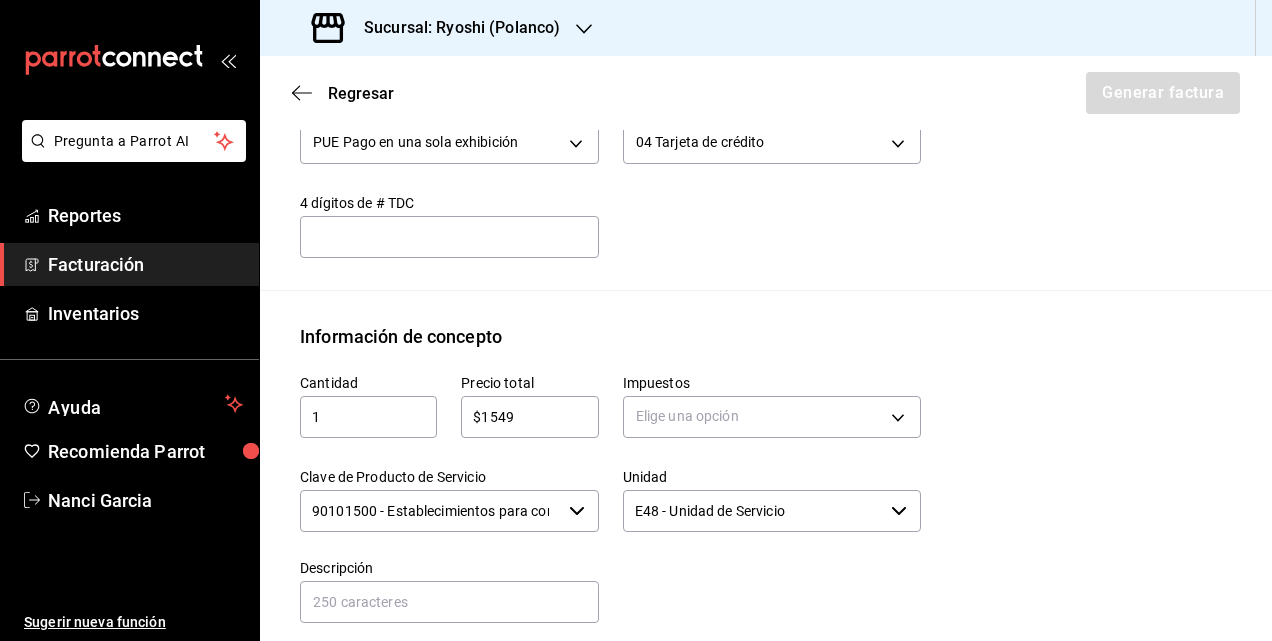 type 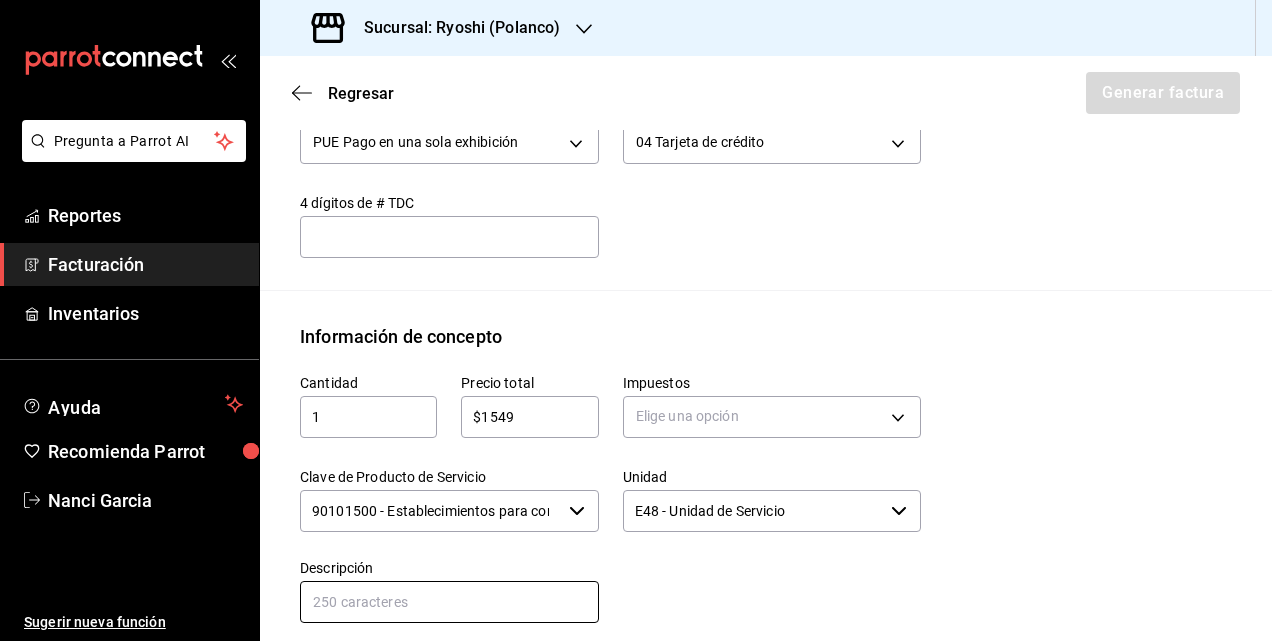 type on "Consumo de Alimentos y Bebidas del [DATE]" 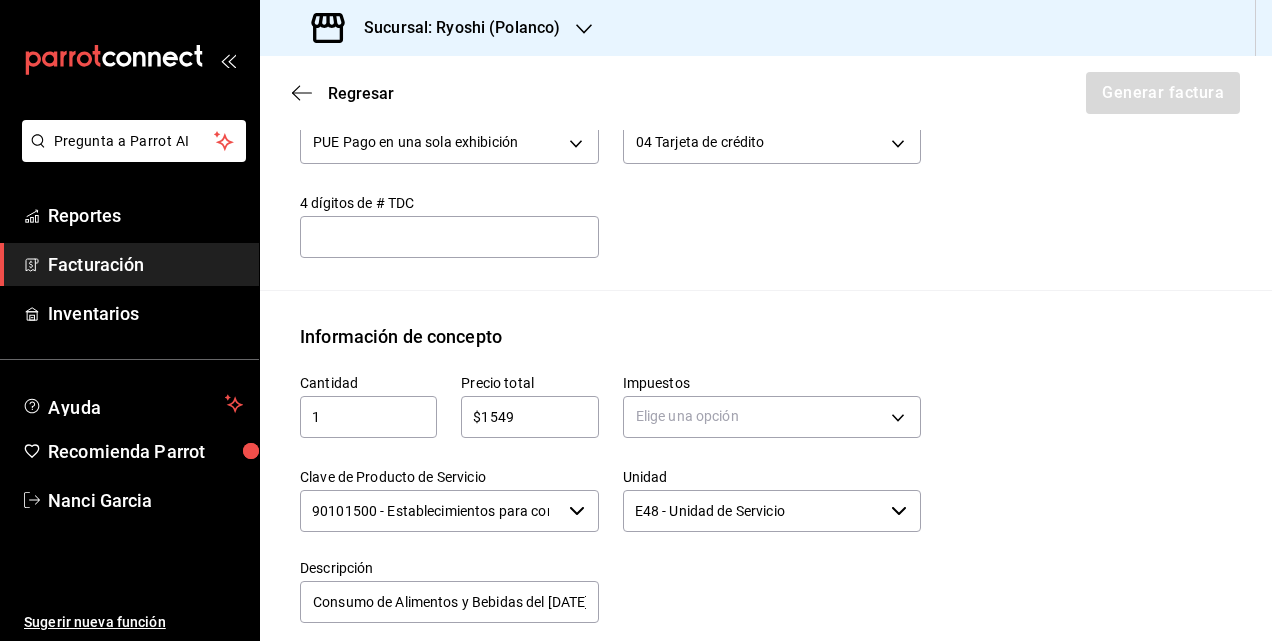 type 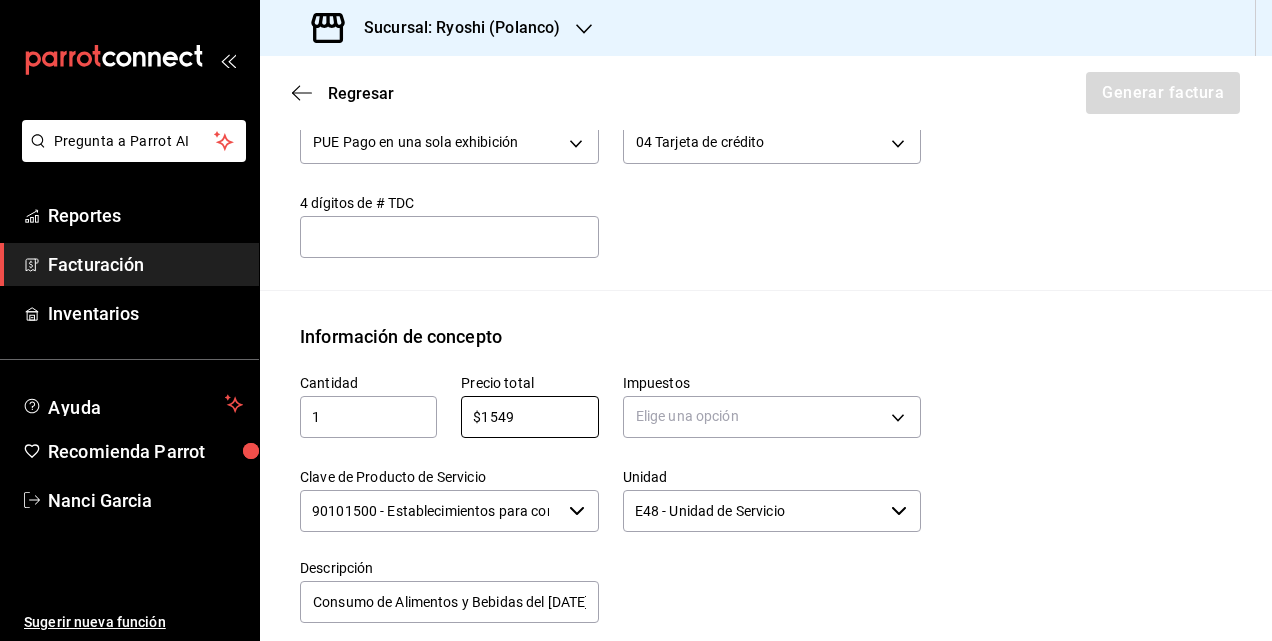 drag, startPoint x: 564, startPoint y: 410, endPoint x: 310, endPoint y: 397, distance: 254.33246 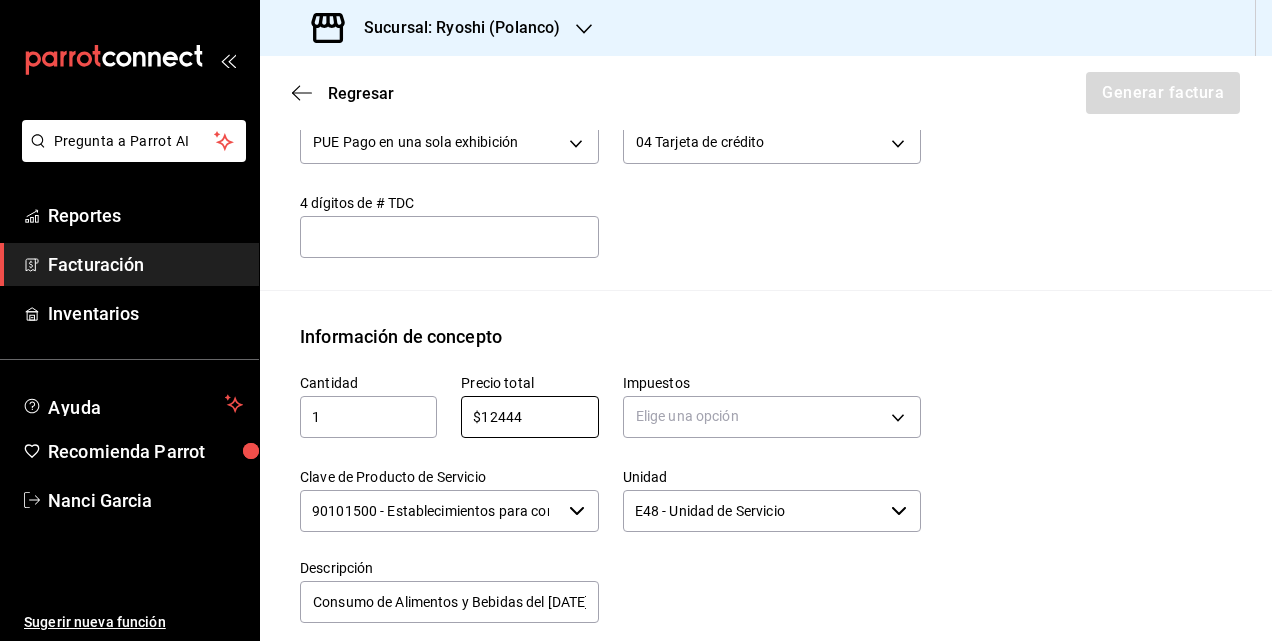 type on "$12444" 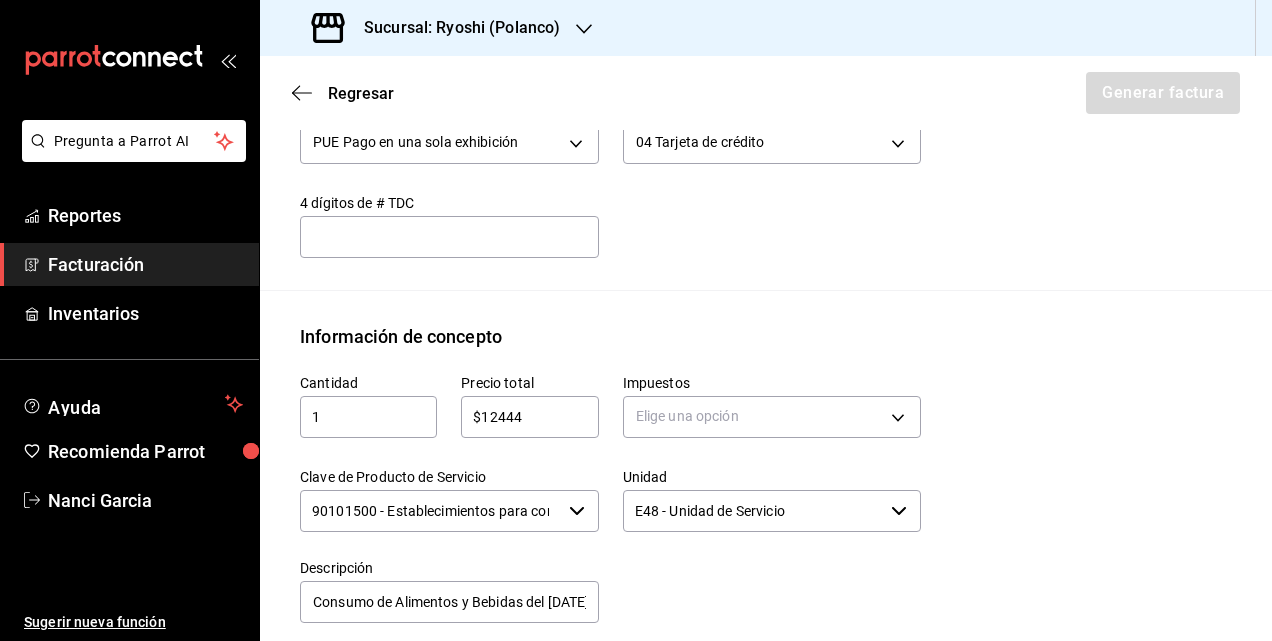 click on "Pregunta a Parrot AI Reportes   Facturación   Inventarios   Ayuda Recomienda Parrot   [FIRST] [LAST]   Sugerir nueva función   Sucursal: Ryoshi (Polanco) Regresar Generar factura Emisor Perfil fiscal JAPAN BAR Tipo de comprobante Ingreso Receptor Nombre / Razón social  ADMINISTRADORA DE ACTIVOS [BRAND] RFC Receptor [RFC] Régimen fiscal General de Ley Personas Morales Uso de CFDI G03: Gastos en general Correo electrónico [EMAIL] Elige cómo quieres agregar los conceptos a tu factura Manualmente Asociar orden Pago Método de pago PUE   Pago en una sola exhibición PUE Forma de pago 04   Tarjeta de crédito 04 4 dígitos de # TDC ​ Información de concepto Cantidad 1 ​ Precio total [PRICE] ​ Impuestos Elige una opción Clave de Producto de Servicio 90101500 - Establecimientos para comer y beber ​ Unidad E48 - Unidad de Servicio ​ Descripción Consumo de Alimentos y Bebidas del [DATE] Agregar IVA Total $0.00 IEPS Total $0.00 Subtotal $0.00 Total $0.00 Orden Cantidad Clave" at bounding box center (636, 320) 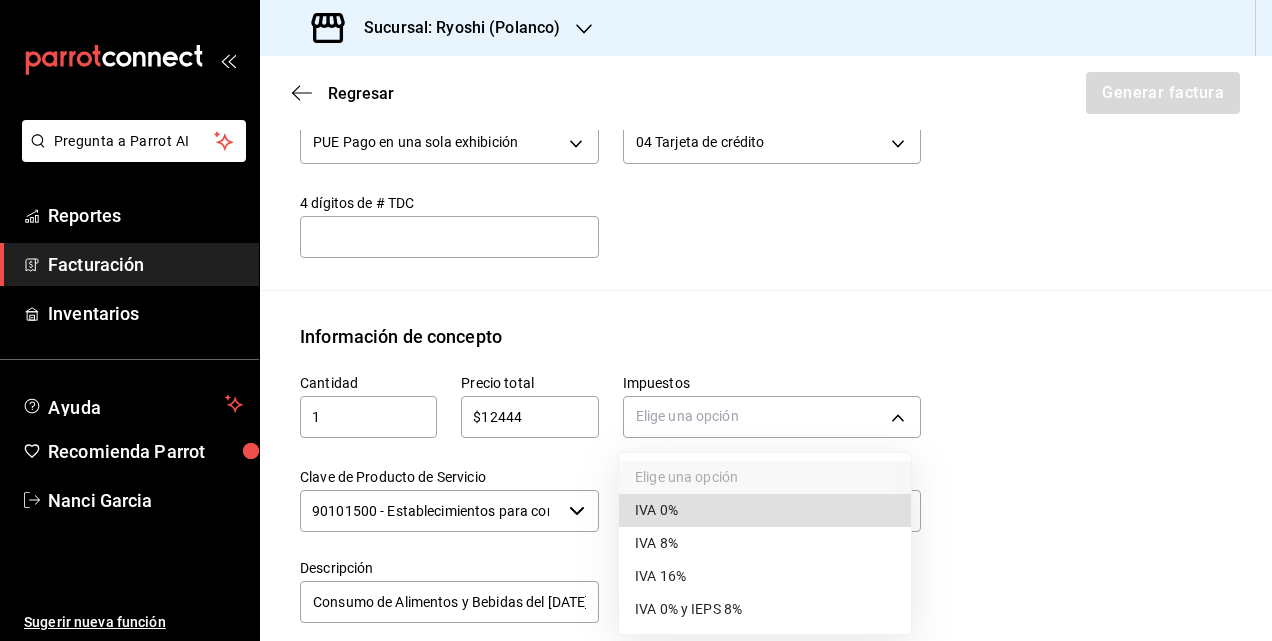 click at bounding box center (636, 320) 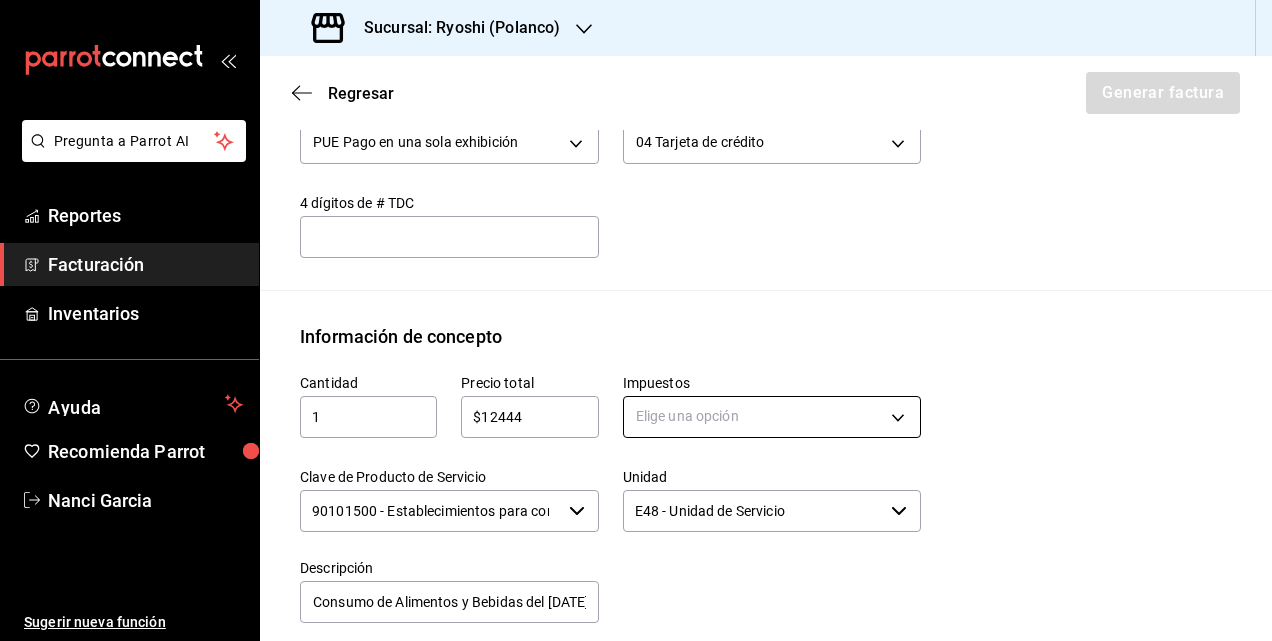 click on "Pregunta a Parrot AI Reportes   Facturación   Inventarios   Ayuda Recomienda Parrot   [FIRST] [LAST]   Sugerir nueva función   Sucursal: Ryoshi (Polanco) Regresar Generar factura Emisor Perfil fiscal JAPAN BAR Tipo de comprobante Ingreso Receptor Nombre / Razón social  ADMINISTRADORA DE ACTIVOS [BRAND] RFC Receptor [RFC] Régimen fiscal General de Ley Personas Morales Uso de CFDI G03: Gastos en general Correo electrónico [EMAIL] Elige cómo quieres agregar los conceptos a tu factura Manualmente Asociar orden Pago Método de pago PUE   Pago en una sola exhibición PUE Forma de pago 04   Tarjeta de crédito 04 4 dígitos de # TDC ​ Información de concepto Cantidad 1 ​ Precio total [PRICE] ​ Impuestos Elige una opción Clave de Producto de Servicio 90101500 - Establecimientos para comer y beber ​ Unidad E48 - Unidad de Servicio ​ Descripción Consumo de Alimentos y Bebidas del [DATE] Agregar IVA Total $0.00 IEPS Total $0.00 Subtotal $0.00 Total $0.00 Orden Cantidad Clave" at bounding box center [636, 320] 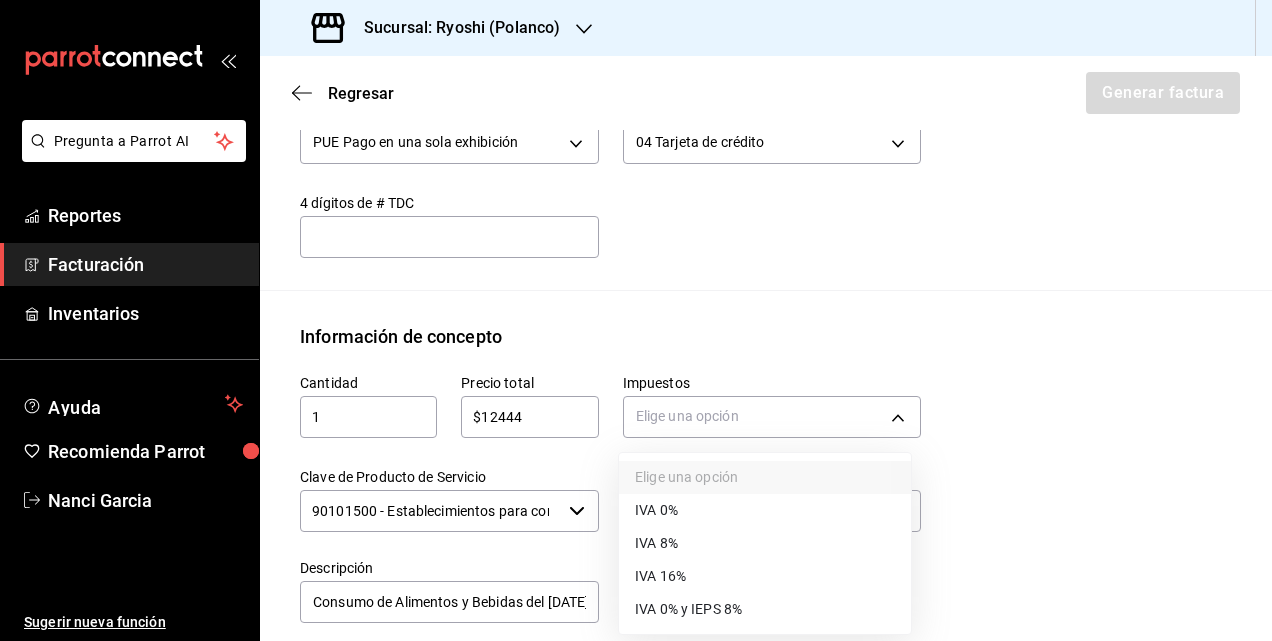 click on "IVA 16%" at bounding box center [660, 576] 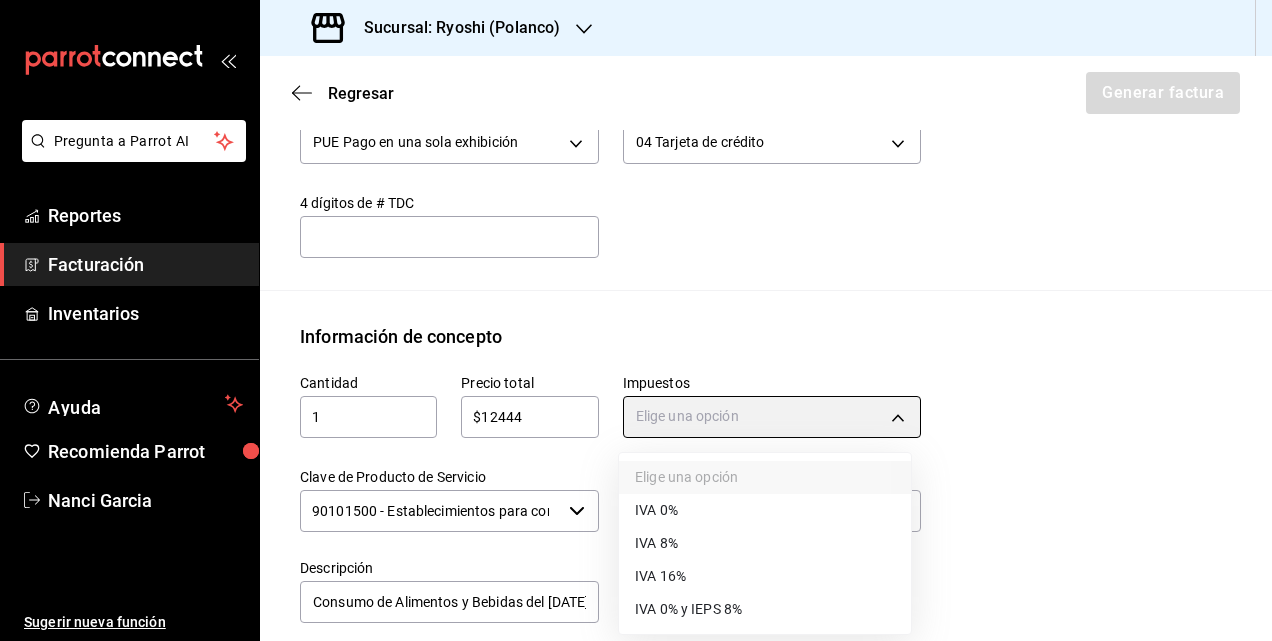 type on "IVA_16" 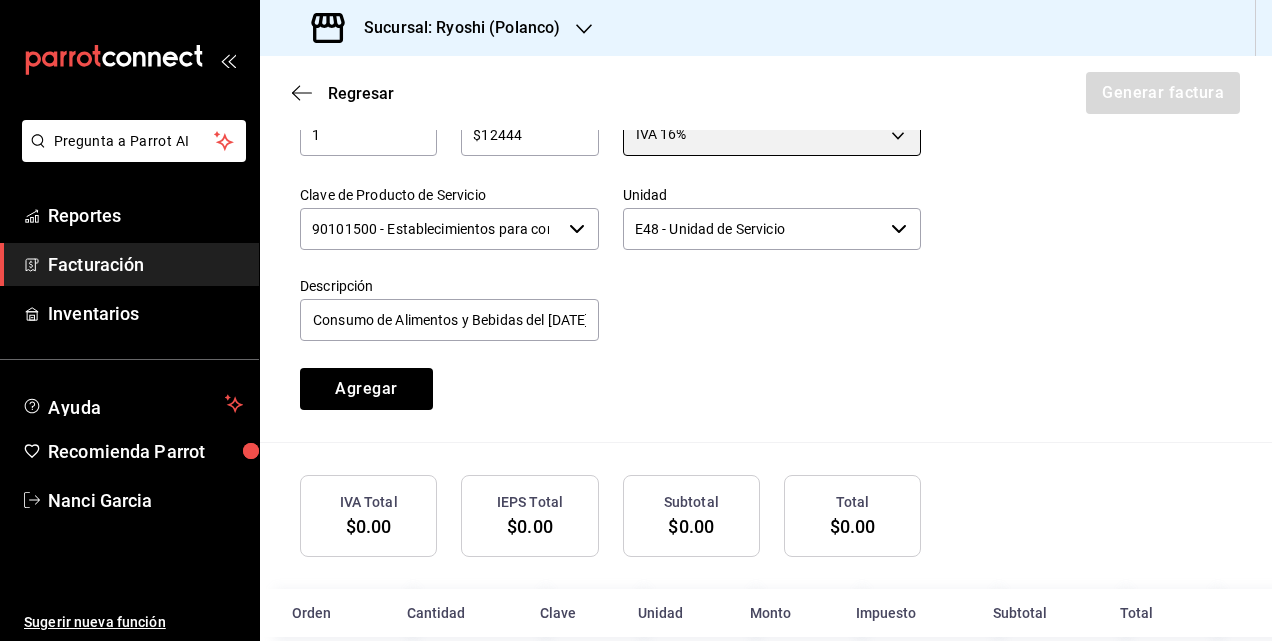 scroll, scrollTop: 1016, scrollLeft: 0, axis: vertical 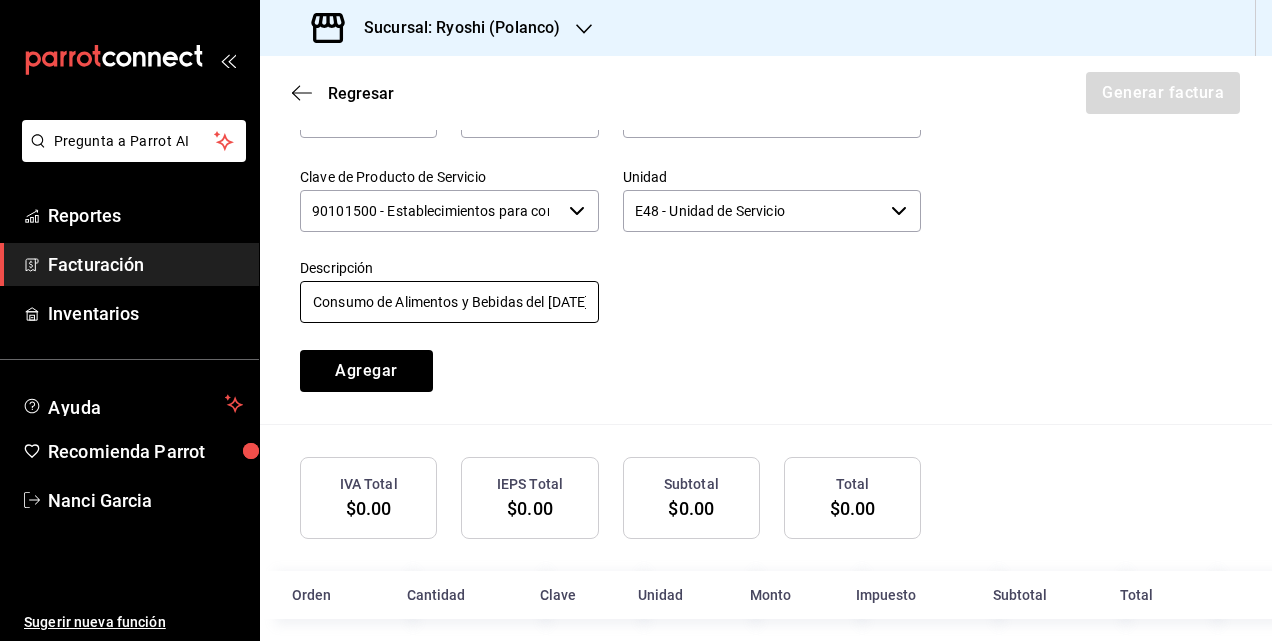 click on "Consumo de Alimentos y Bebidas del [DATE]" at bounding box center (449, 302) 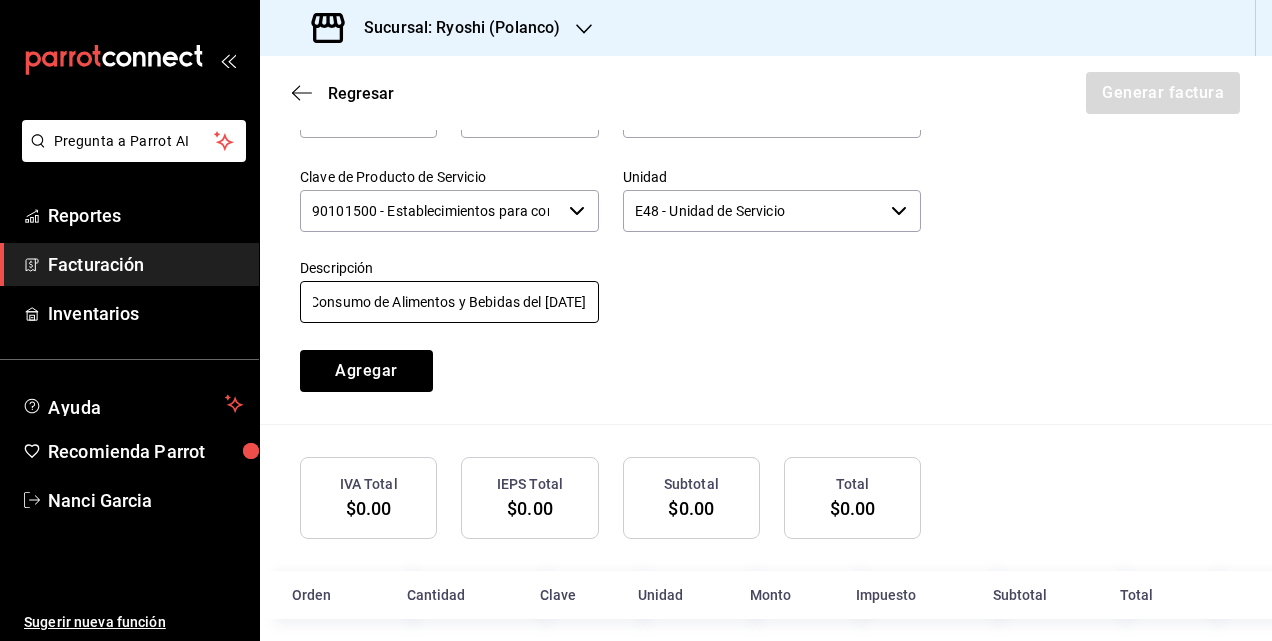 click on "Consumo de Alimentos y Bebidas del [DATE]" at bounding box center [449, 302] 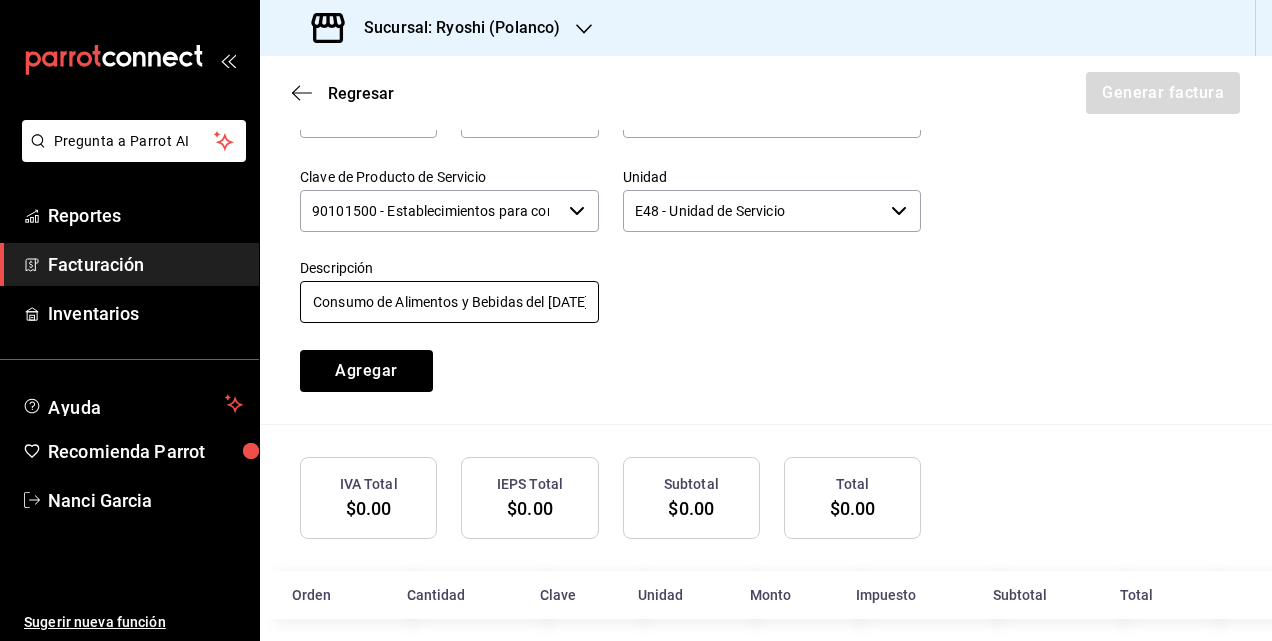 scroll, scrollTop: 0, scrollLeft: 8, axis: horizontal 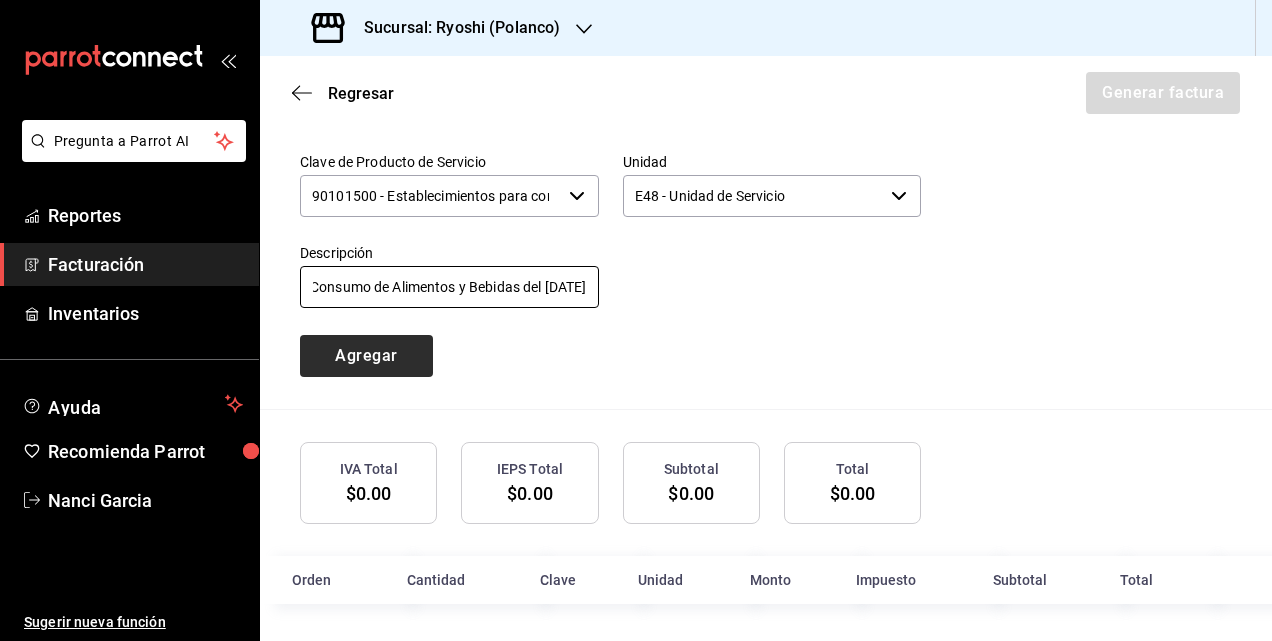 type on "Consumo de Alimentos y Bebidas del [DATE]" 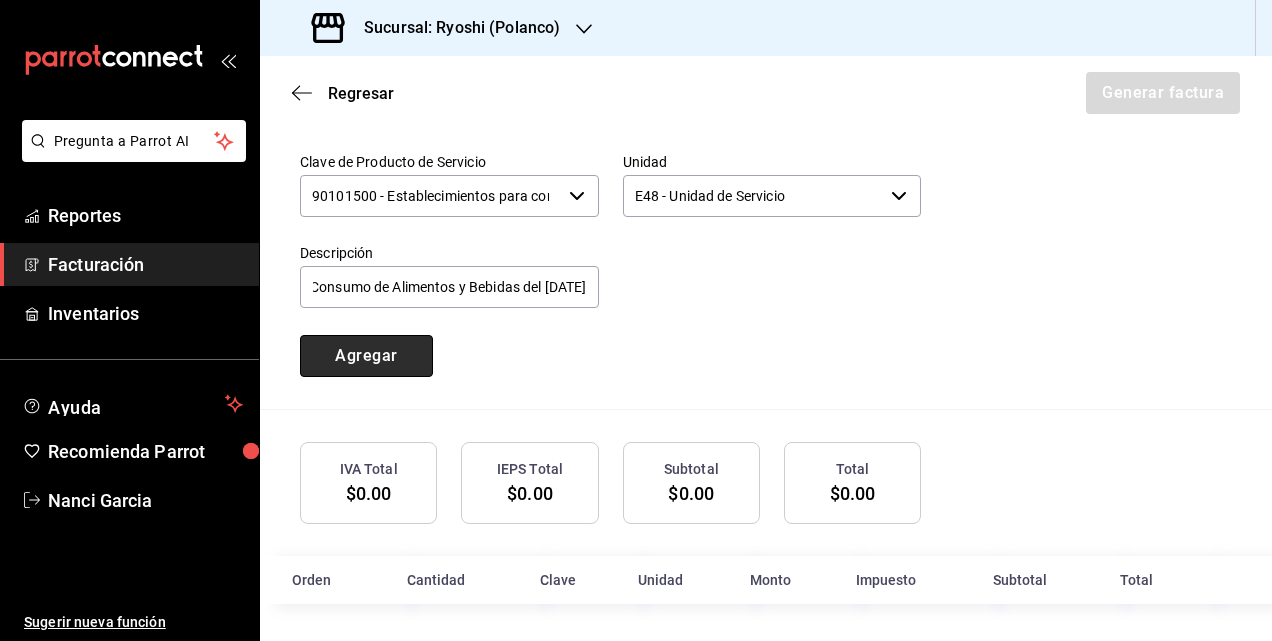 click on "Agregar" at bounding box center [366, 356] 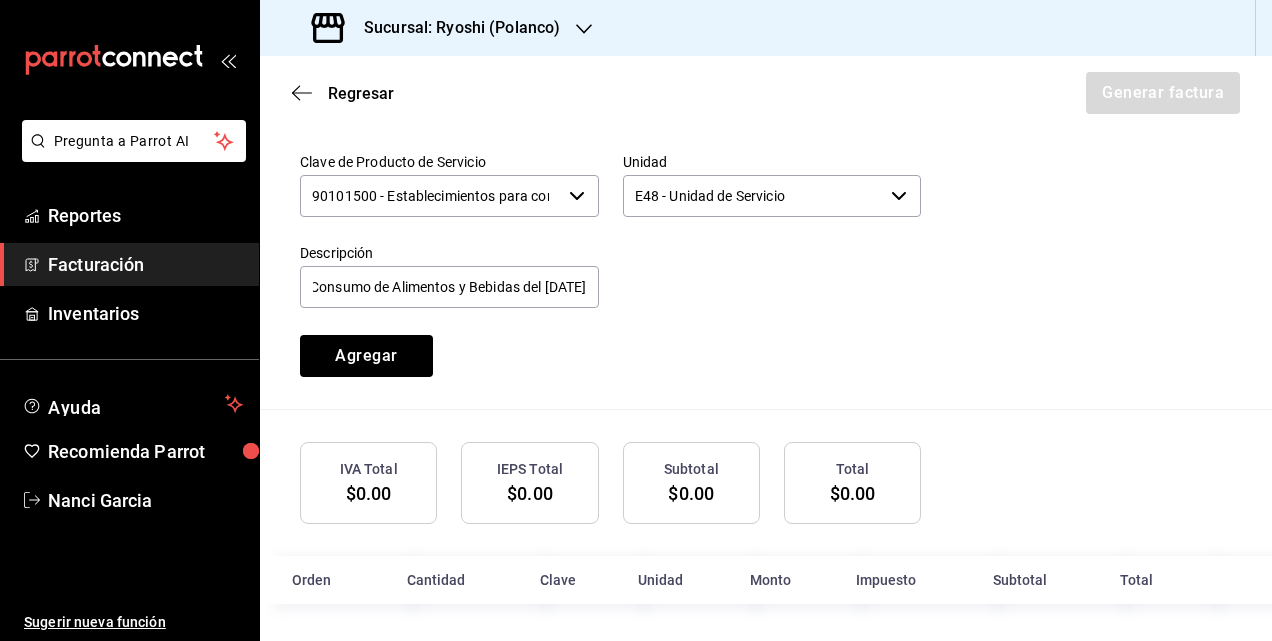 type 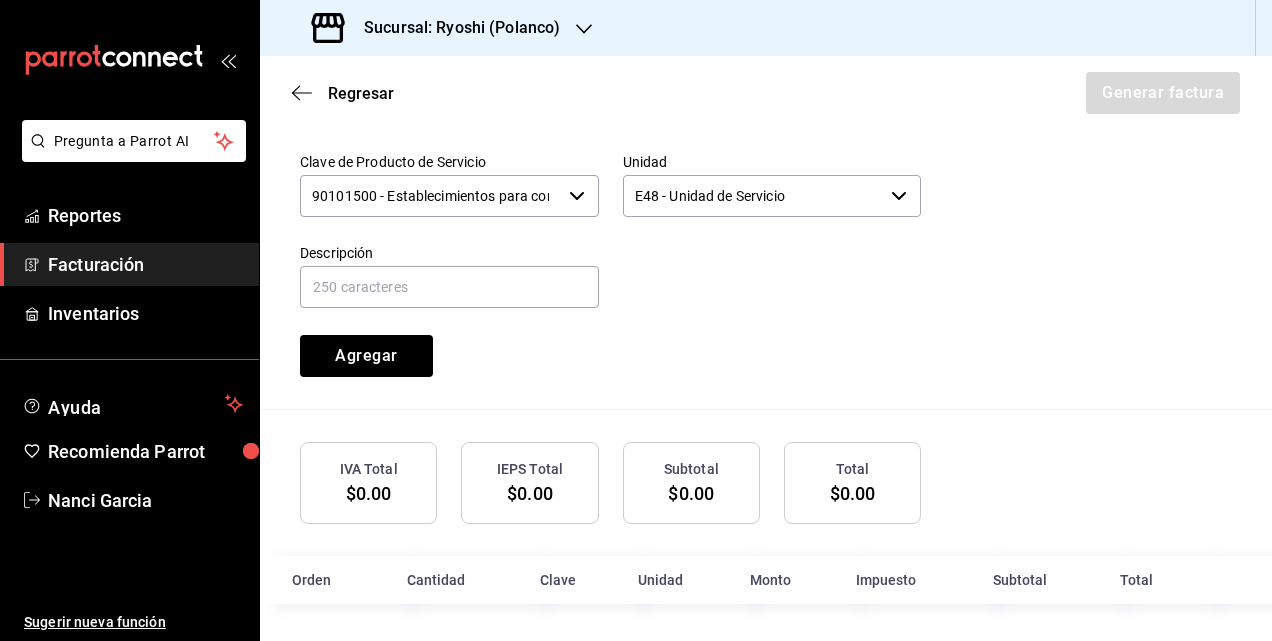 scroll, scrollTop: 0, scrollLeft: 0, axis: both 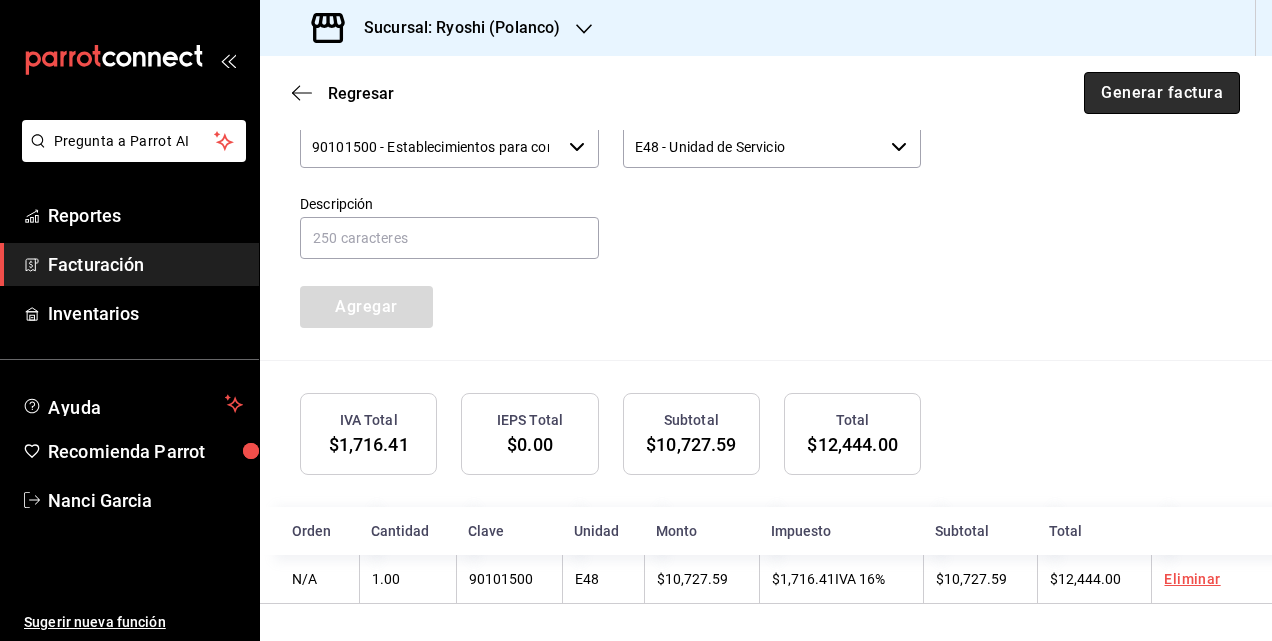 click on "Generar factura" at bounding box center [1162, 93] 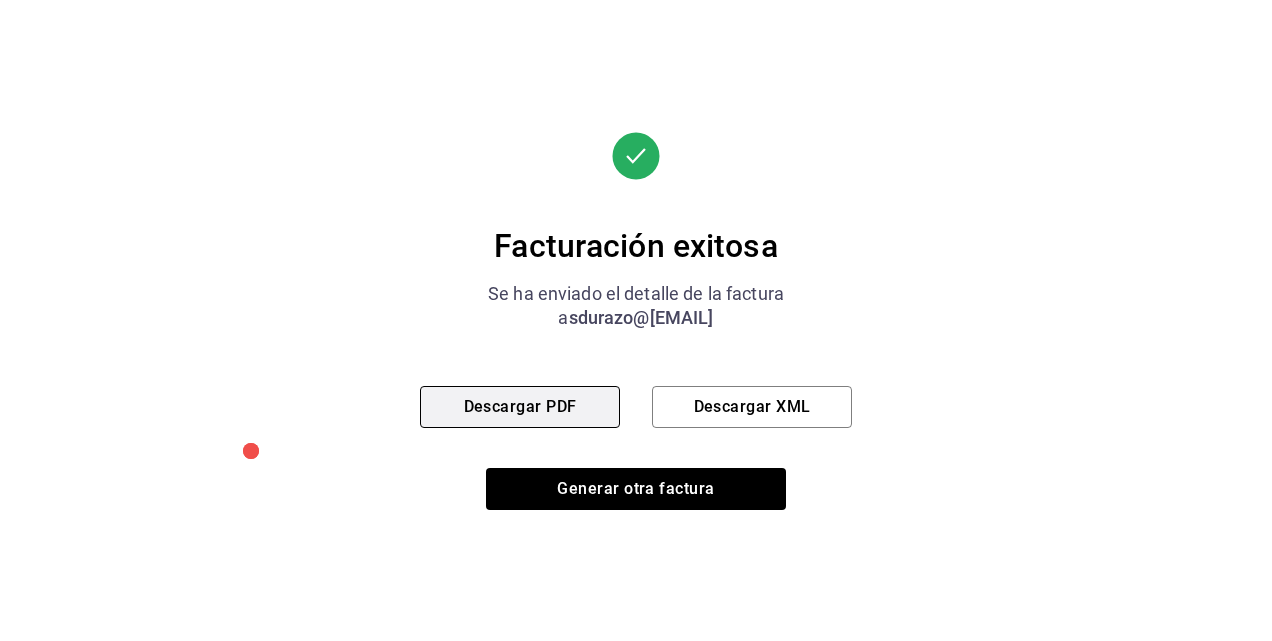 click on "Descargar PDF" at bounding box center [520, 407] 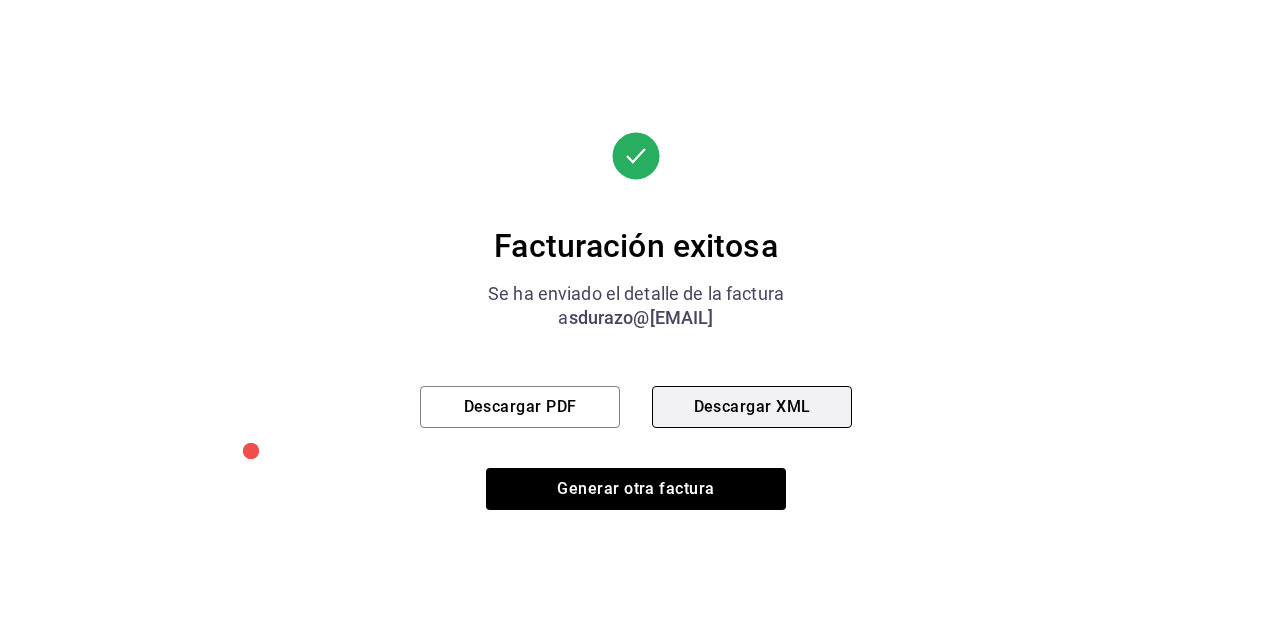 click on "Descargar XML" at bounding box center (752, 407) 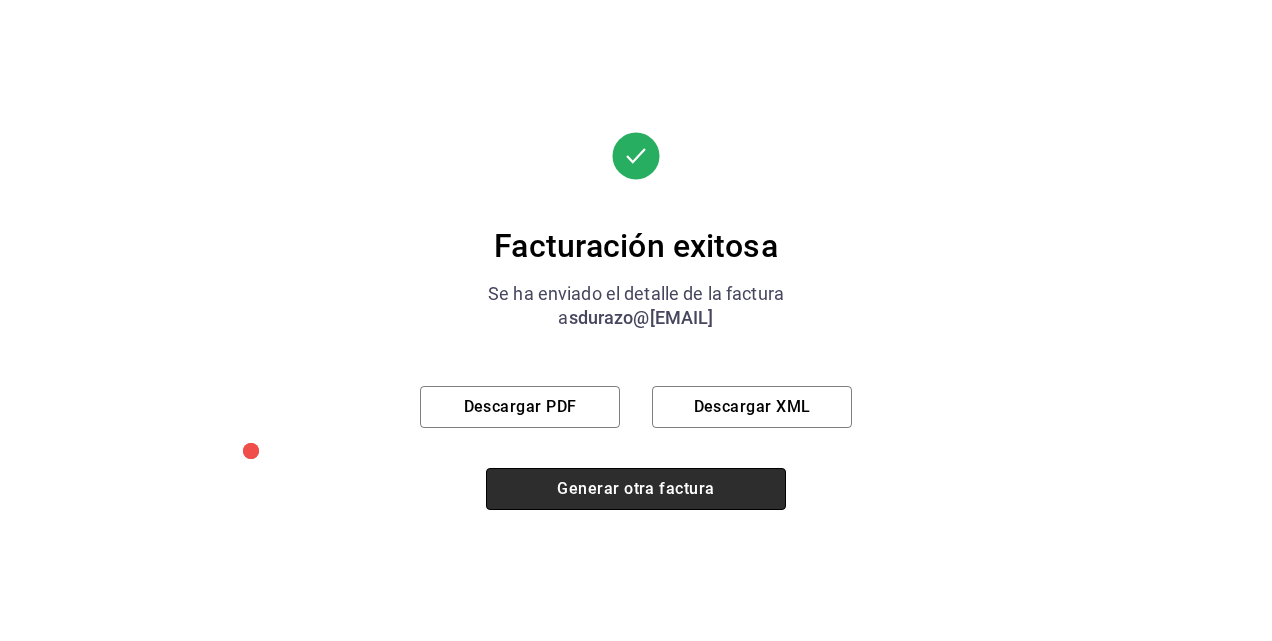 click on "Generar otra factura" at bounding box center [636, 489] 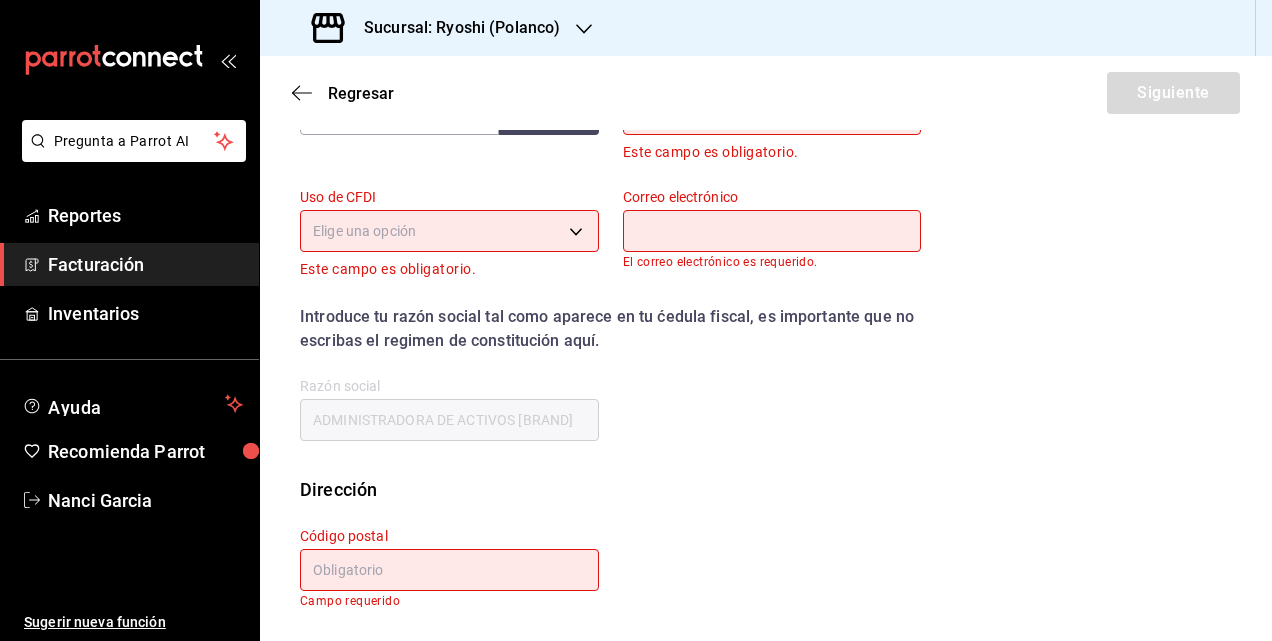 scroll, scrollTop: 252, scrollLeft: 0, axis: vertical 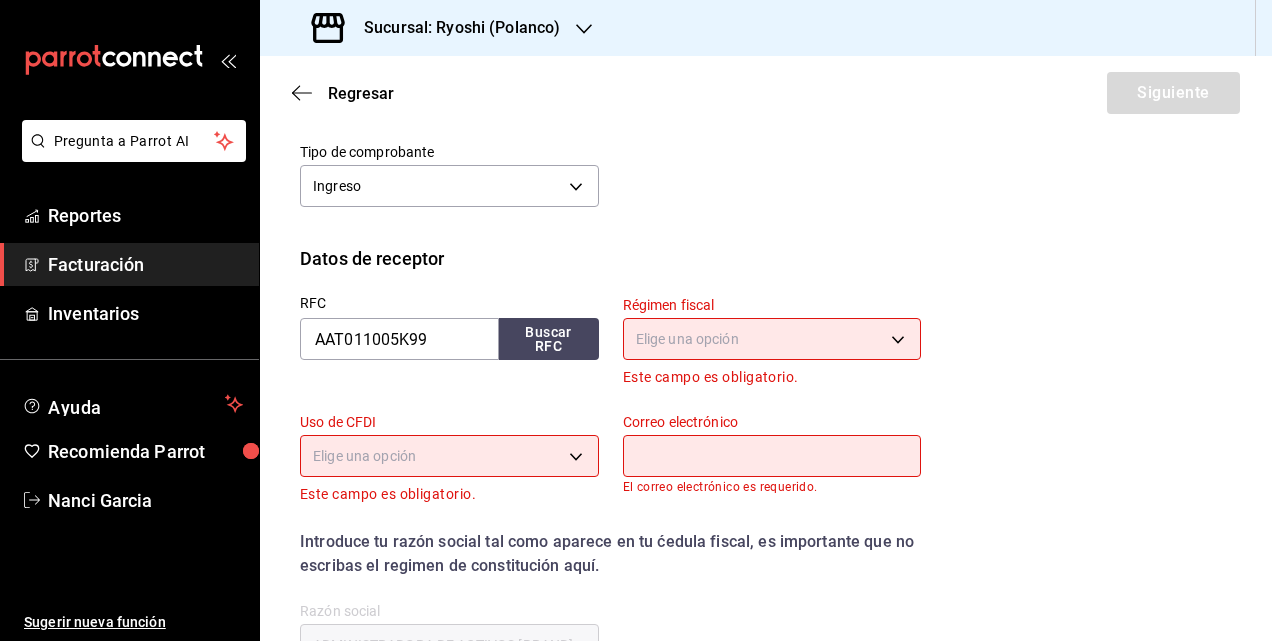 click on "Sucursal: Ryoshi (Polanco)" at bounding box center [438, 28] 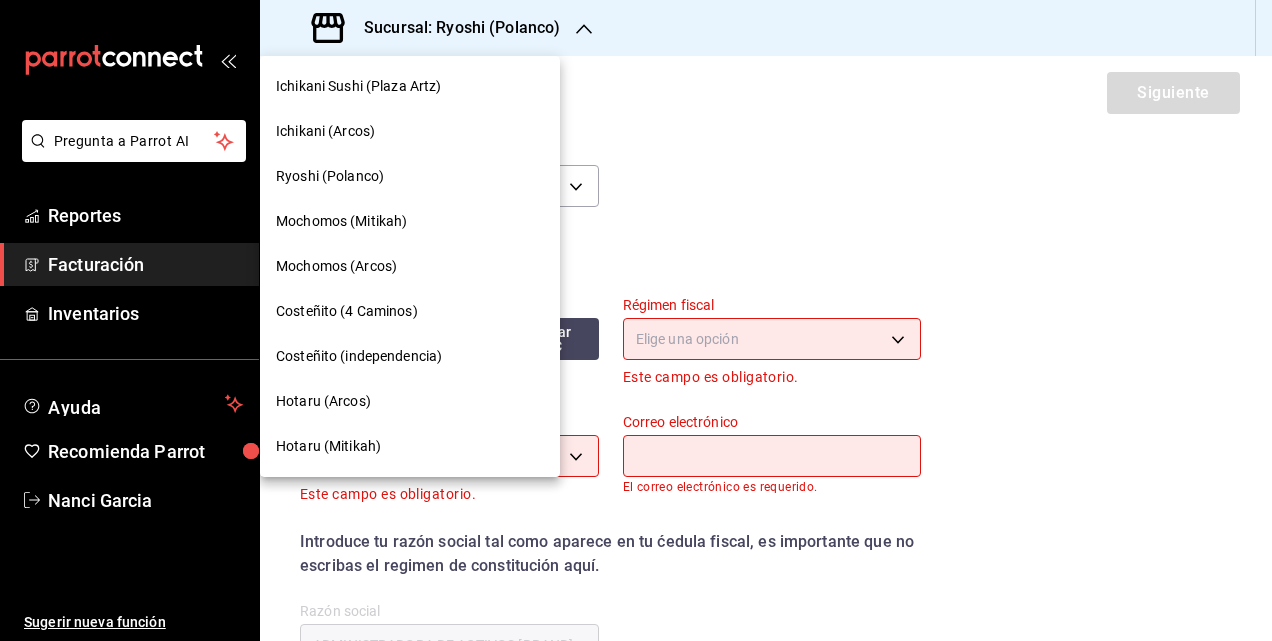 click on "Mochomos (Mitikah)" at bounding box center [341, 221] 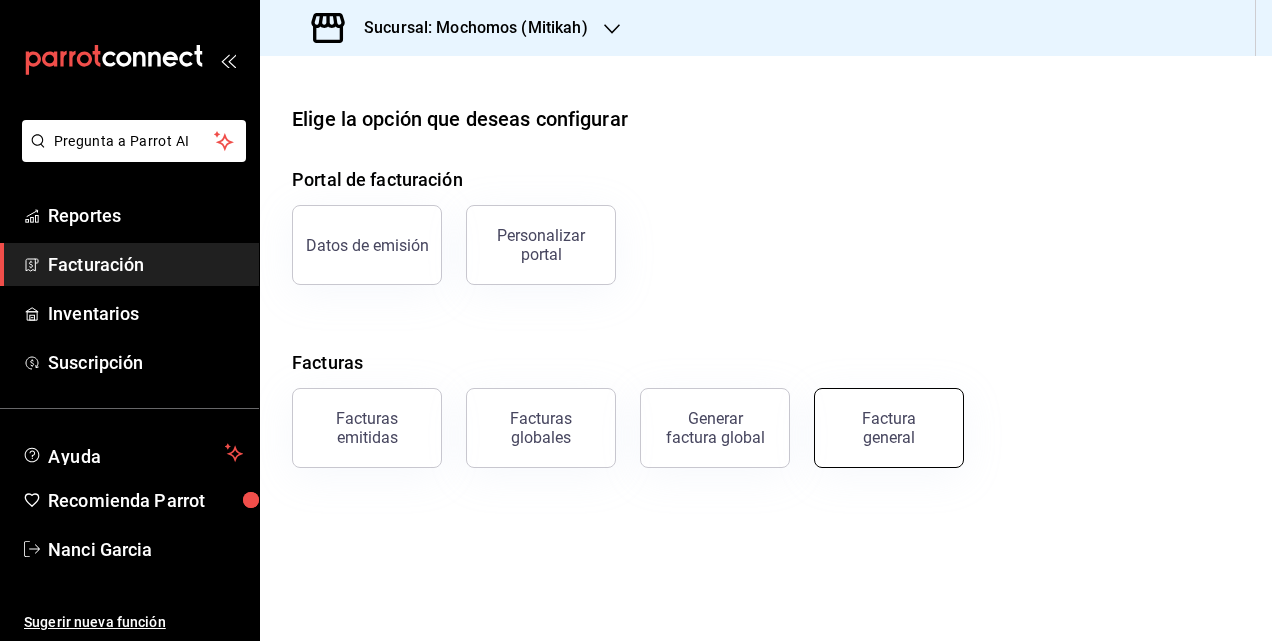 click on "Factura general" at bounding box center (889, 428) 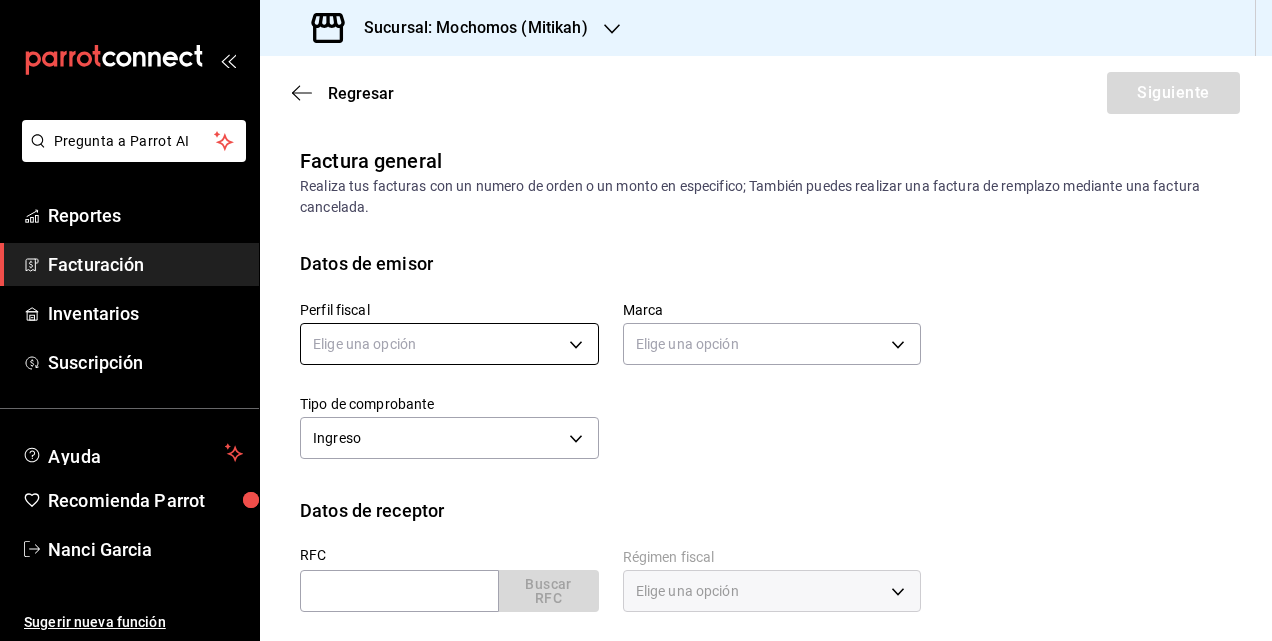 click on "Pregunta a Parrot AI Reportes   Facturación   Inventarios   Suscripción   Ayuda Recomienda Parrot   [FIRST] [LAST]   Sugerir nueva función   Sucursal: Mochomos (Mitikah) Regresar Siguiente Factura general Realiza tus facturas con un numero de orden o un monto en especifico; También puedes realizar una factura de remplazo mediante una factura cancelada. Datos de emisor Perfil fiscal Elige una opción Marca Elige una opción Tipo de comprobante Ingreso I Datos de receptor RFC Buscar RFC Régimen fiscal Elige una opción Uso de CFDI Elige una opción Correo electrónico Dirección Calle # exterior # interior Código postal Estado ​Municipio ​ Colonia ​ GANA 1 MES GRATIS EN TU SUSCRIPCIÓN AQUÍ ¿Recuerdas cómo empezó tu restaurante?
Hoy puedes ayudar a un colega a tener el mismo cambio que tú viviste.
Recomienda Parrot directamente desde tu Portal Administrador.
Es fácil y rápido.
🎁 Por cada restaurante que se una, ganas 1 mes gratis. Pregunta a Parrot AI Reportes   Facturación       Ayuda" at bounding box center (636, 320) 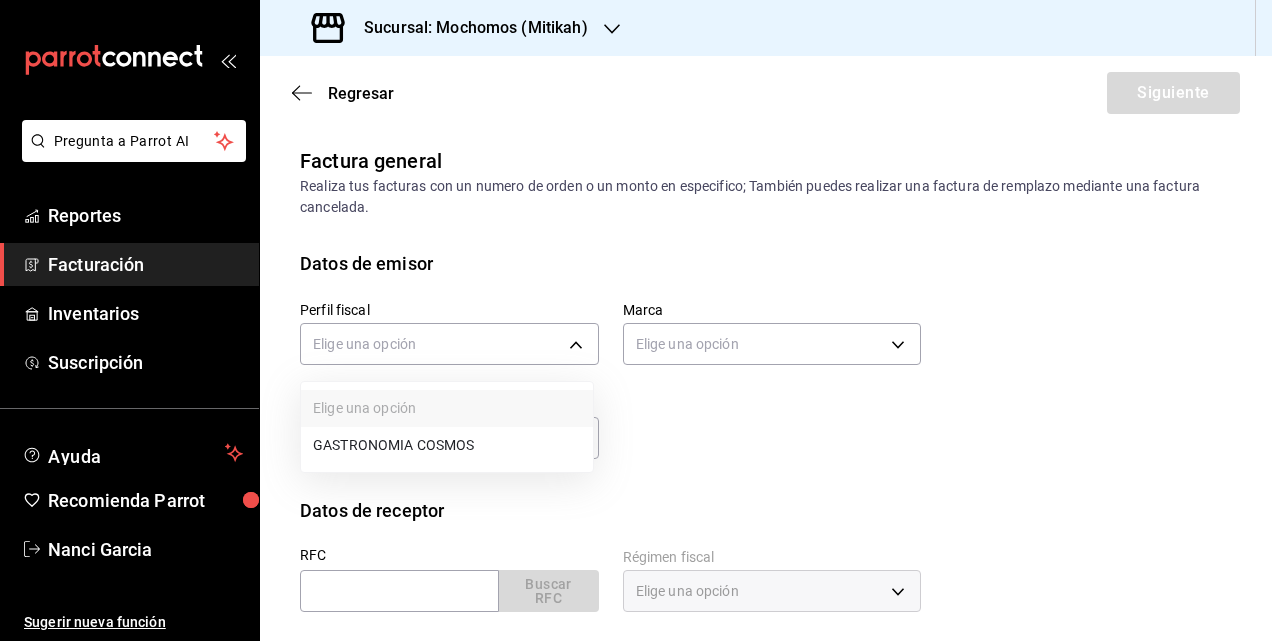 click on "GASTRONOMIA COSMOS" at bounding box center [447, 445] 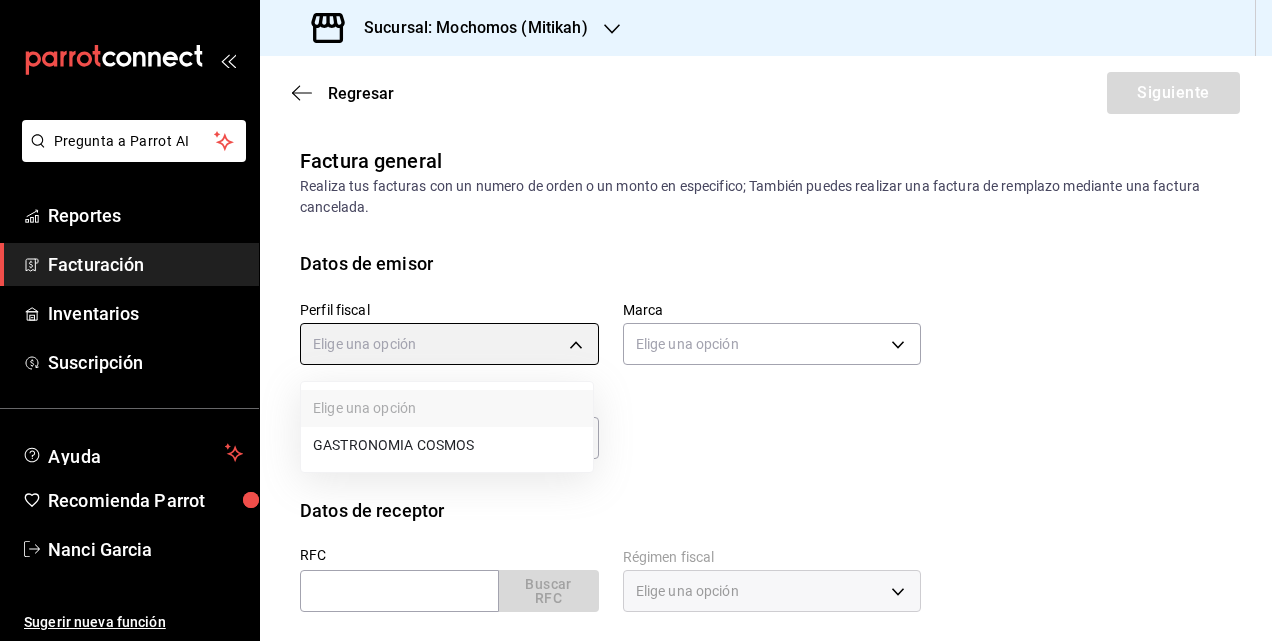 type on "0c8fd8de-9d62-478e-9dc8-04ccc48728b0" 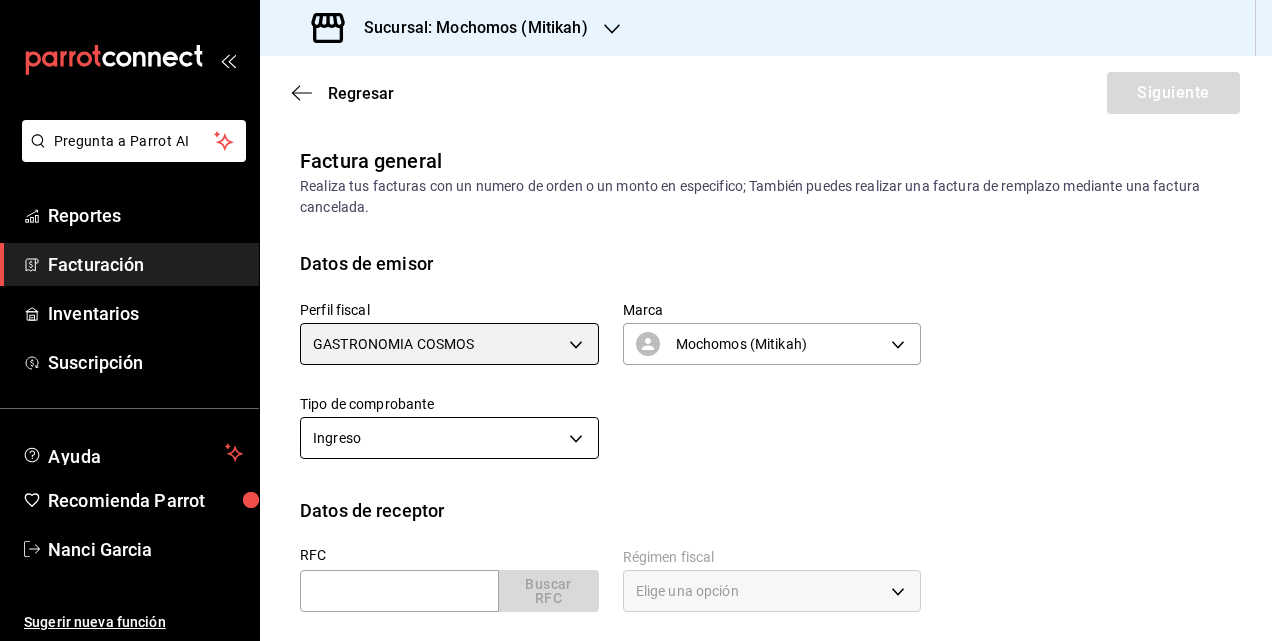 scroll, scrollTop: 100, scrollLeft: 0, axis: vertical 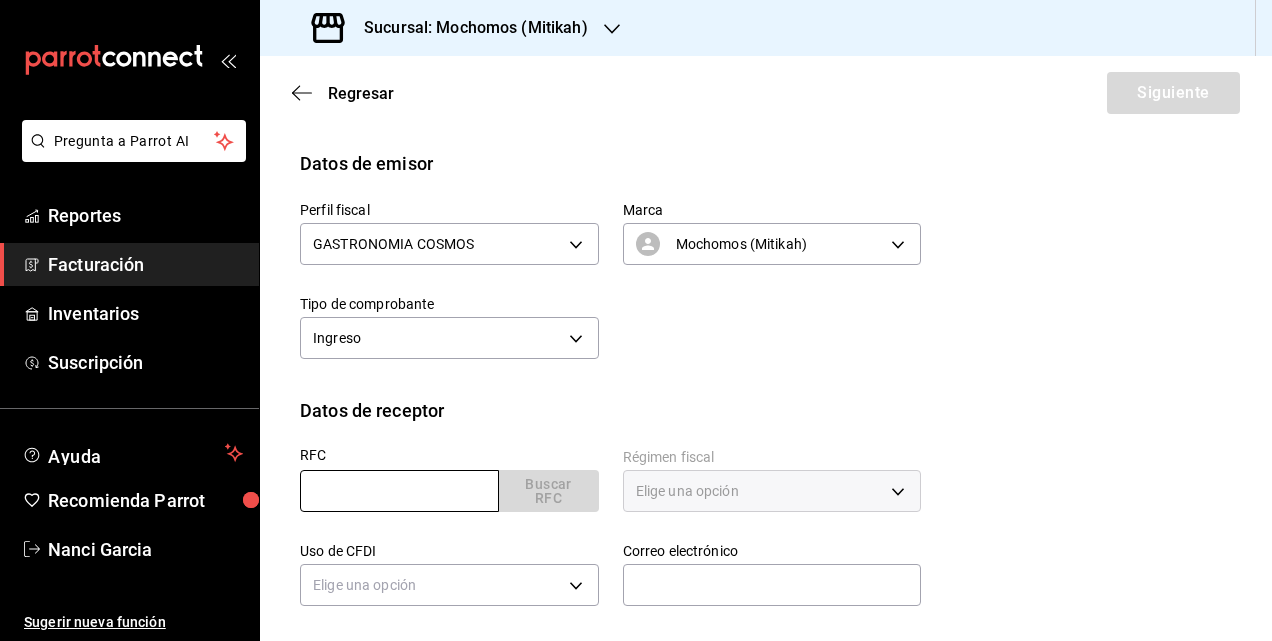 click at bounding box center (399, 491) 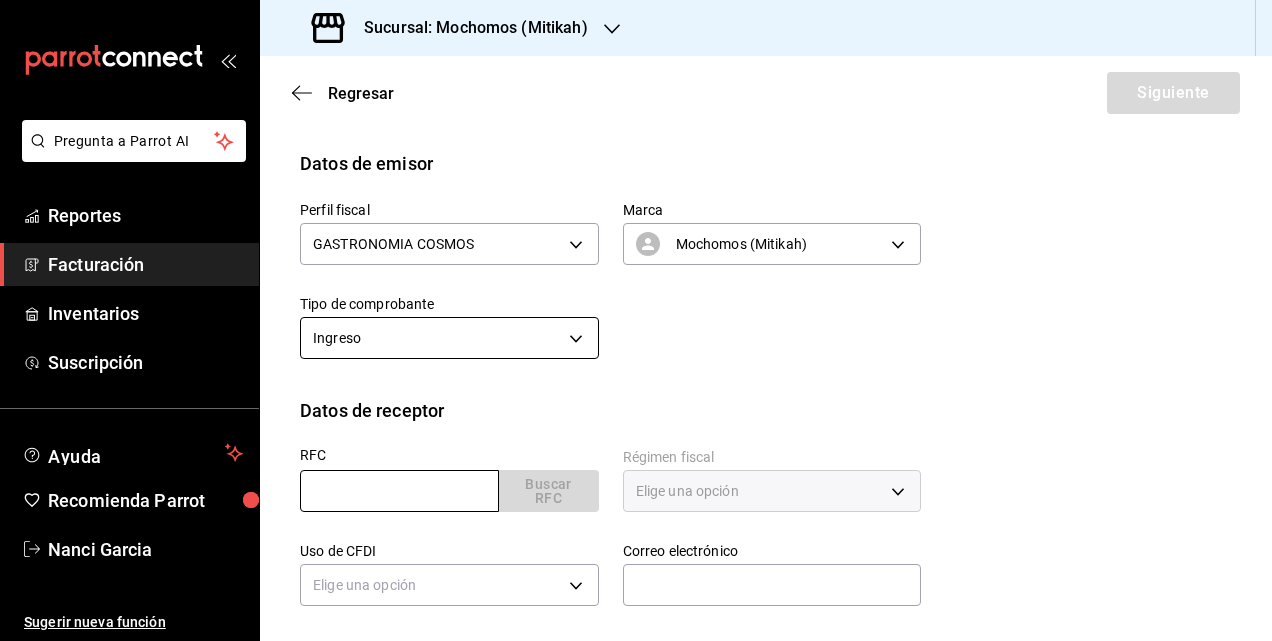 paste on "[RFC]" 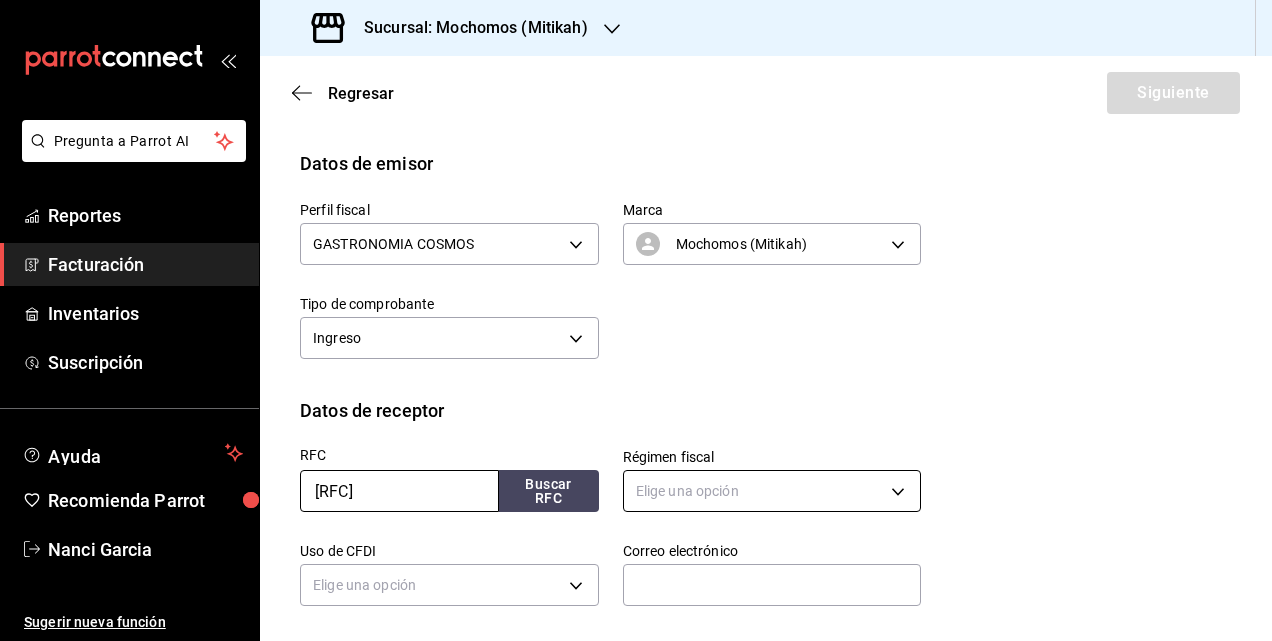 type on "[RFC]" 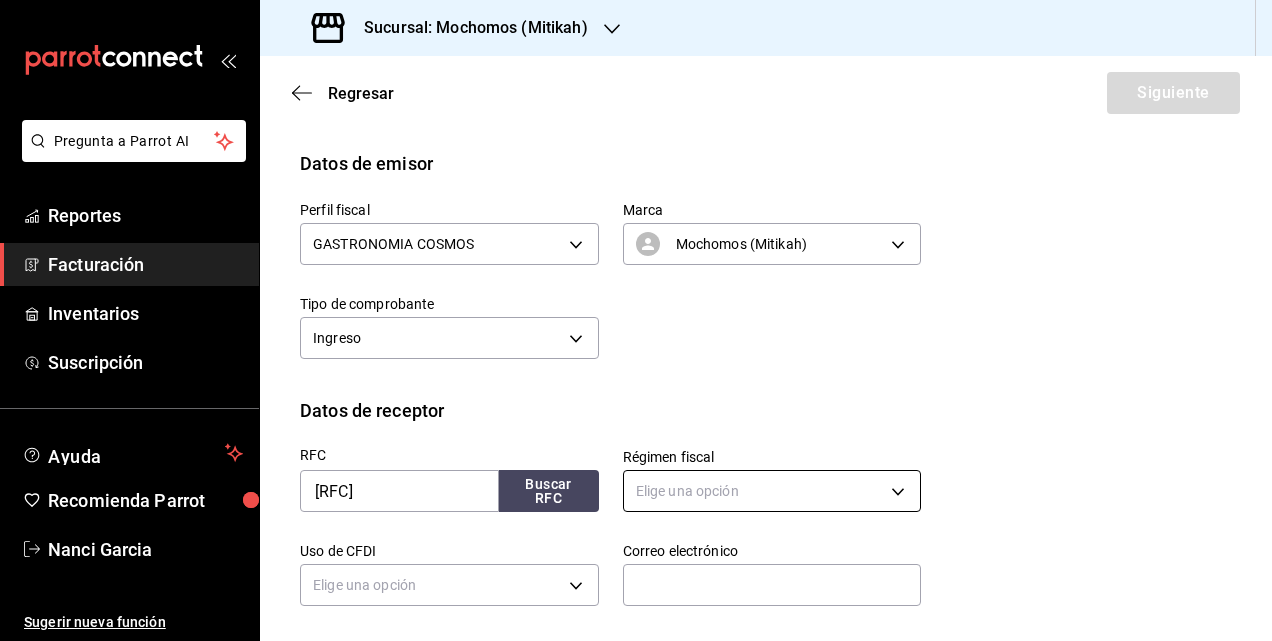 click on "Pregunta a Parrot AI Reportes   Facturación   Inventarios   Suscripción   Ayuda Recomienda Parrot   [FIRST] [LAST]   Sugerir nueva función   Sucursal: Mochomos (Mitikah) Regresar Siguiente Factura general Realiza tus facturas con un numero de orden o un monto en especifico; También puedes realizar una factura de remplazo mediante una factura cancelada. Datos de emisor Perfil fiscal Elige una opción Marca Elige una opción Tipo de comprobante Ingreso I Datos de receptor RFC Buscar RFC Régimen fiscal Elige una opción Uso de CFDI Elige una opción Correo electrónico Introduce tu razón social tal como aparece en tu ćedula fiscal, es importante que no escribas el regimen de constitución aquí. company Razón social Dirección Calle # exterior # interior Código postal Estado ​Municipio ​ Colonia ​ GANA 1 MES GRATIS EN TU SUSCRIPCIÓN AQUÍ Pregunta a Parrot AI Reportes   Facturación   Inventarios     Ayuda" at bounding box center [636, 320] 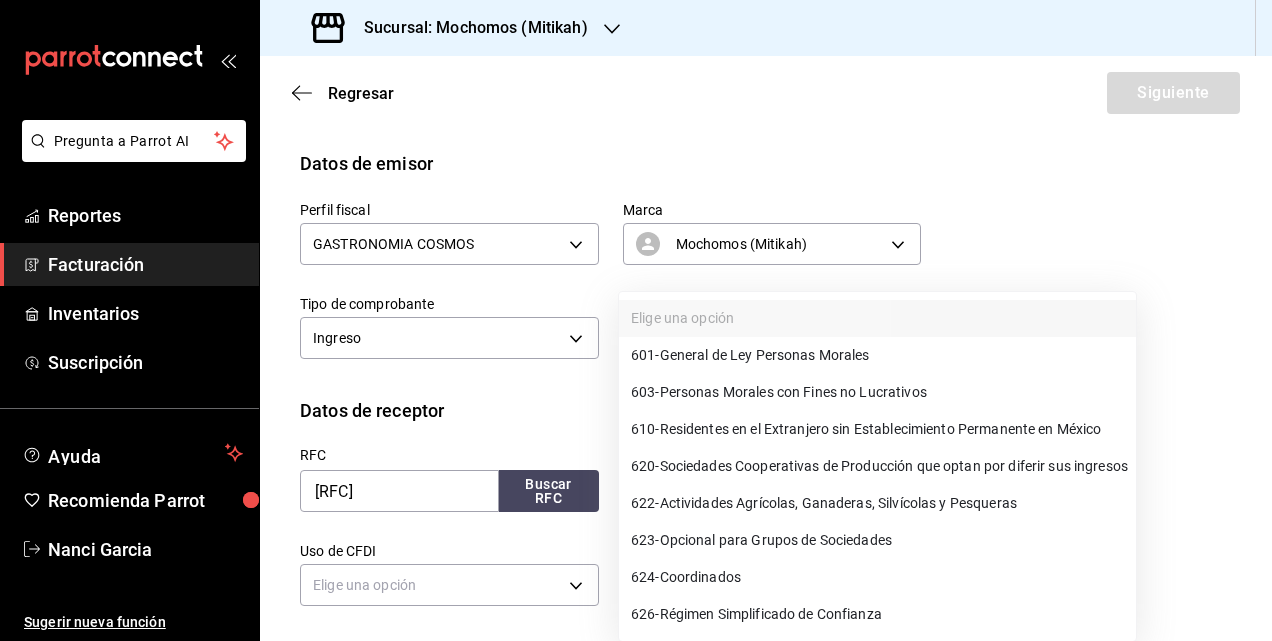 click at bounding box center [636, 320] 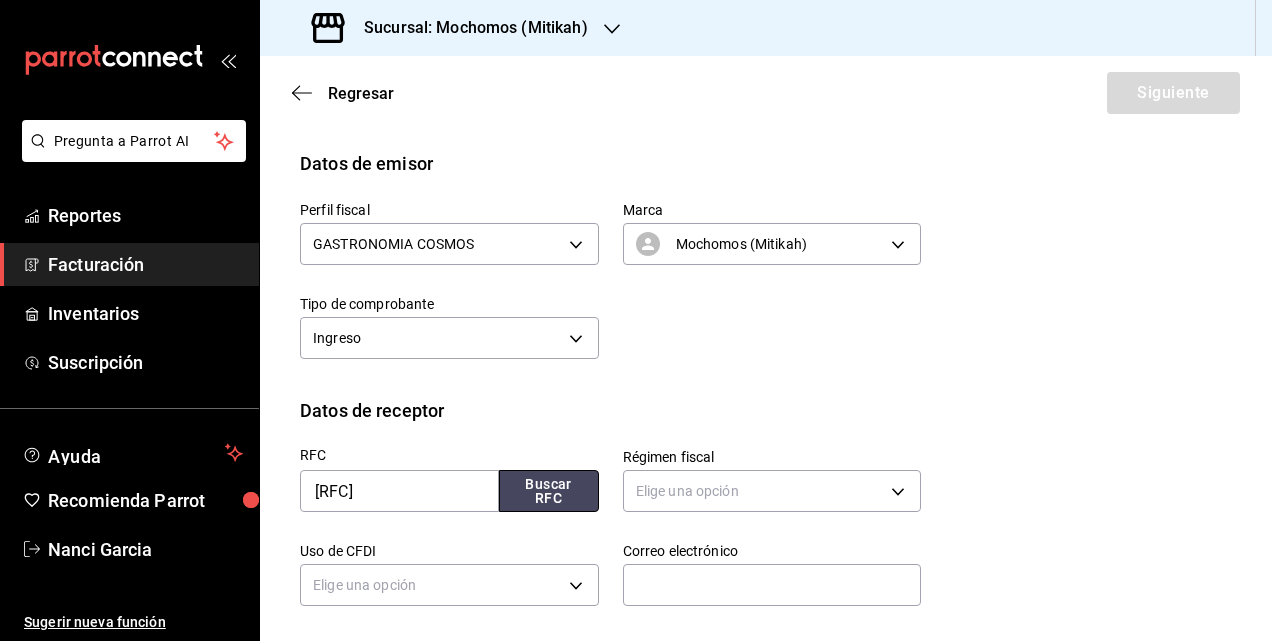 click on "Buscar RFC" at bounding box center [549, 491] 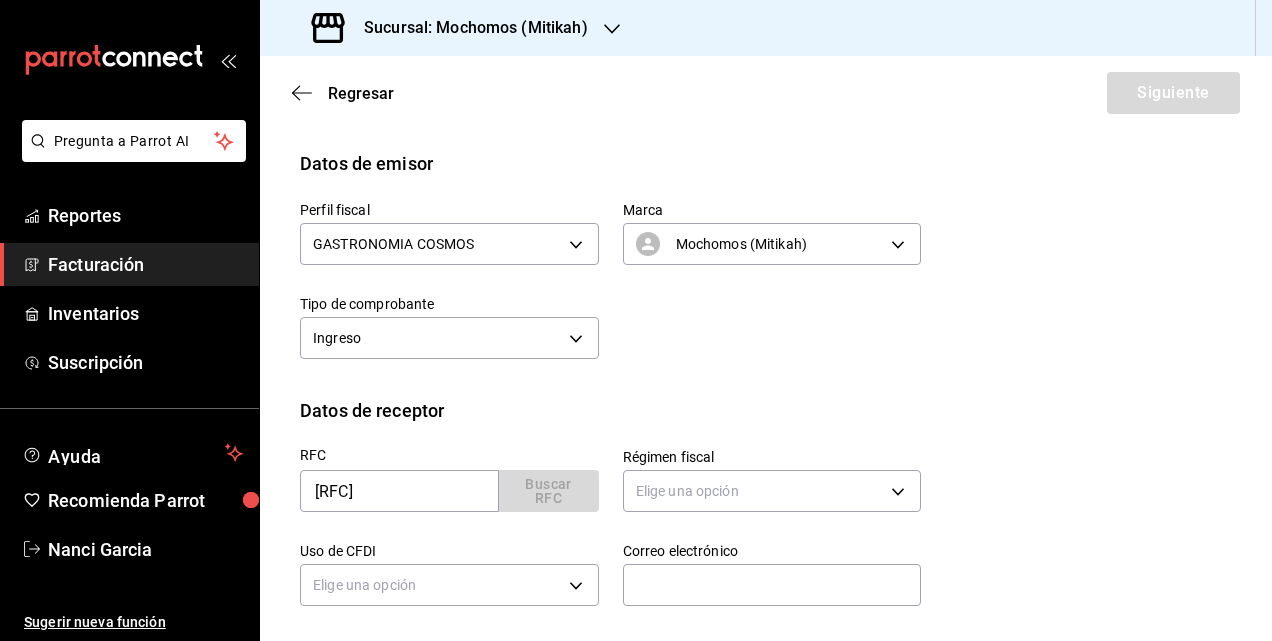 scroll, scrollTop: 200, scrollLeft: 0, axis: vertical 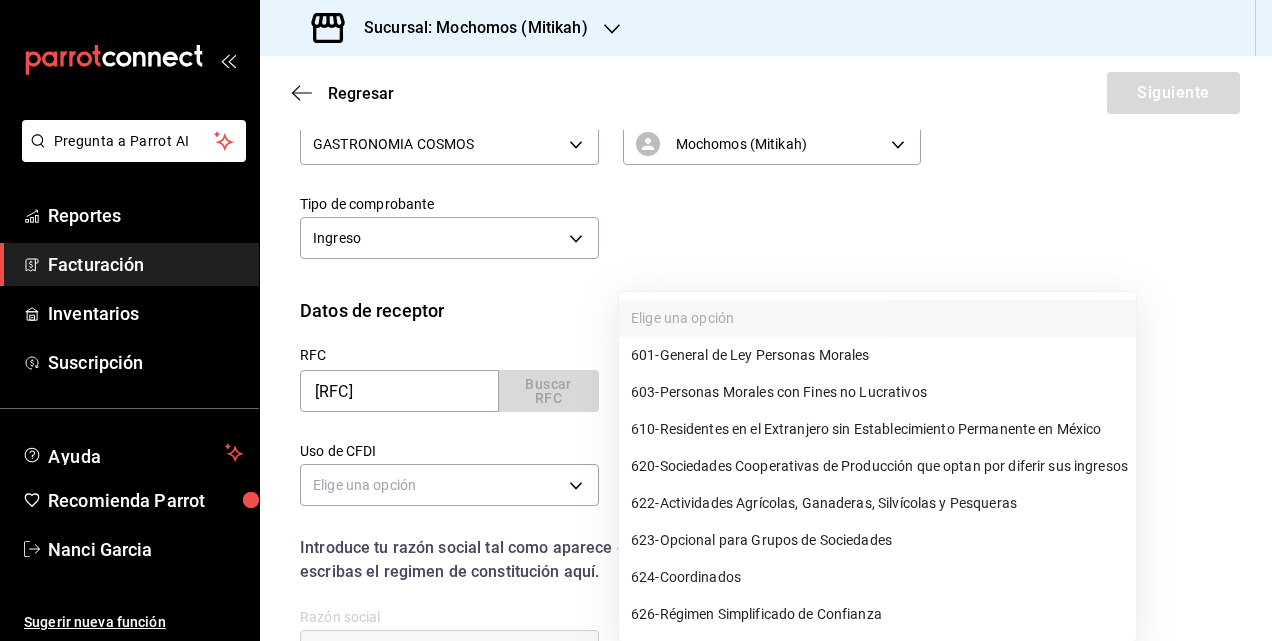 click on "Pregunta a Parrot AI Reportes   Facturación   Inventarios   Suscripción   Ayuda Recomienda Parrot   [FIRST] [LAST]   Sugerir nueva función   Sucursal: Mochomos (Mitikah) Regresar Siguiente Factura general Realiza tus facturas con un numero de orden o un monto en especifico; También puedes realizar una factura de remplazo mediante una factura cancelada. Datos de emisor Perfil fiscal Elige una opción Marca Elige una opción Tipo de comprobante Ingreso I Datos de receptor RFC Buscar RFC Régimen fiscal Elige una opción Uso de CFDI Elige una opción Correo electrónico Introduce tu razón social tal como aparece en tu ćedula fiscal, es importante que no escribas el regimen de constitución aquí. company Razón social Dirección Calle # exterior # interior Código postal Estado ​Municipio ​ Colonia ​ GANA 1 MES GRATIS EN TU SUSCRIPCIÓN AQUÍ Pregunta a Parrot AI Reportes   Facturación   Inventarios     Ayuda" at bounding box center [636, 320] 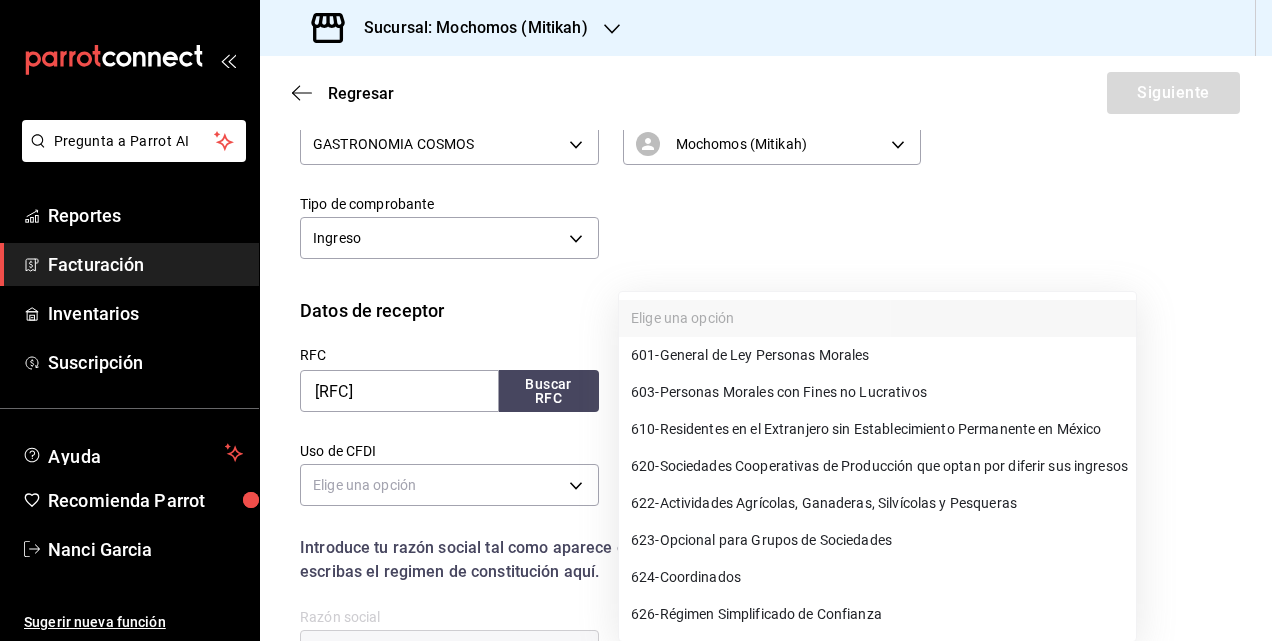 click on "601  -  General de Ley Personas Morales" at bounding box center (750, 355) 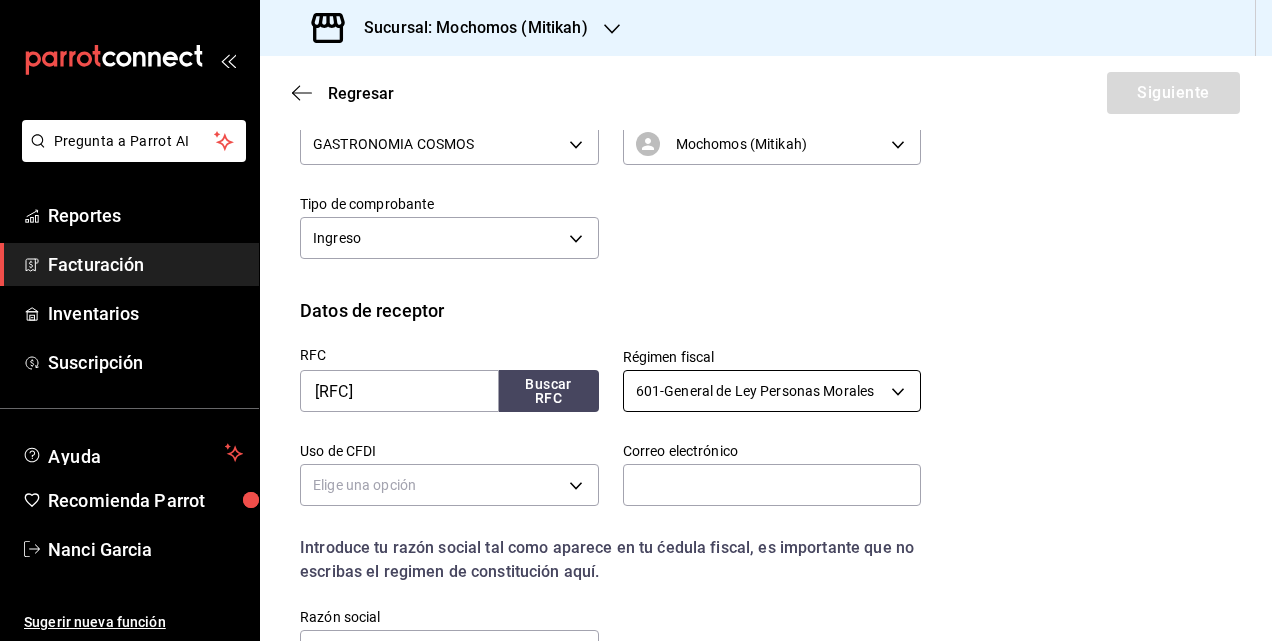 click on "Pregunta a Parrot AI Reportes   Facturación   Inventarios   Suscripción   Ayuda Recomienda Parrot   [FIRST] [LAST]   Sugerir nueva función   Sucursal: Mochomos (Mitikah) Regresar Siguiente Factura general Realiza tus facturas con un numero de orden o un monto en especifico; También puedes realizar una factura de remplazo mediante una factura cancelada. Datos de emisor Perfil fiscal GASTRONOMIA COSMOS [UUID] Marca Mochomos (Mitikah) [UUID] Tipo de comprobante Ingreso I Datos de receptor RFC [RFC] Buscar RFC Régimen fiscal 601  -  General de Ley Personas Morales 601 Uso de CFDI Elige una opción Correo electrónico Introduce tu razón social tal como aparece en tu ćedula fiscal, es importante que no escribas el regimen de constitución aquí. company Razón social Dirección Calle # exterior # interior Código postal Estado ​Municipio ​ Colonia ​ GANA 1 MES GRATIS EN TU SUSCRIPCIÓN AQUÍ Pregunta a Parrot AI Reportes   Facturación" at bounding box center [636, 320] 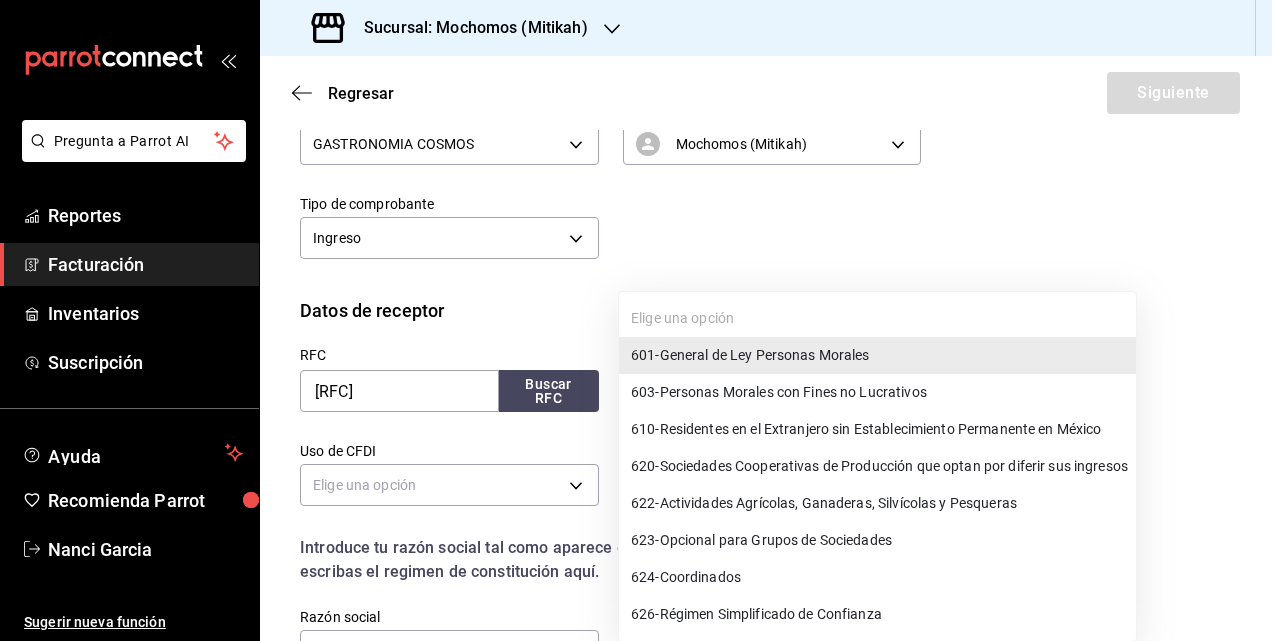 click on "603  -  Personas Morales con Fines no Lucrativos" at bounding box center (779, 392) 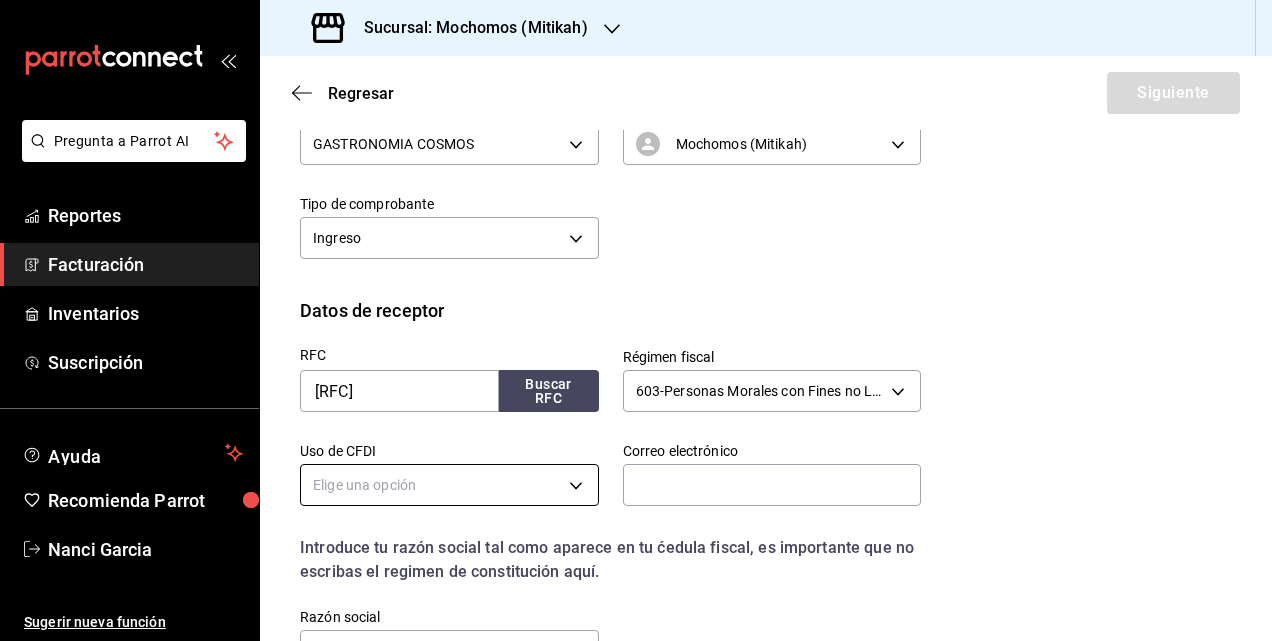 click on "Pregunta a Parrot AI Reportes   Facturación   Inventarios   Suscripción   Ayuda Recomienda Parrot   [FIRST] [LAST]   Sugerir nueva función   Sucursal: Mochomos (Mitikah) Regresar Siguiente Factura general Realiza tus facturas con un numero de orden o un monto en especifico; También puedes realizar una factura de remplazo mediante una factura cancelada. Datos de emisor Perfil fiscal GASTRONOMIA COSMOS [UUID] Marca Mochomos (Mitikah) [UUID] Tipo de comprobante Ingreso I Datos de receptor RFC [RFC] Buscar RFC Régimen fiscal 603  -  Personas Morales con Fines no Lucrativos 603 Uso de CFDI Elige una opción Correo electrónico Introduce tu razón social tal como aparece en tu ćedula fiscal, es importante que no escribas el regimen de constitución aquí. company Razón social Dirección Calle # exterior # interior Código postal Estado ​Municipio ​ Colonia ​ GANA 1 MES GRATIS EN TU SUSCRIPCIÓN AQUÍ Pregunta a Parrot AI Reportes" at bounding box center [636, 320] 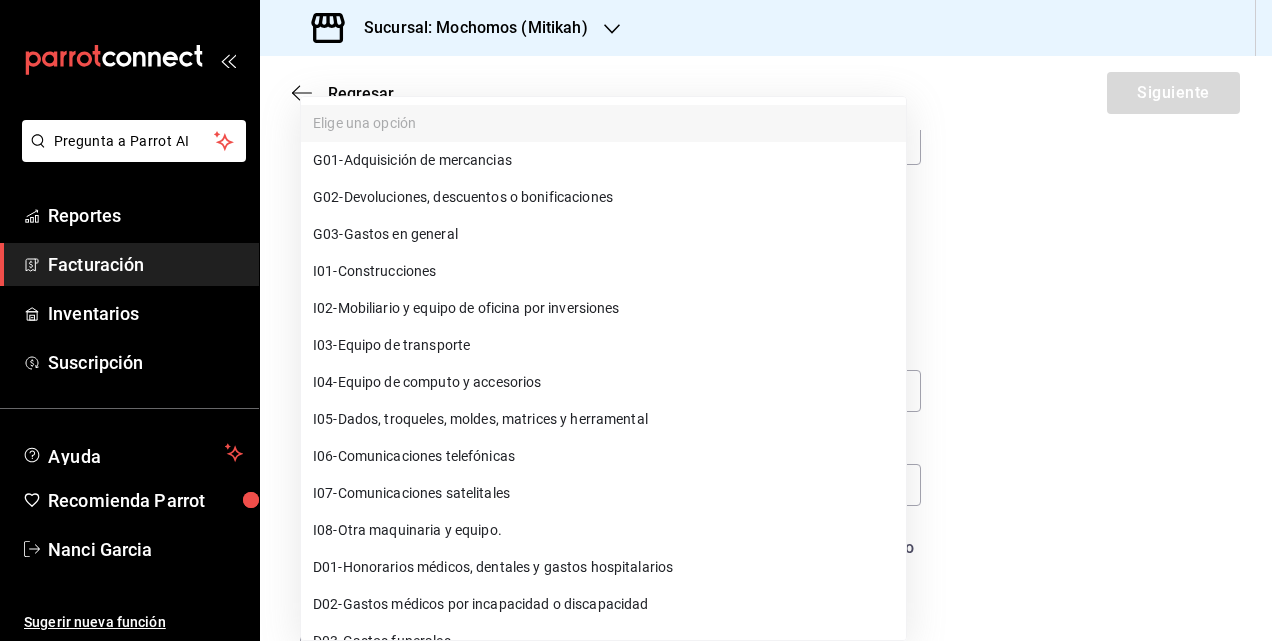type 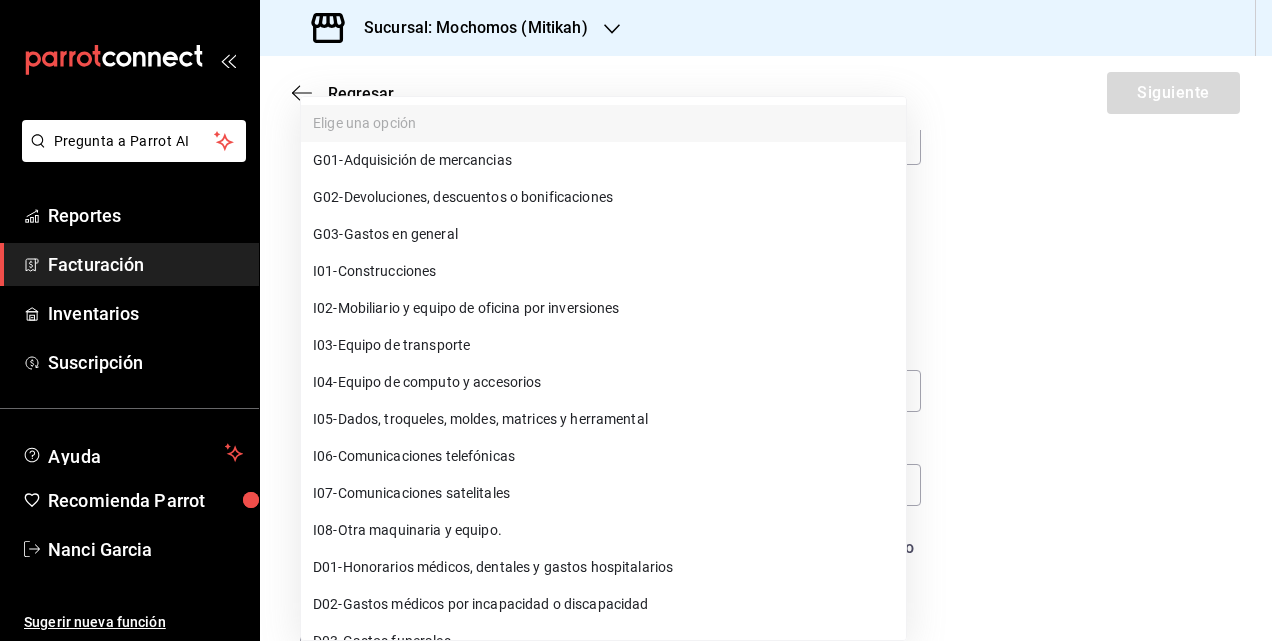 click on "G03  -  Gastos en general" at bounding box center (385, 234) 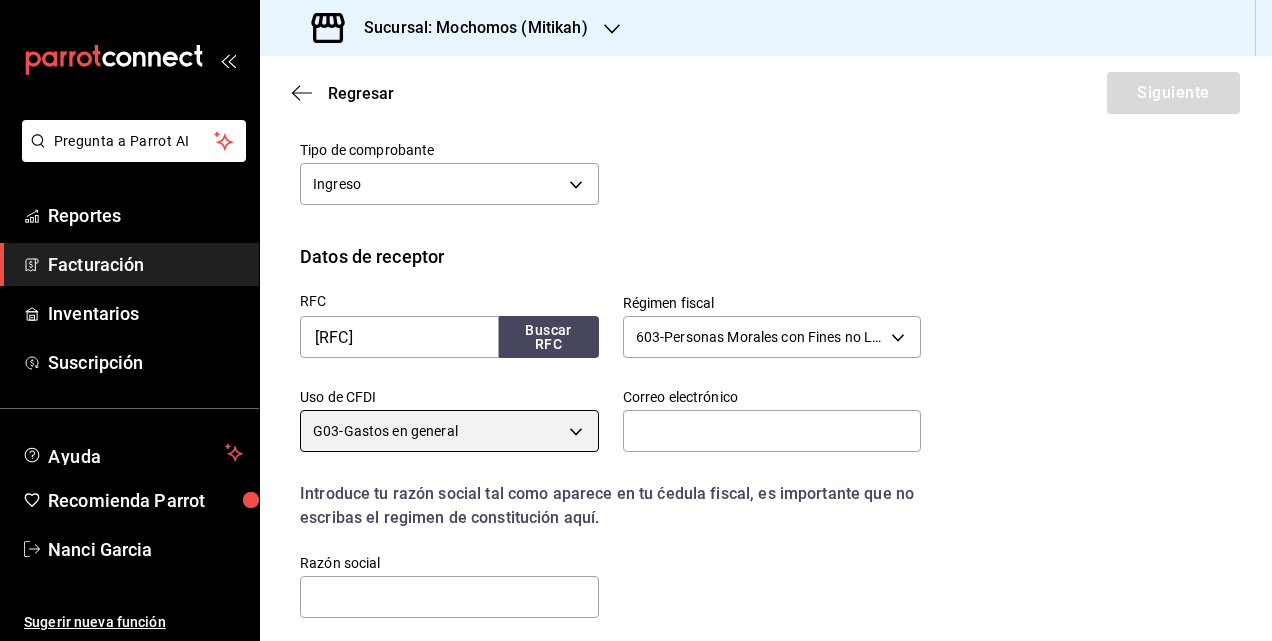 scroll, scrollTop: 300, scrollLeft: 0, axis: vertical 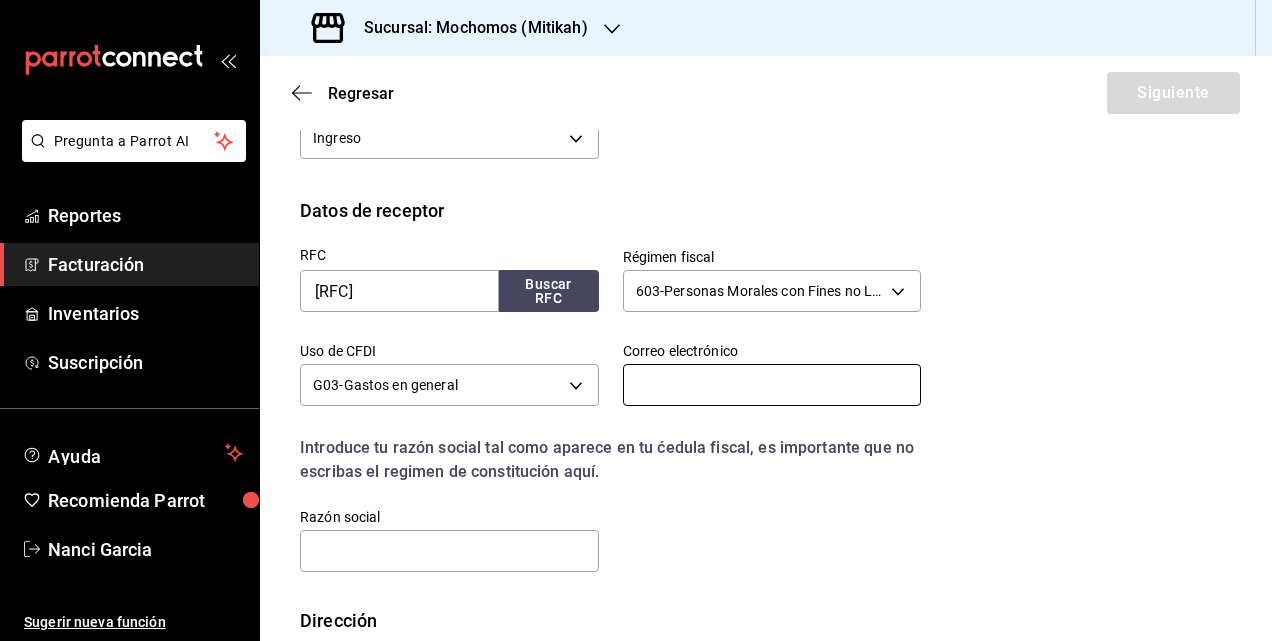 click at bounding box center [772, 385] 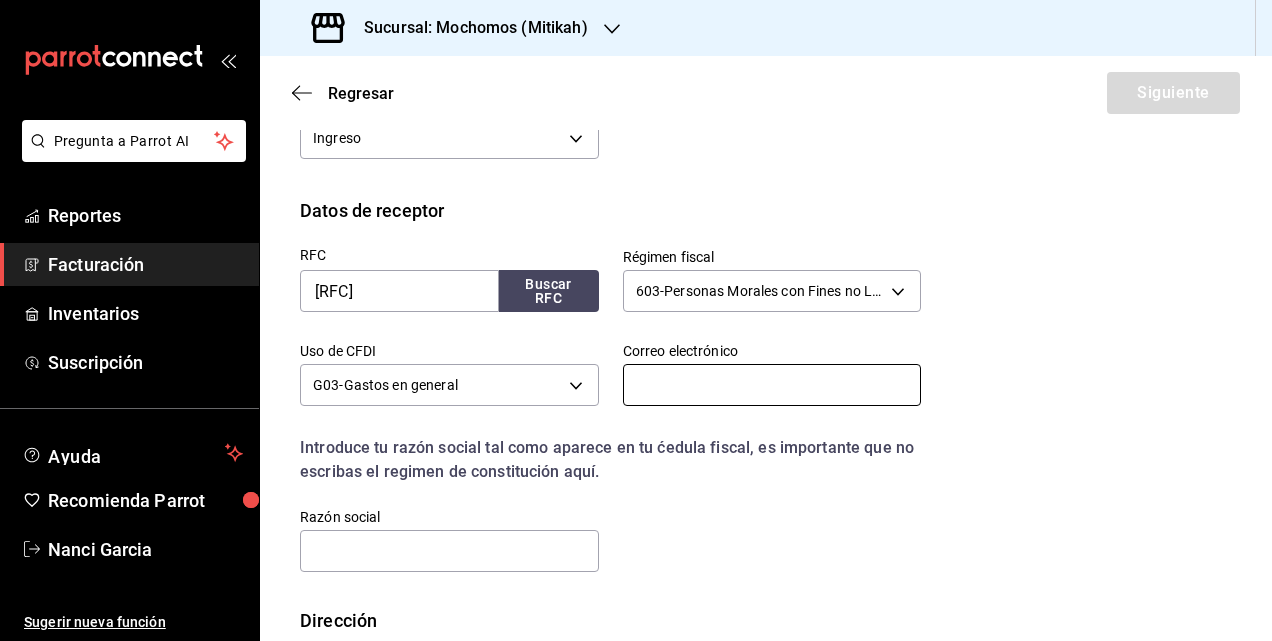 paste on "[EMAIL]" 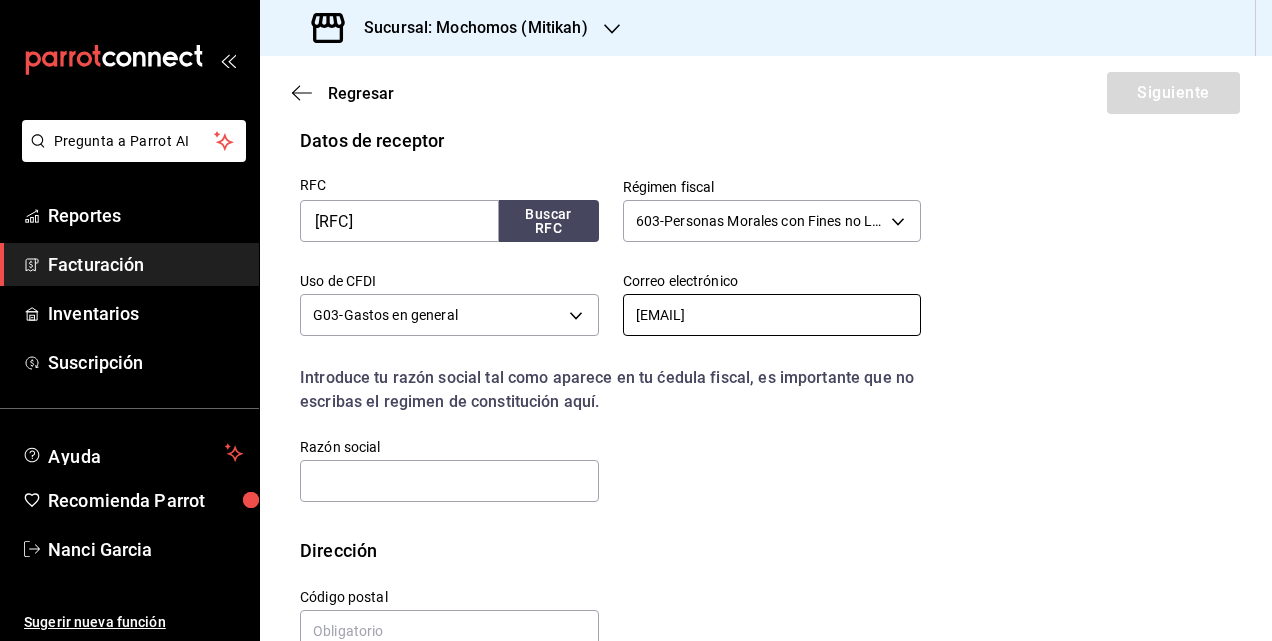 scroll, scrollTop: 400, scrollLeft: 0, axis: vertical 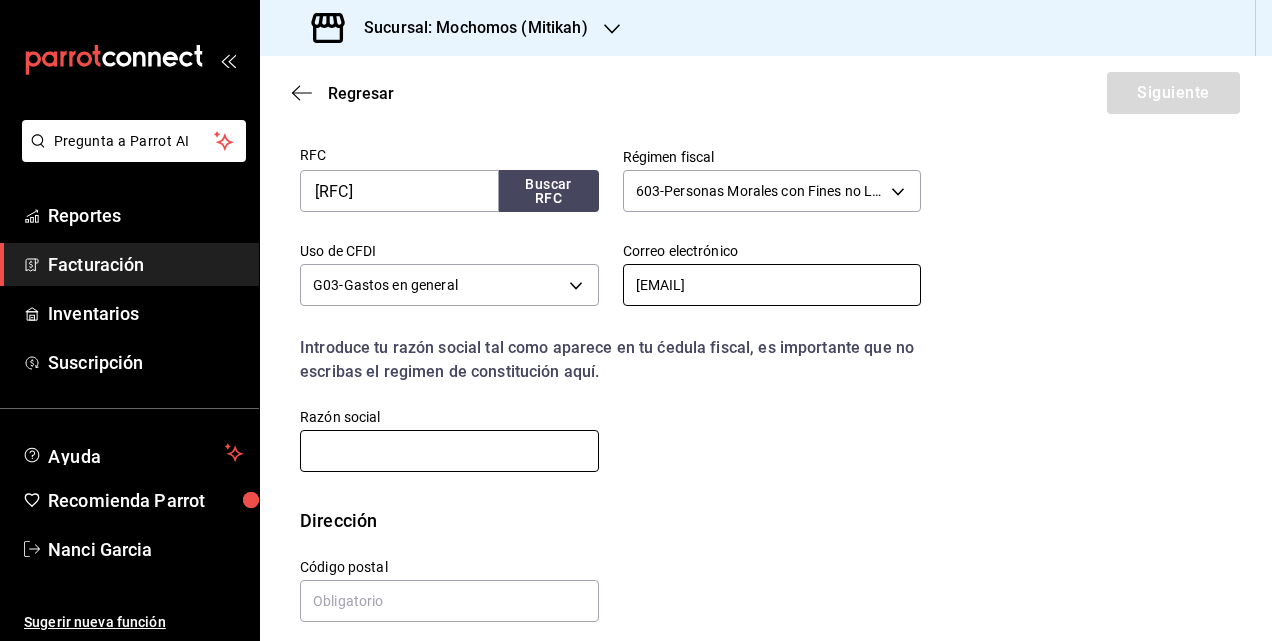 type on "[EMAIL]" 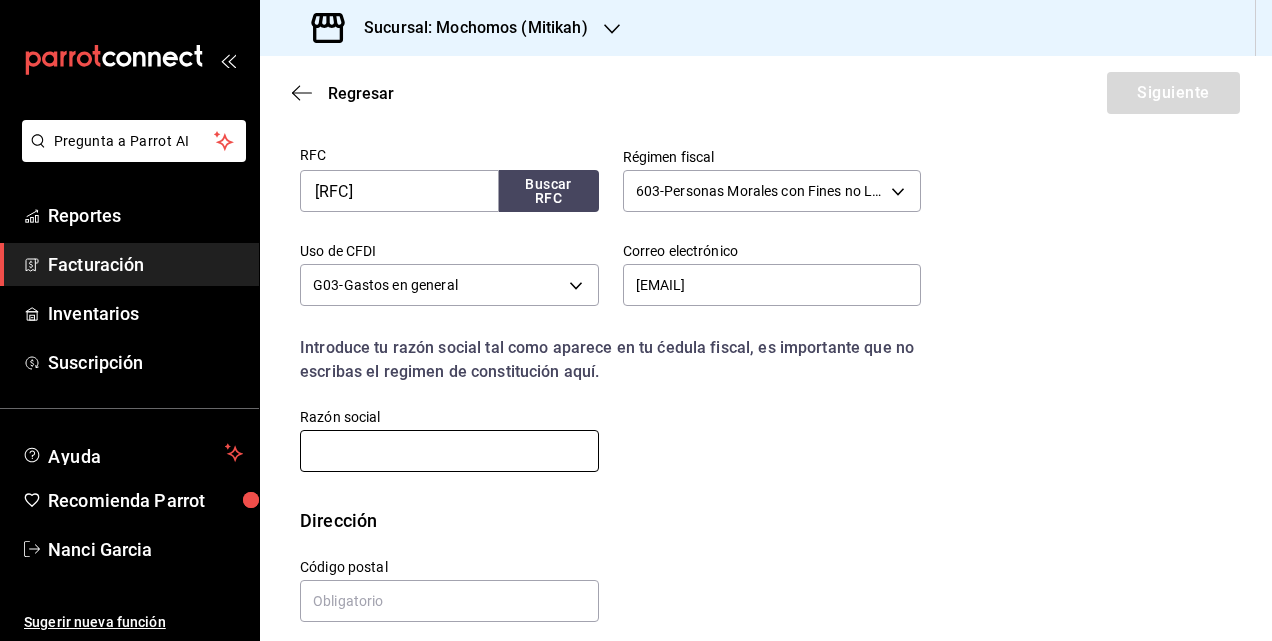 click at bounding box center [449, 451] 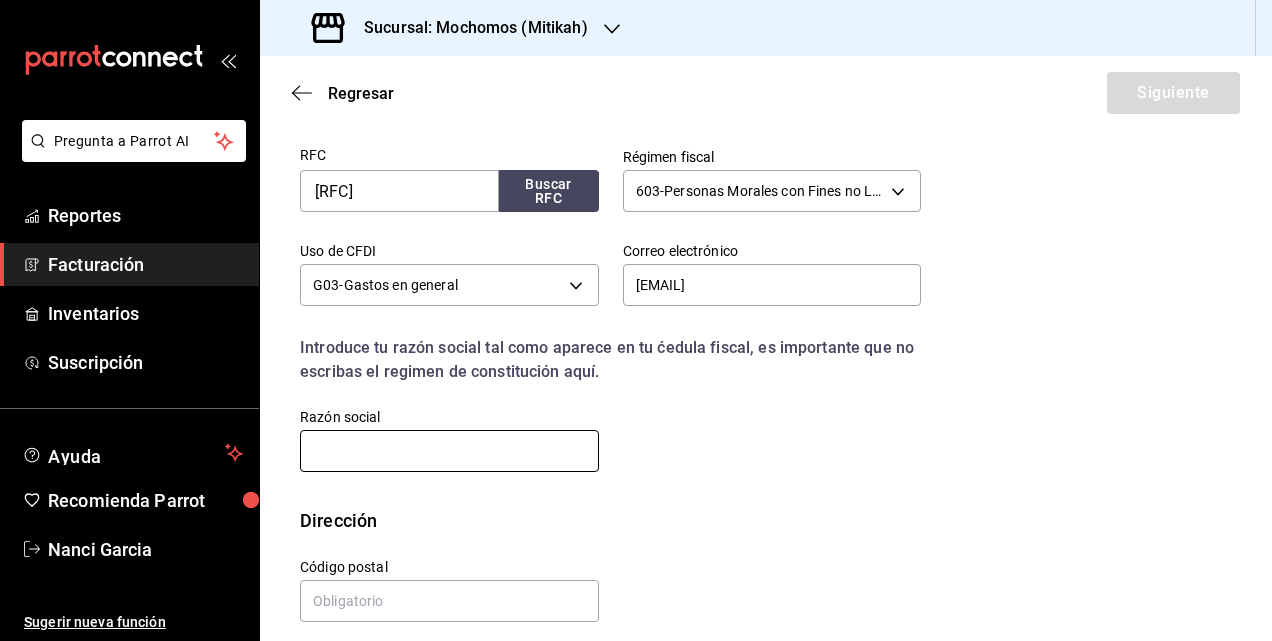 paste on "SOCIEDAD DE AUTORES Y" 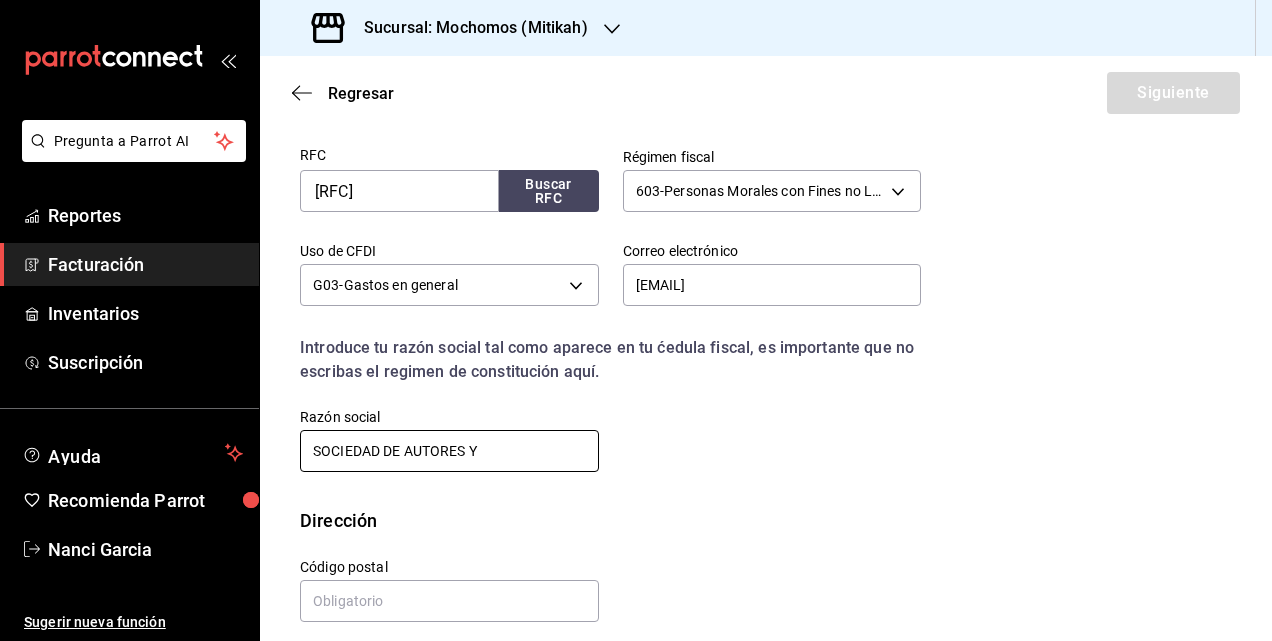 paste on "COMPOSITORES DE MEXICO S" 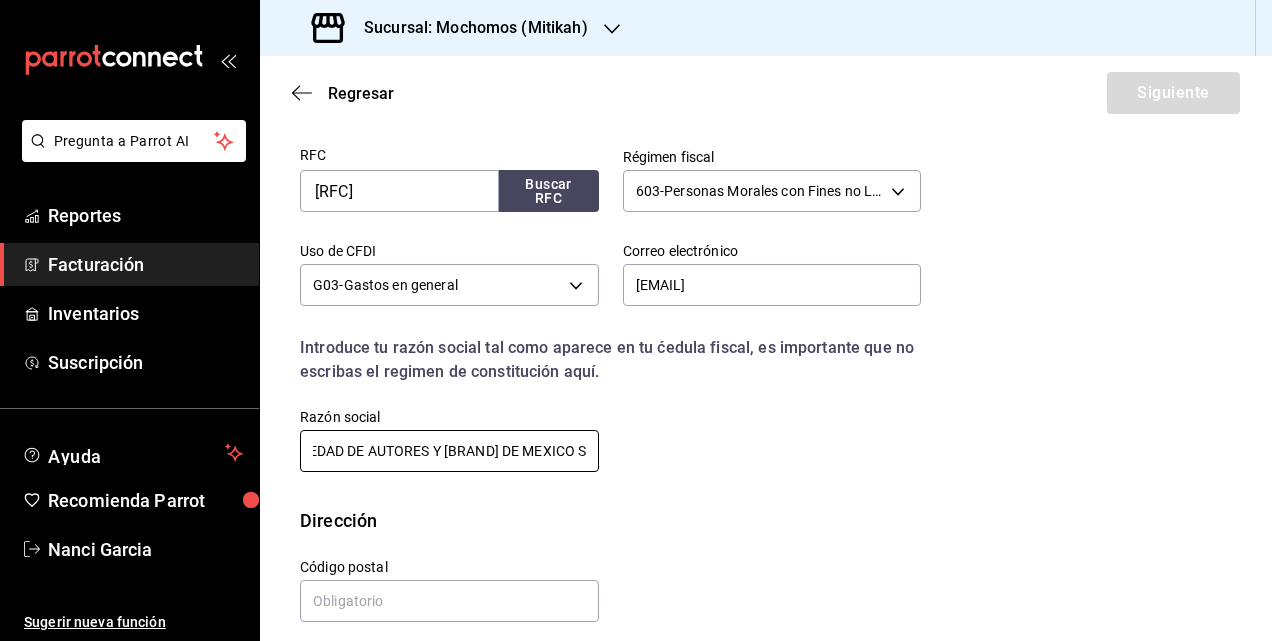 scroll, scrollTop: 0, scrollLeft: 0, axis: both 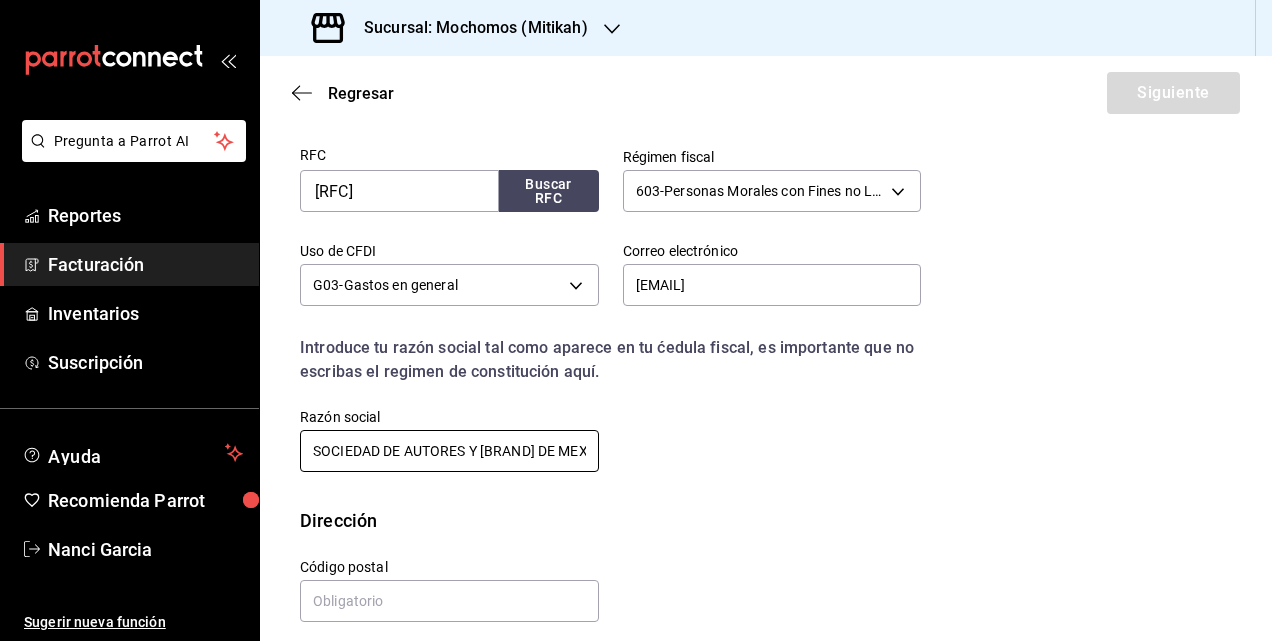 paste on "DE GC DE IP" 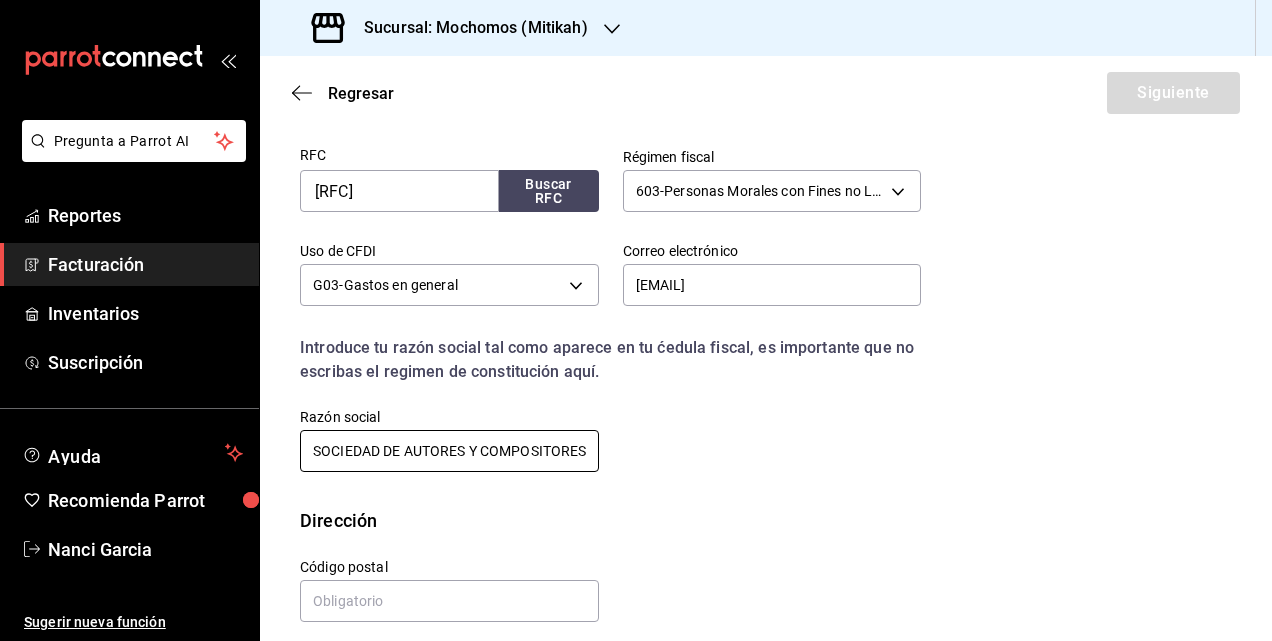 scroll, scrollTop: 0, scrollLeft: 180, axis: horizontal 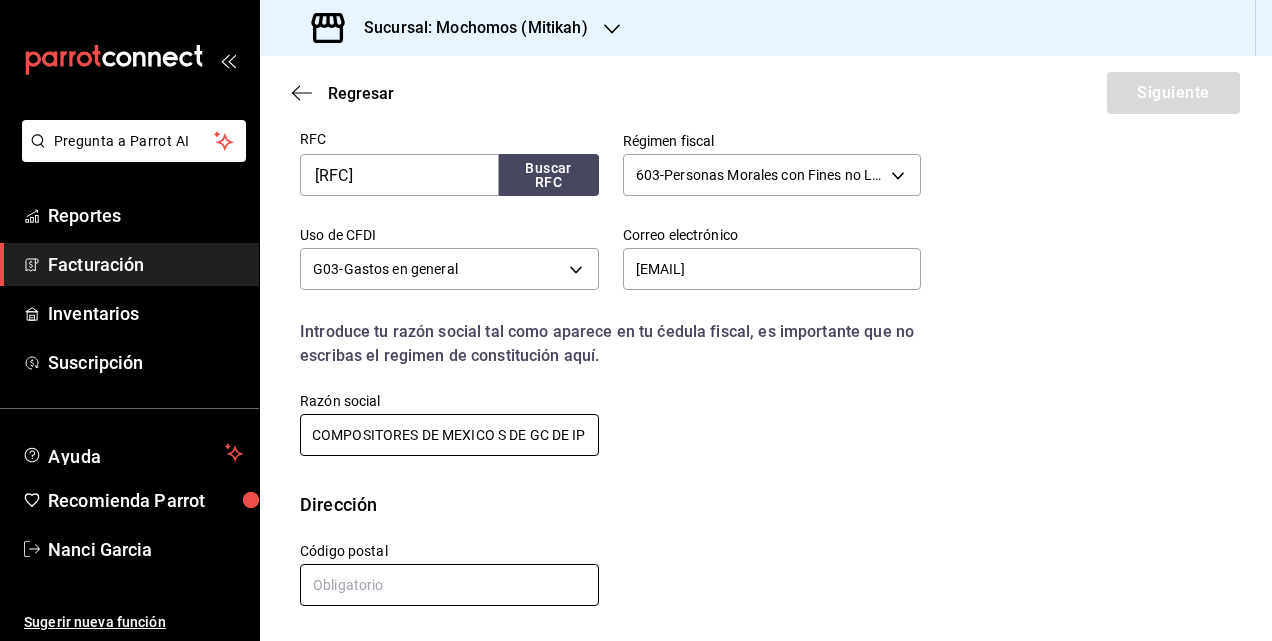 type on "SOCIEDAD DE AUTORES Y COMPOSITORES DE MEXICO S DE GC DE IP" 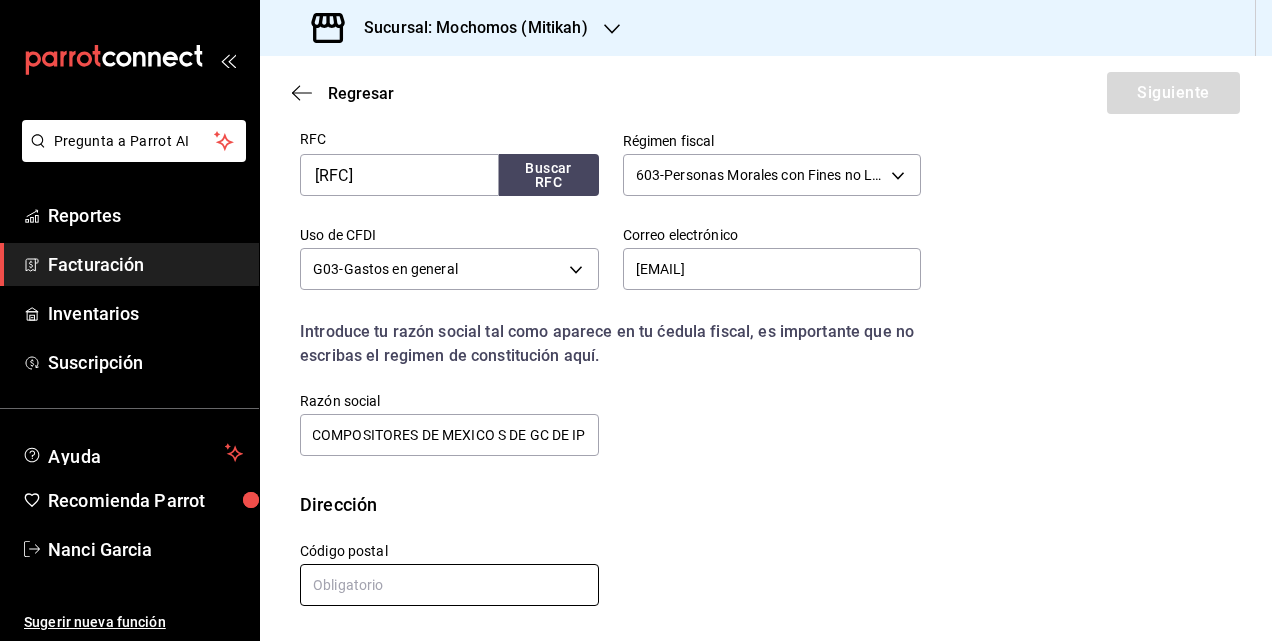 click at bounding box center (449, 585) 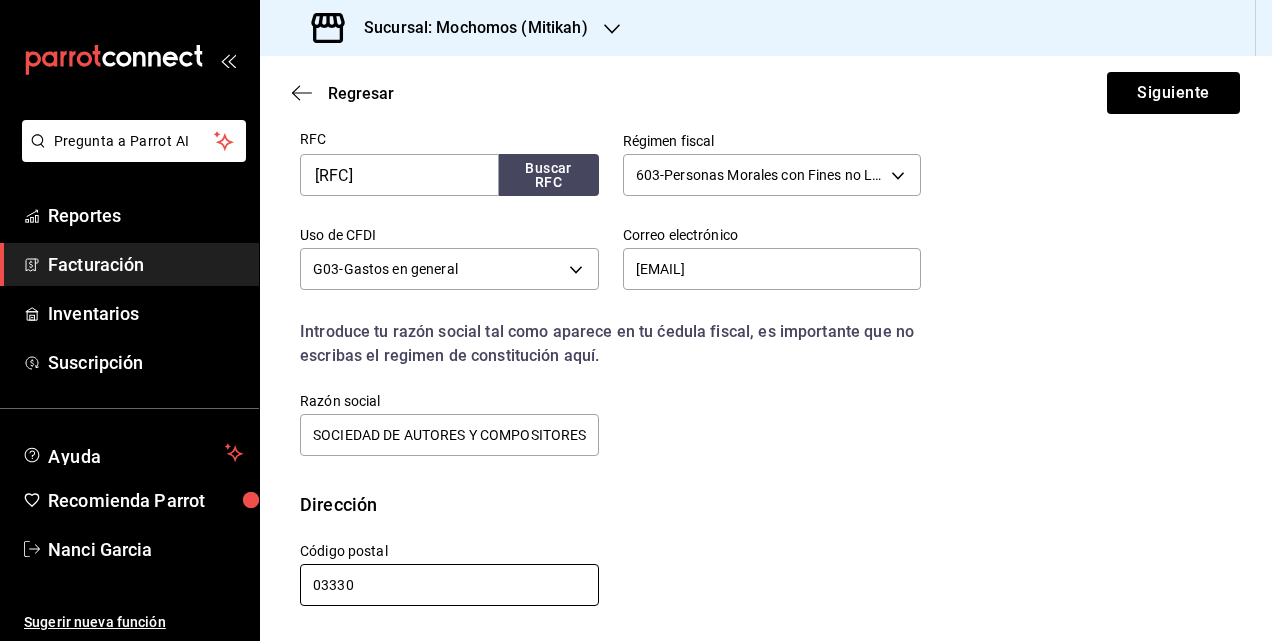 type on "03330" 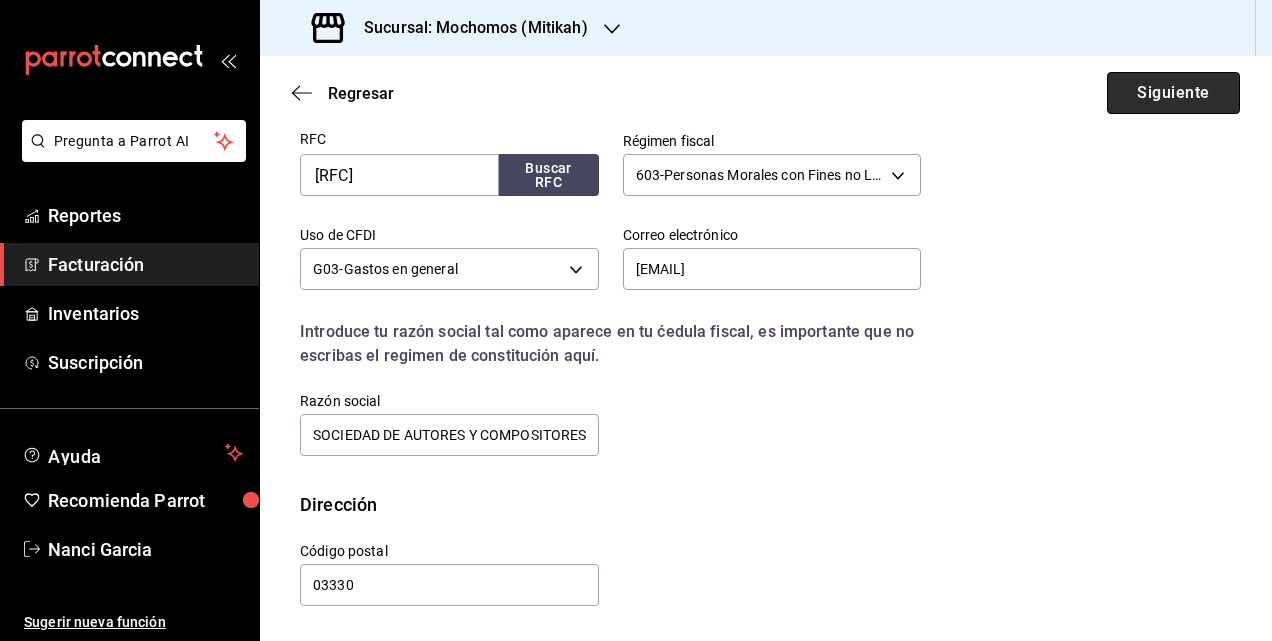 click on "Siguiente" at bounding box center [1173, 93] 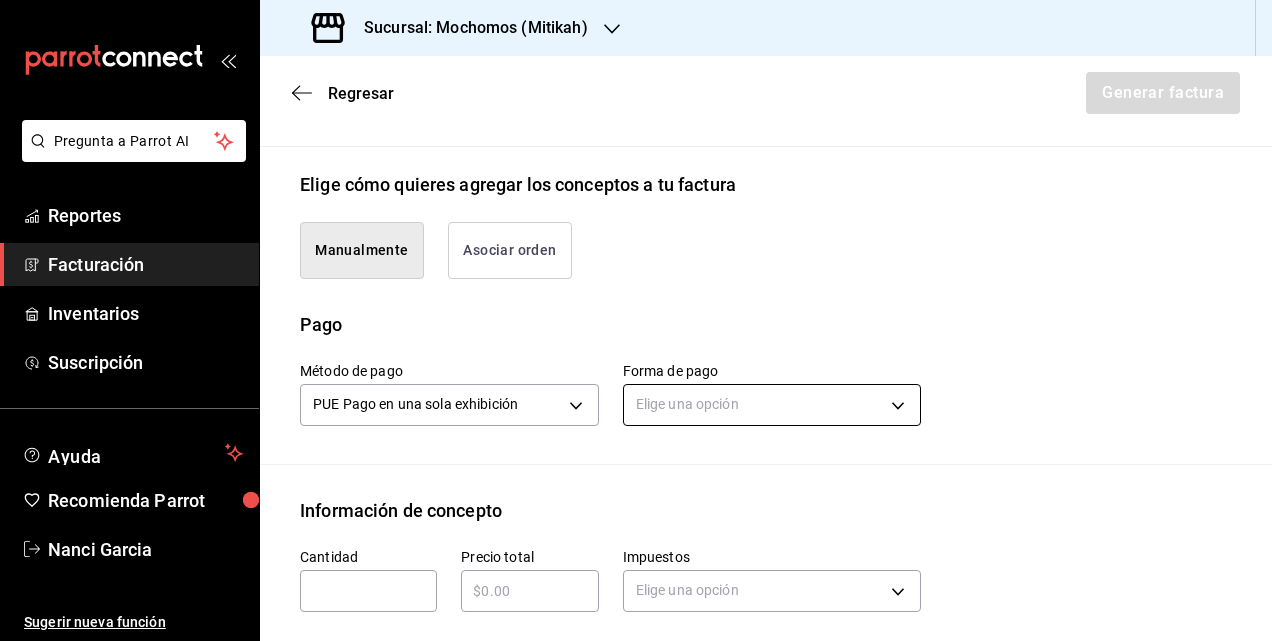 scroll, scrollTop: 516, scrollLeft: 0, axis: vertical 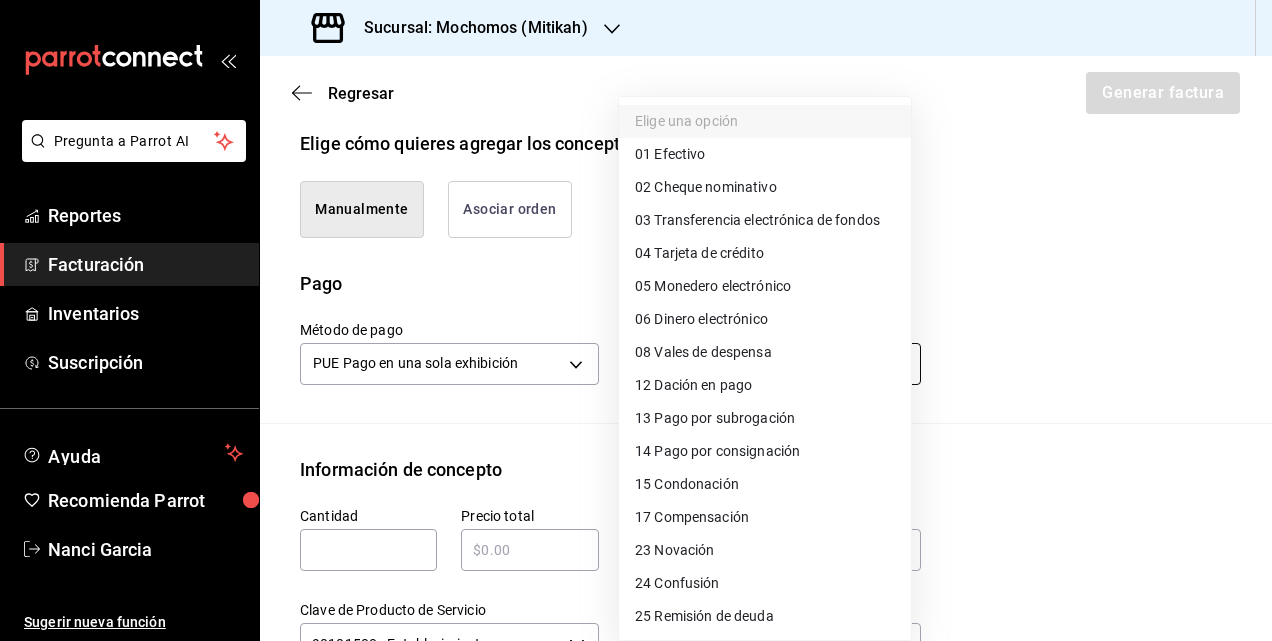 click on "Pregunta a Parrot AI Reportes   Facturación   Inventarios   Suscripción   Ayuda Recomienda Parrot   Nanci Garcia   Sugerir nueva función   Sucursal: Mochomos (Mitikah) Regresar Generar factura Emisor Perfil fiscal GASTRONOMIA COSMOS Tipo de comprobante Ingreso Receptor Nombre / Razón social  SOCIEDAD DE AUTORES Y COMPOSITORES DE MEXICO S DE GC DE IP RFC Receptor ACM970425NP0 Régimen fiscal Personas Morales con Fines no Lucrativos Uso de CFDI G03: Gastos en general Correo electrónico cajamochomosmitikah@[EMAIL] Elige cómo quieres agregar los conceptos a tu factura Manualmente Asociar orden Pago Método de pago PUE   Pago en una sola exhibición PUE Forma de pago Elige una opción Información de concepto Cantidad ​ Precio total ​ Impuestos Elige una opción Clave de Producto de Servicio 90101500 - Establecimientos para comer y beber ​ Unidad E48 - Unidad de Servicio ​ Descripción Agregar IVA Total $0.00 IEPS Total $0.00 Subtotal $0.00 Total $0.00 Orden Cantidad Clave Unidad Monto Impuesto" at bounding box center [636, 320] 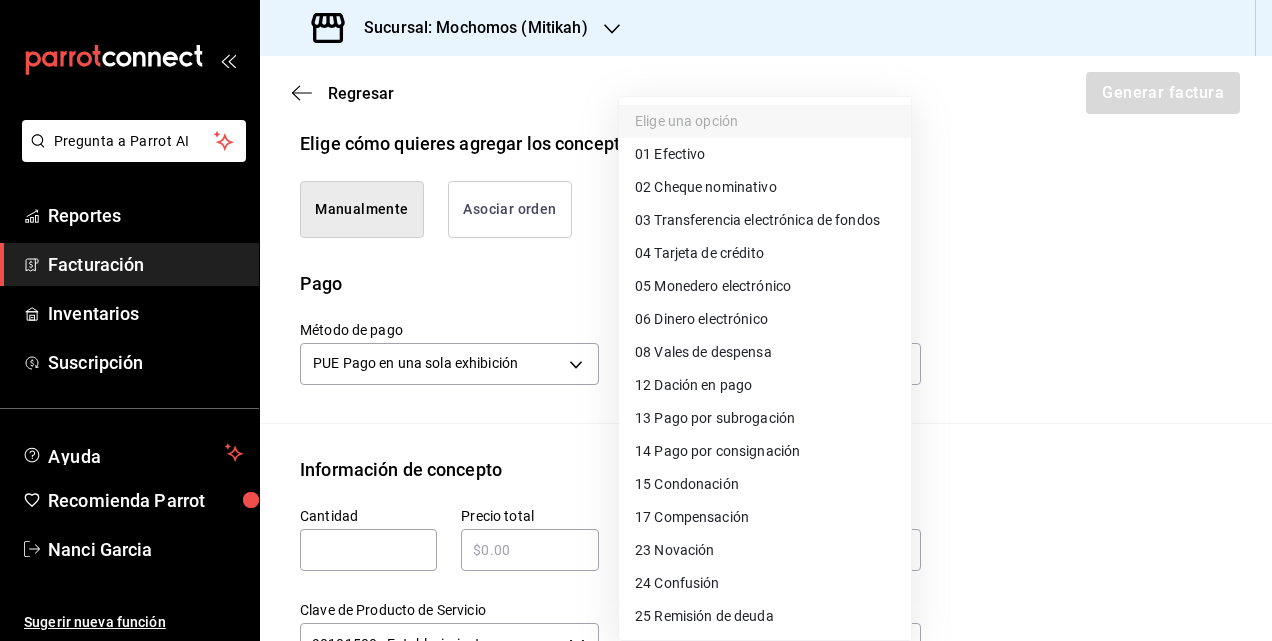 click on "04   Tarjeta de crédito" at bounding box center (699, 253) 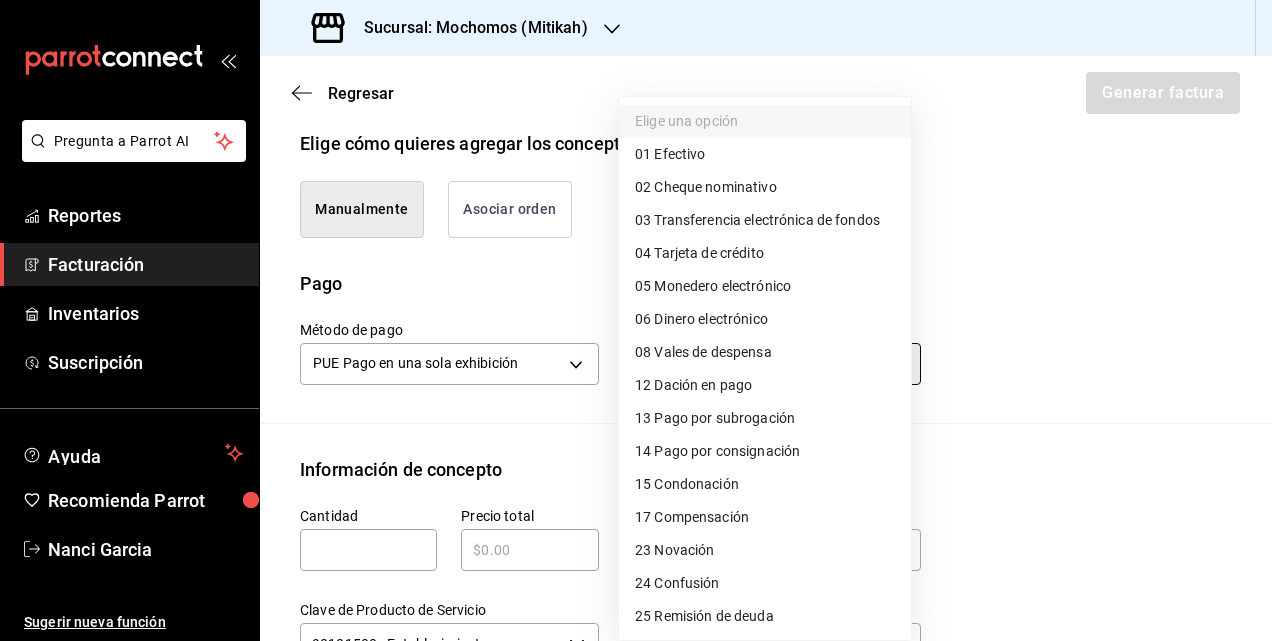 type on "04" 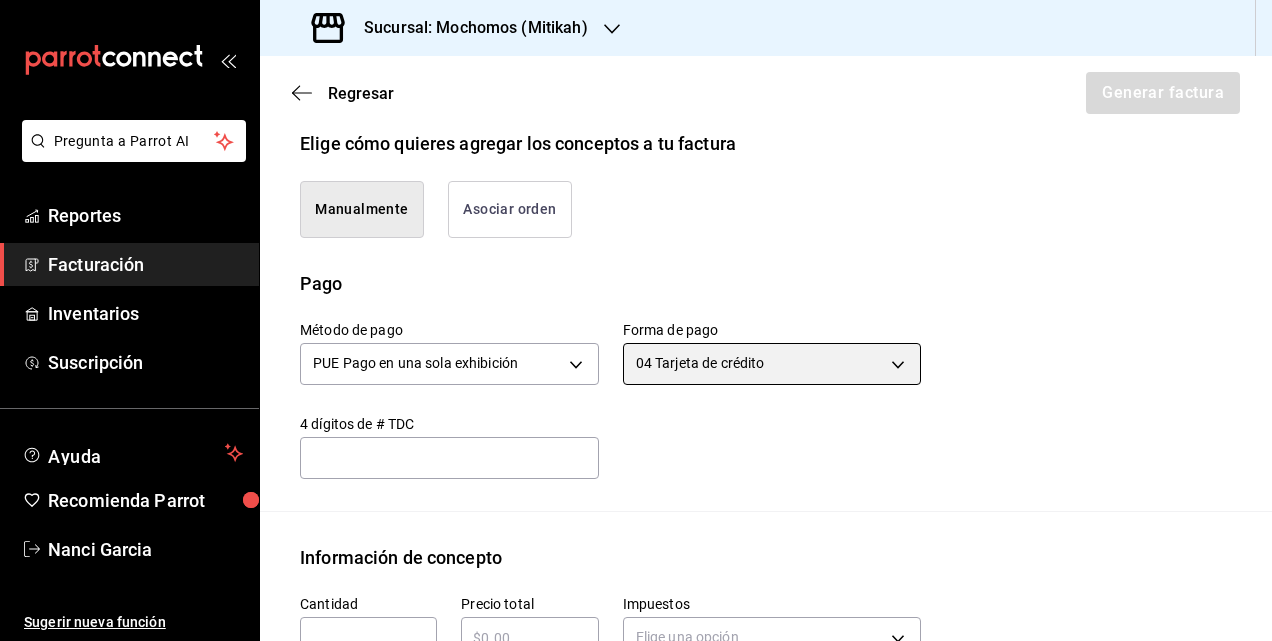 scroll, scrollTop: 816, scrollLeft: 0, axis: vertical 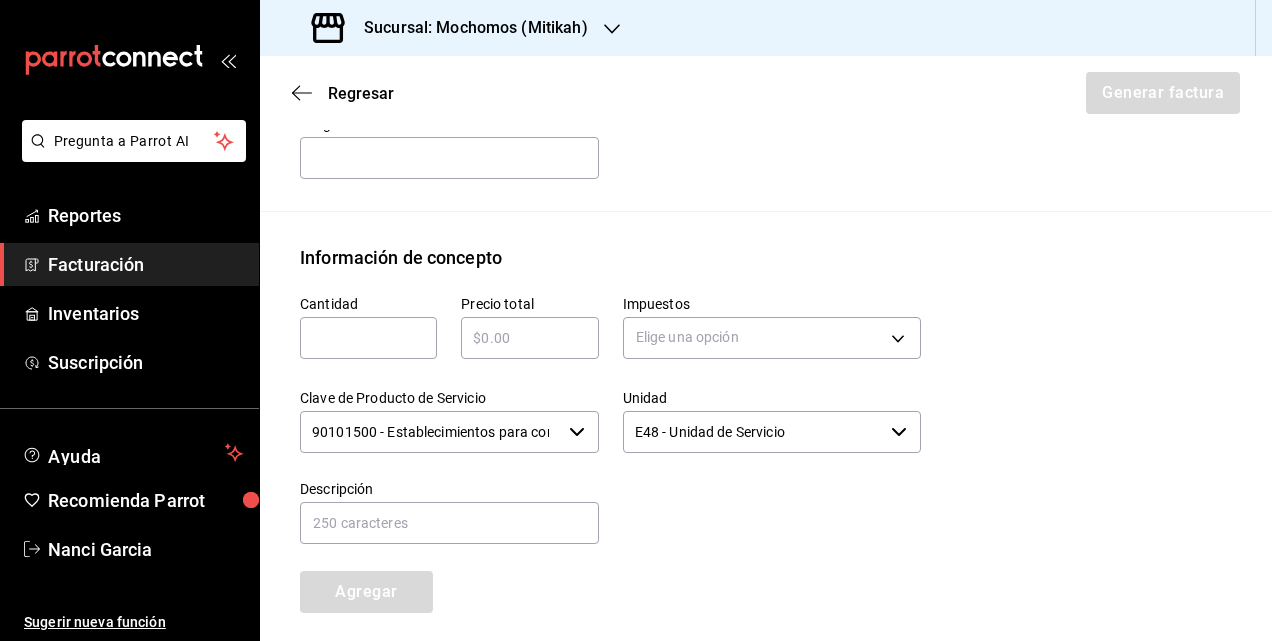 click at bounding box center (368, 338) 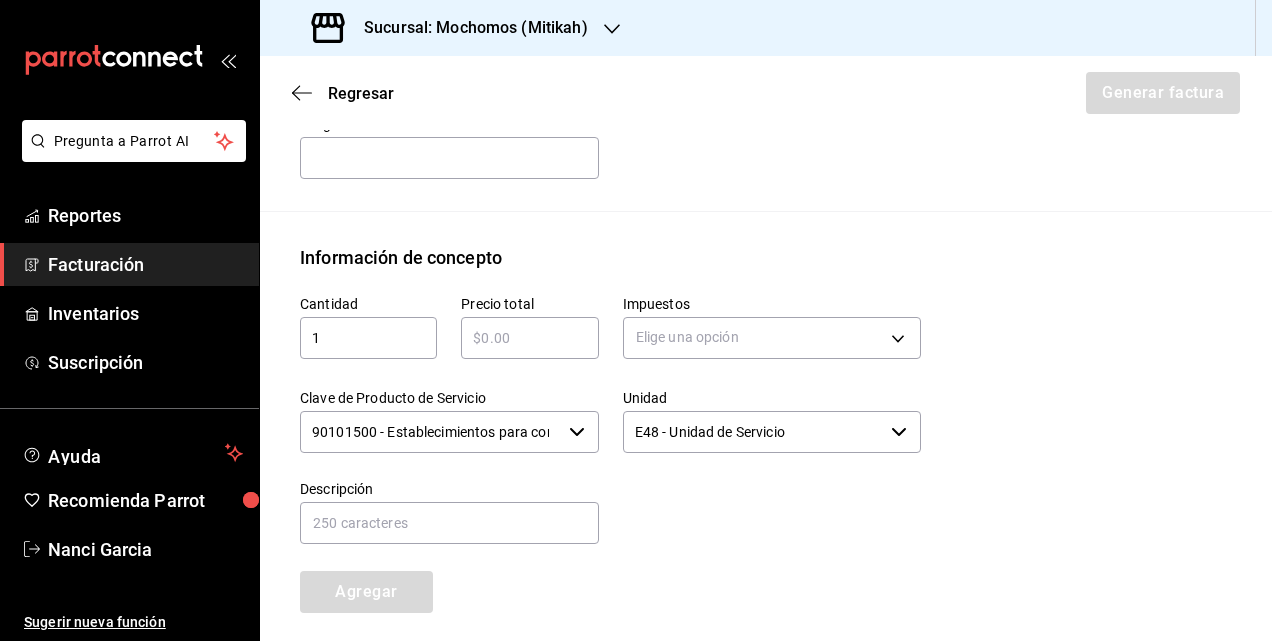 type on "1" 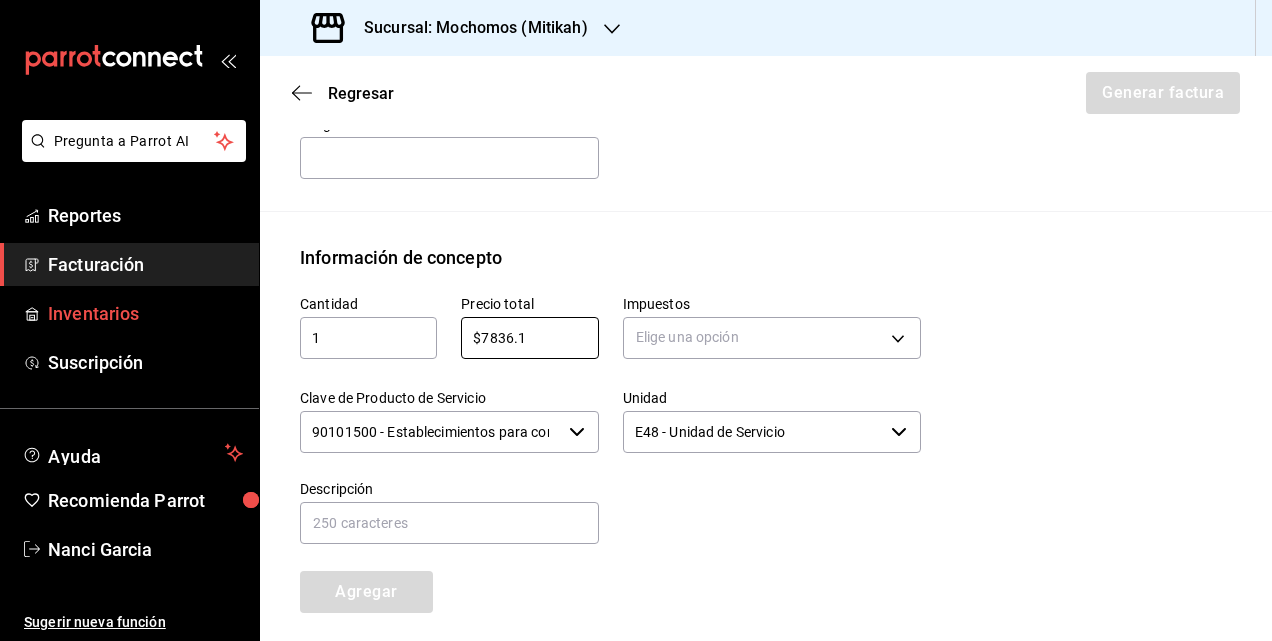 drag, startPoint x: 564, startPoint y: 332, endPoint x: 194, endPoint y: 312, distance: 370.54016 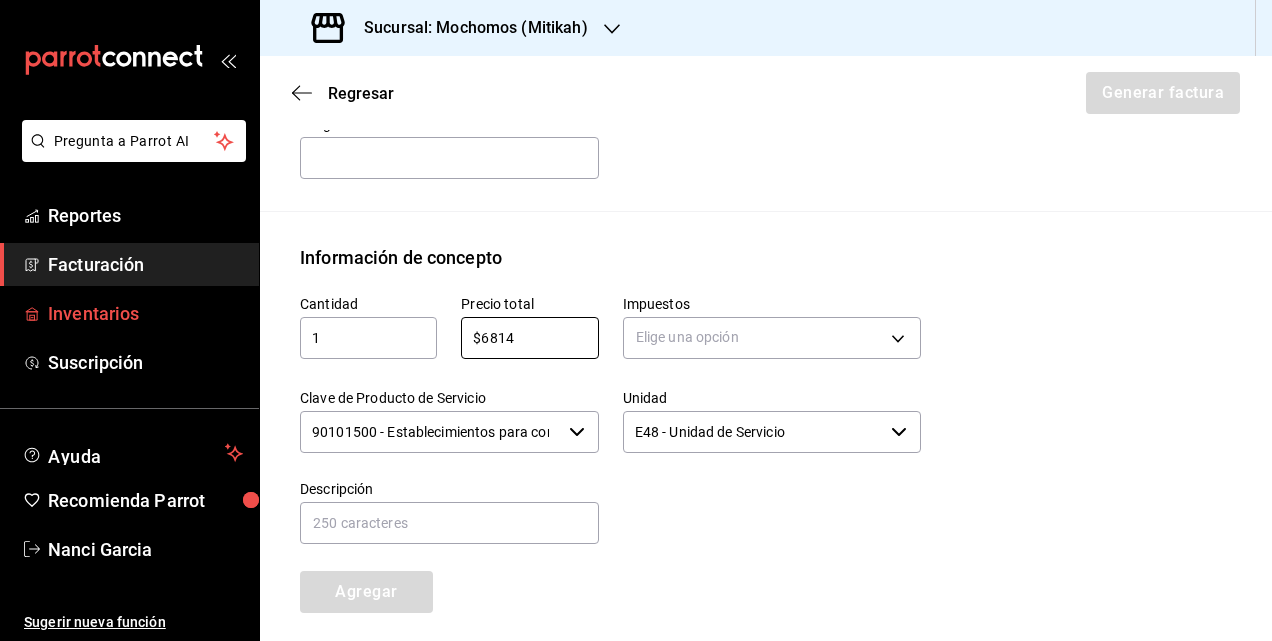 type on "$6814" 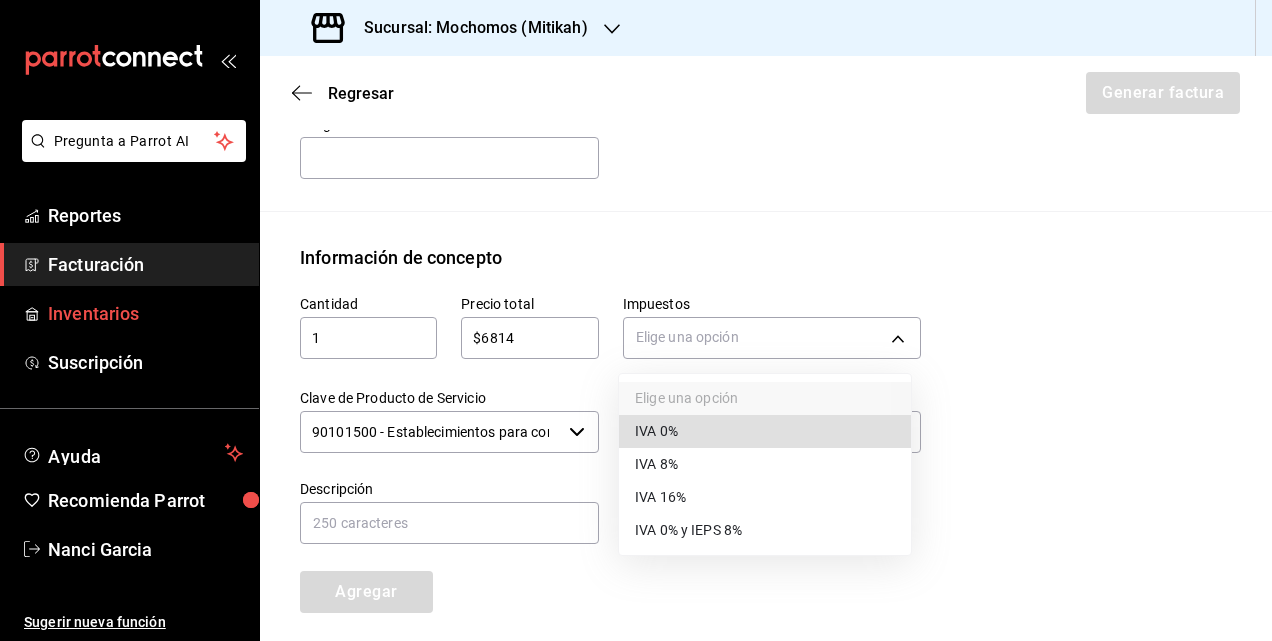 type 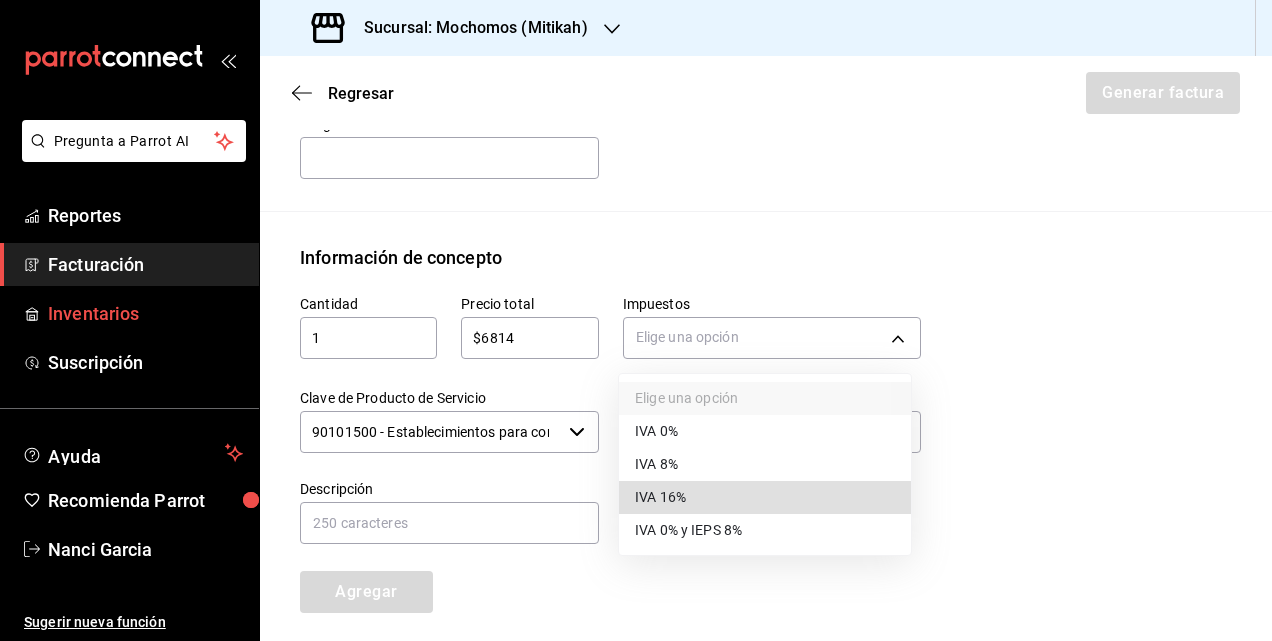 type 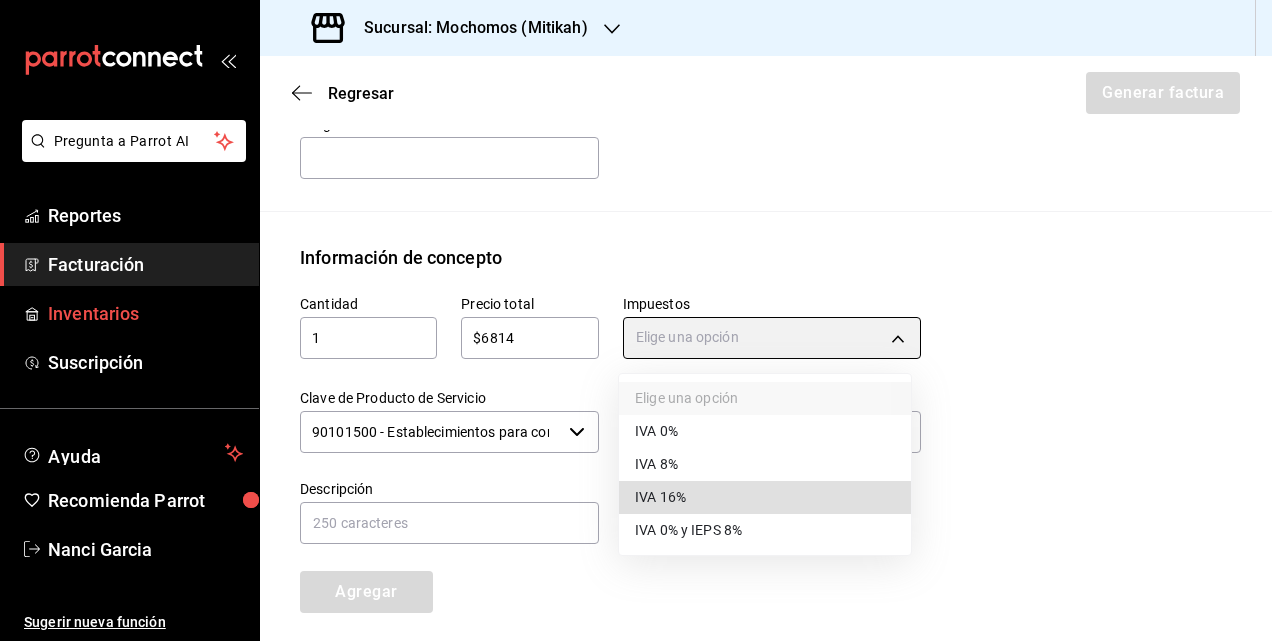 type on "IVA_16" 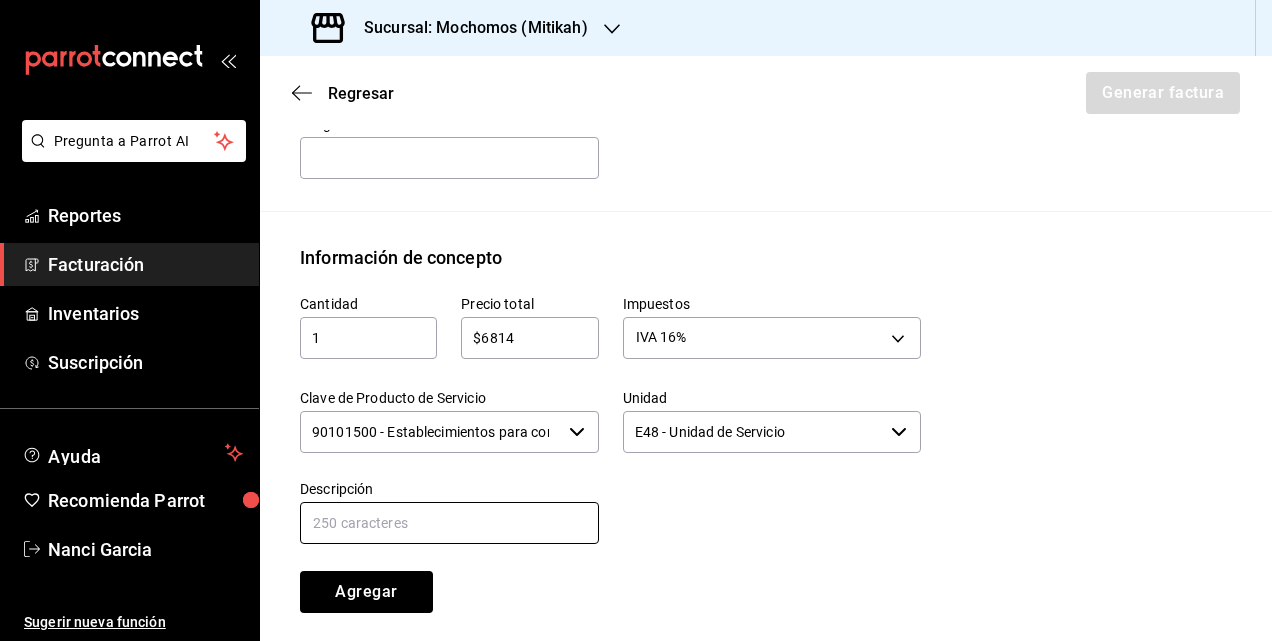 click at bounding box center [449, 523] 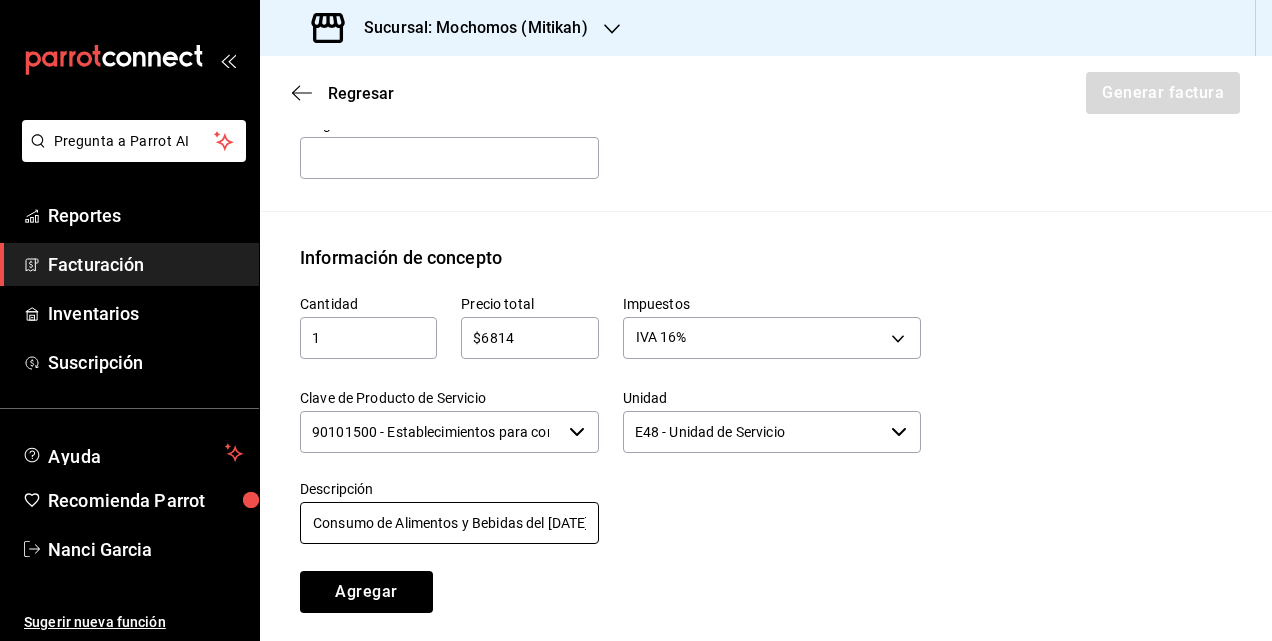 scroll, scrollTop: 0, scrollLeft: 27, axis: horizontal 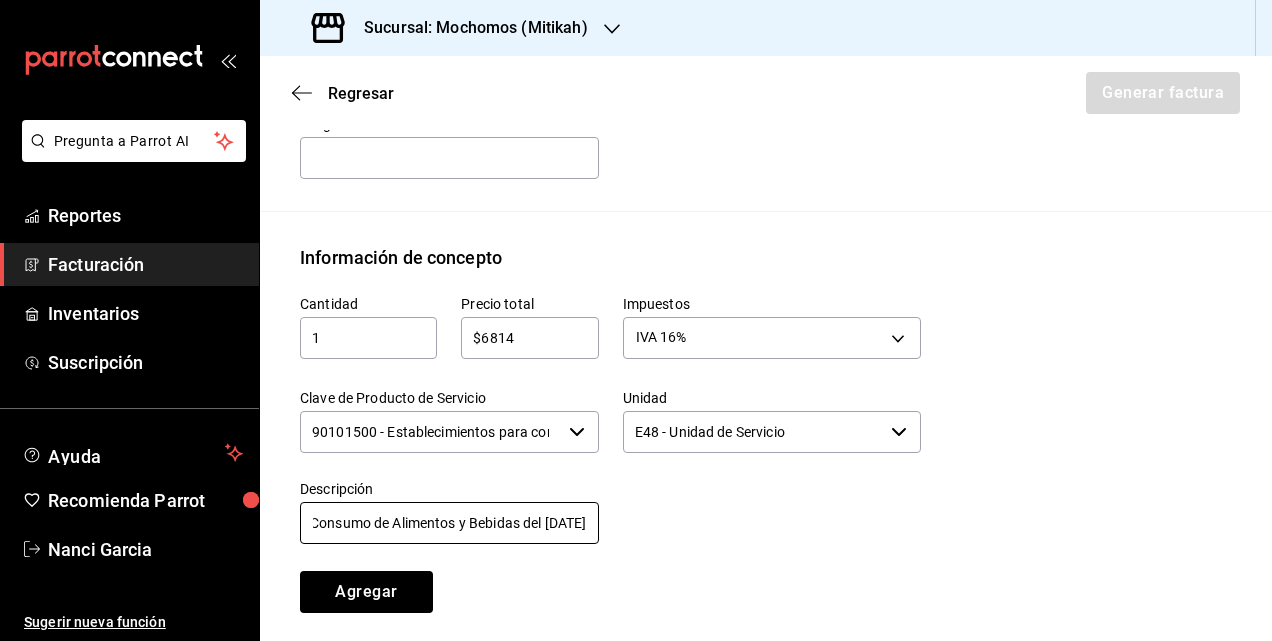 click on "Consumo de Alimentos y Bebidas del [DATE]" at bounding box center [449, 523] 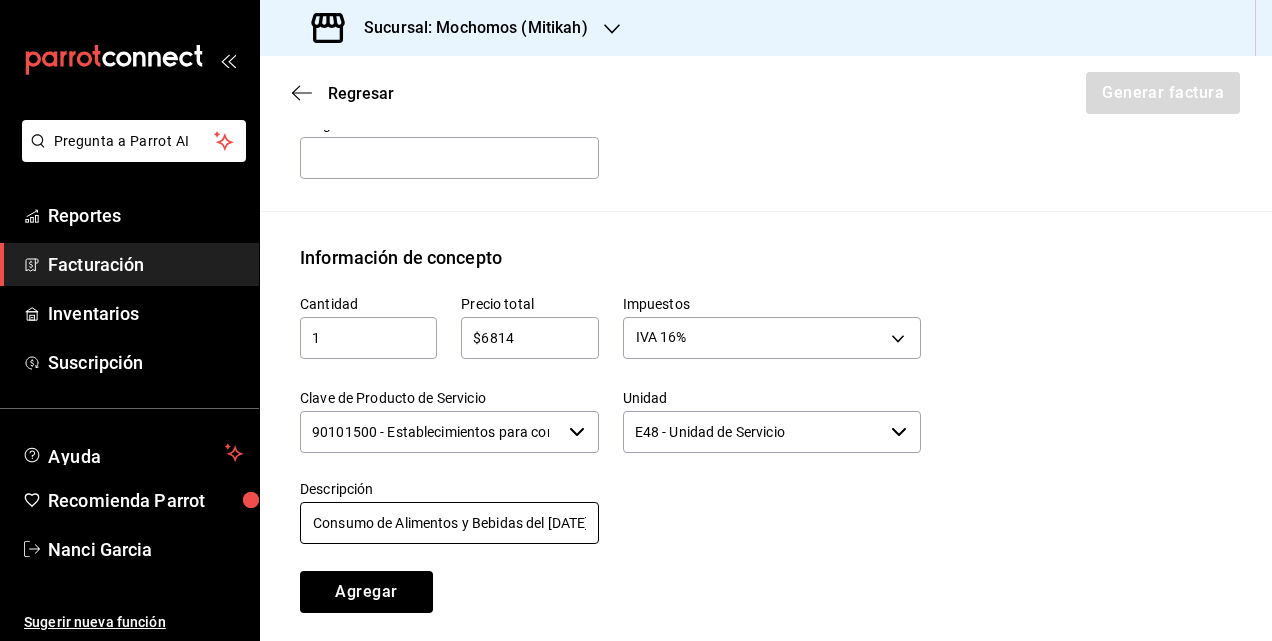 scroll, scrollTop: 0, scrollLeft: 8, axis: horizontal 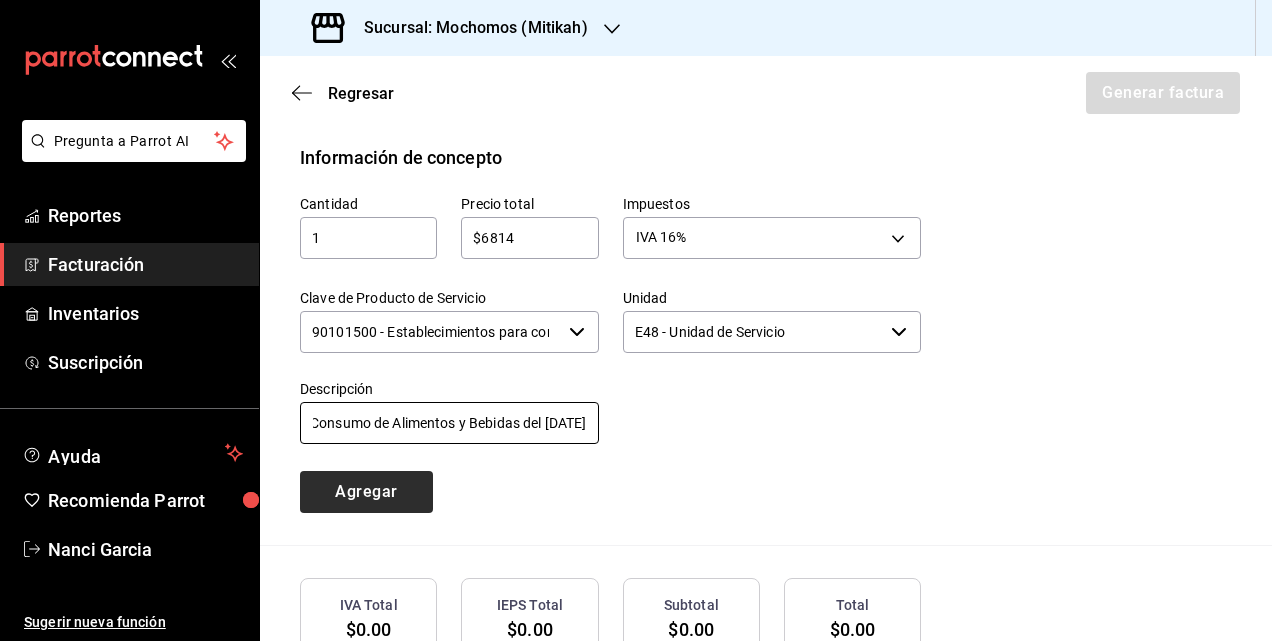 type on "Consumo de Alimentos y Bebidas del [DATE]" 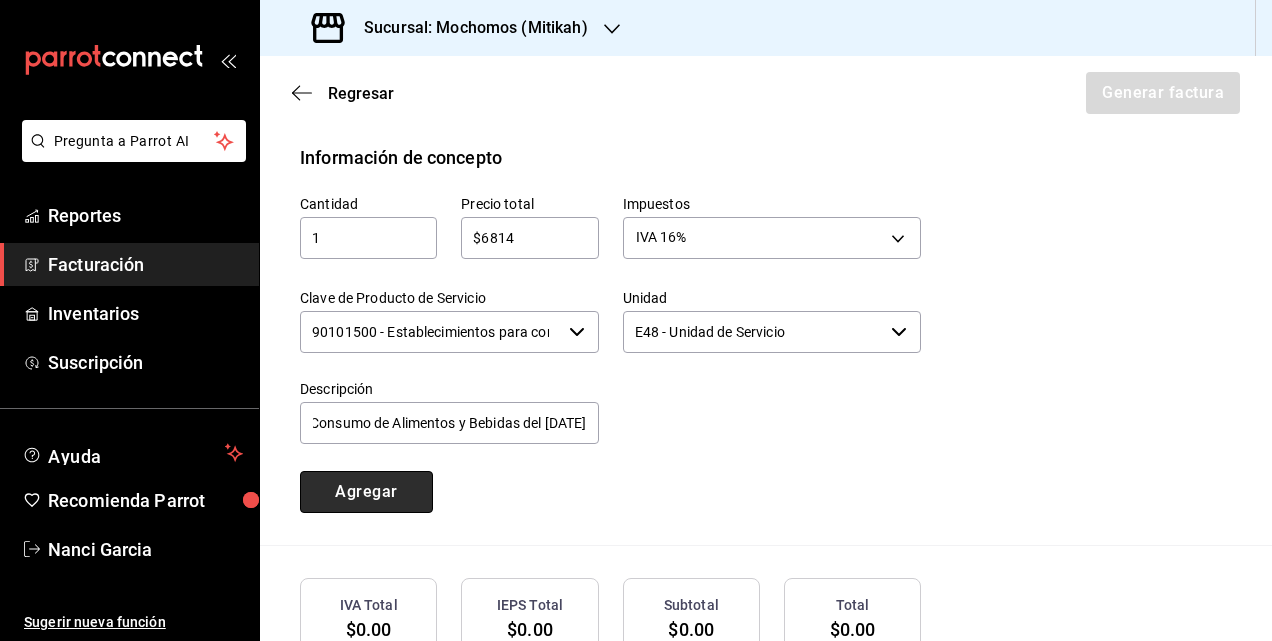 click on "Agregar" at bounding box center [366, 492] 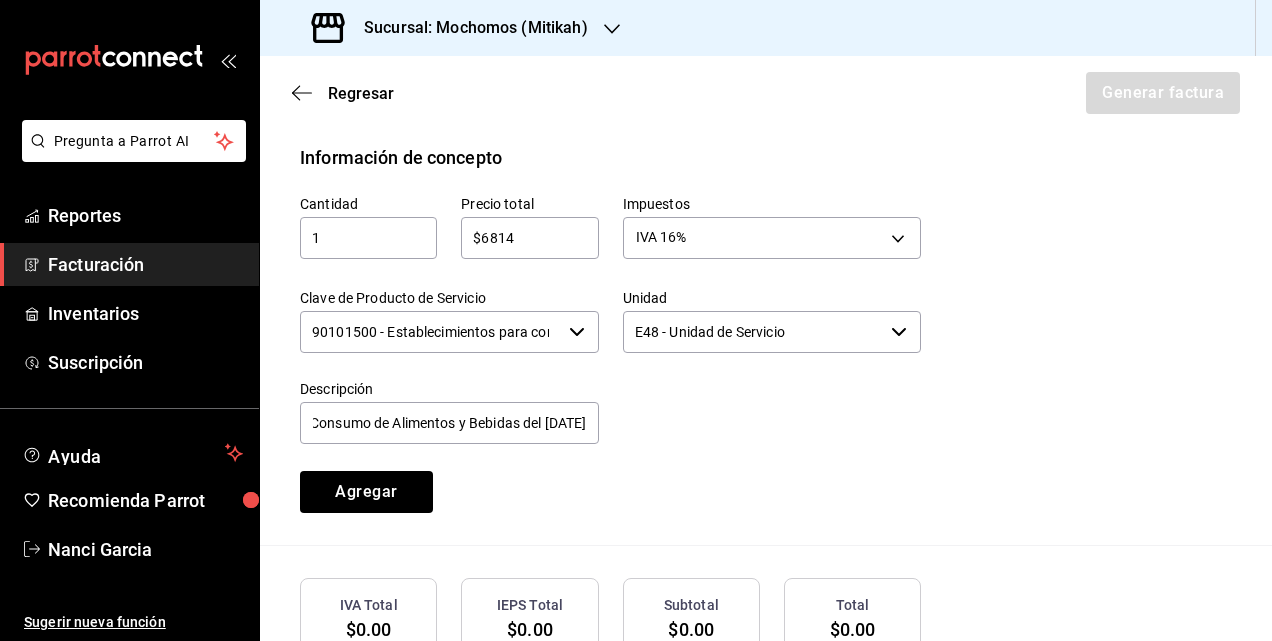 type 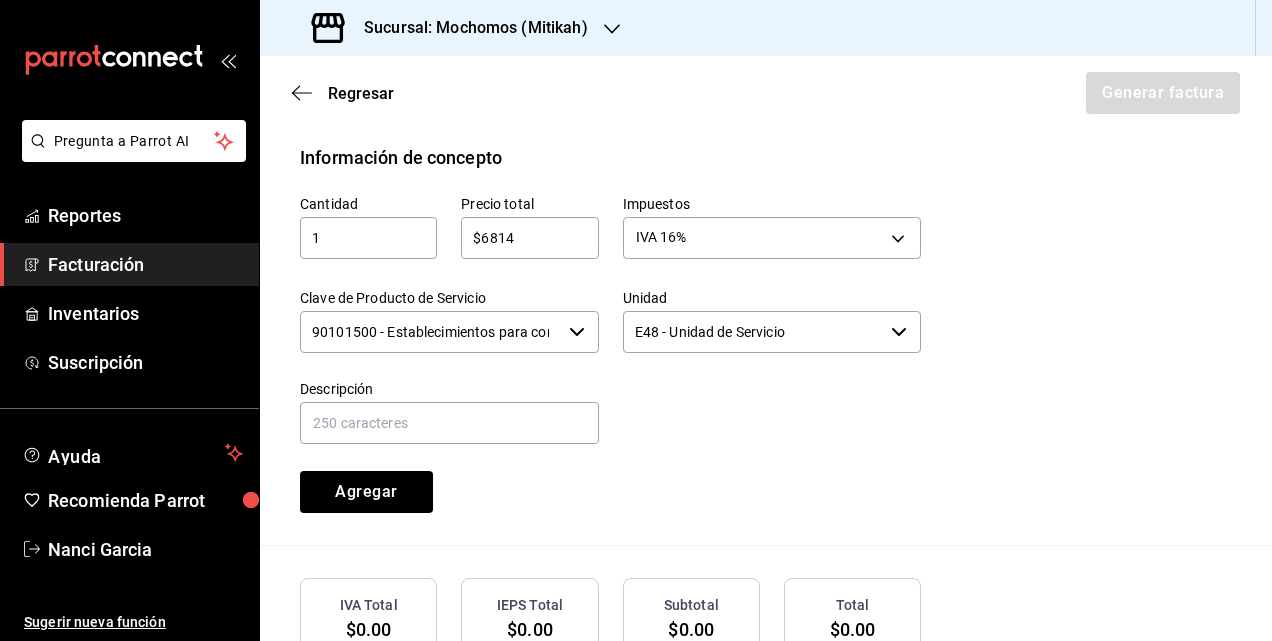 scroll, scrollTop: 0, scrollLeft: 0, axis: both 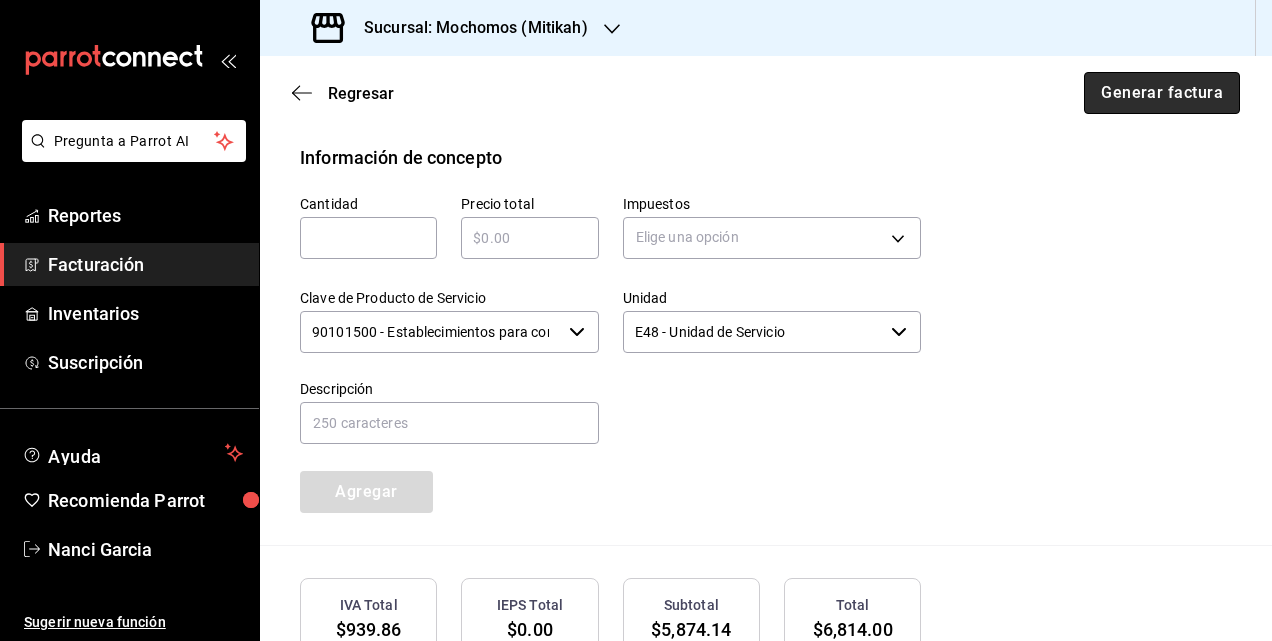click on "Generar factura" at bounding box center [1162, 93] 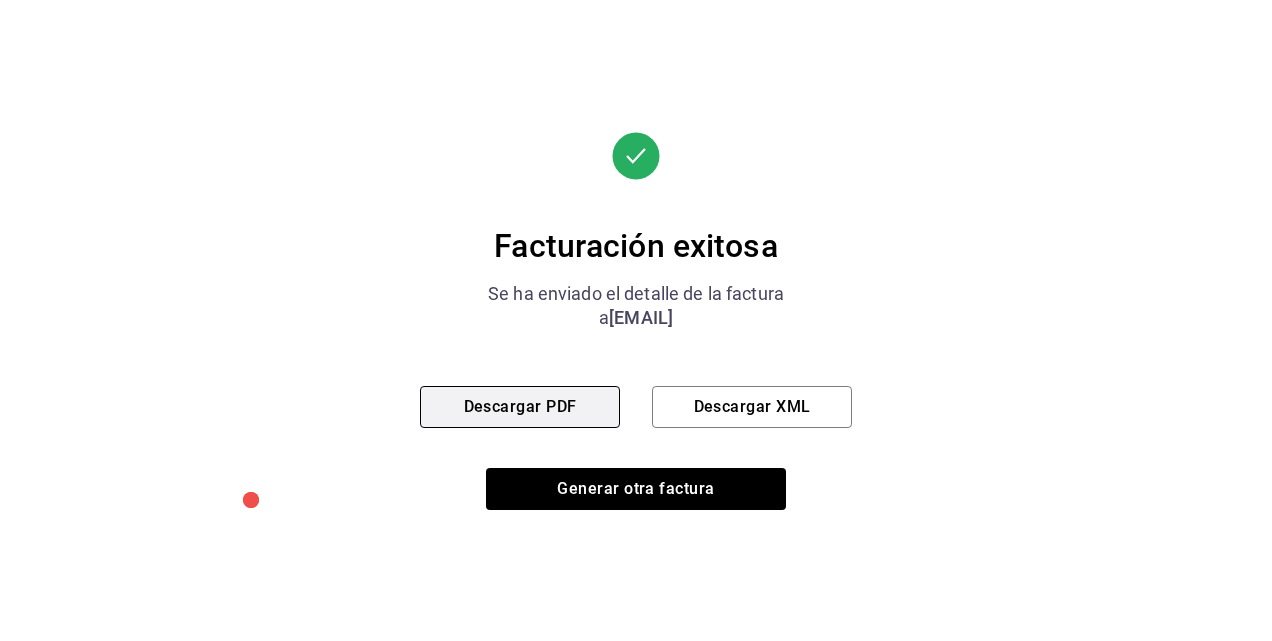 click on "Descargar PDF" at bounding box center [520, 407] 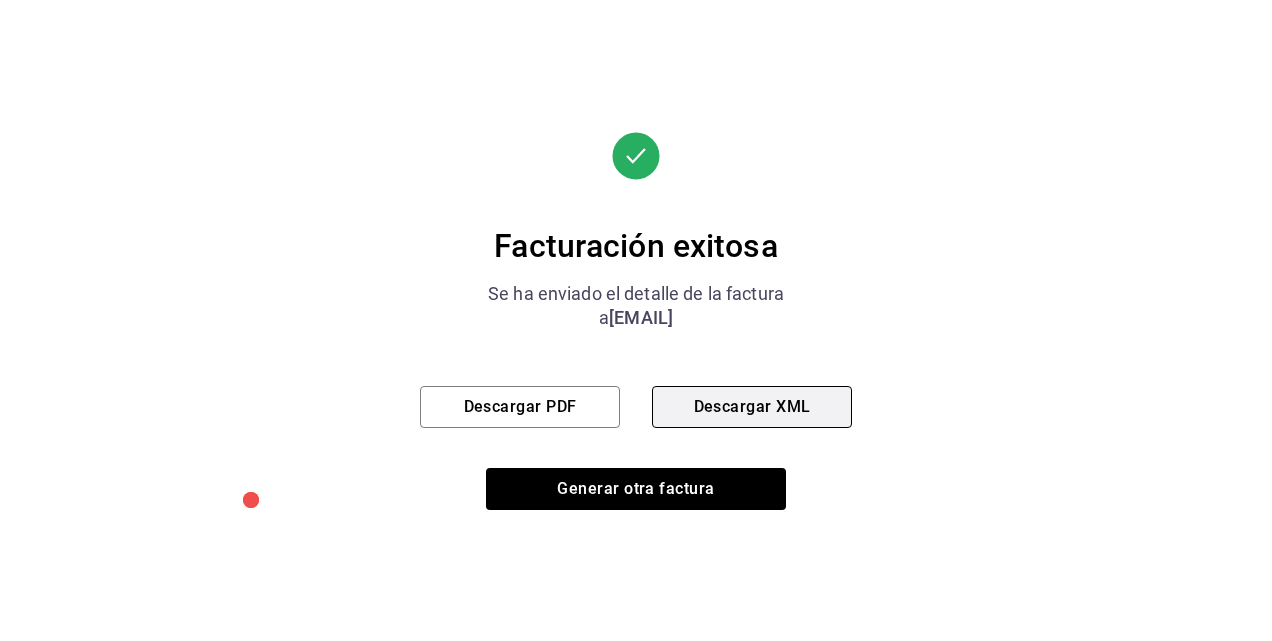 click on "Descargar XML" at bounding box center [752, 407] 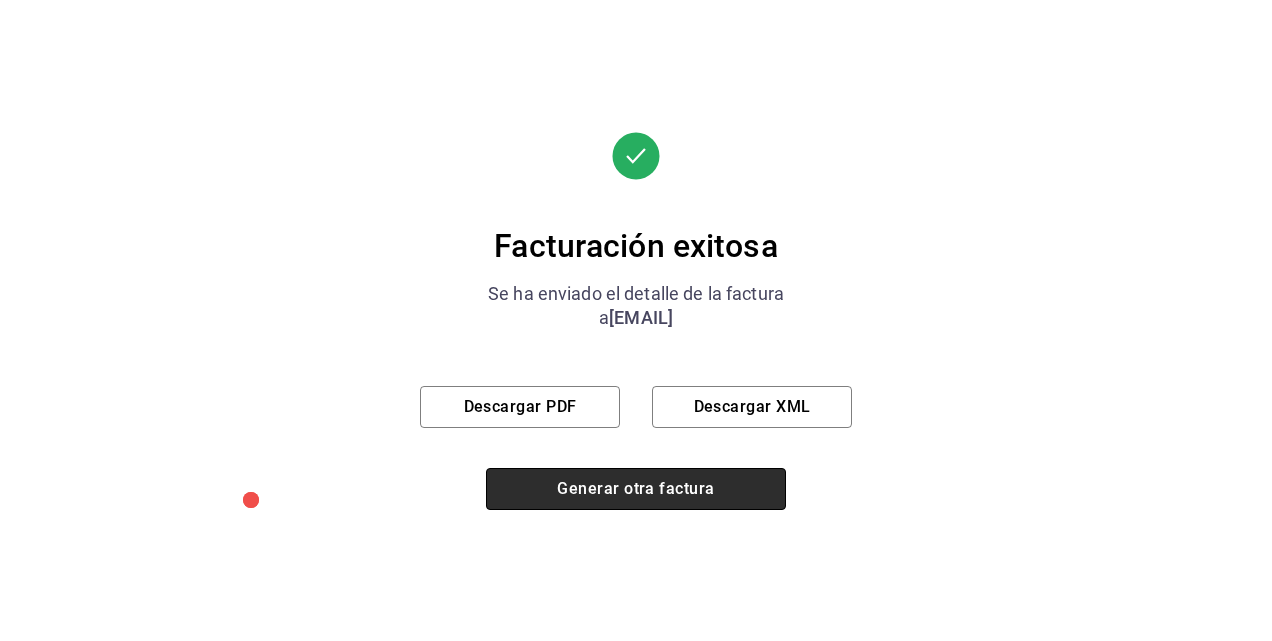 click on "Generar otra factura" at bounding box center (636, 489) 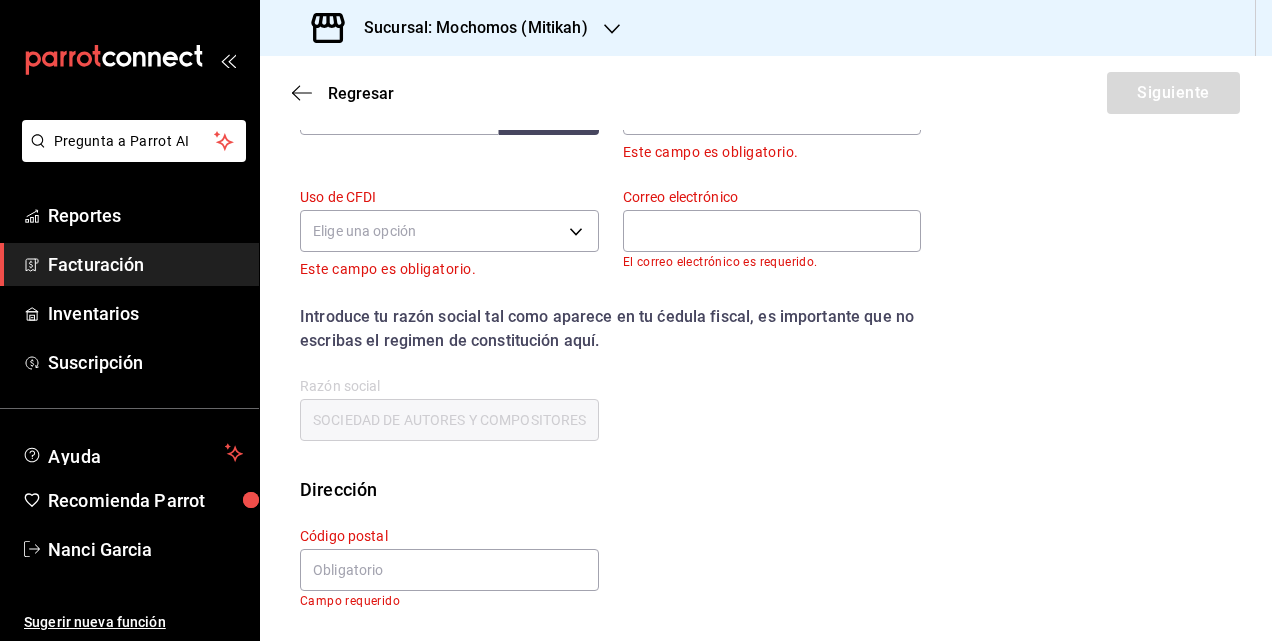 scroll, scrollTop: 252, scrollLeft: 0, axis: vertical 